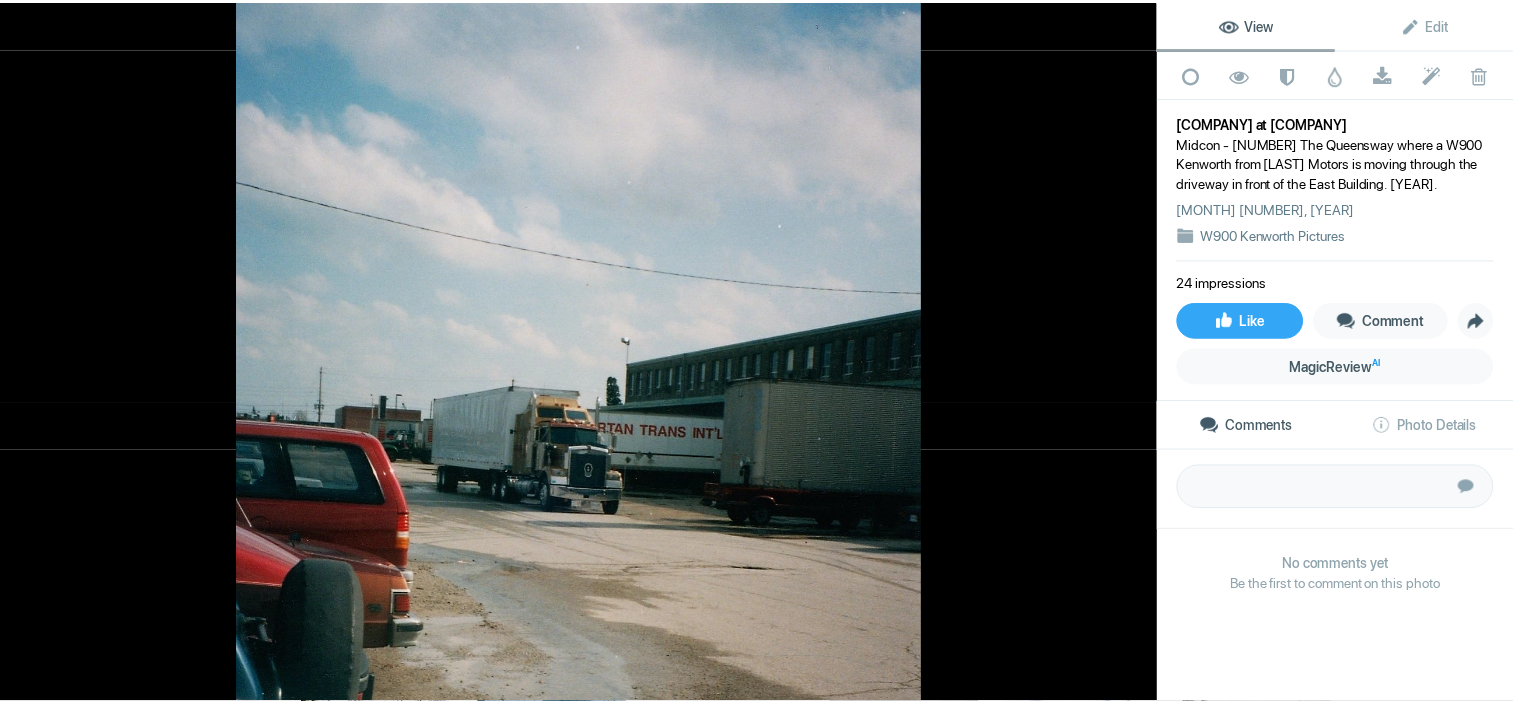 scroll, scrollTop: 6187, scrollLeft: 0, axis: vertical 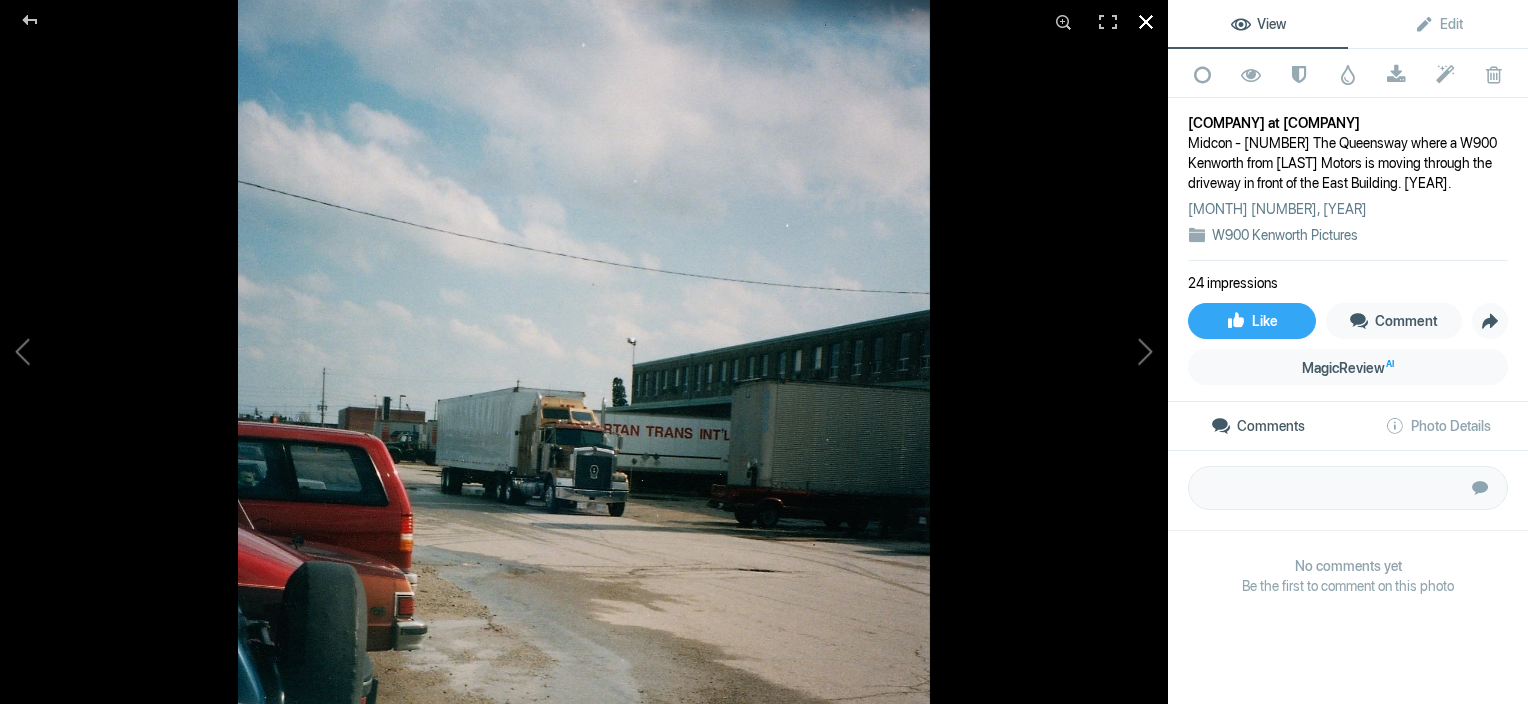 click 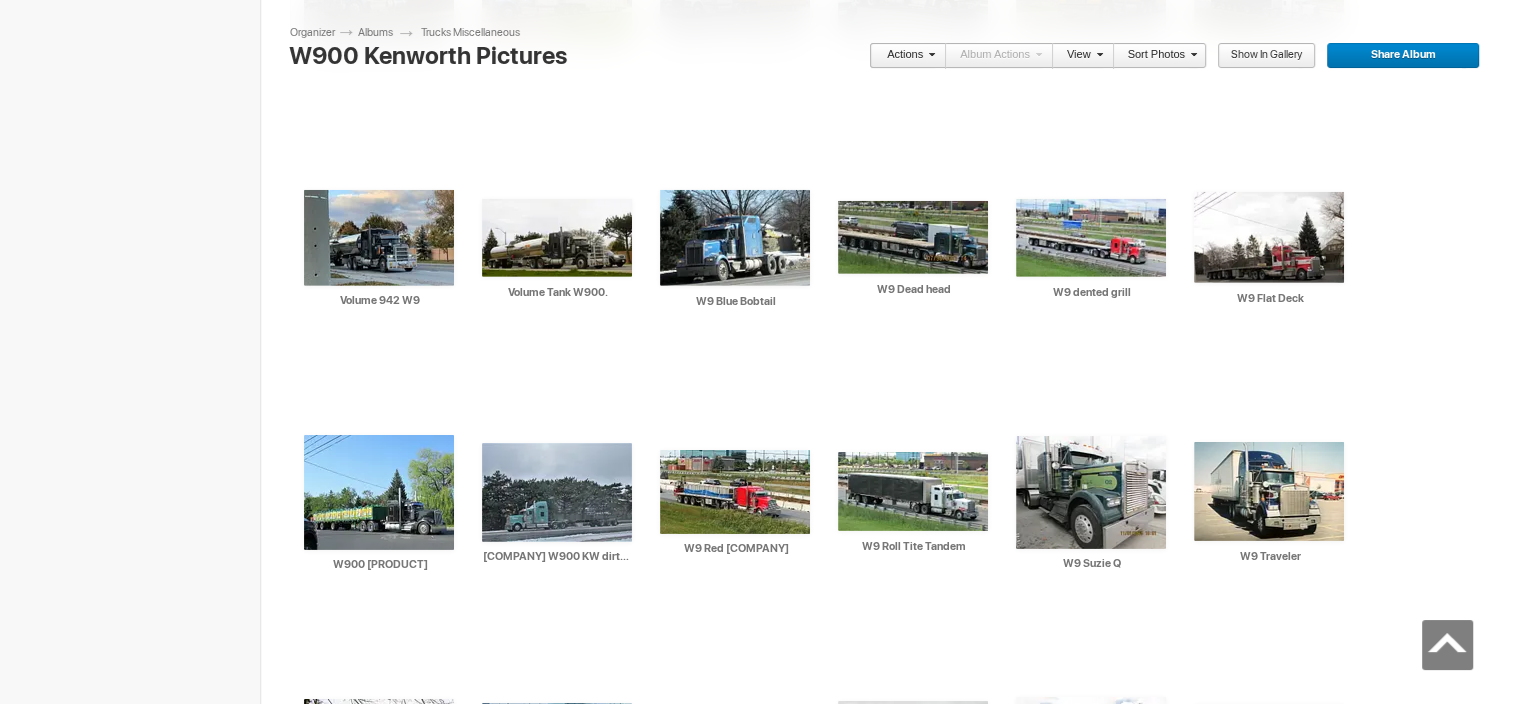 scroll, scrollTop: 4487, scrollLeft: 0, axis: vertical 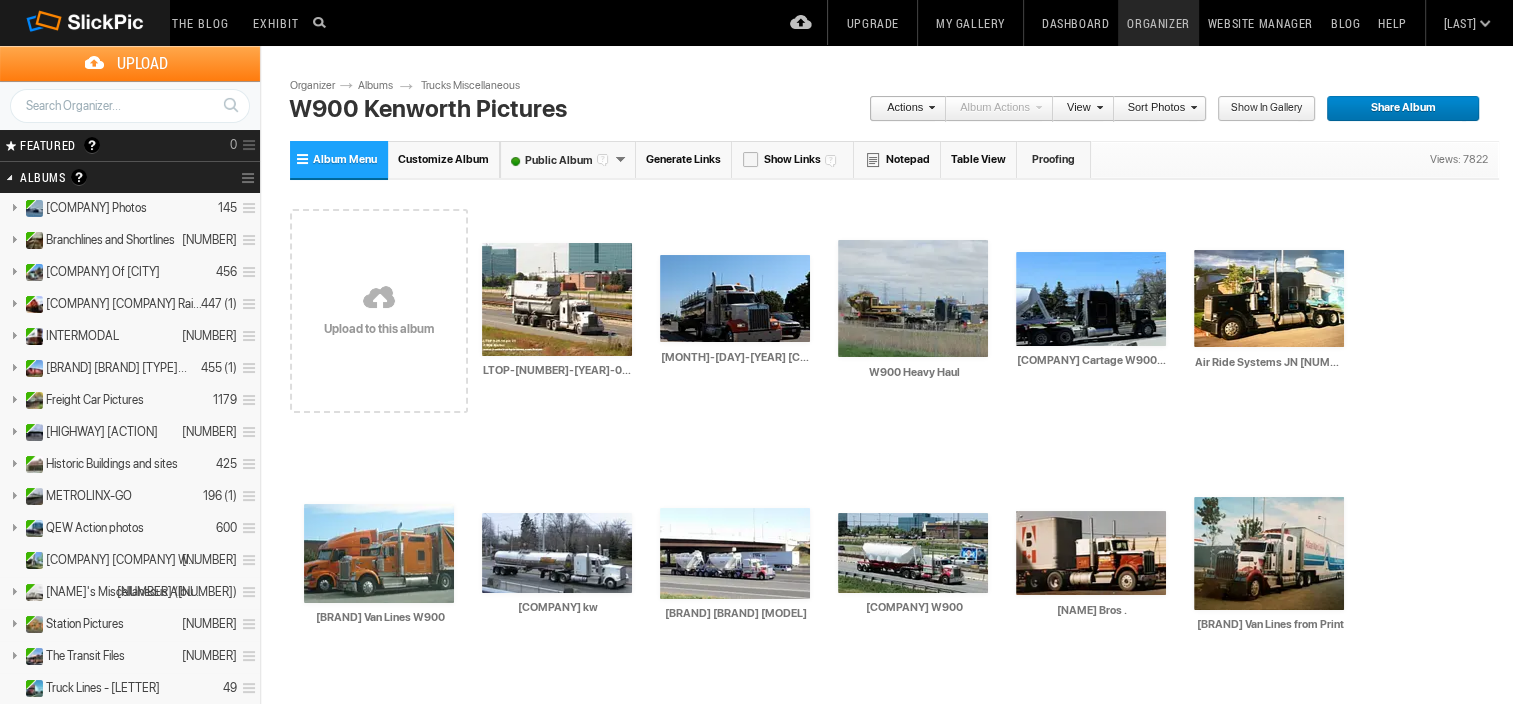click at bounding box center (379, 299) 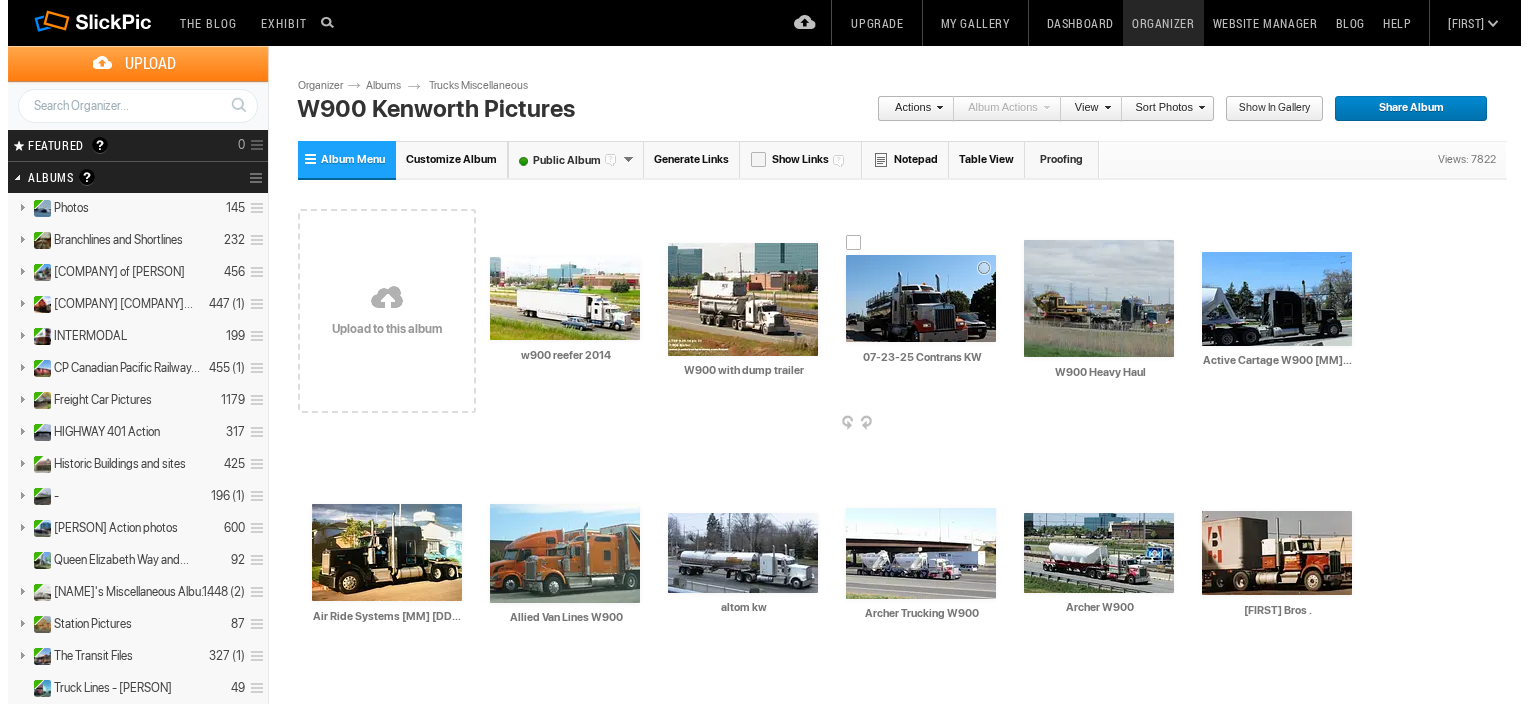 scroll, scrollTop: 0, scrollLeft: 0, axis: both 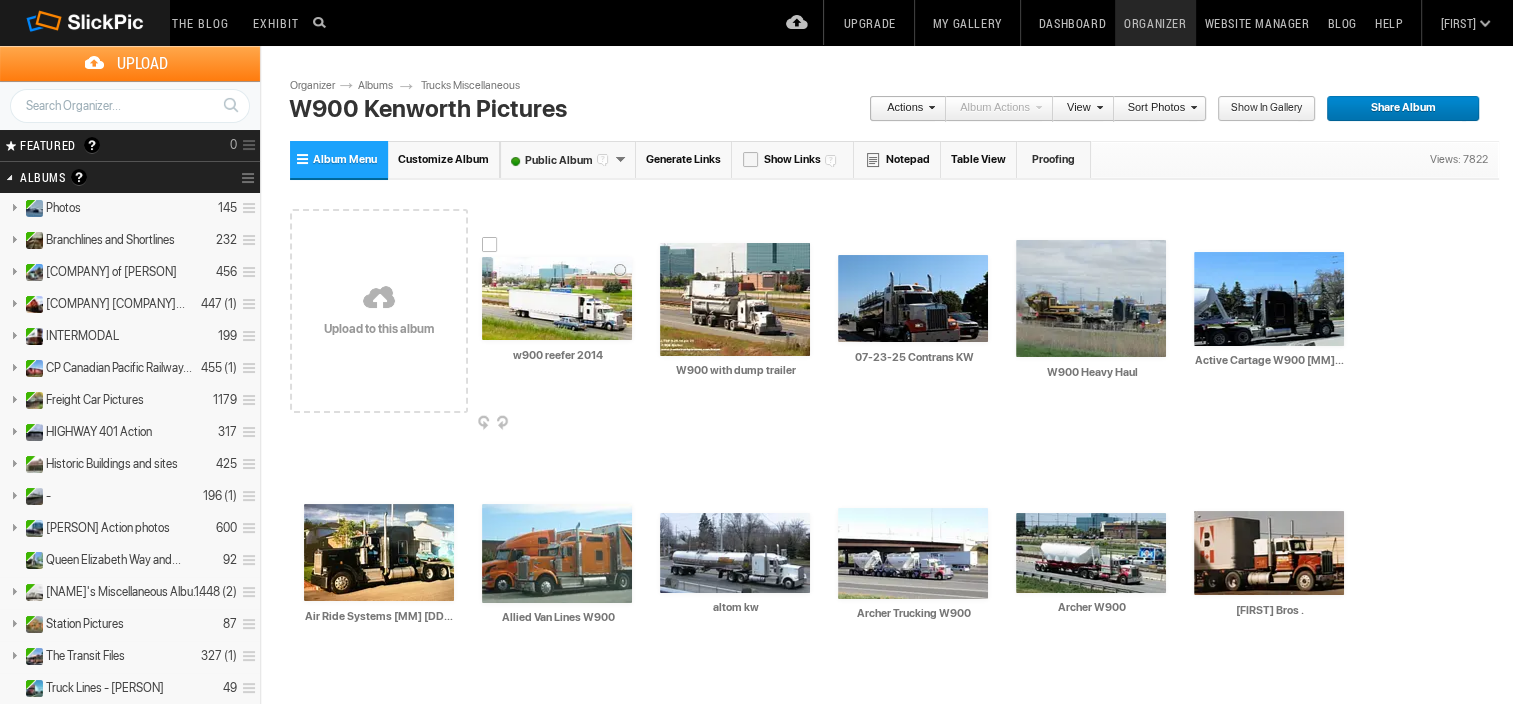 click at bounding box center (557, 298) 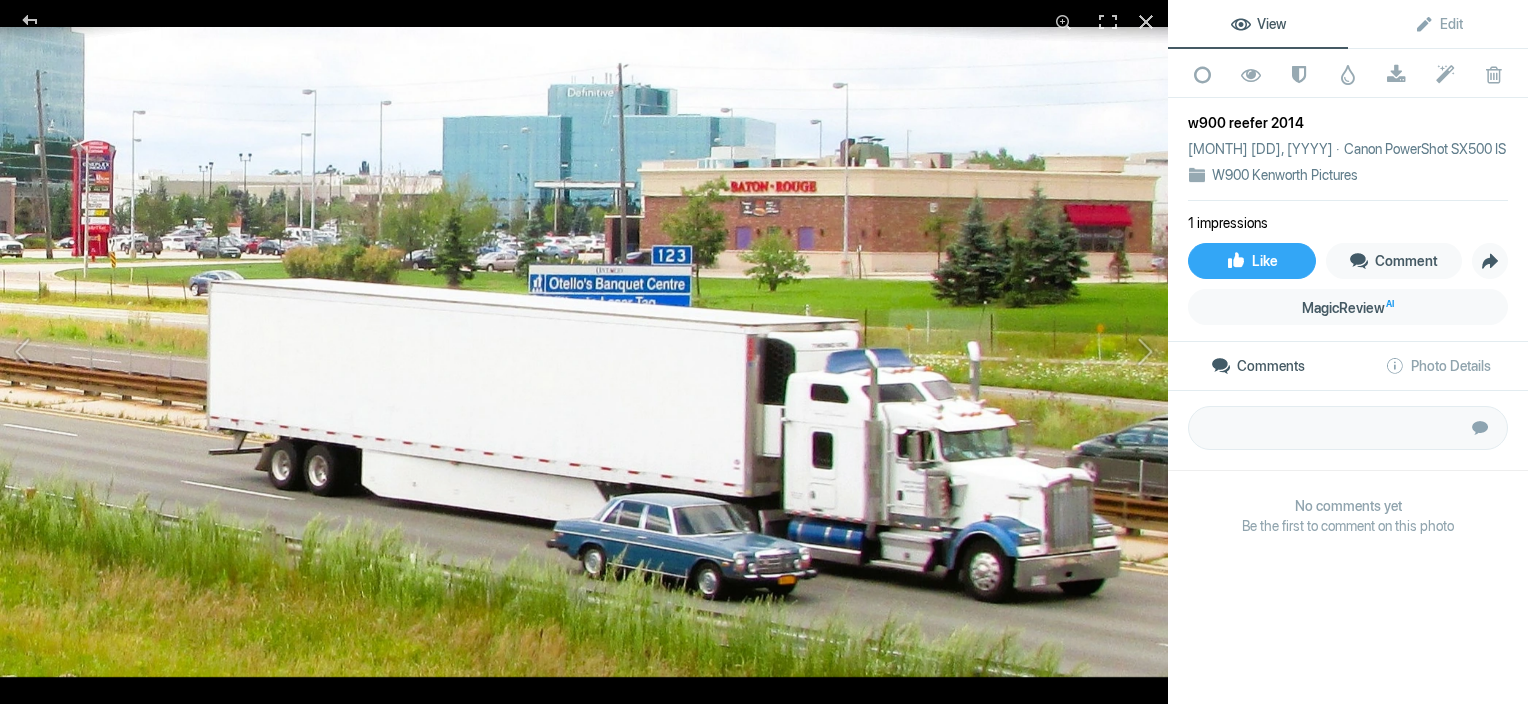 click on "w900 reefer 2014" 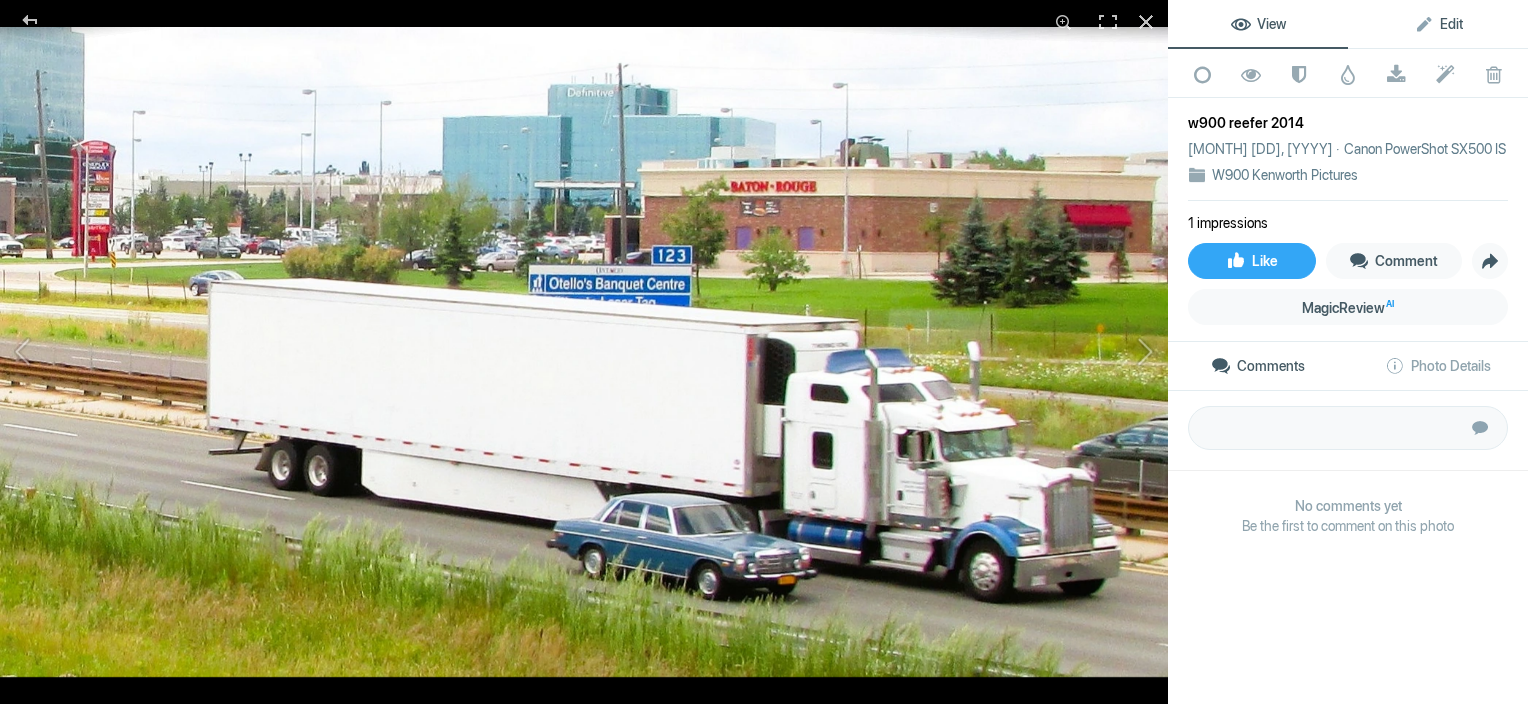 click on "Edit" 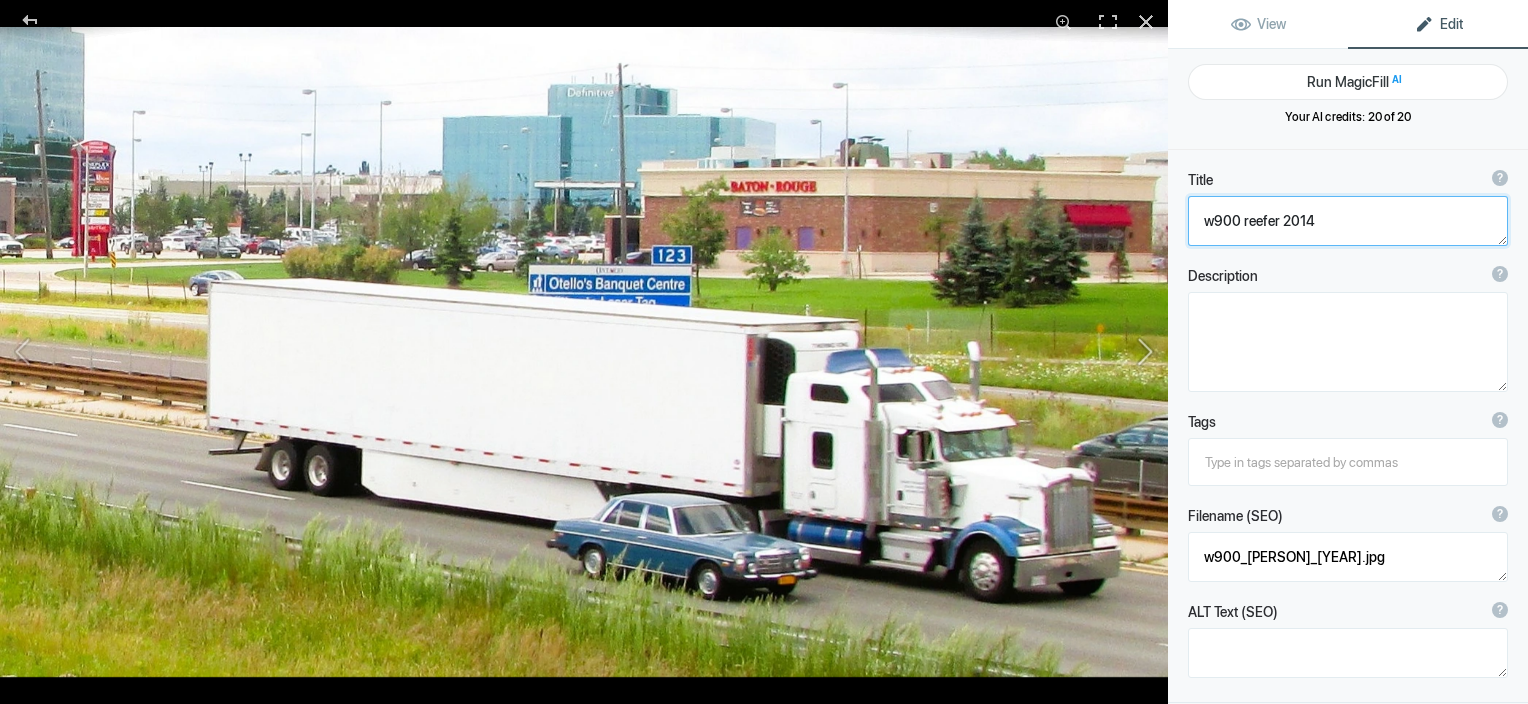 drag, startPoint x: 1313, startPoint y: 221, endPoint x: 1164, endPoint y: 230, distance: 149.27156 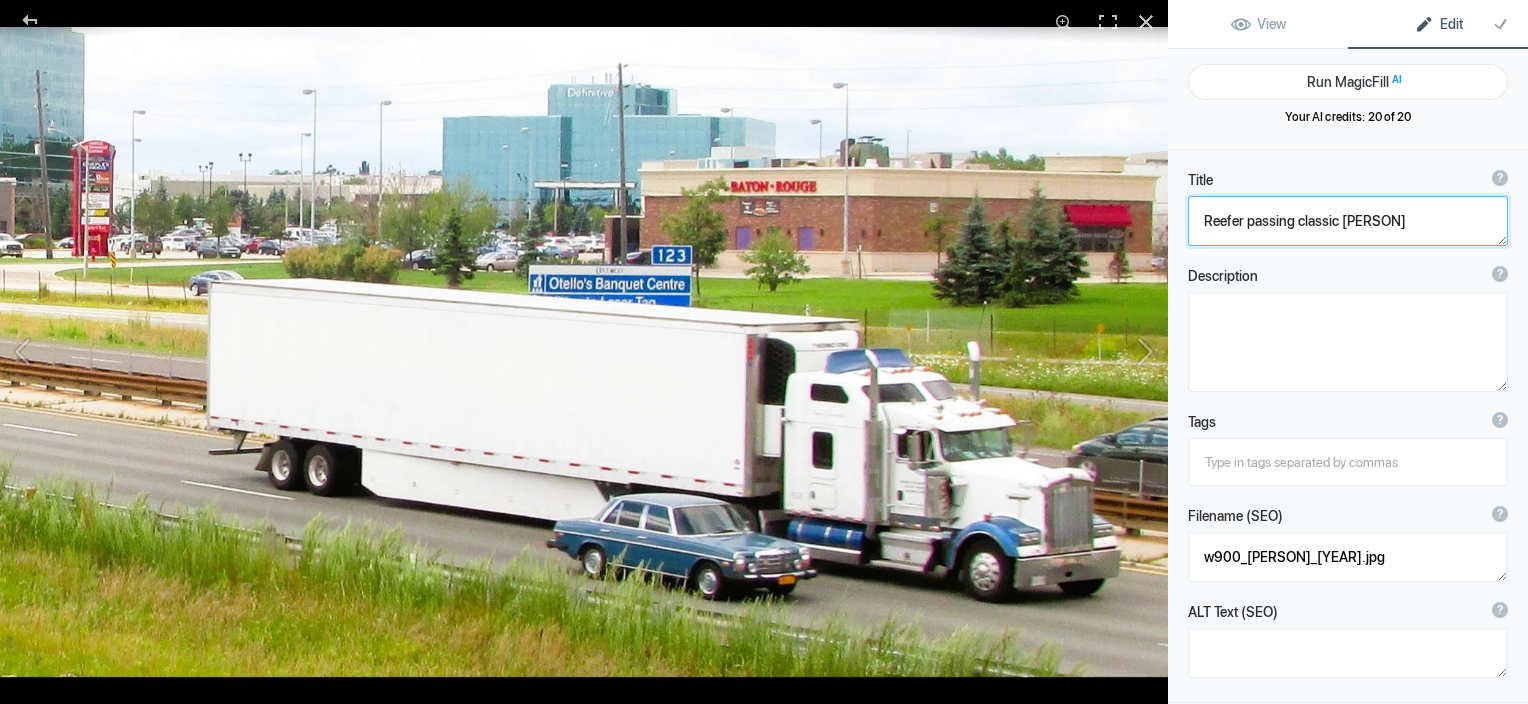 type on "Reefer passing classic Mercedes" 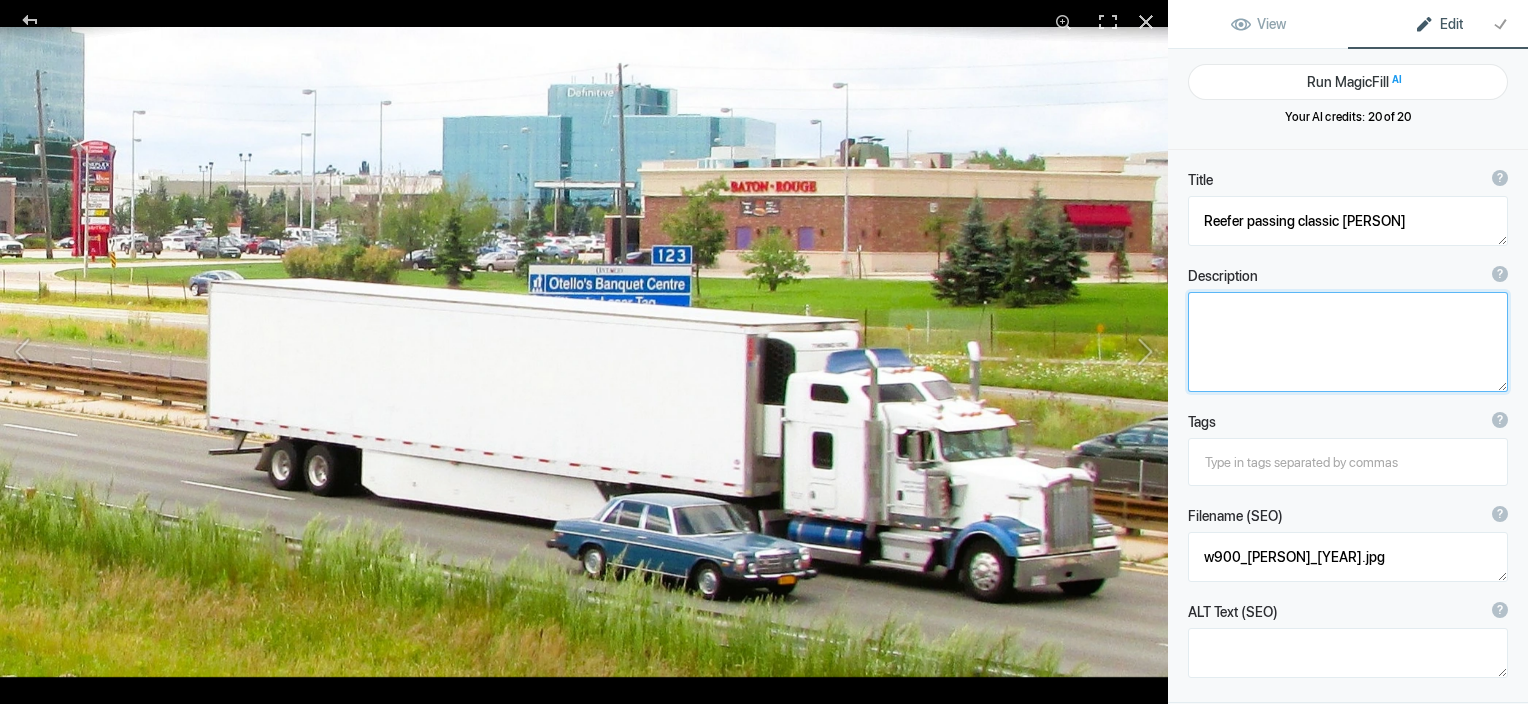 click 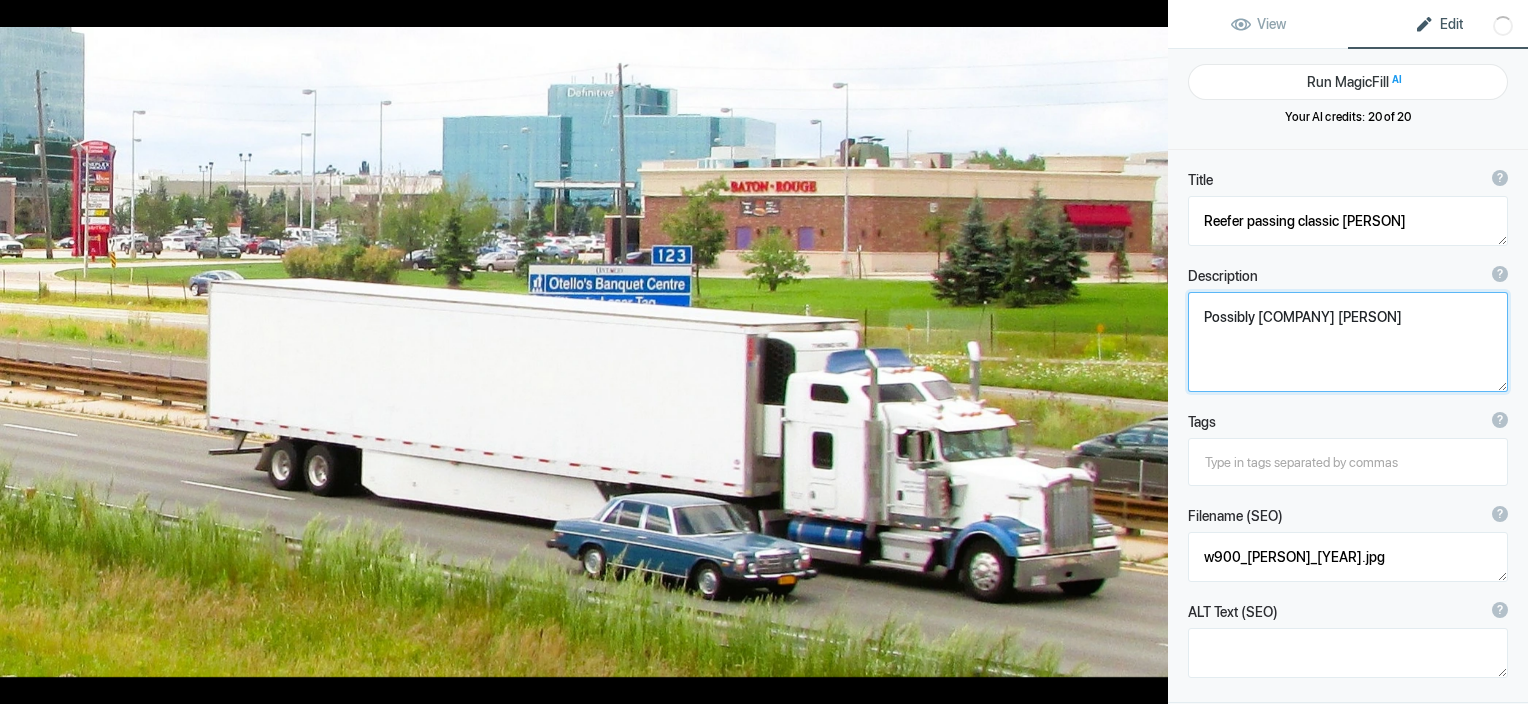 type on "Possibly Precision Truck Lines." 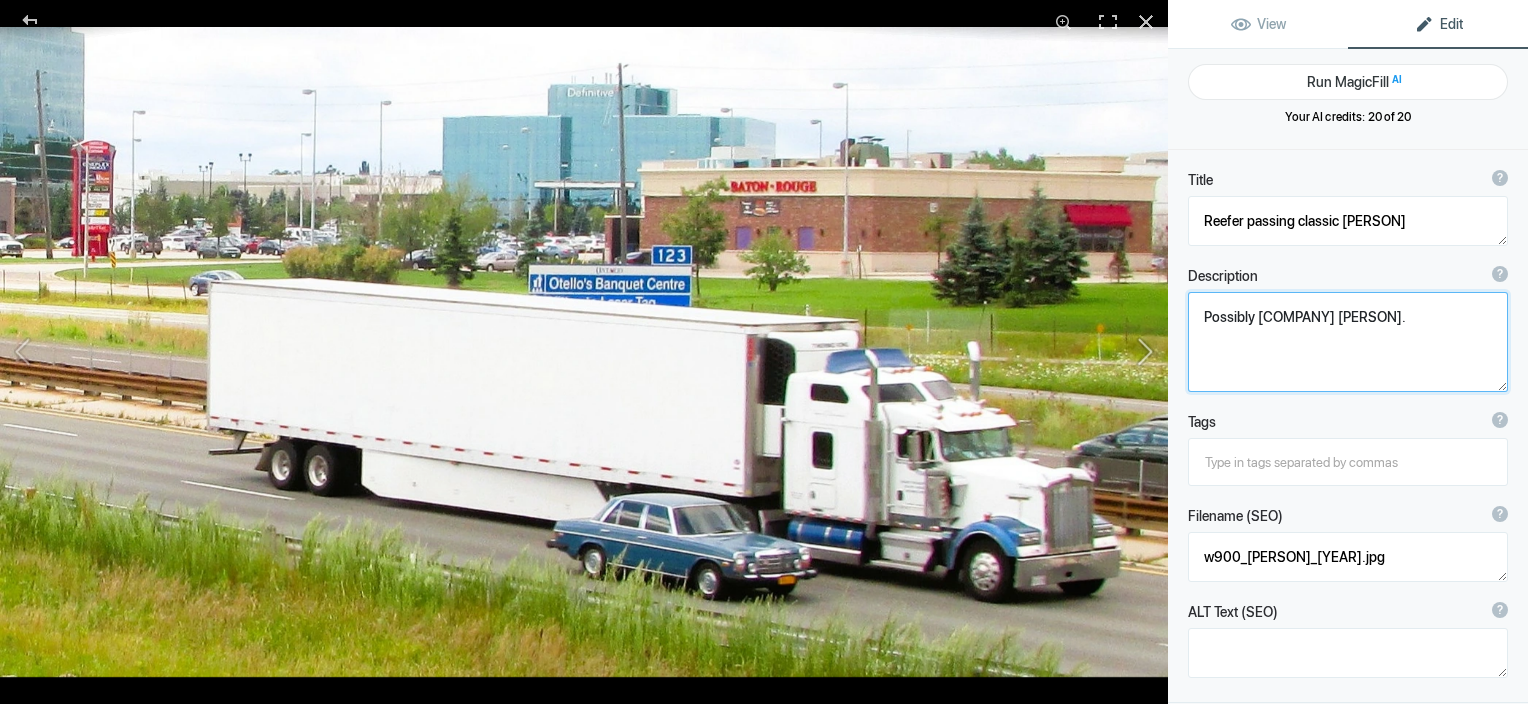 click 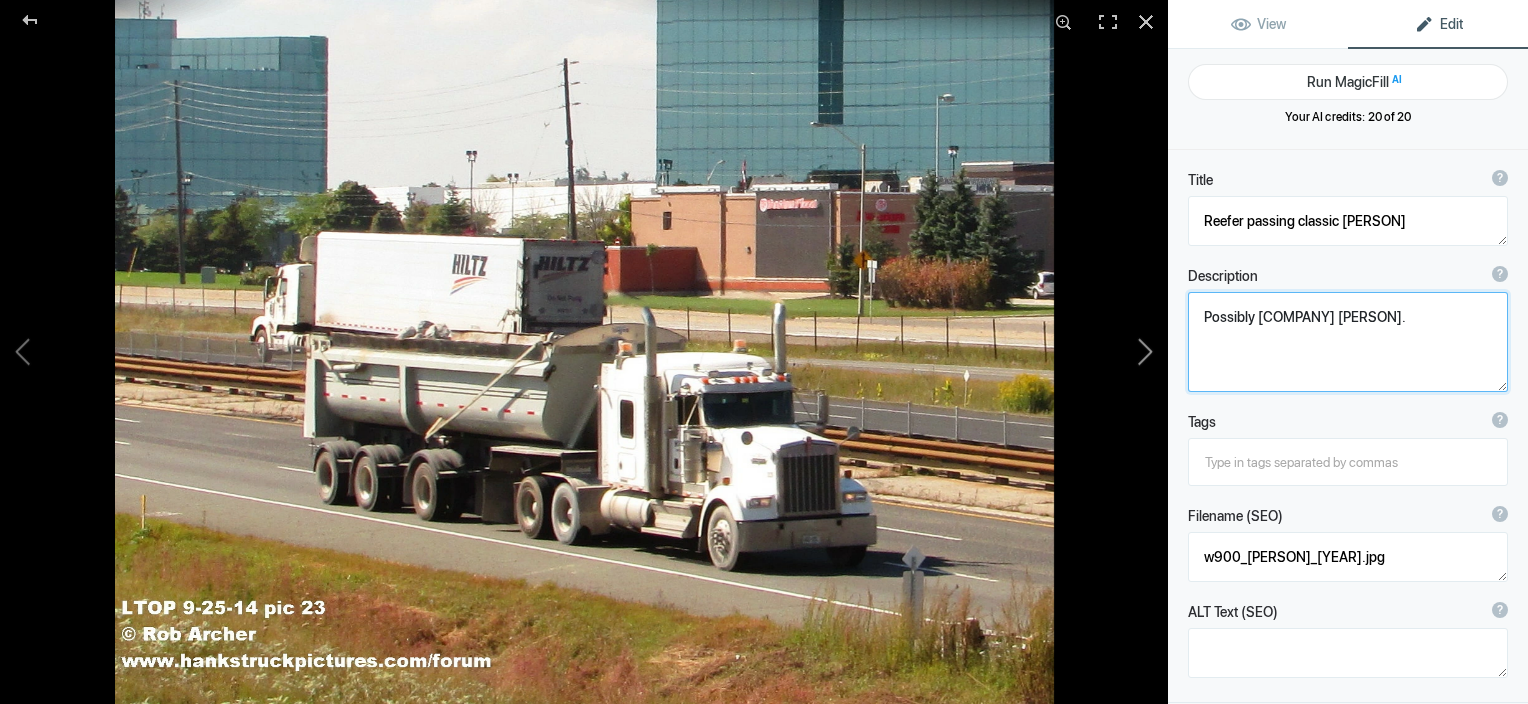 type on "W900 with dump trailer" 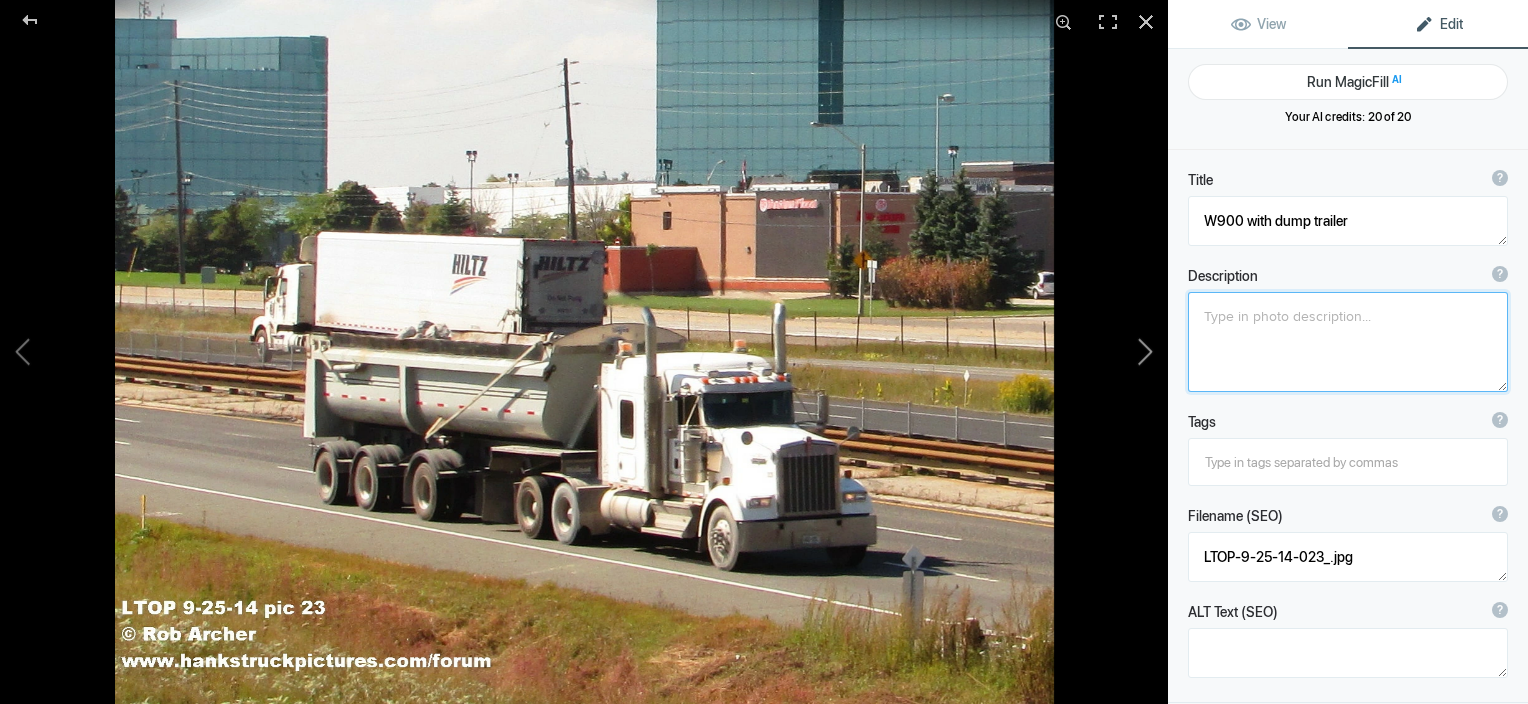 click 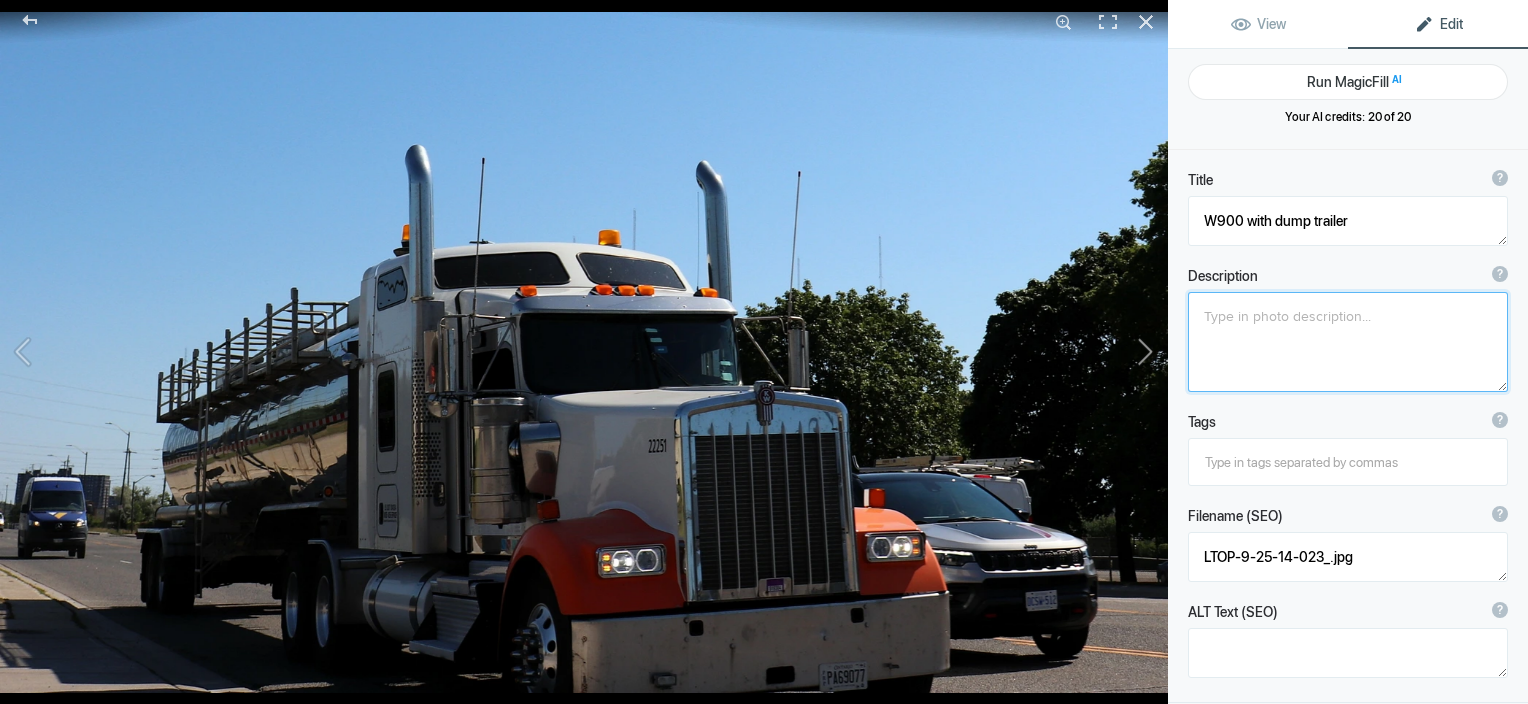 type on "[MONTH]-[DAY]-[YEAR] [COMPANY] KW" 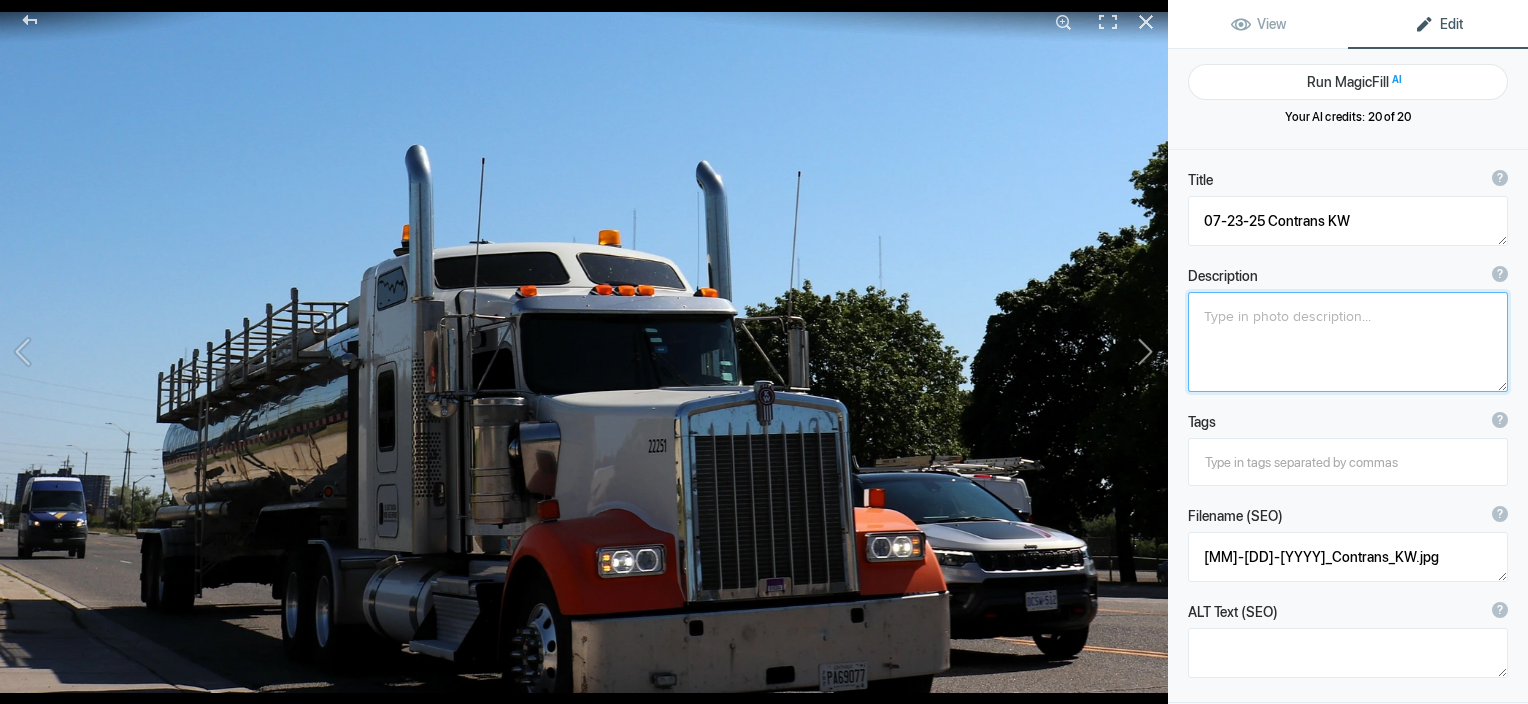 click 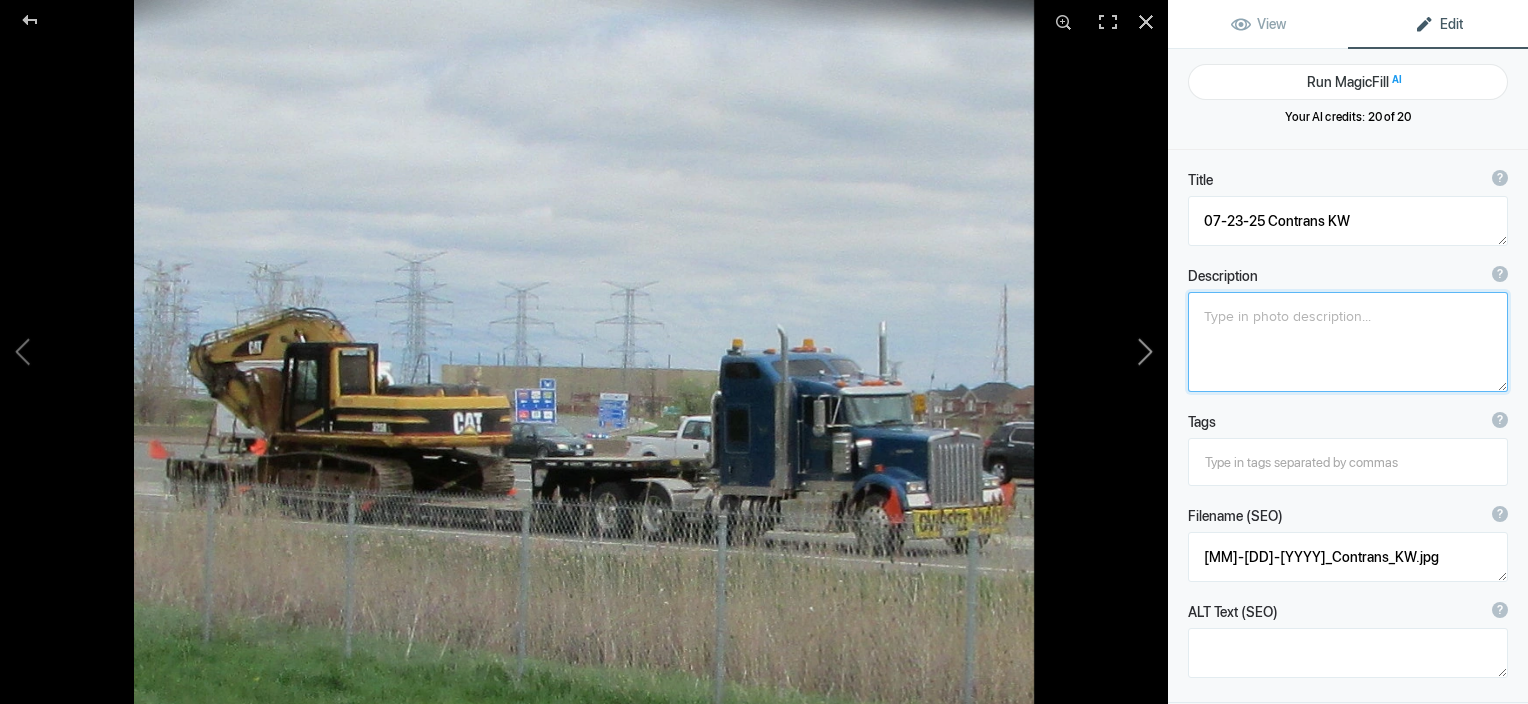 type on "W900 Heavy Haul" 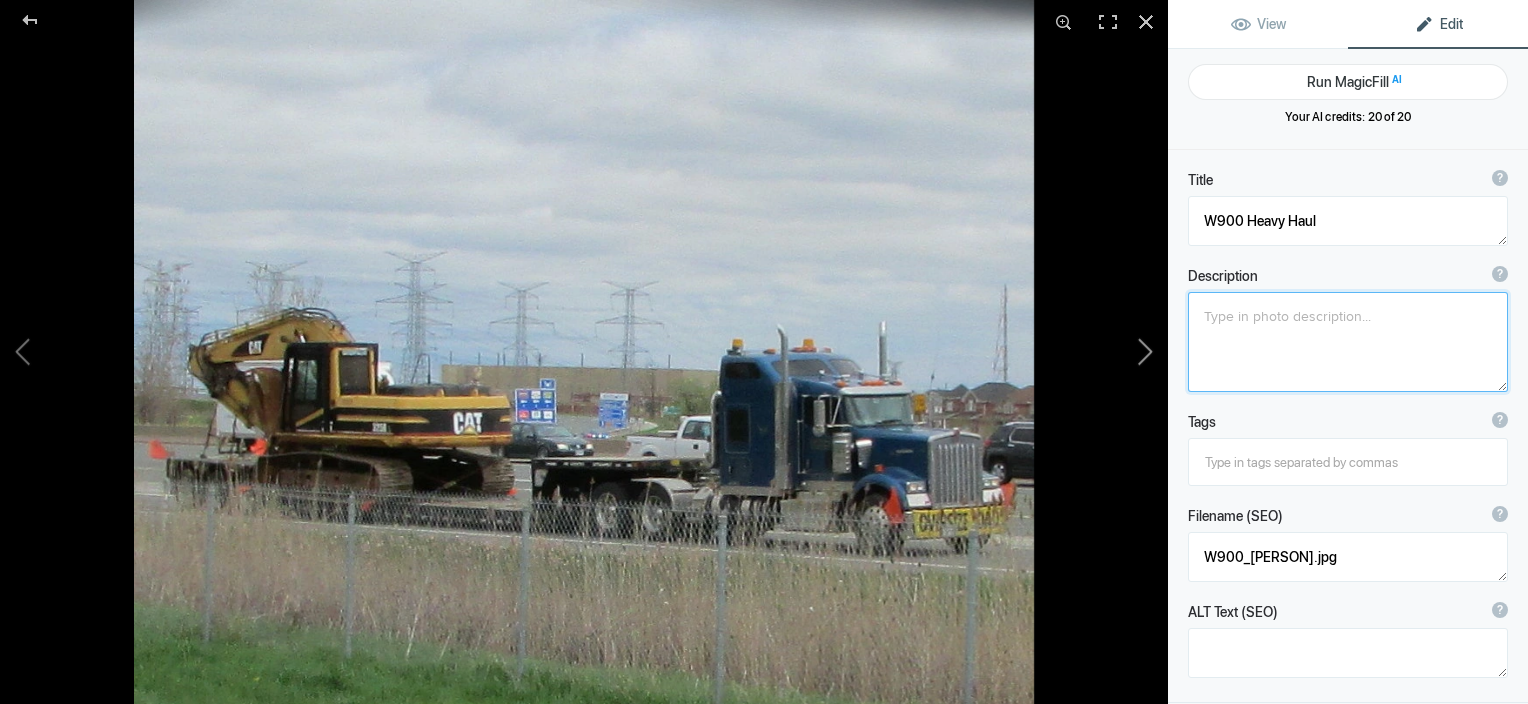 click 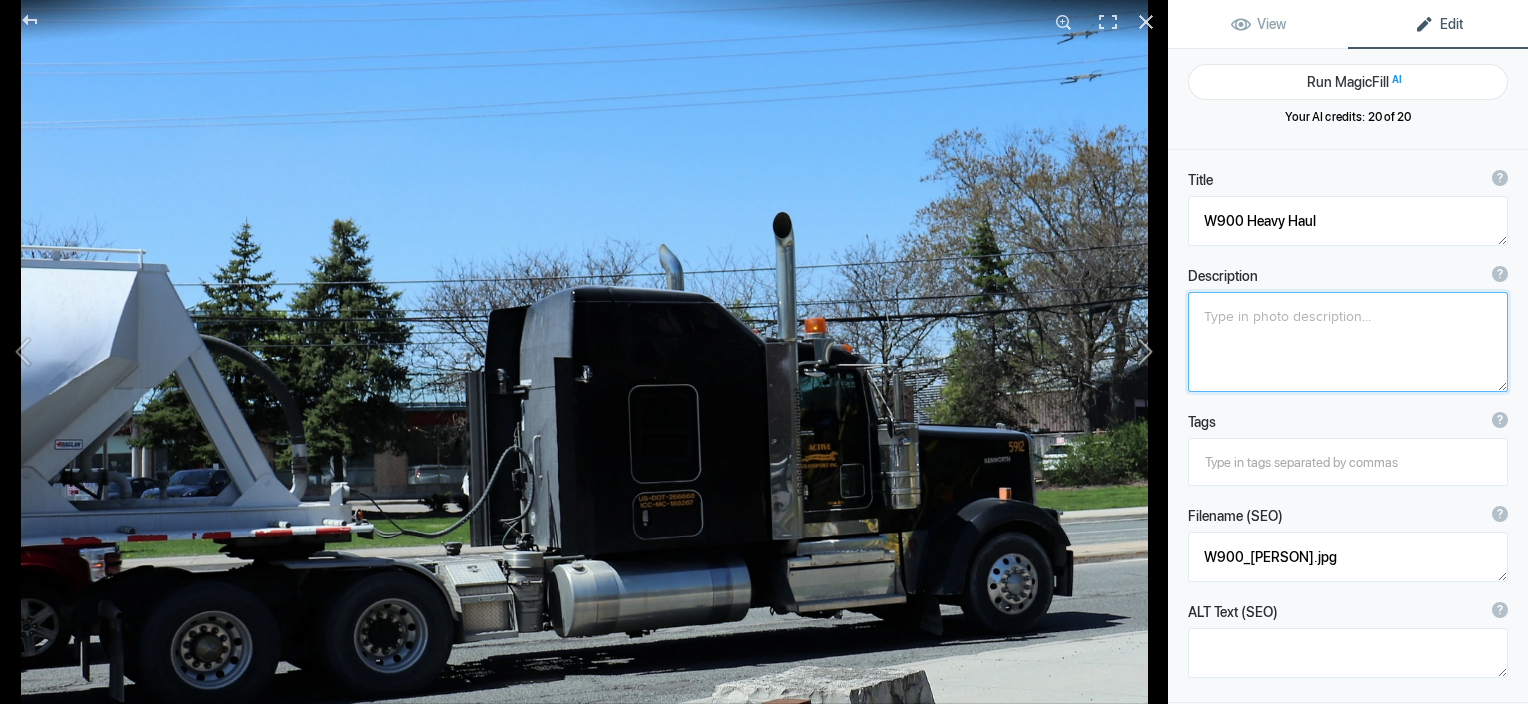 type on "[COMPANY] Cartage W900 [MONTH]=[DAY]-[YEAR]" 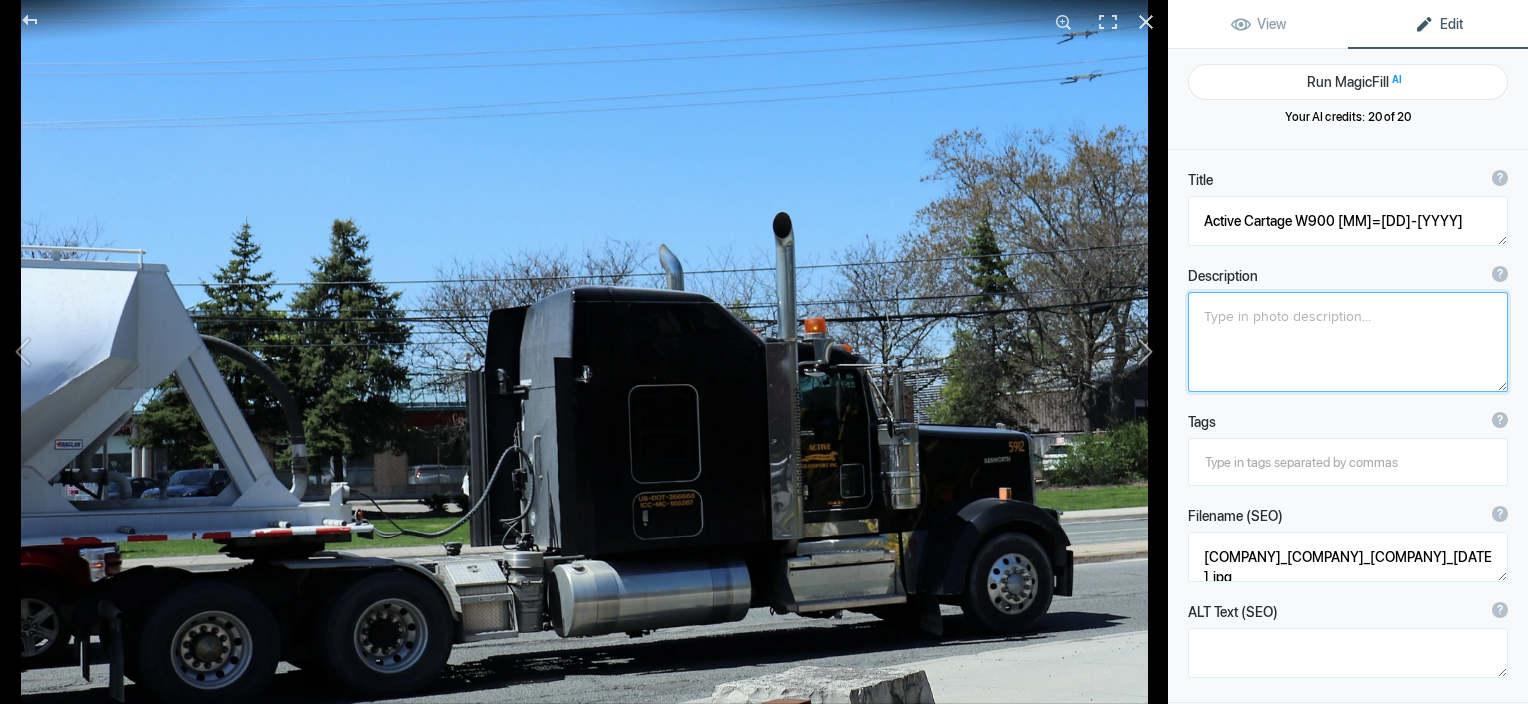 click 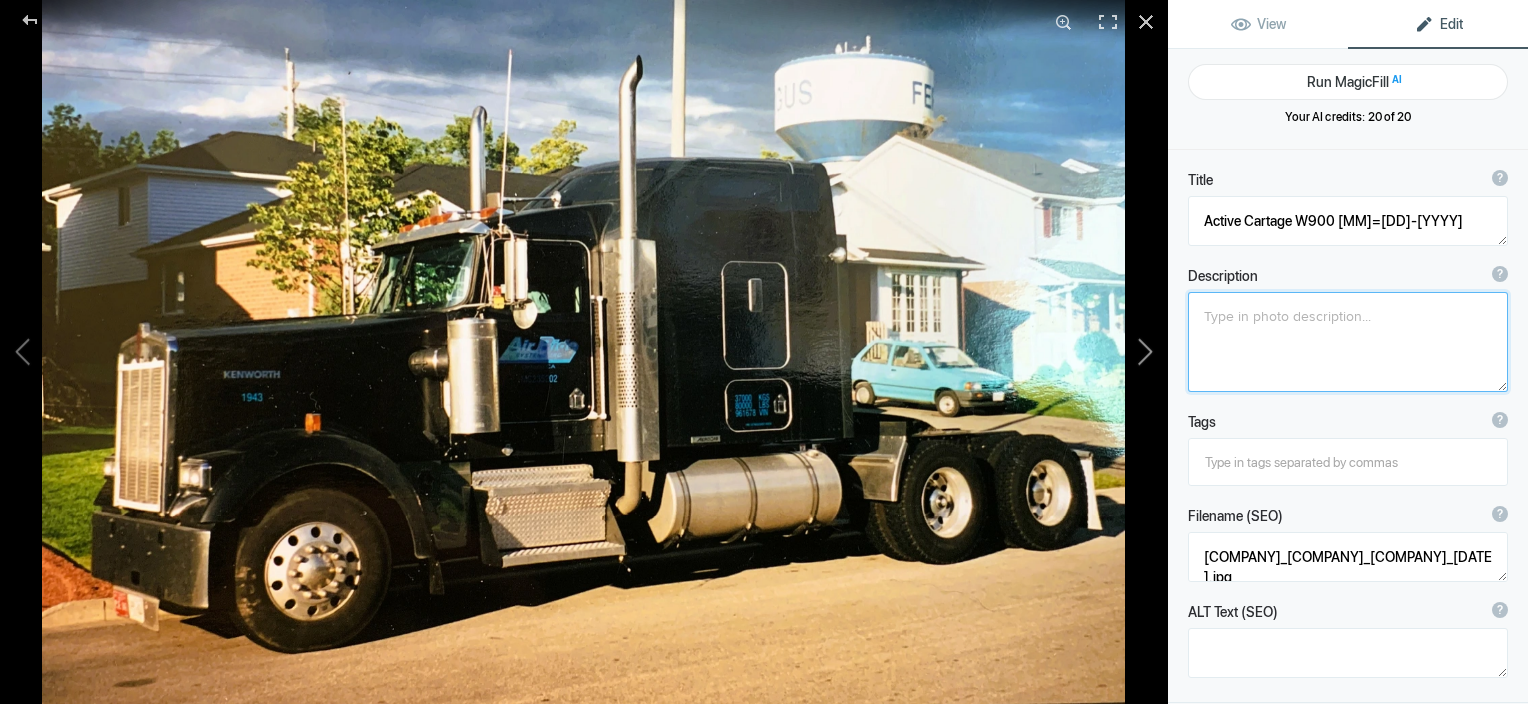 type on "Air Ride Systems JN [NUMBER],[YEAR]" 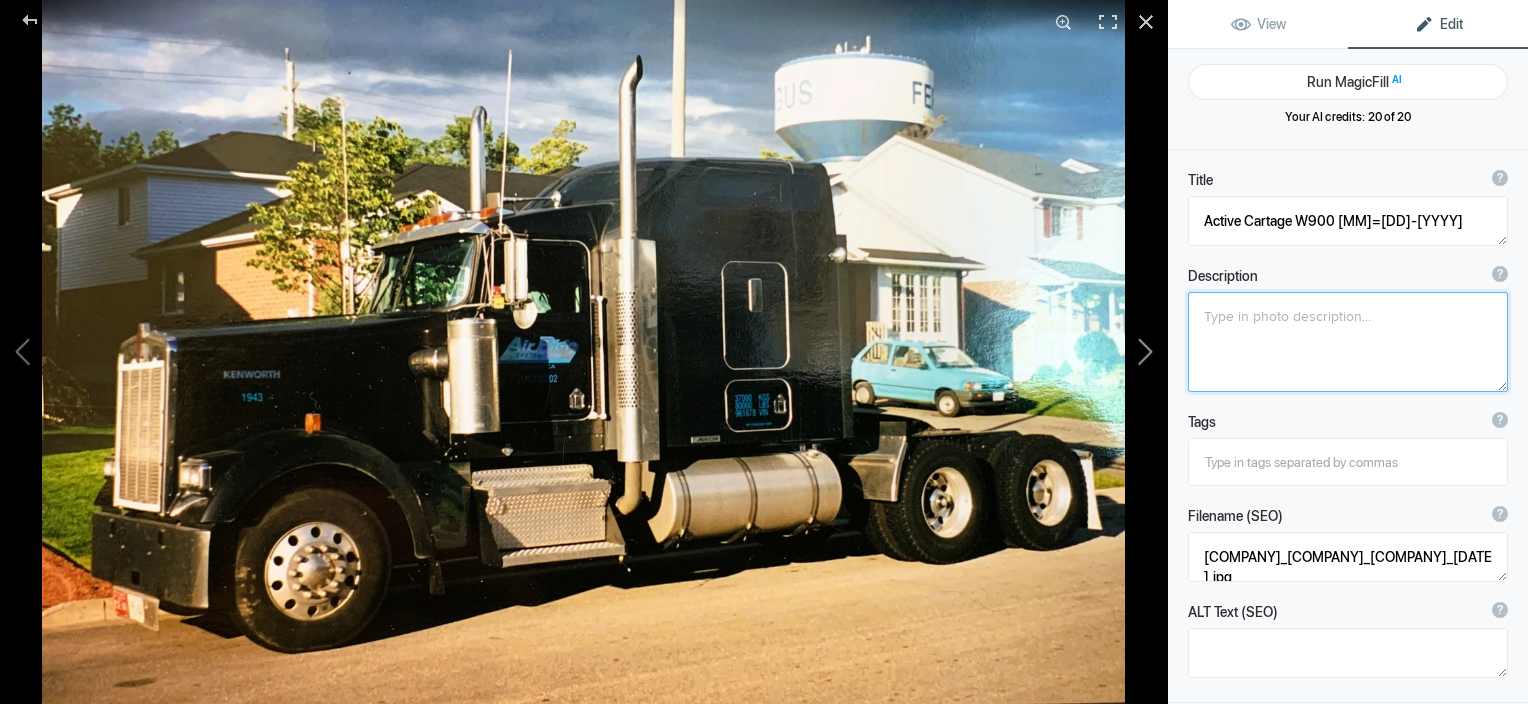 type on "Air_Ride_Systems_JN_18,2000.jpg" 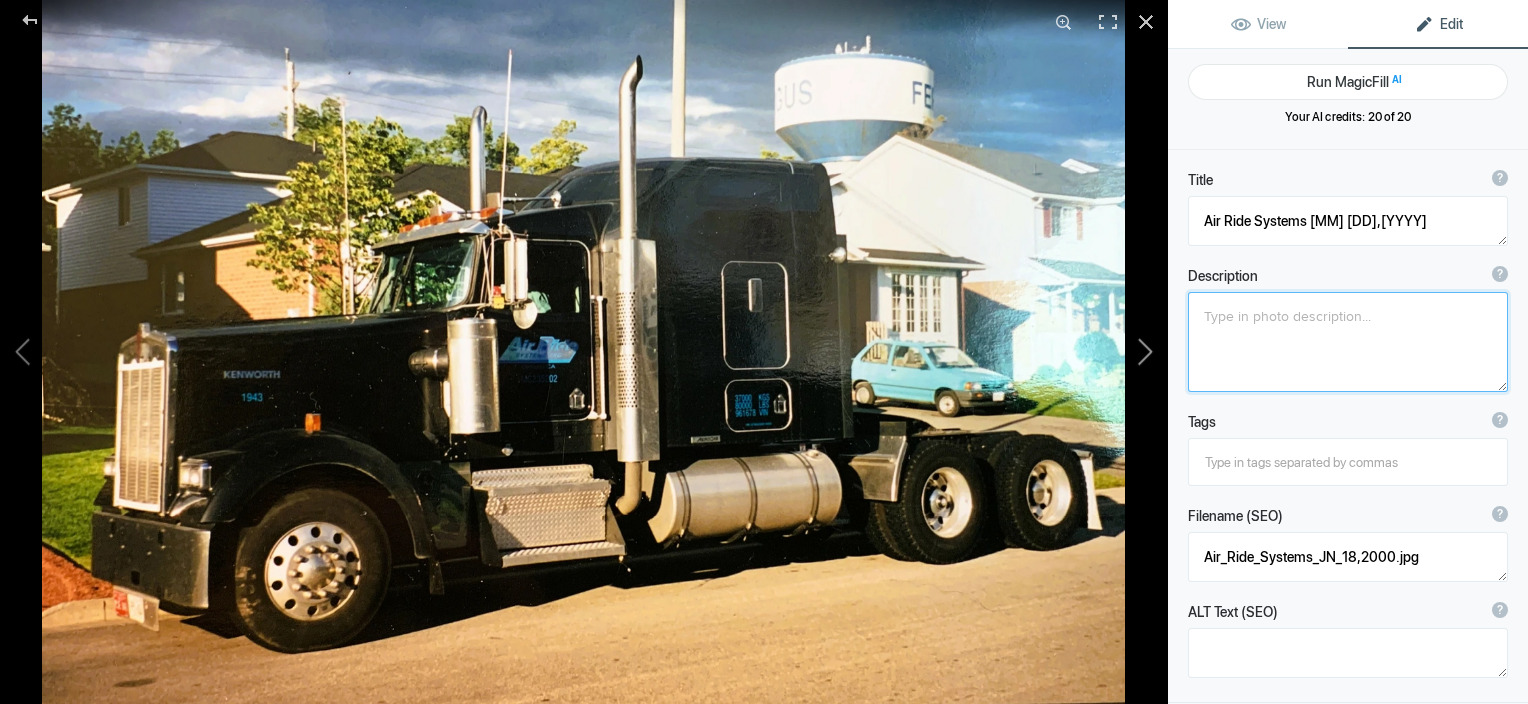 click 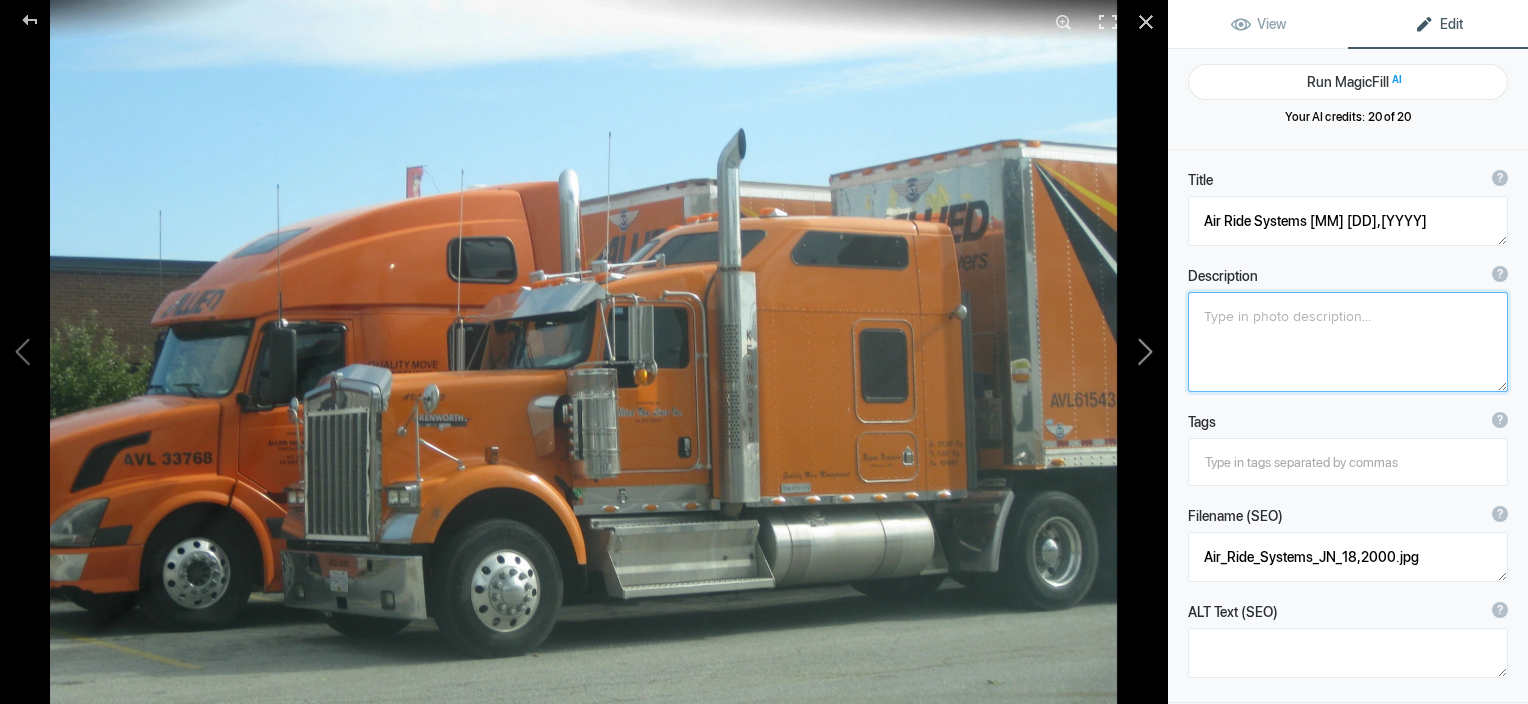 type on "[BRAND] Van Lines W900" 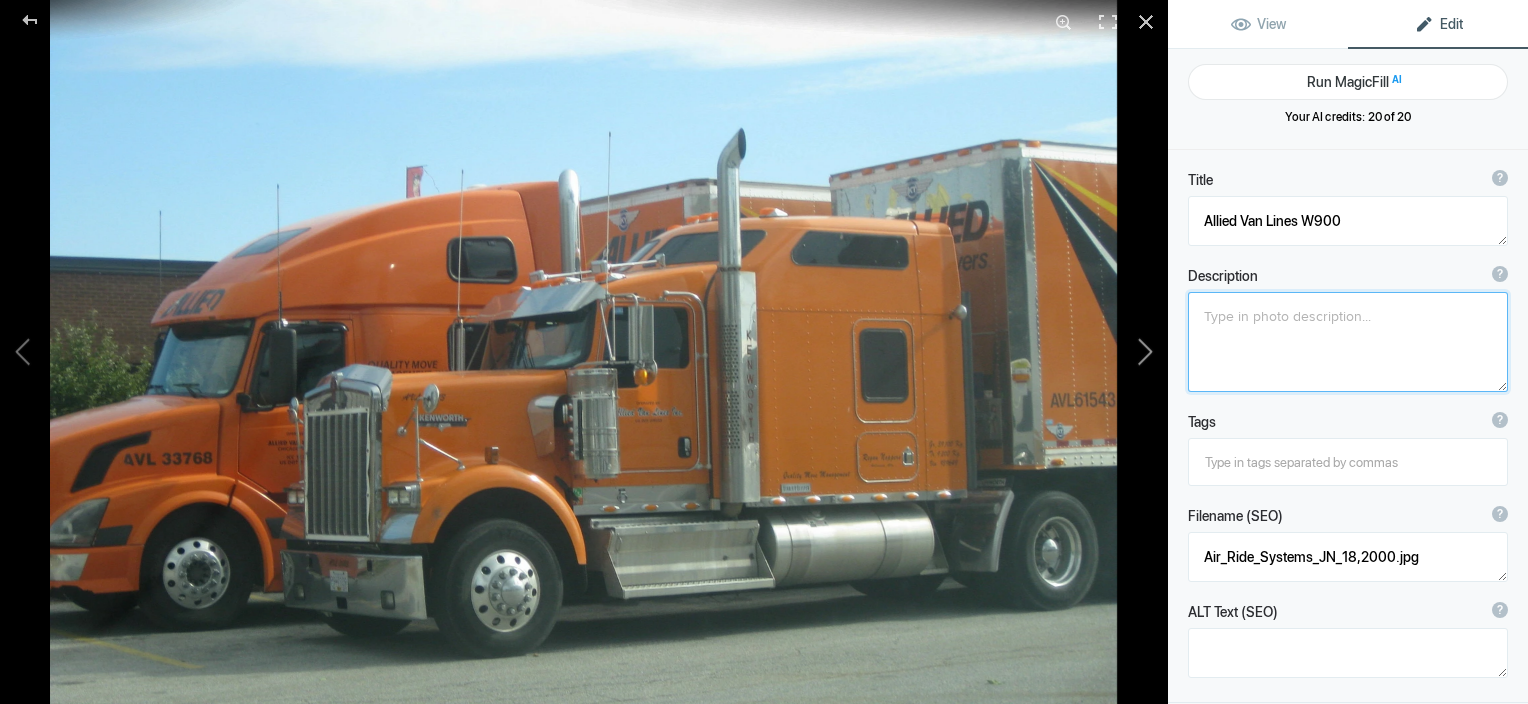 type on "posted_allied_movers.jpg" 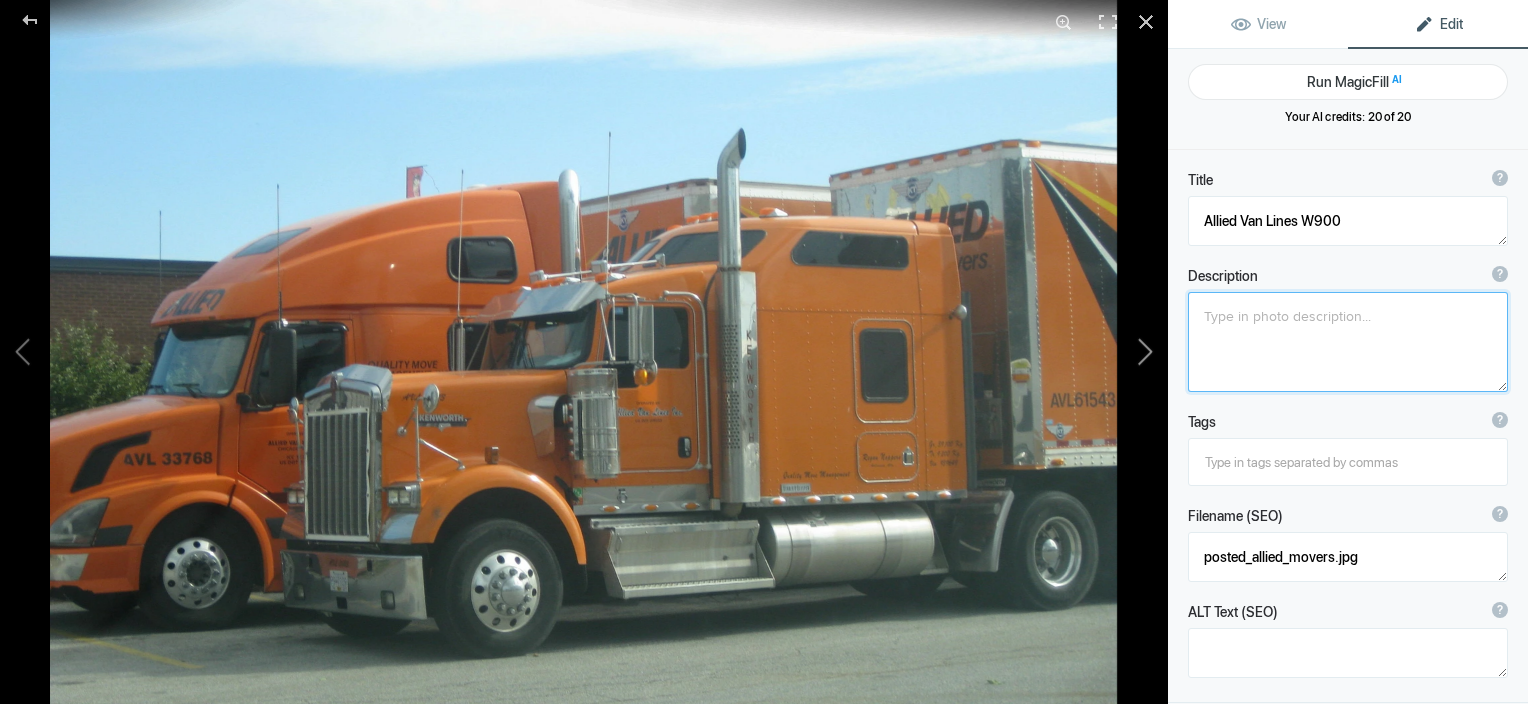 click 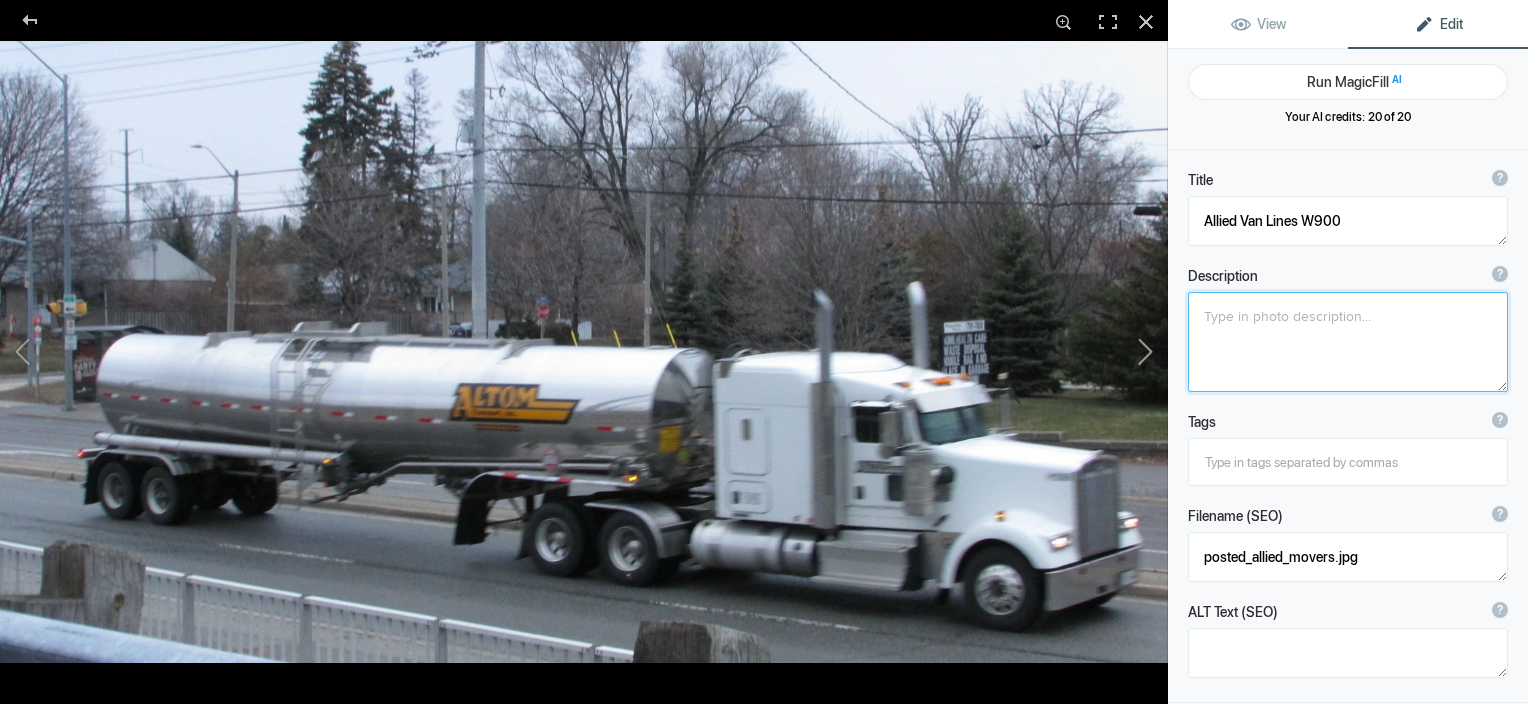 type on "[COMPANY] kw" 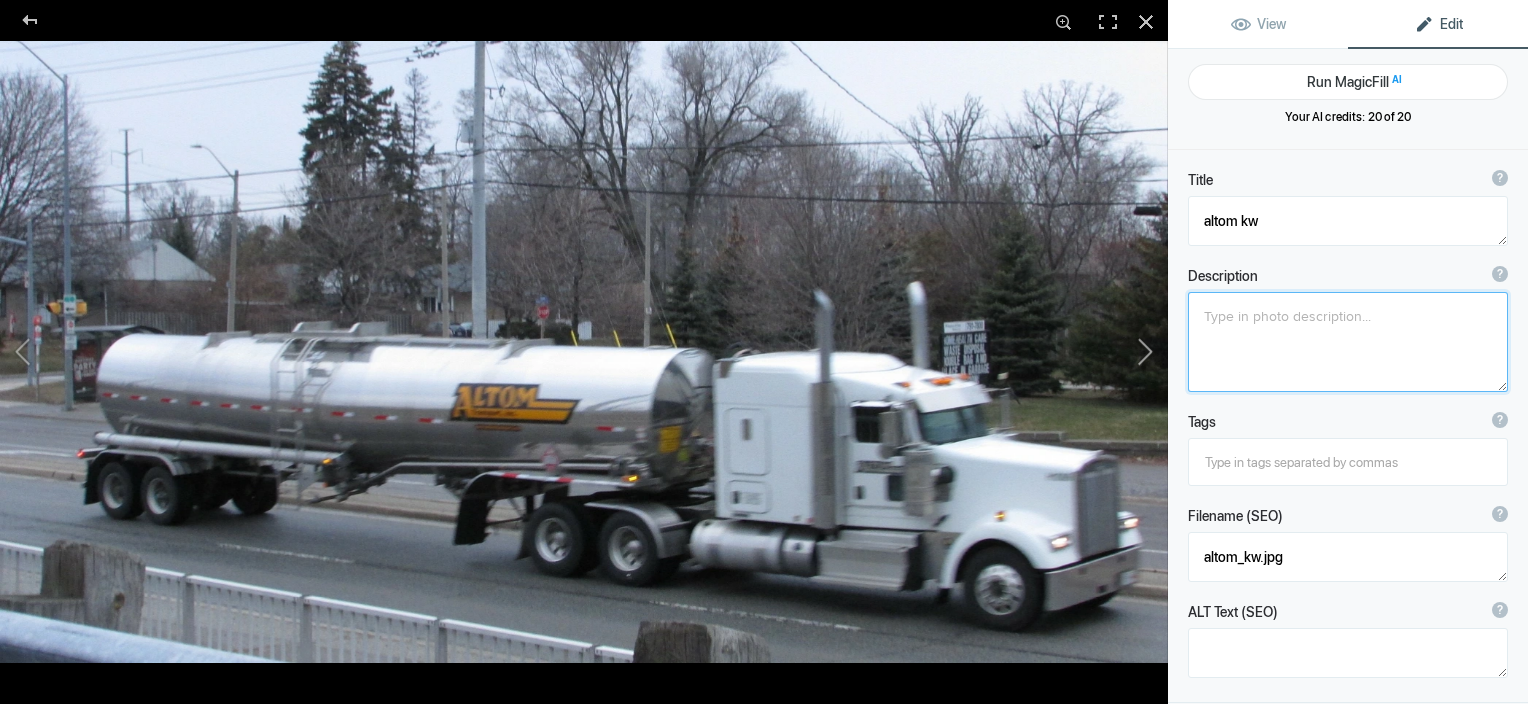 click 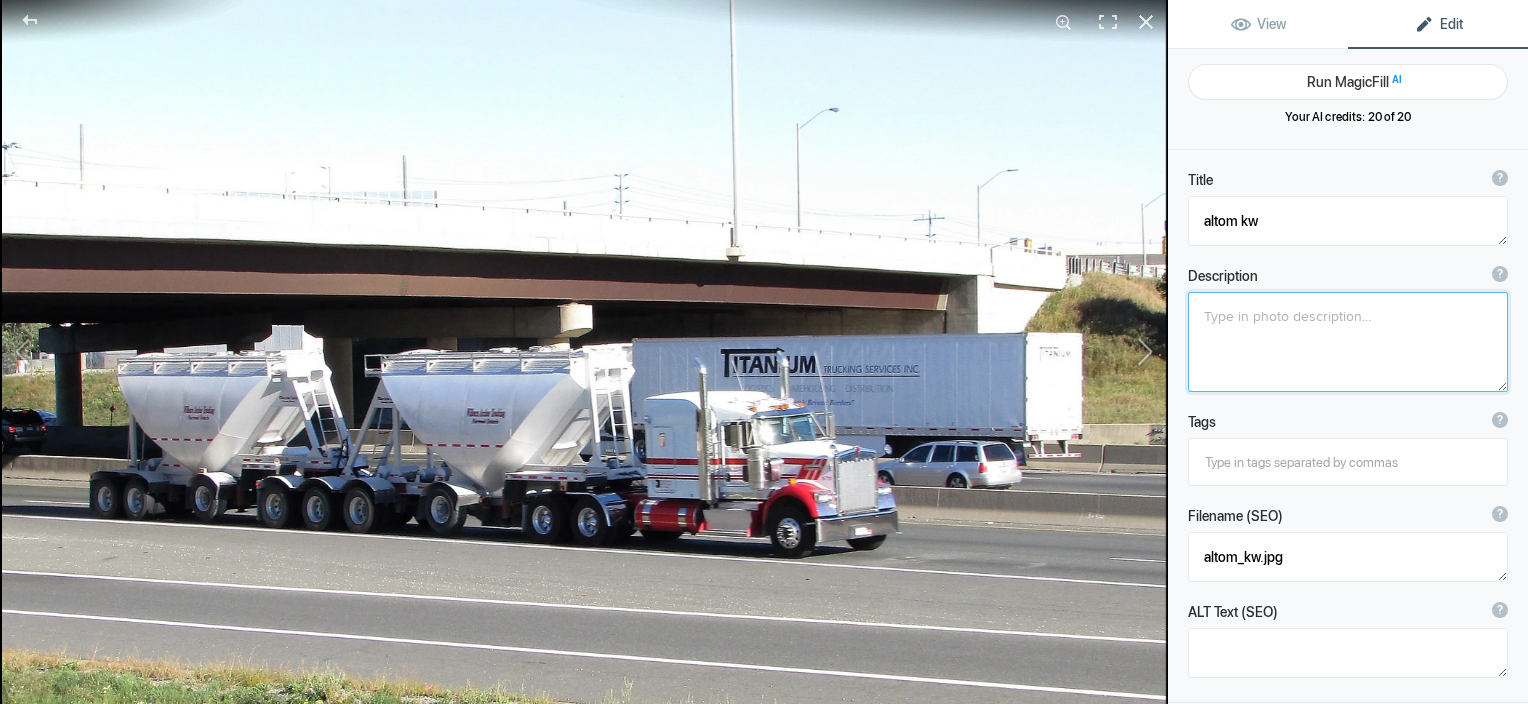 type on "[BRAND] [BRAND] [MODEL]" 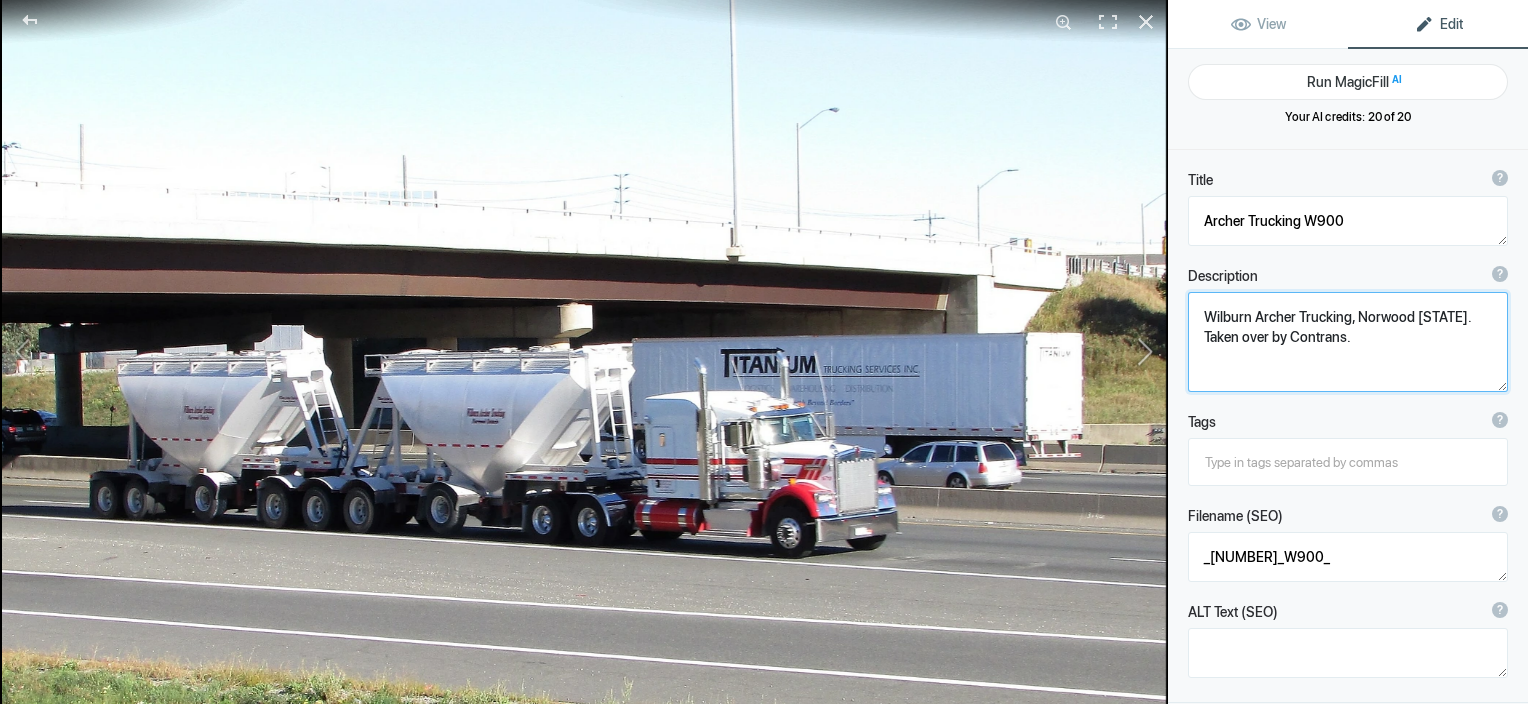 click 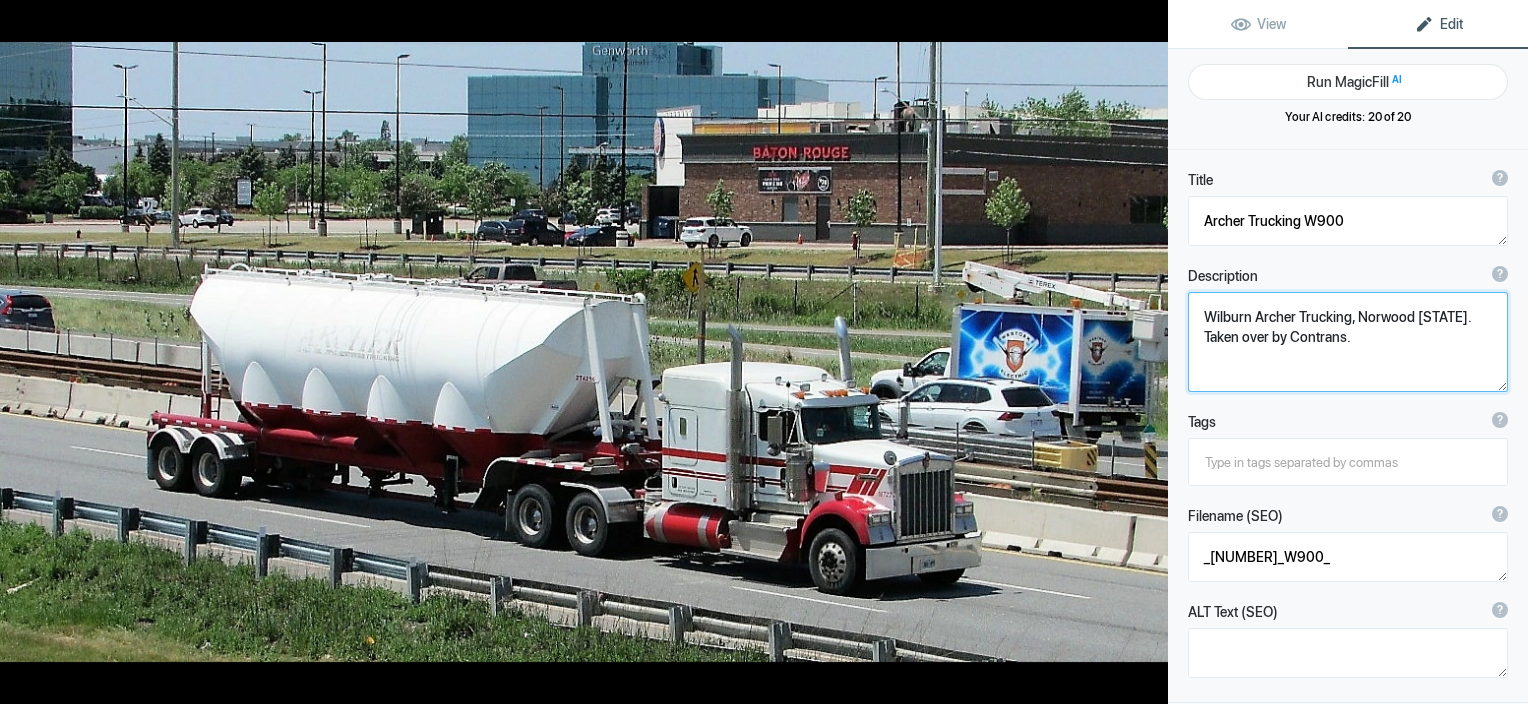 type on "[COMPANY] W900" 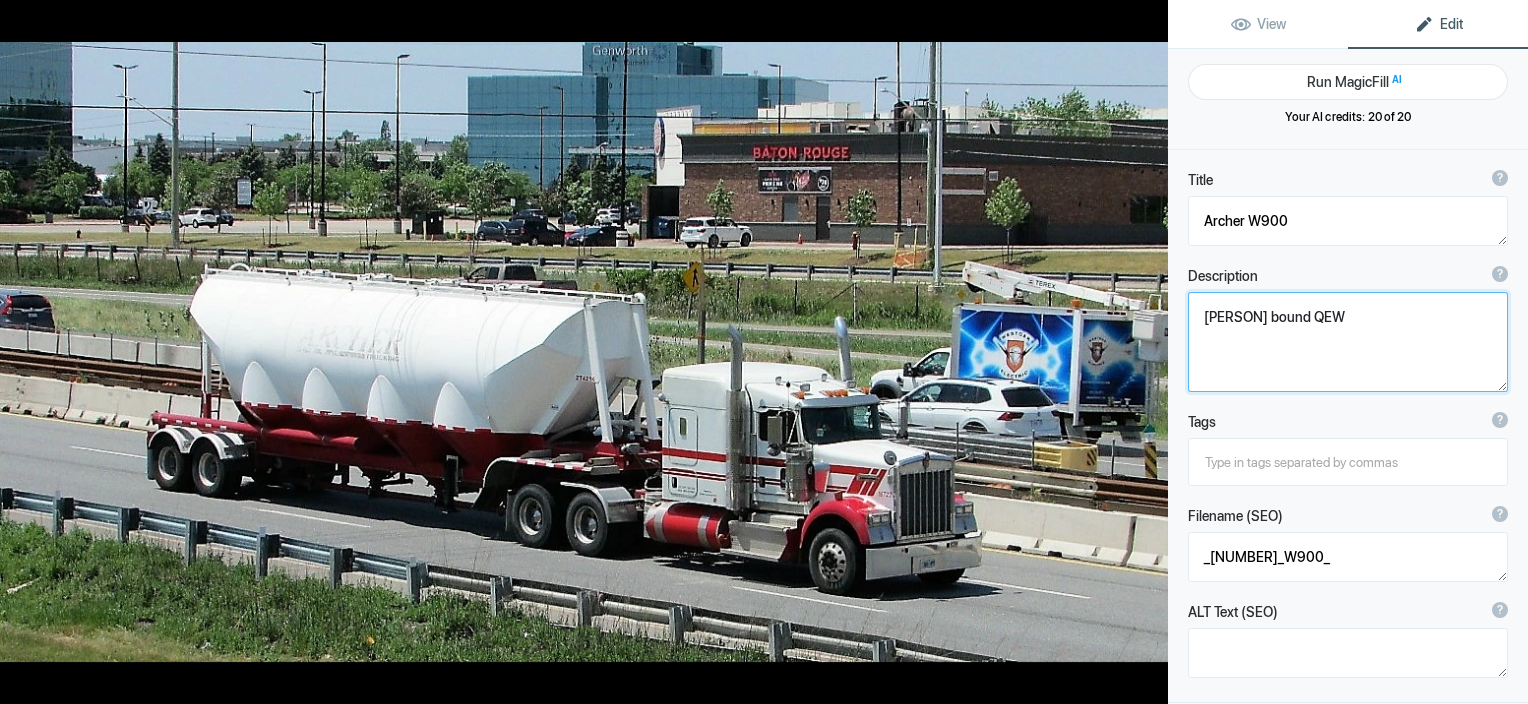 type on "Archer_W900.jpg" 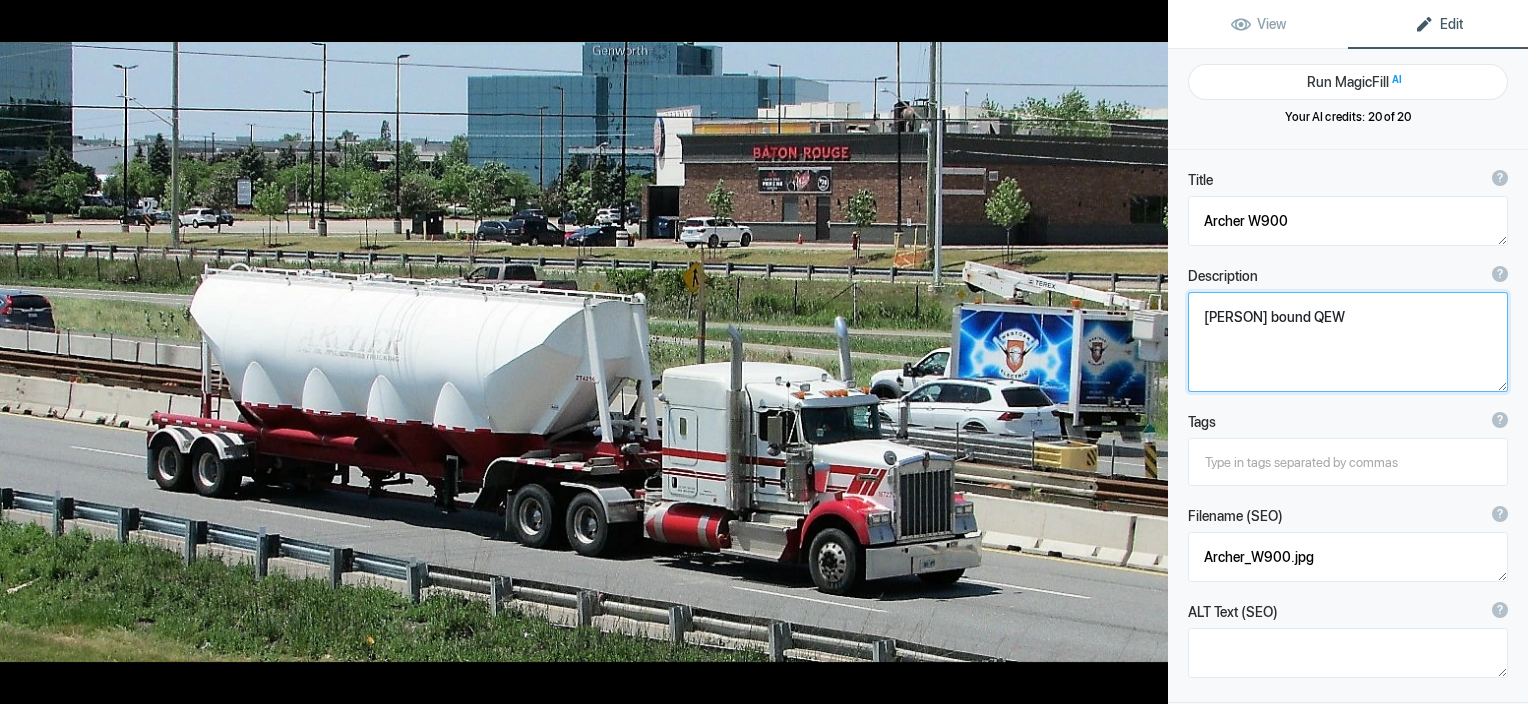 click 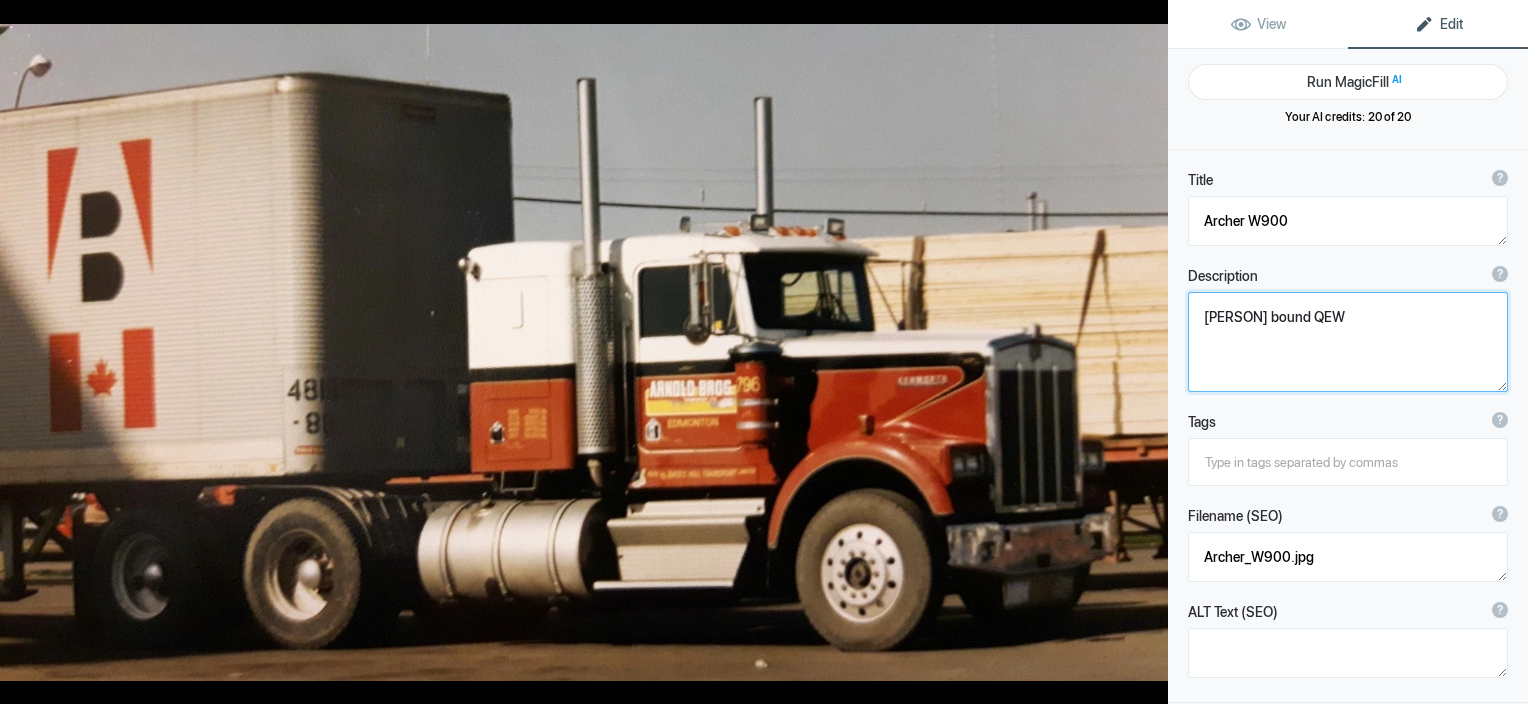 type on "[NAME] Bros ." 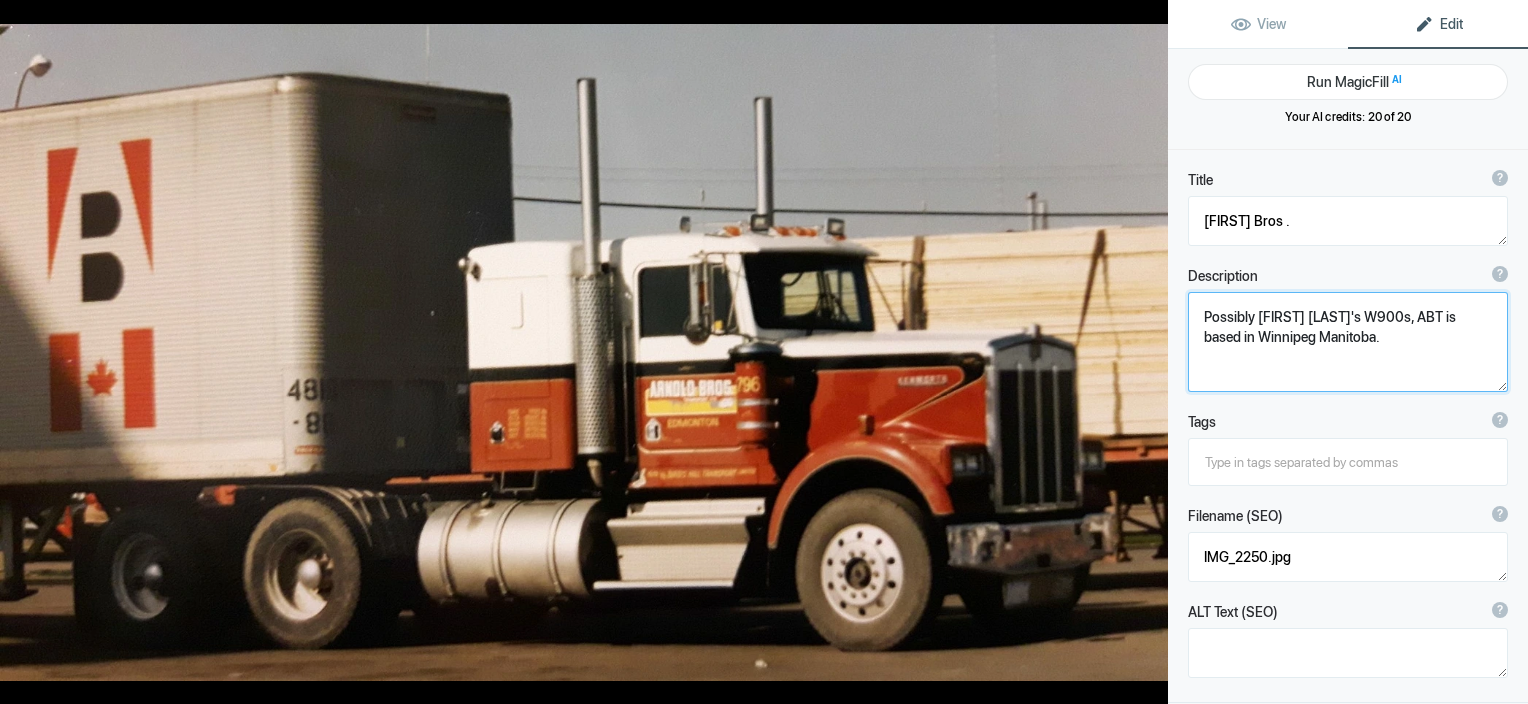 click 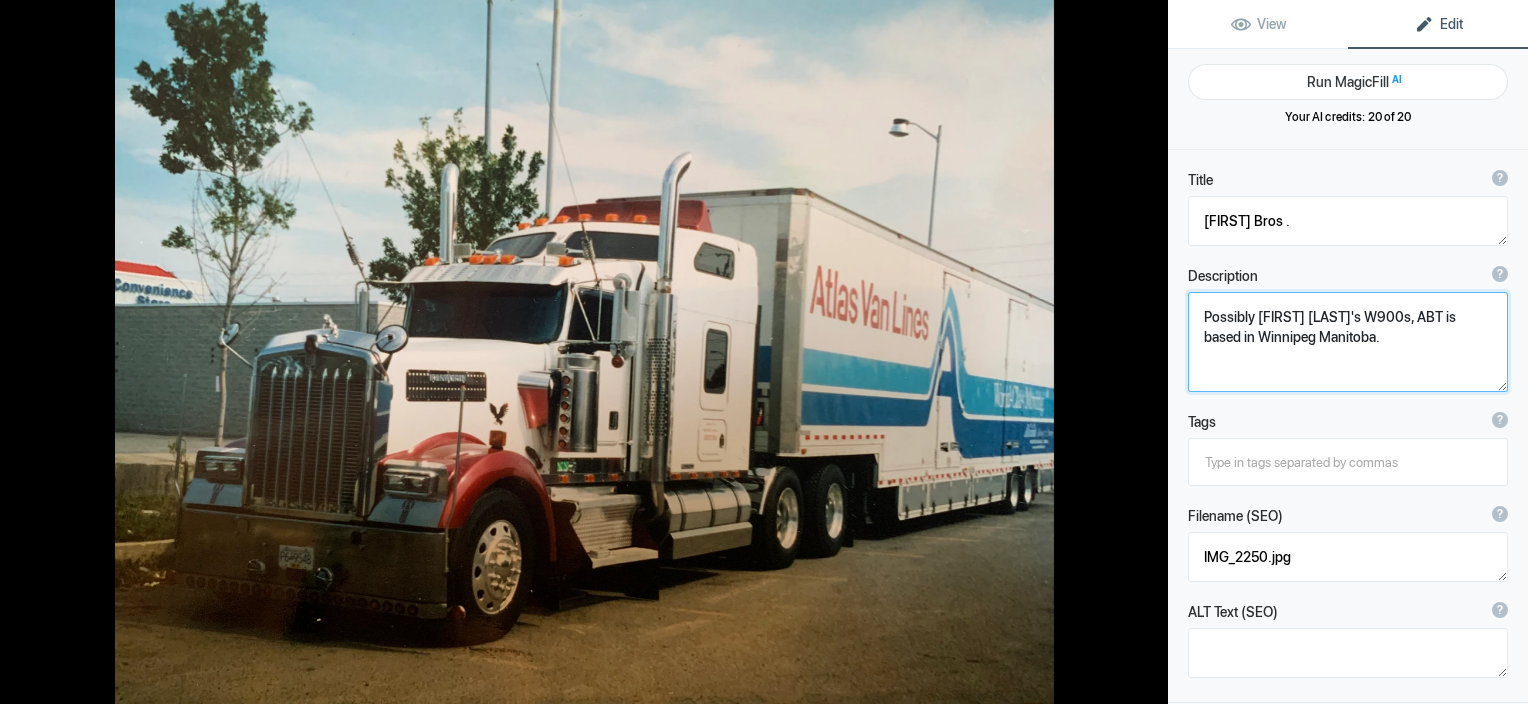 type on "[BRAND] Van Lines from Print" 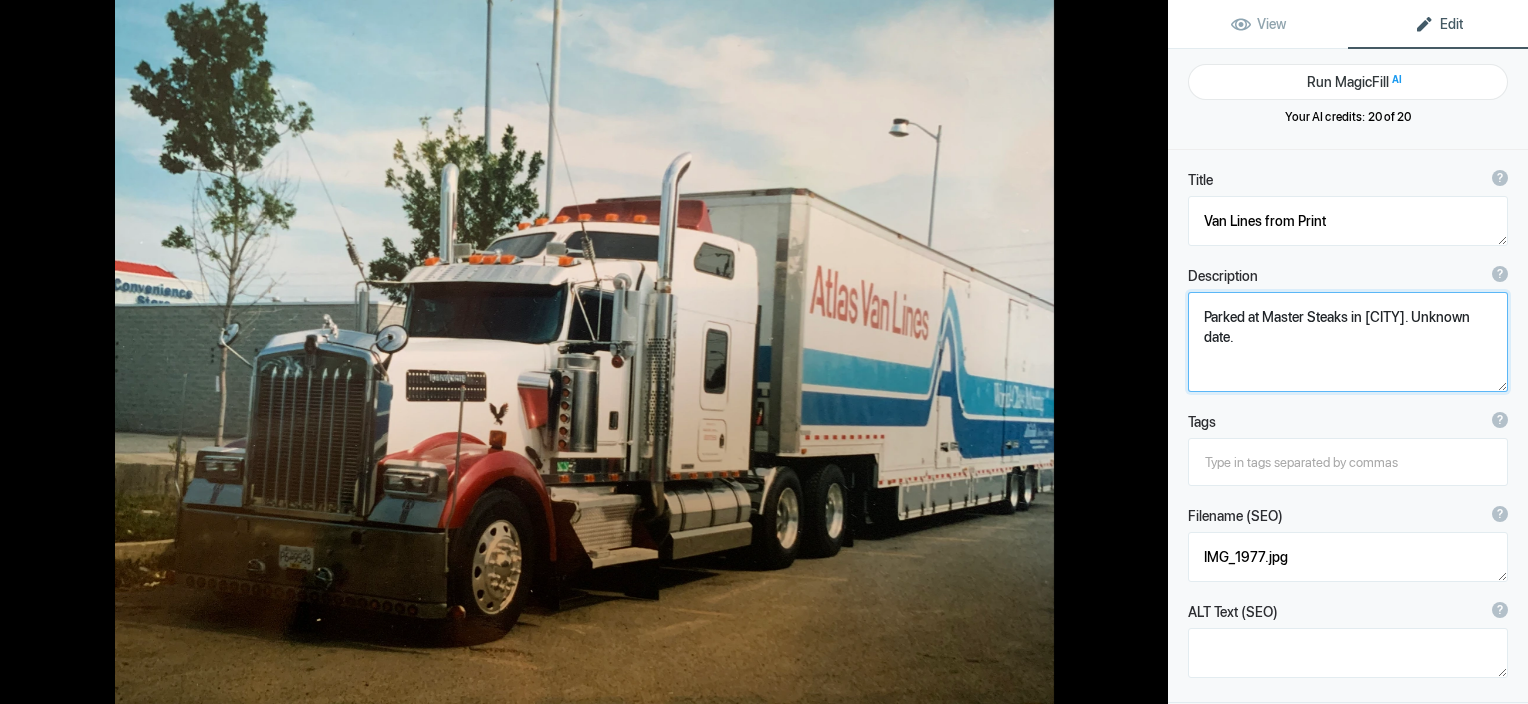 click 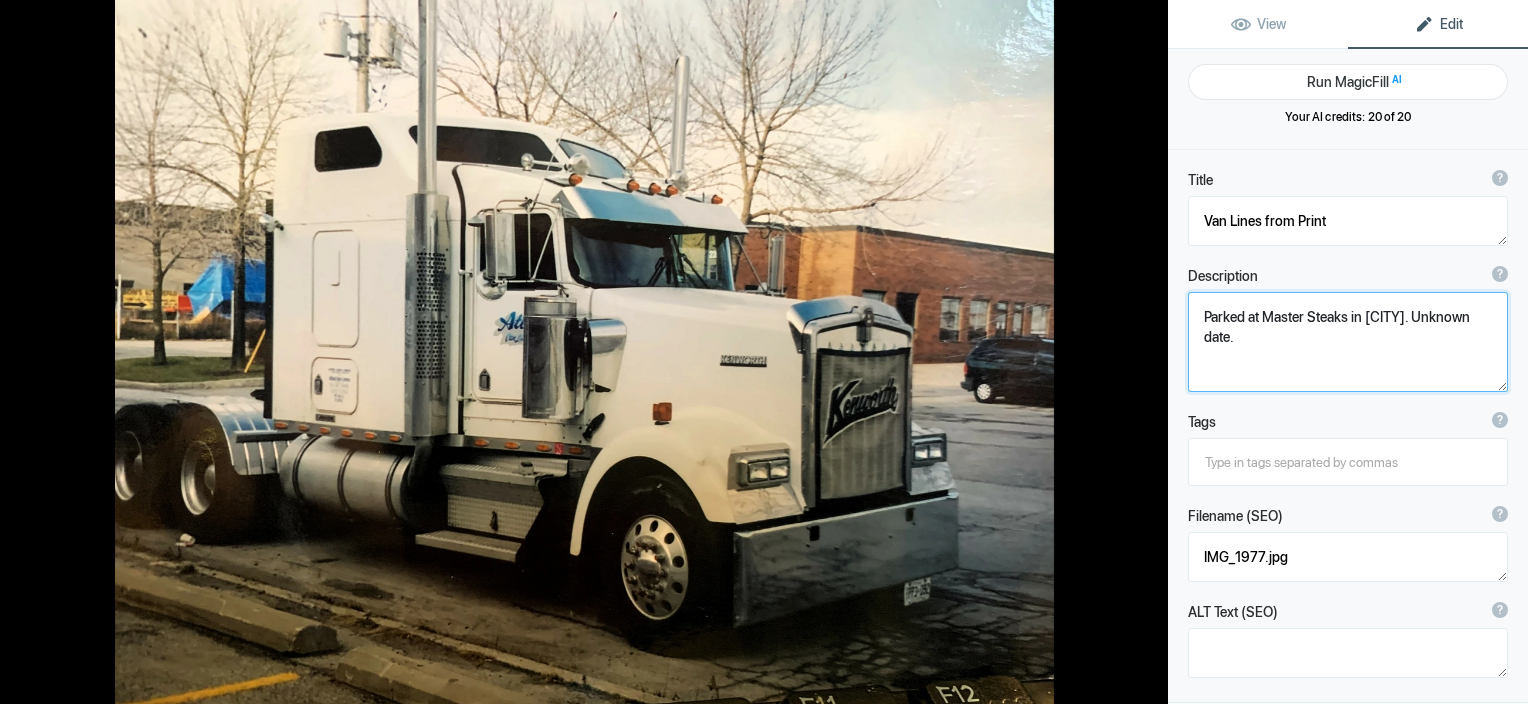 type on "[BRAND] W9 Pass." 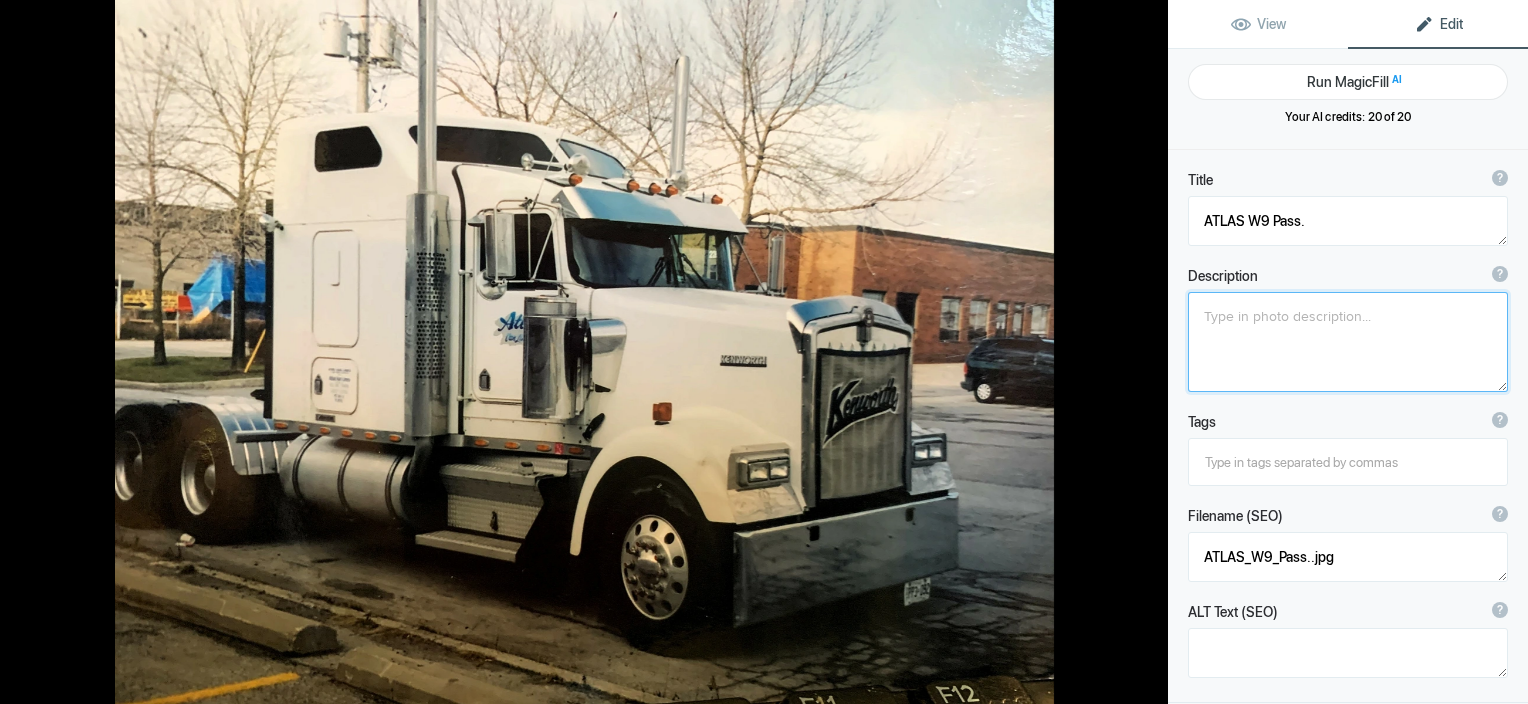 click 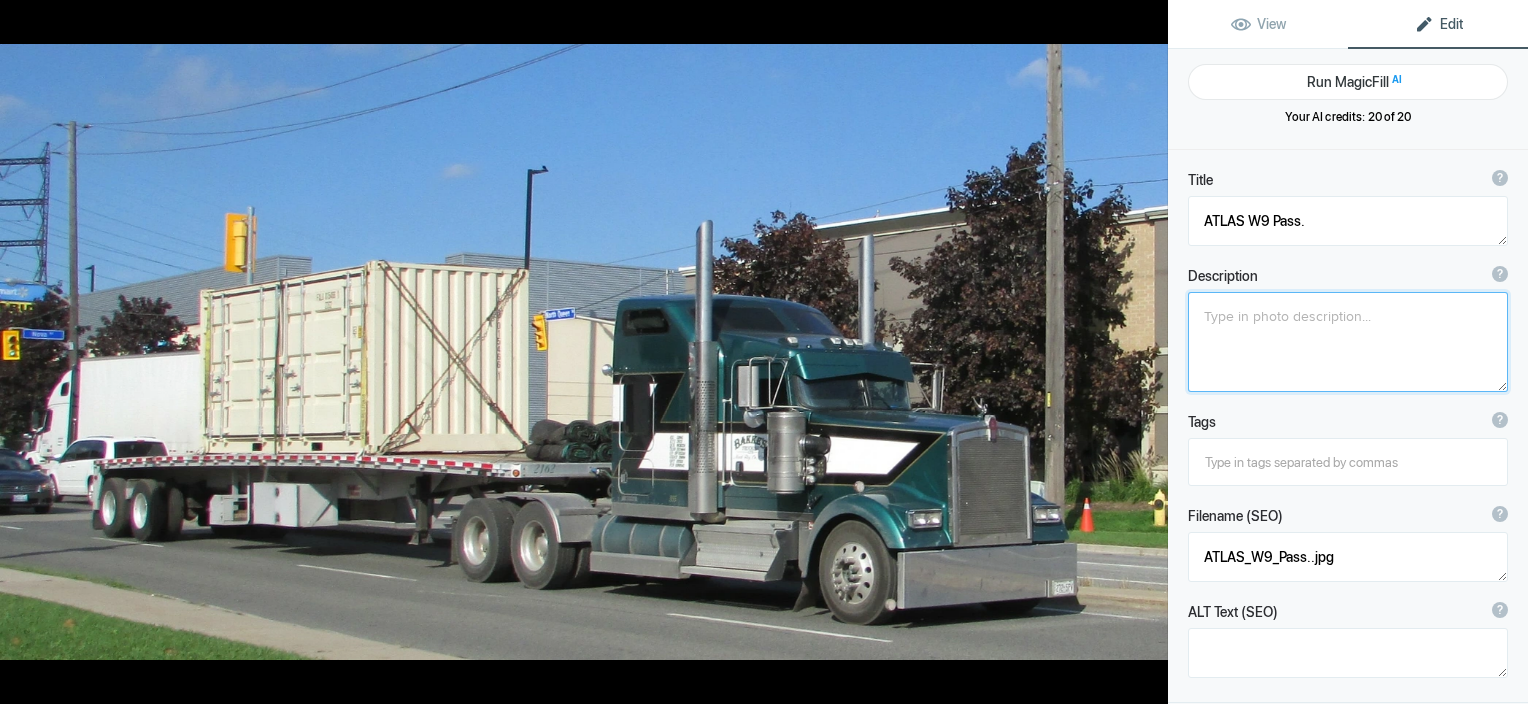 type on "[COMPANY]" 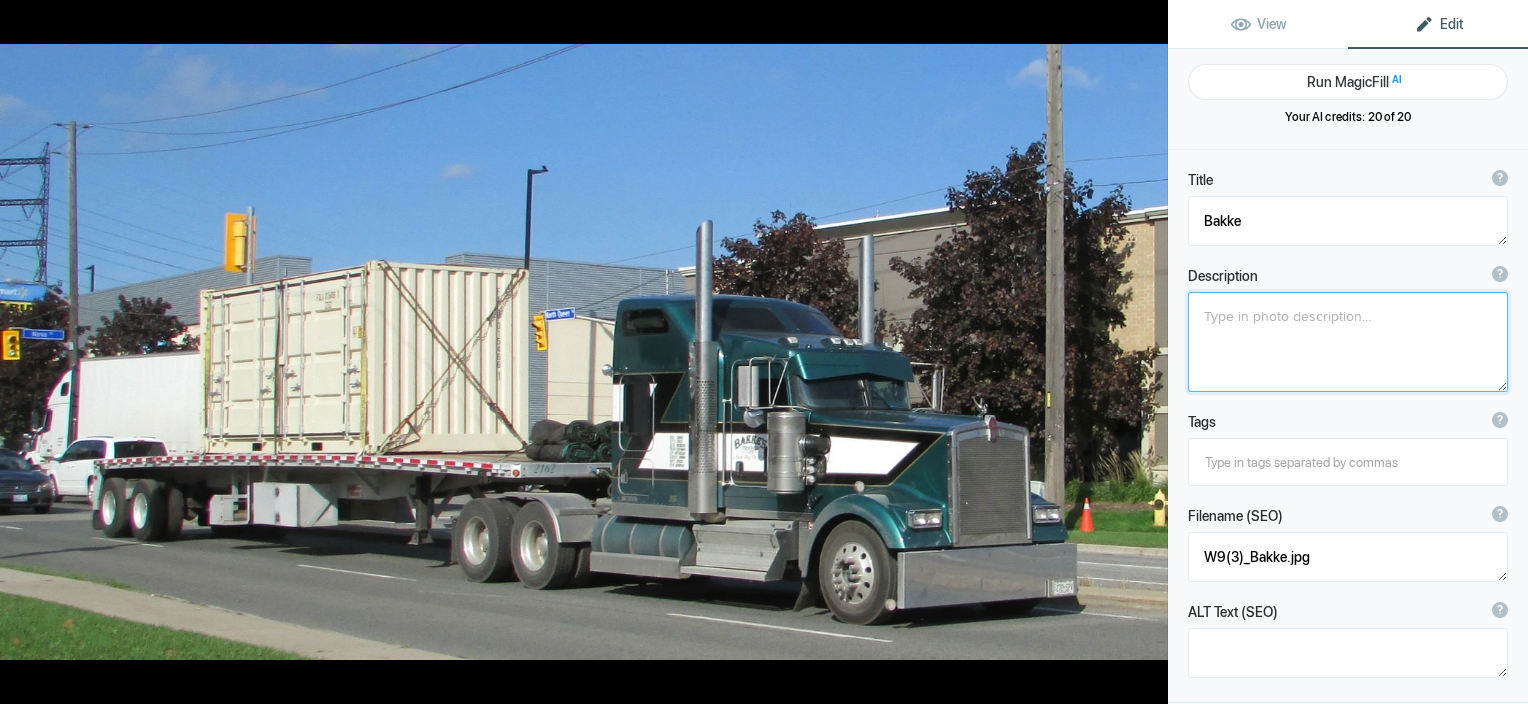click 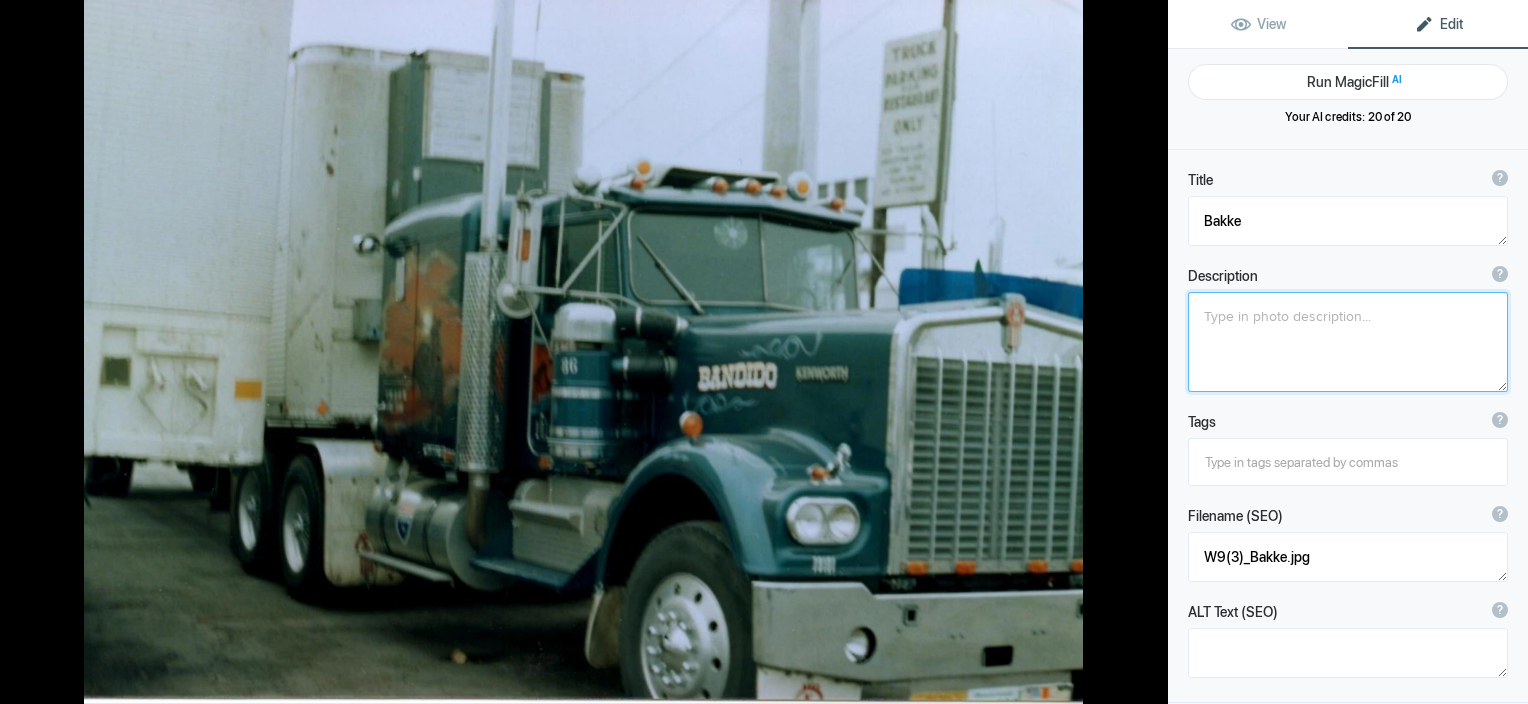 type on "BANDIDO" 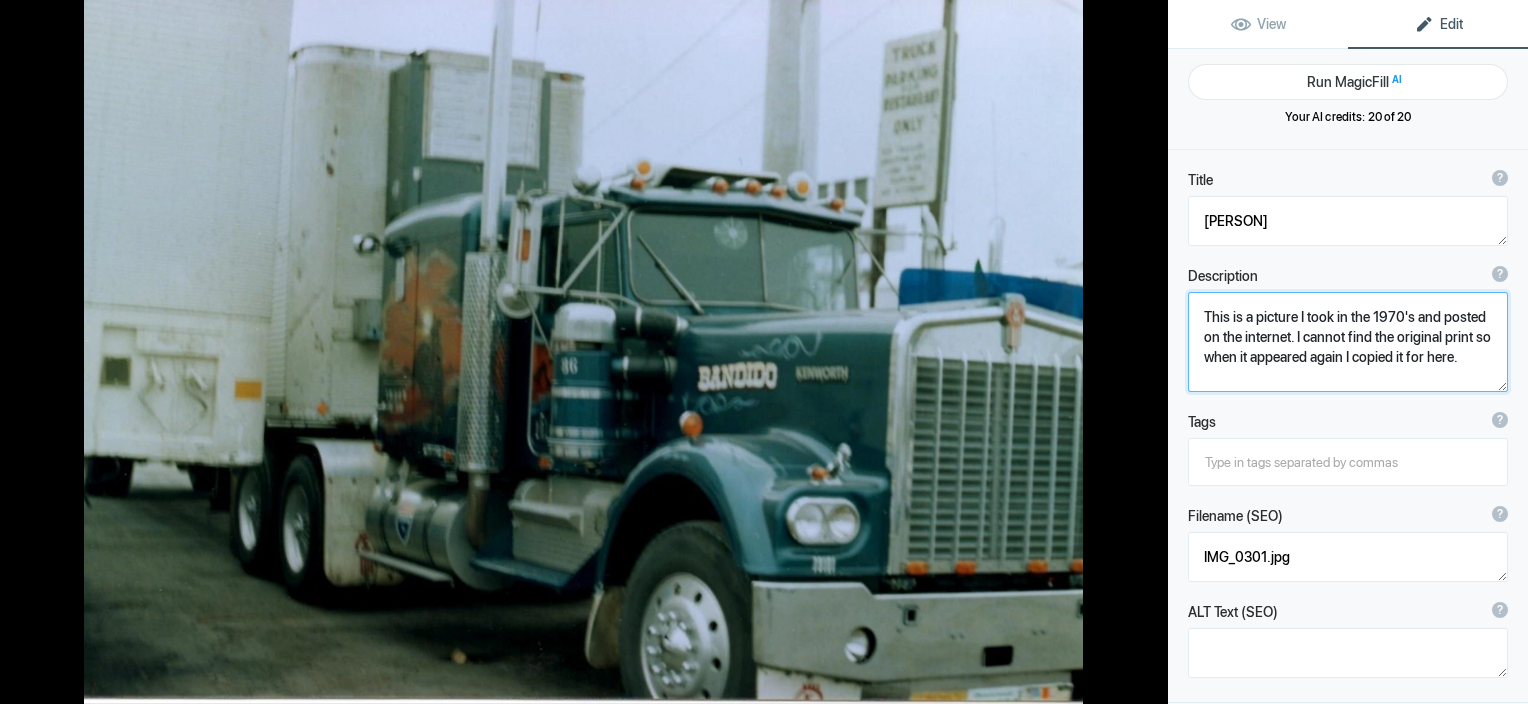 click 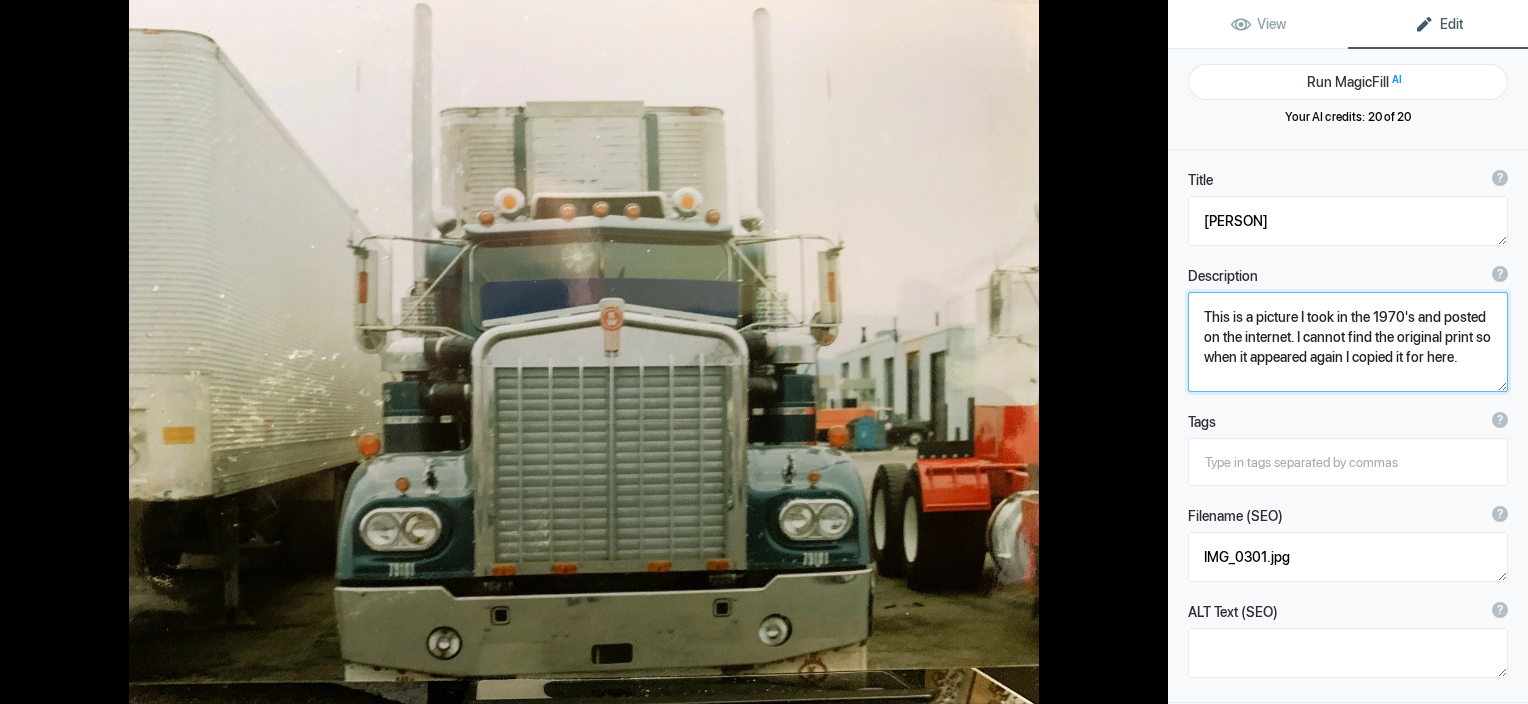 type on "[COMPANY] (2)" 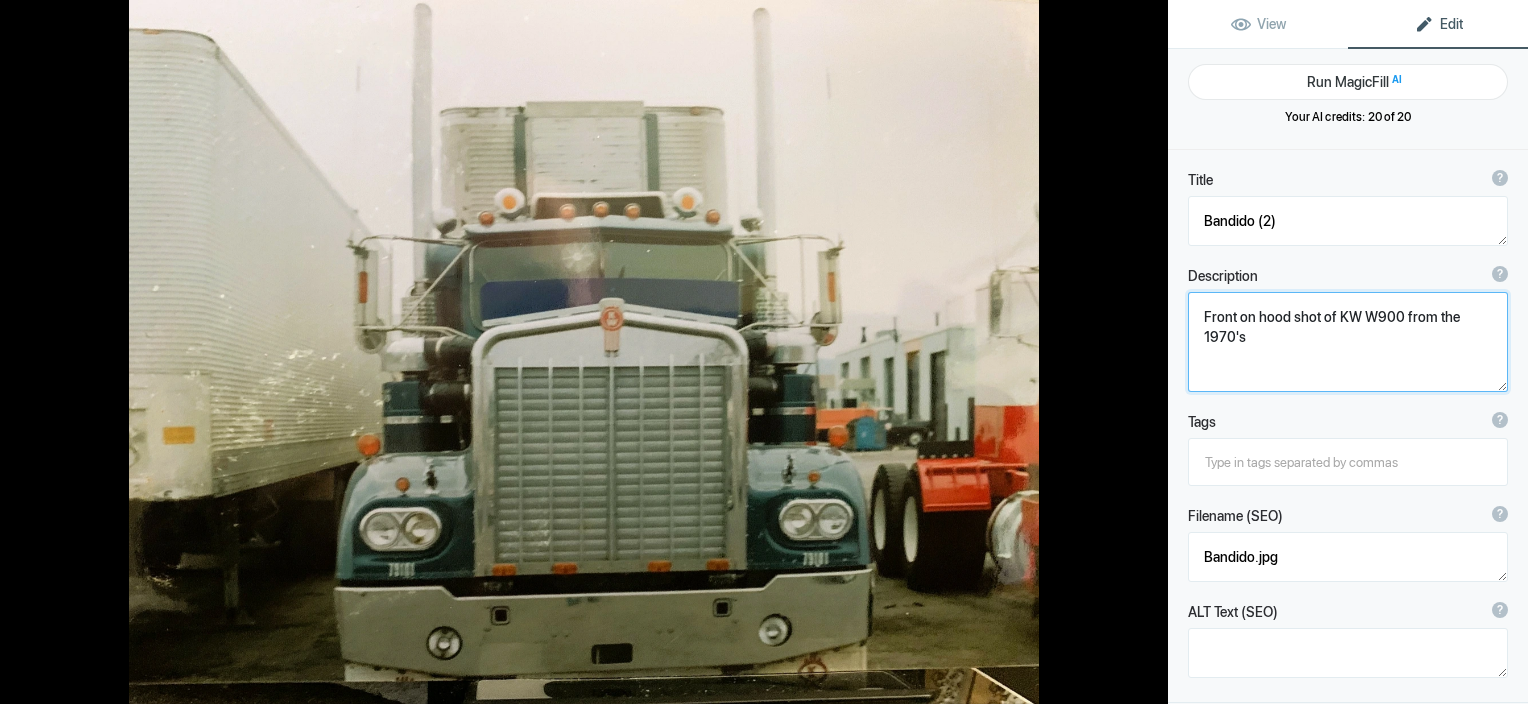 click 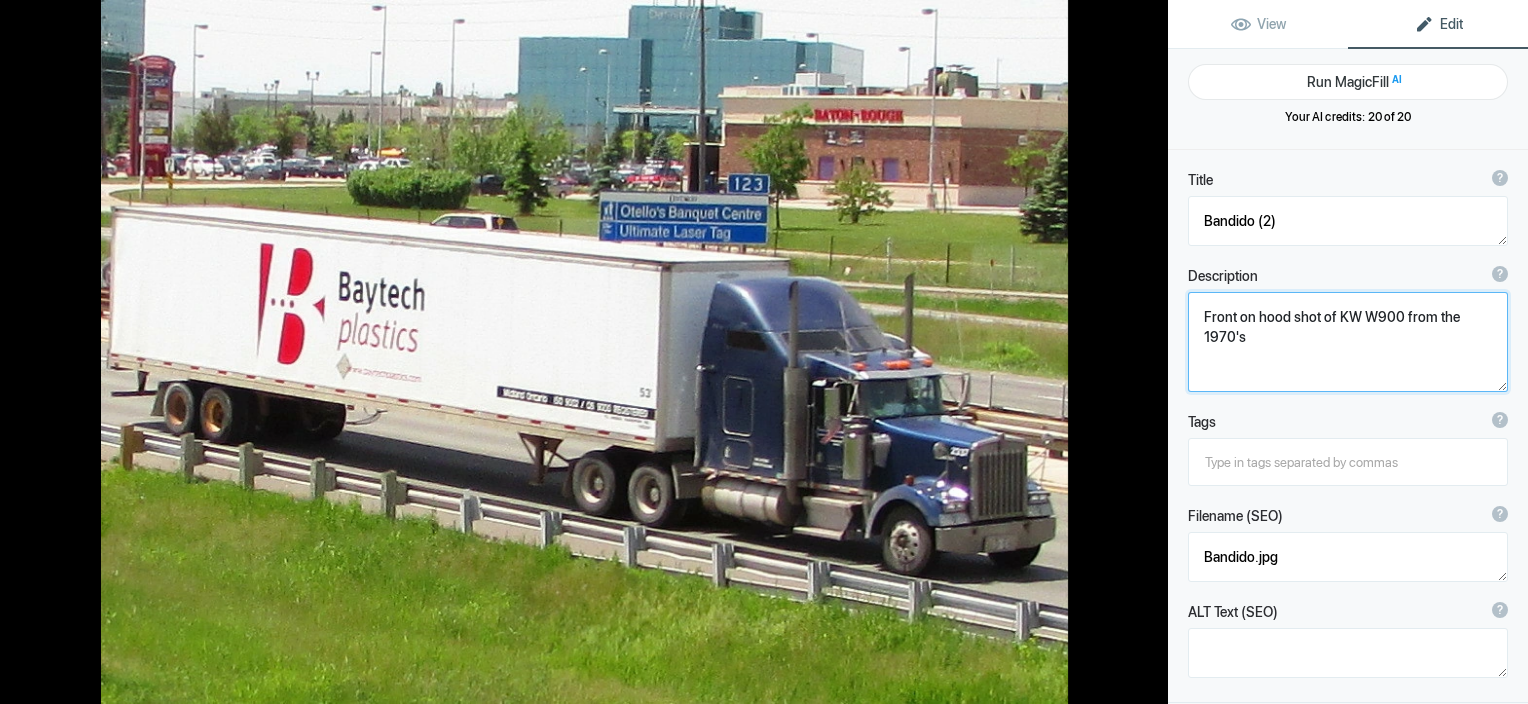 type on "[BRAND] Plastics" 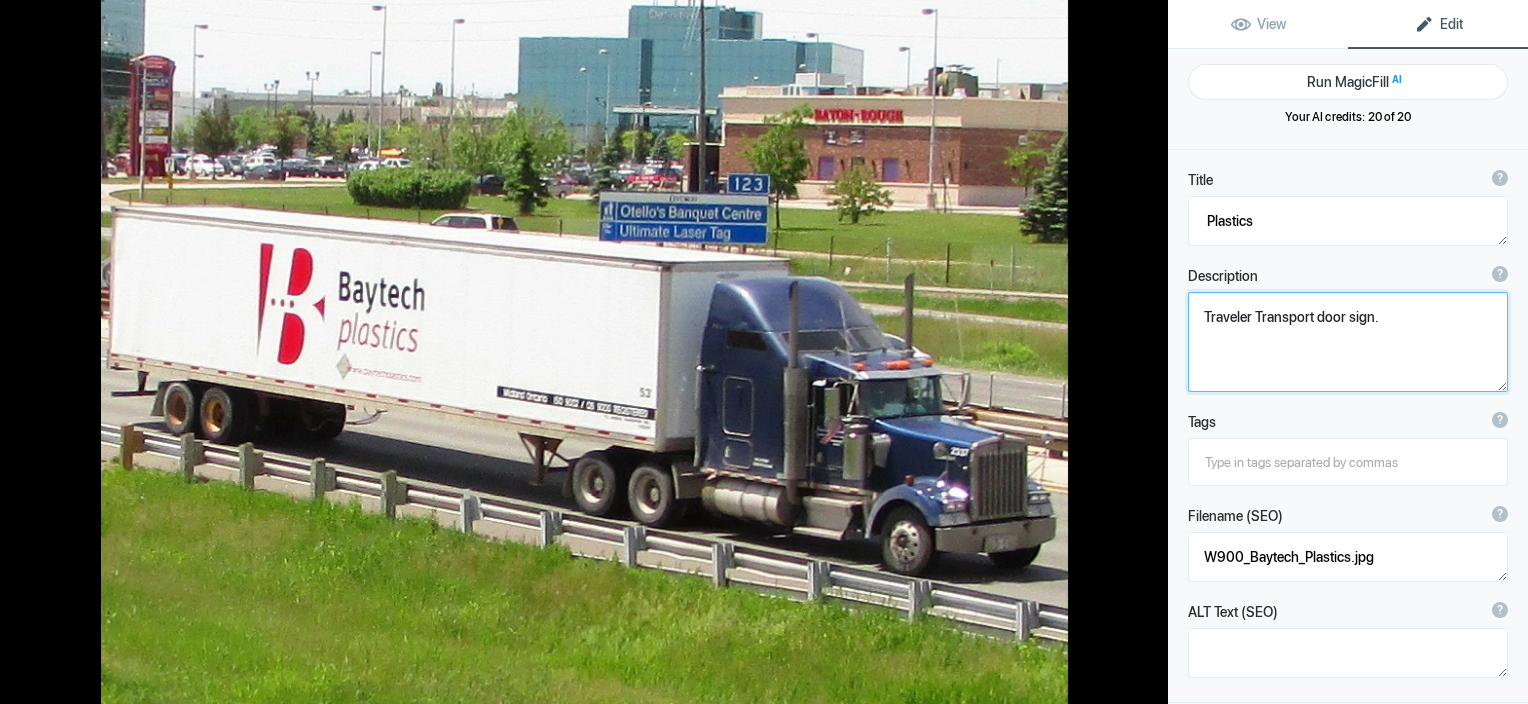 click 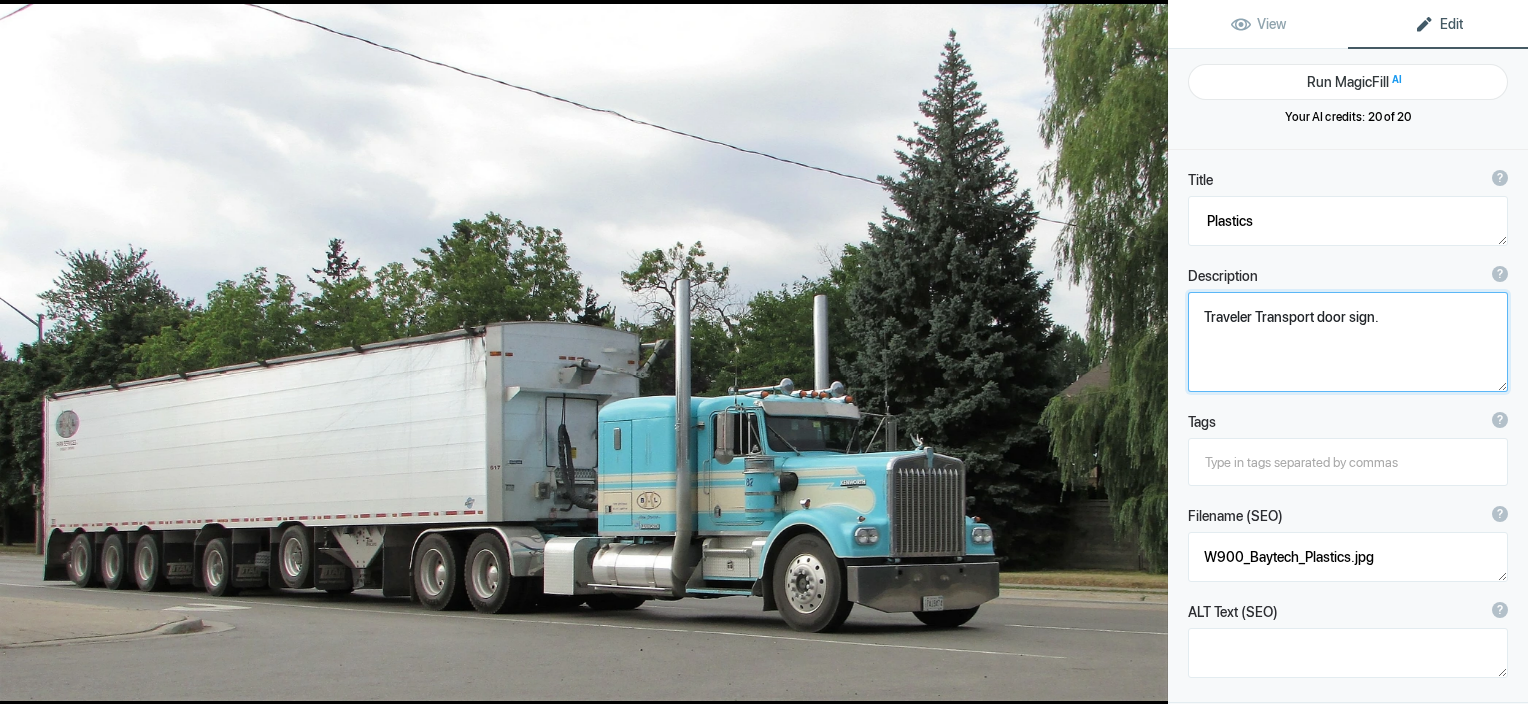 type on "[COMPANY] Farms W900" 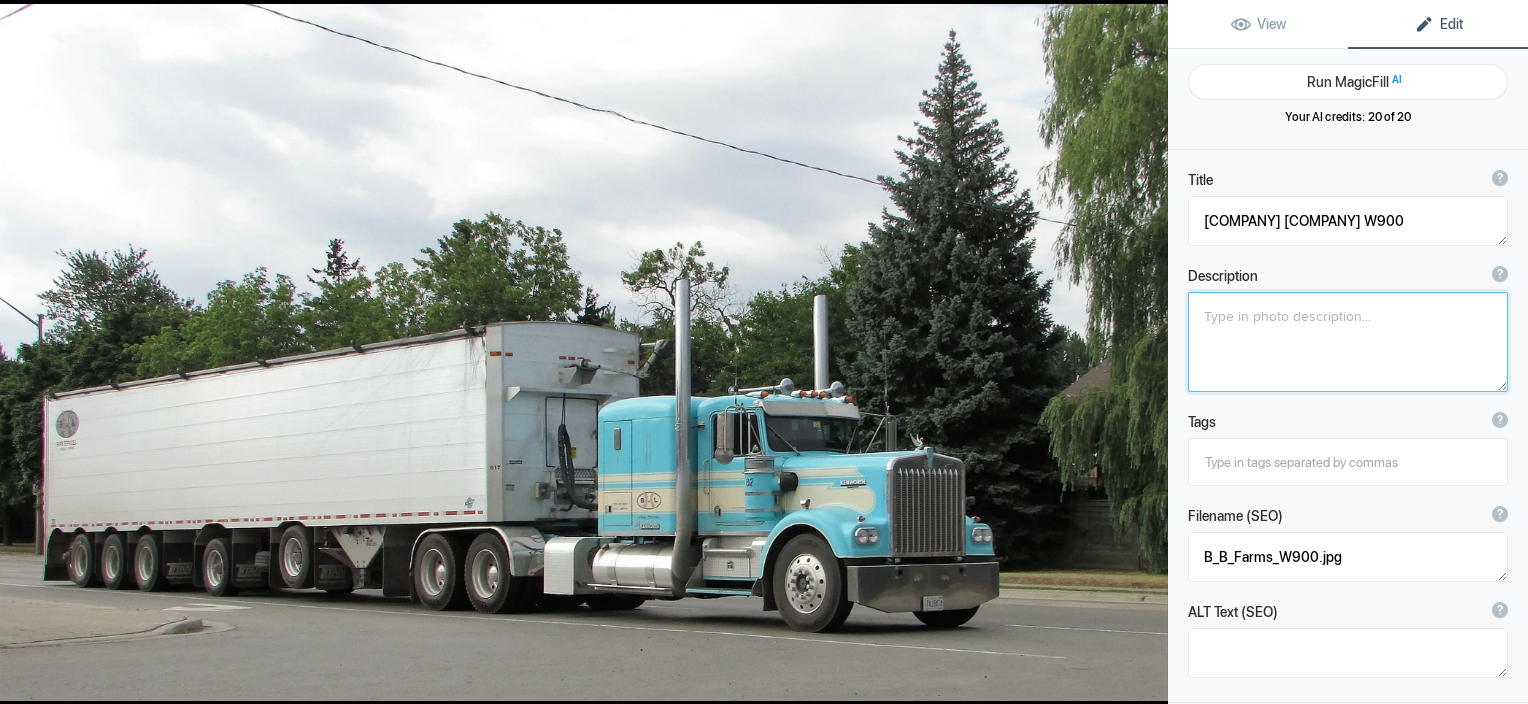 click 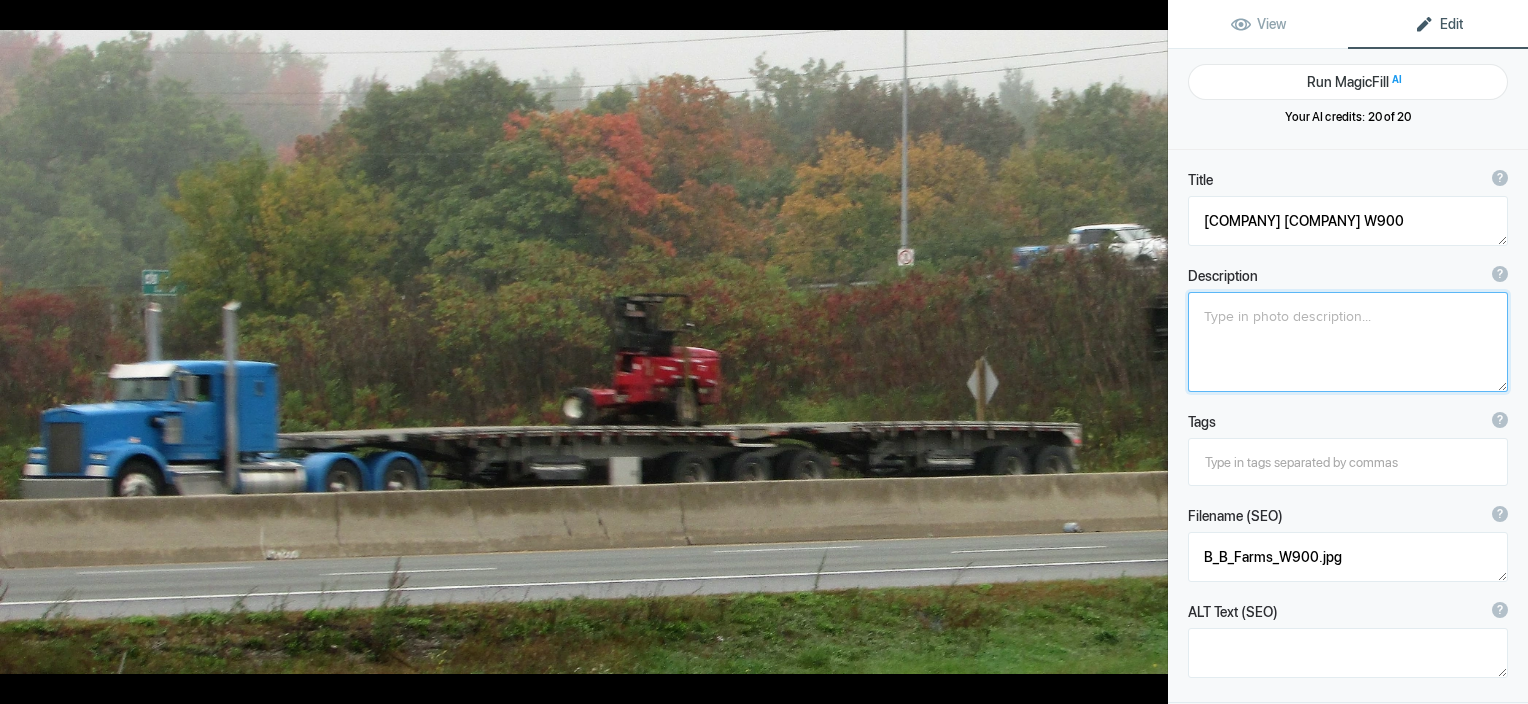 type on "Blue W9 B train [COMPANY]" 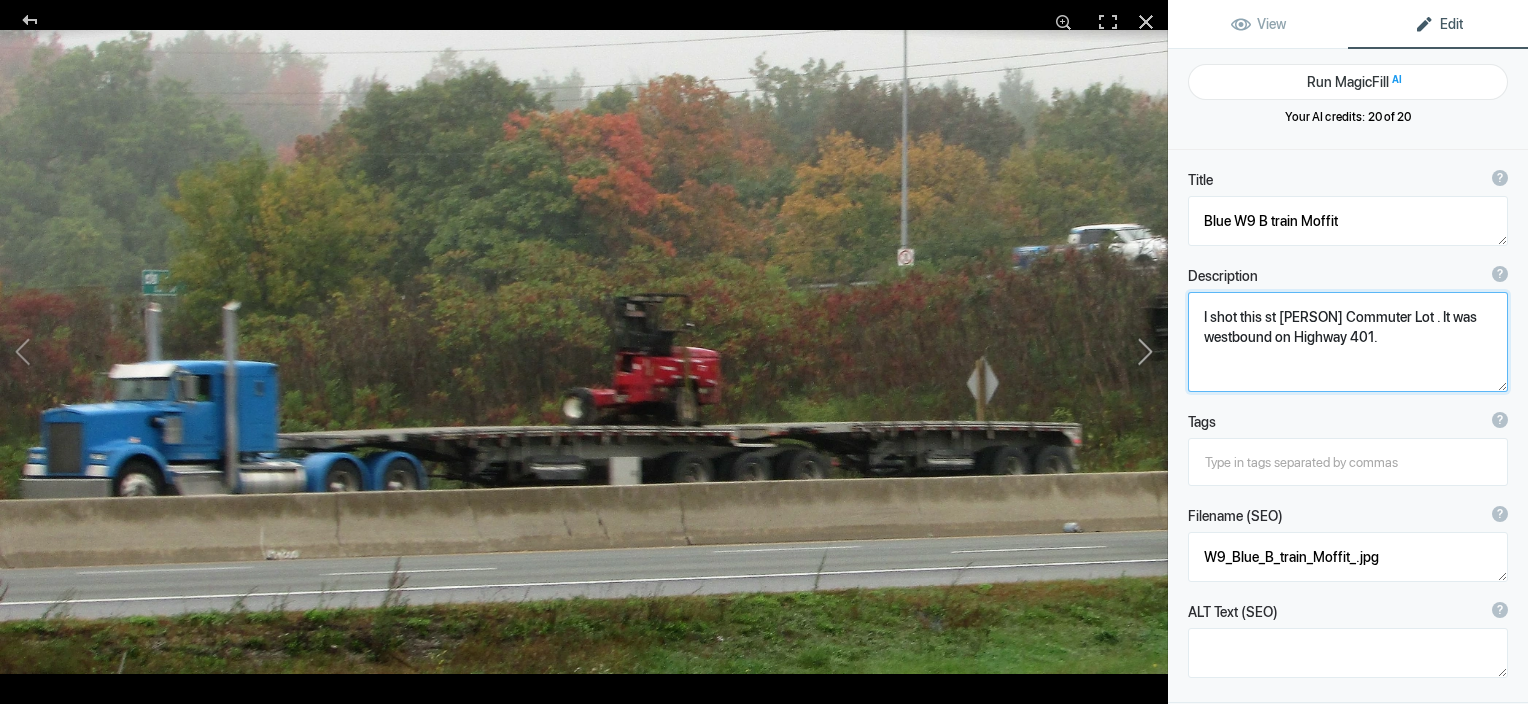 click 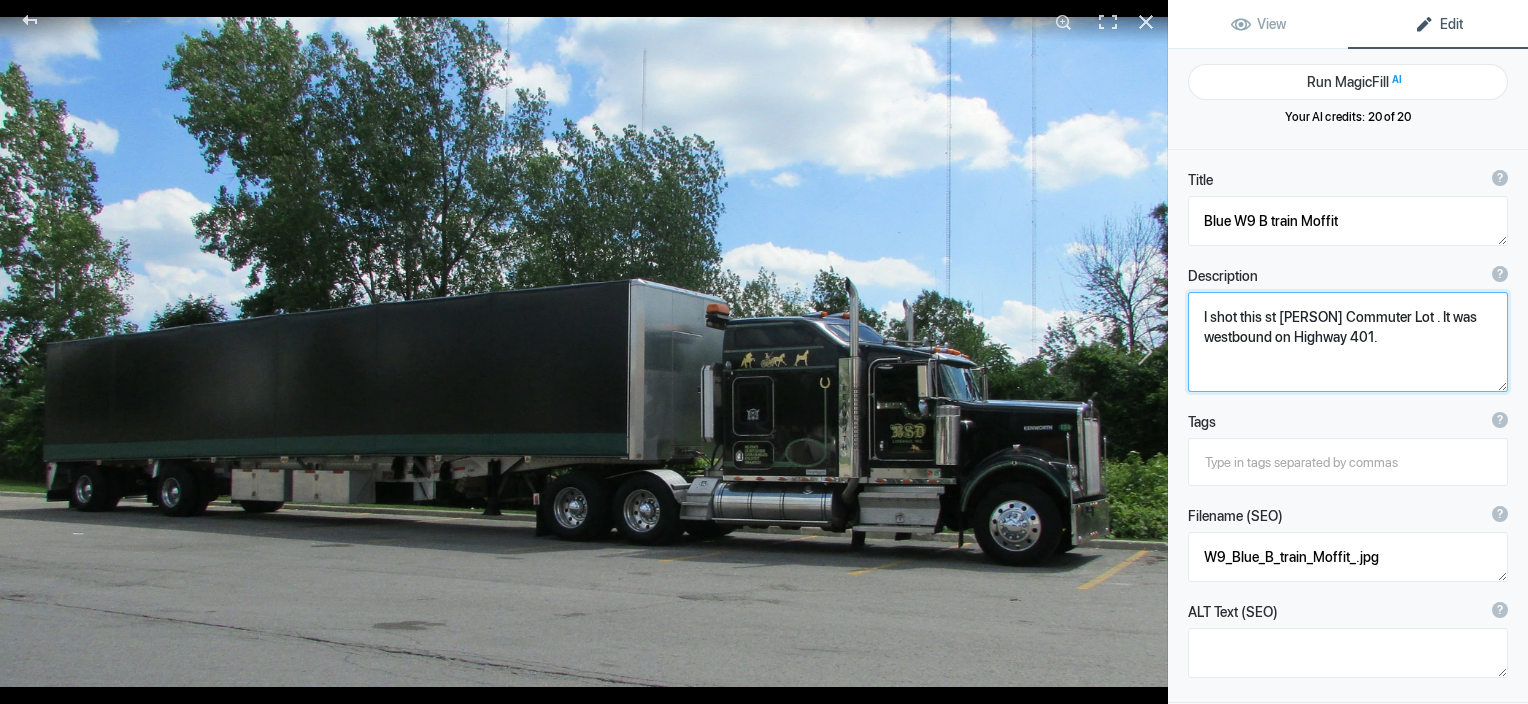 type on "BSD Linehaul." 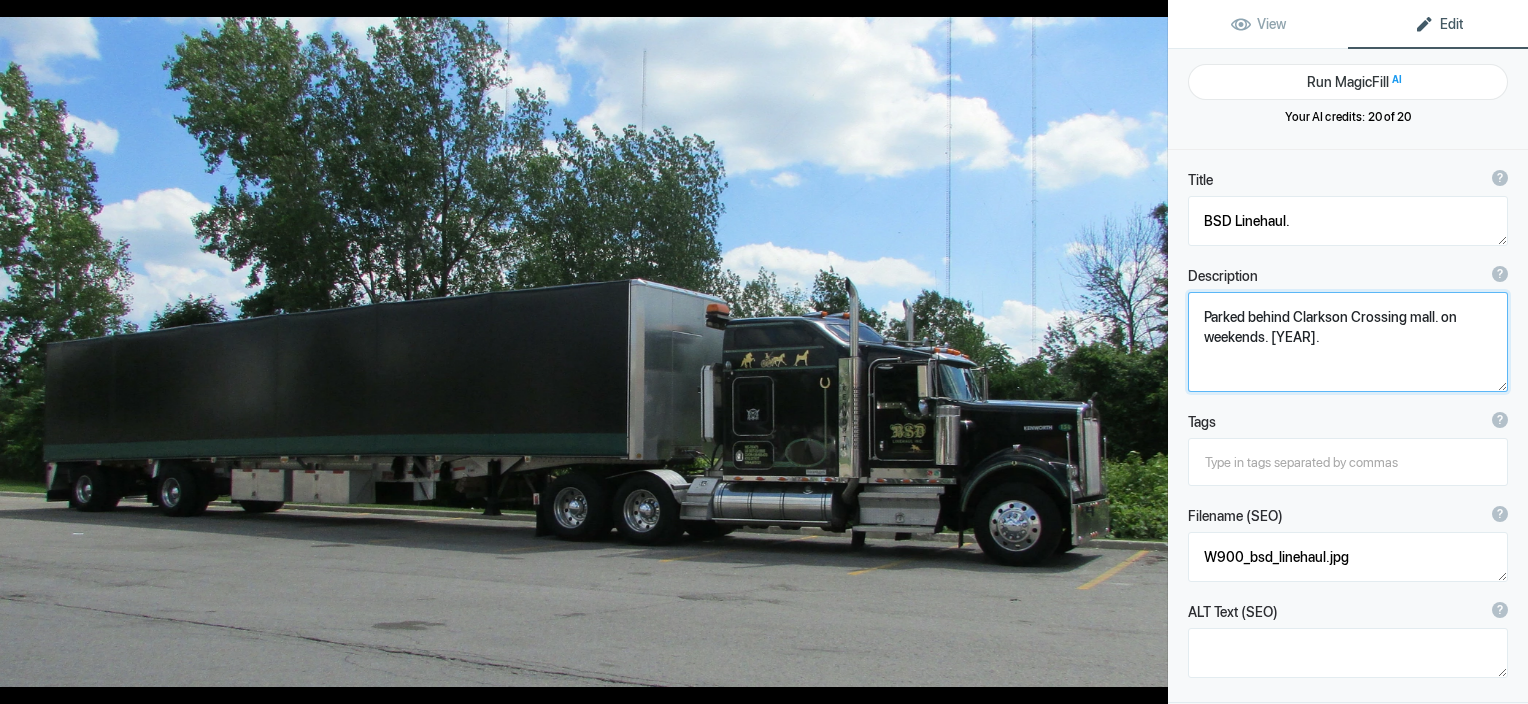 click 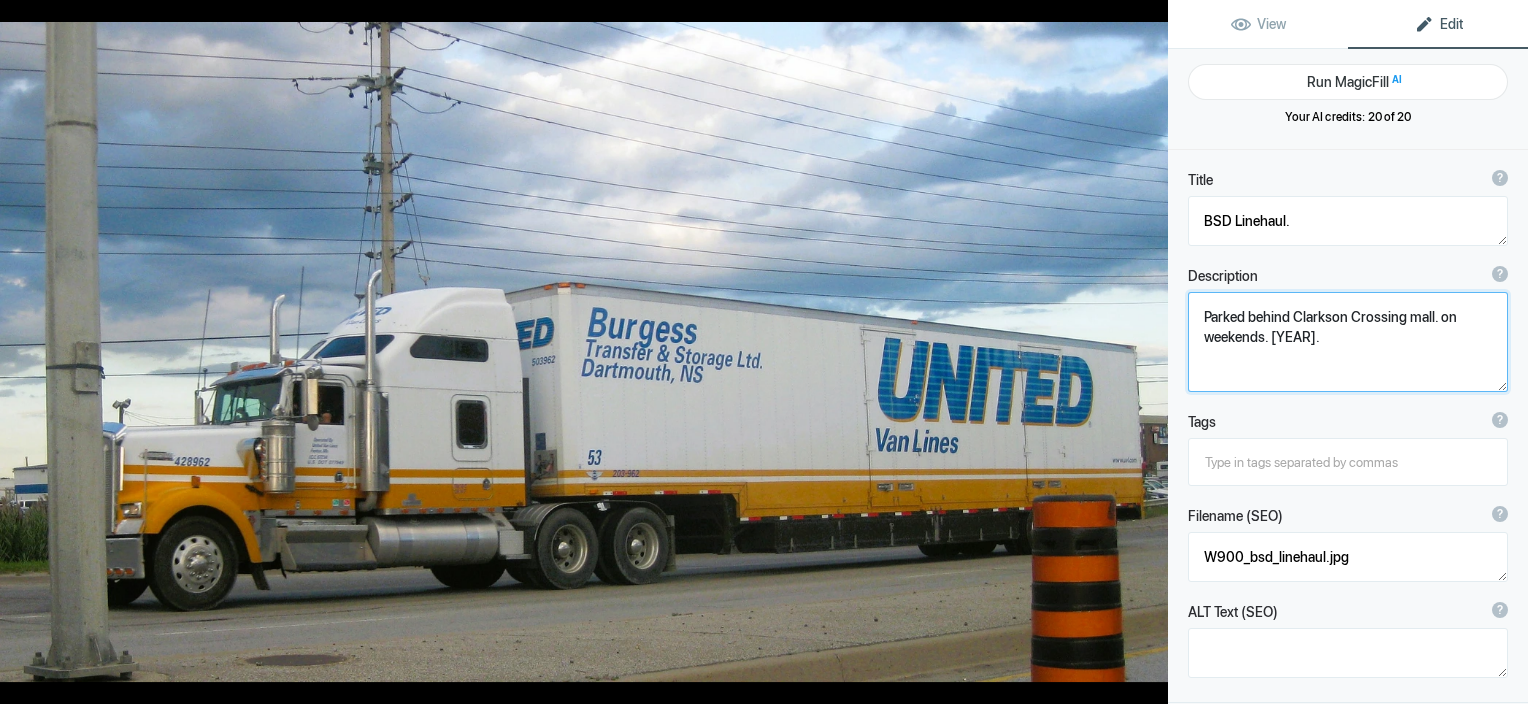 type on "[COMPANY] cluttered shot" 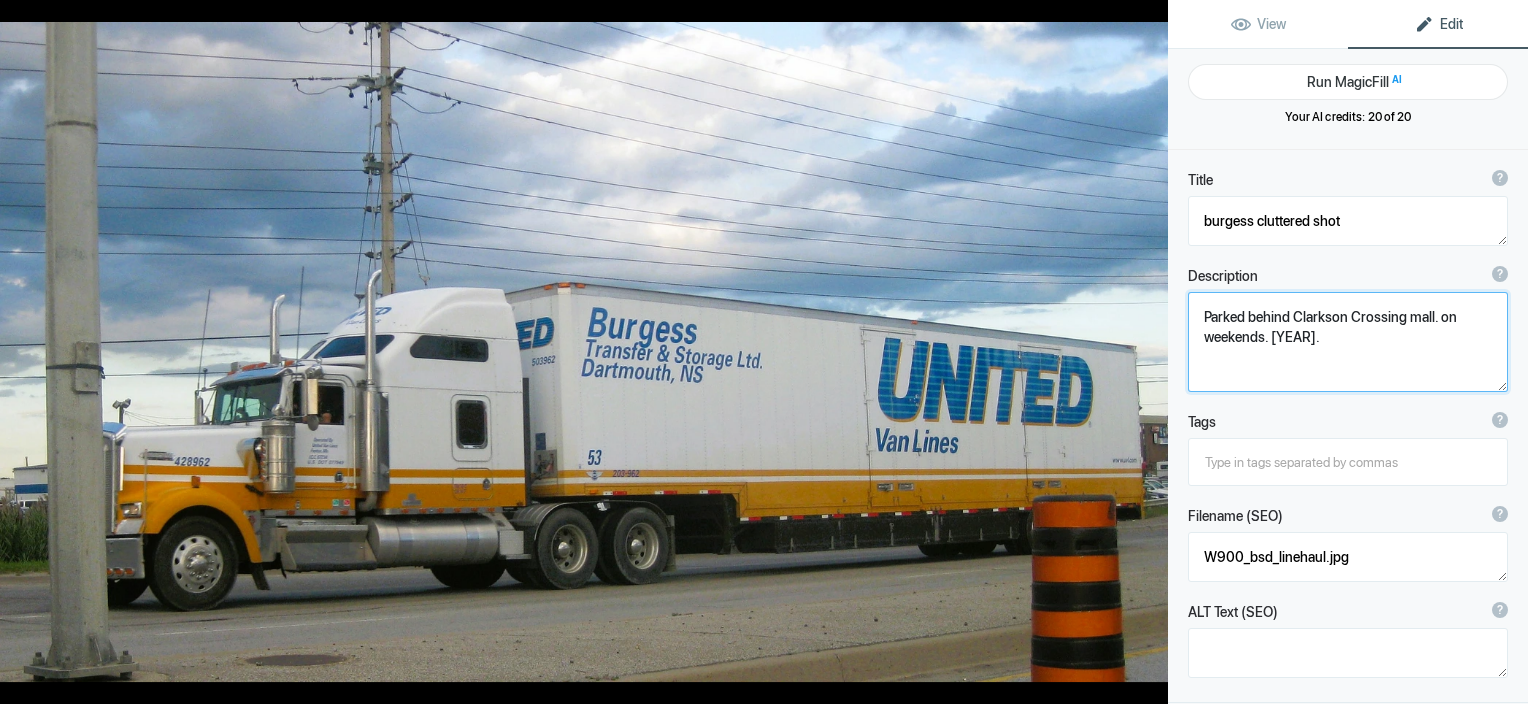 type on "Dixie Road and 401
Mississauga." 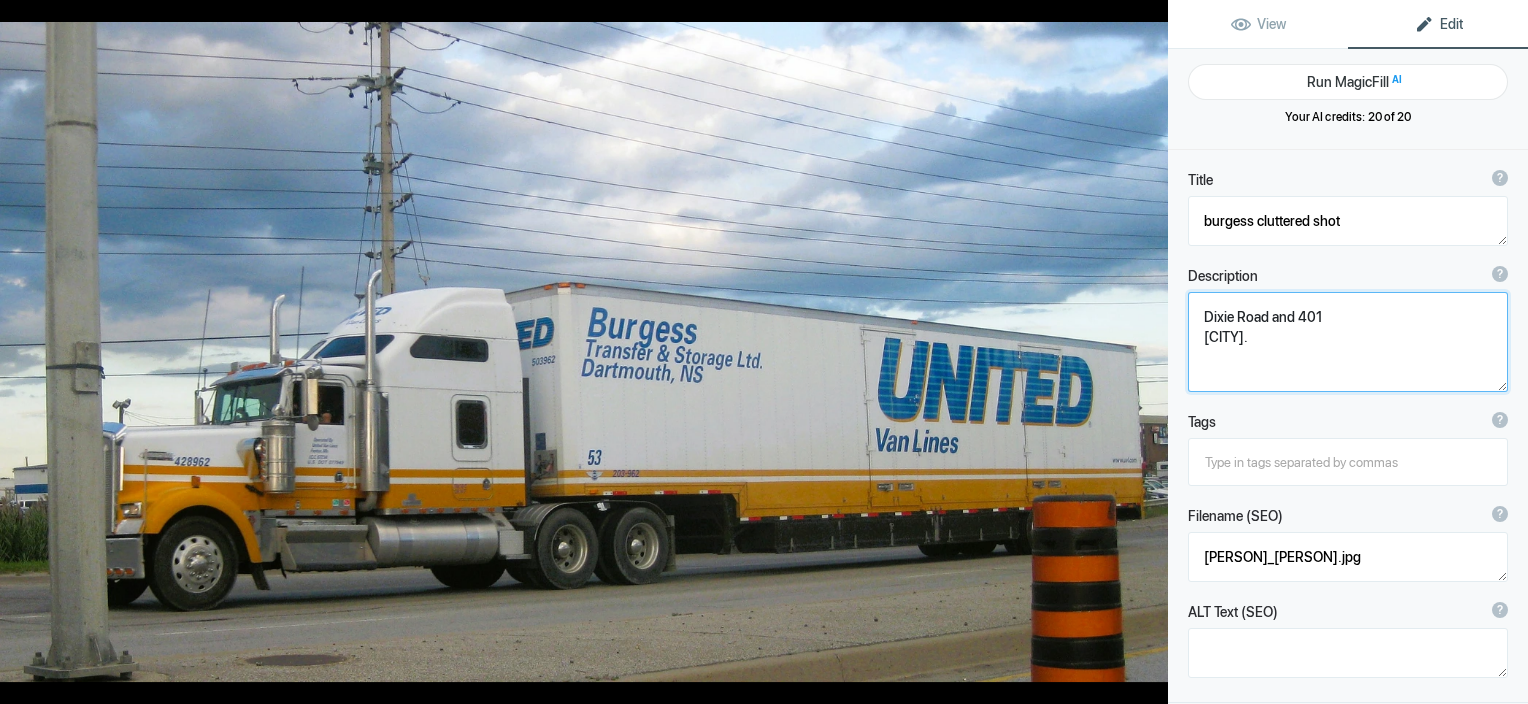 click 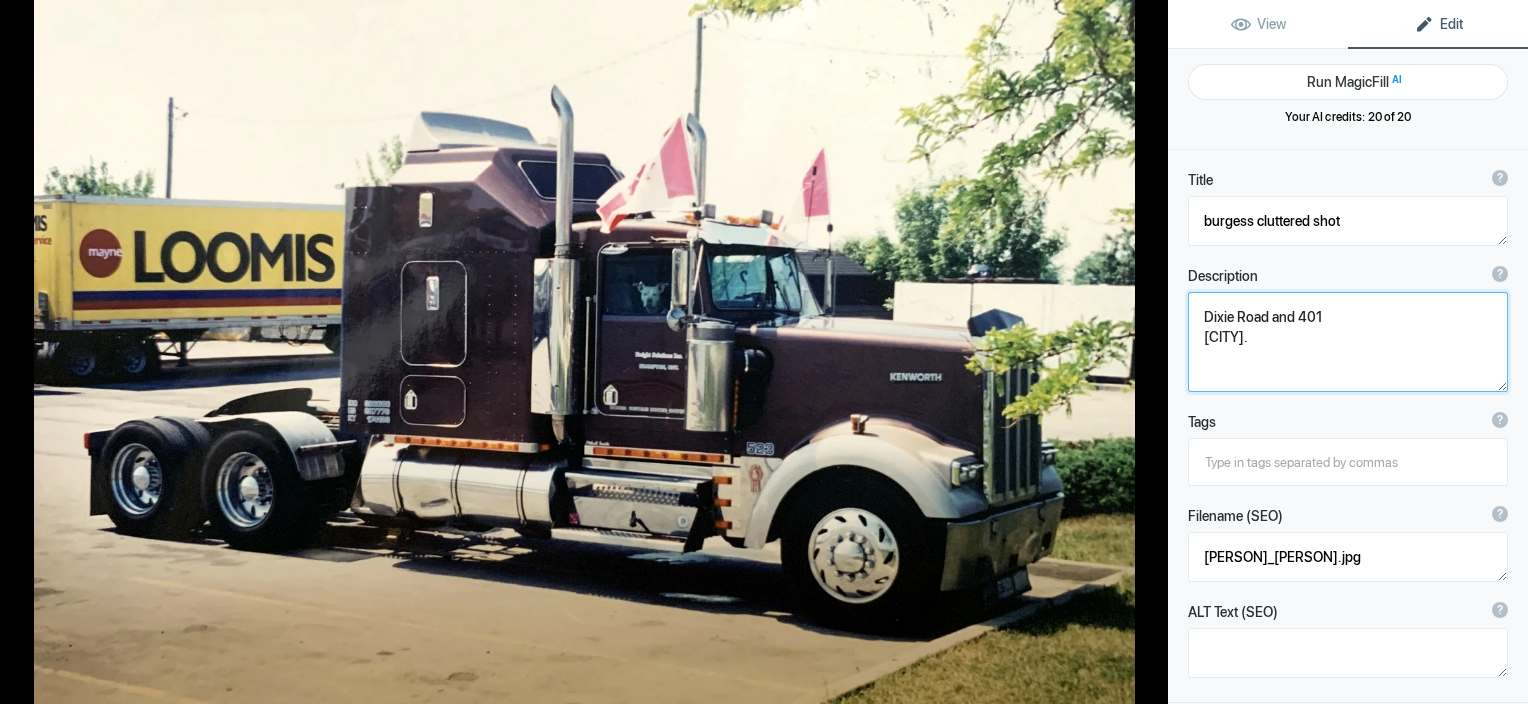 type on "[COMPANY] Day KW" 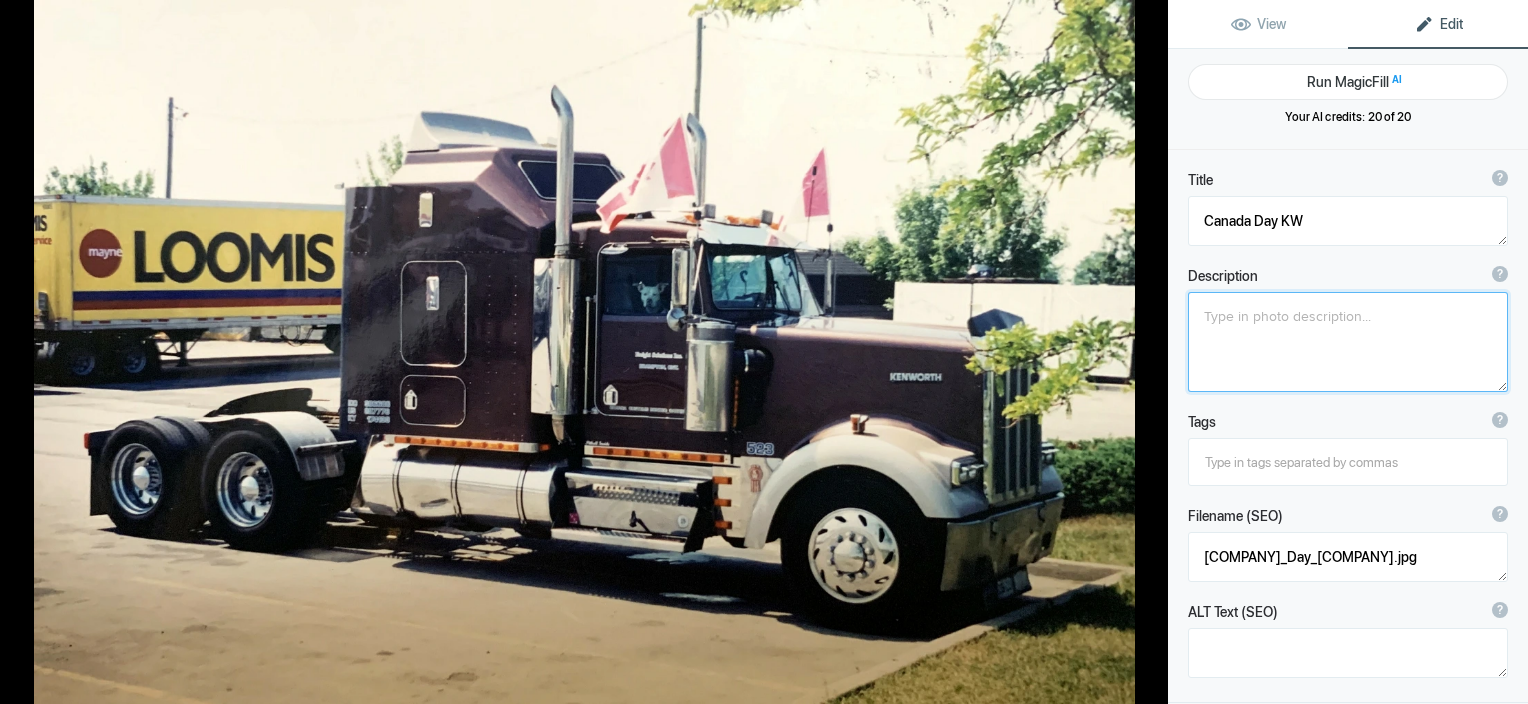 click 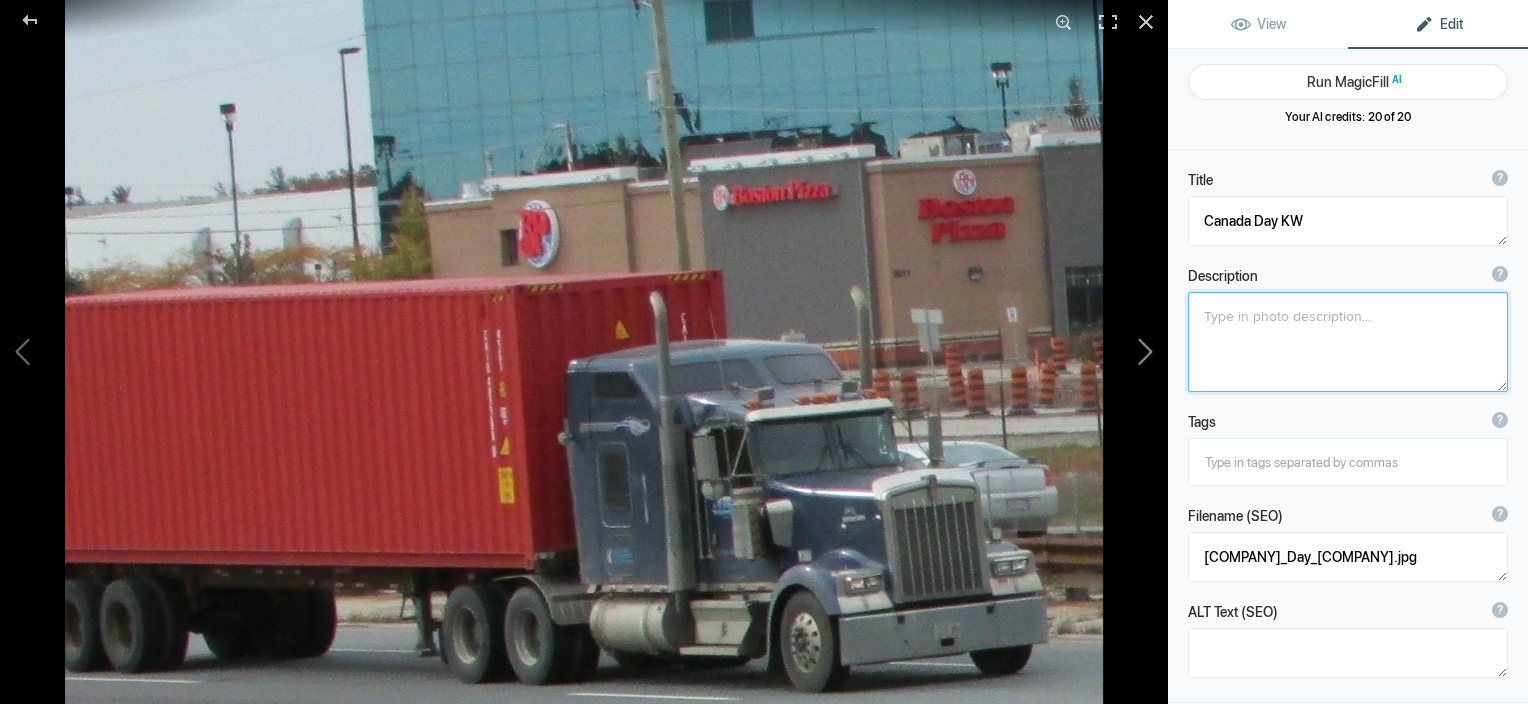 type on "[BRAND] Hauler" 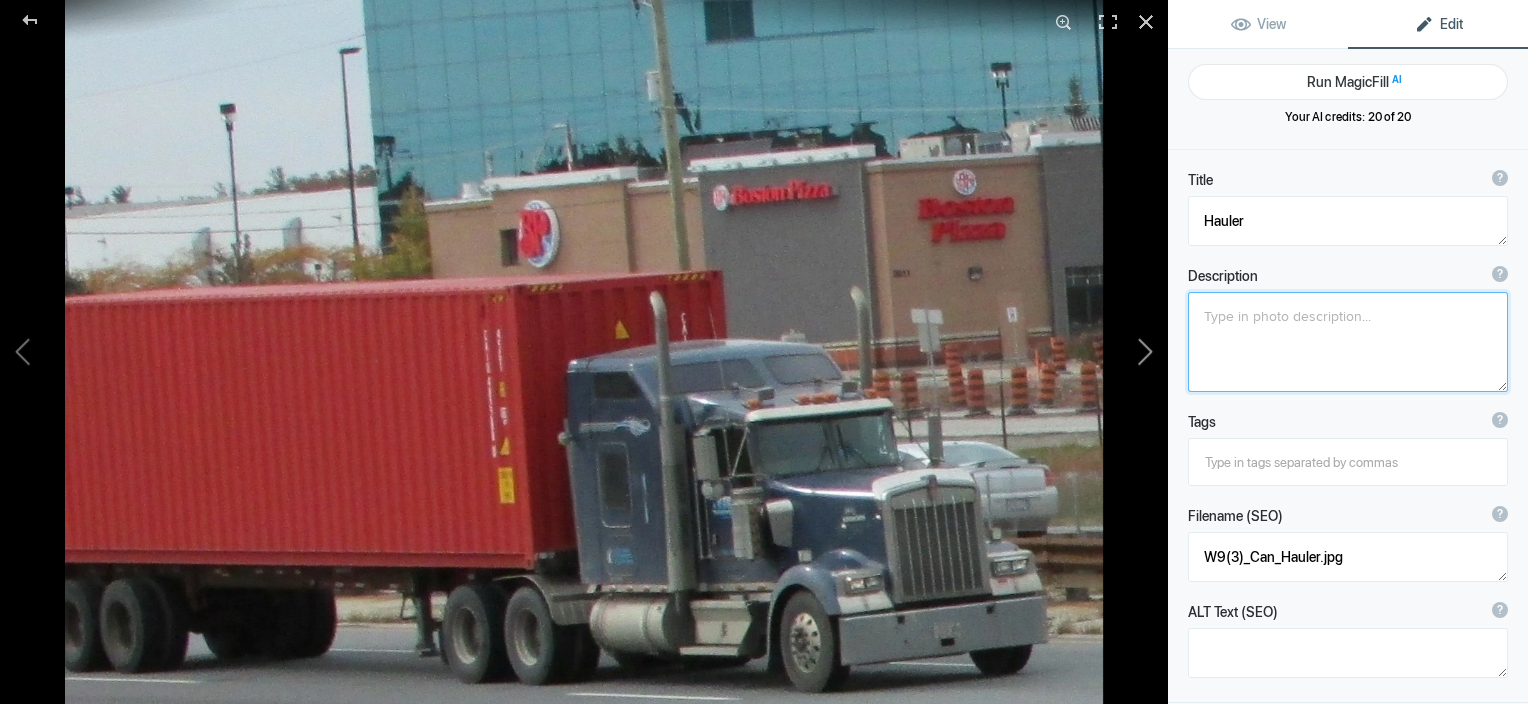 click 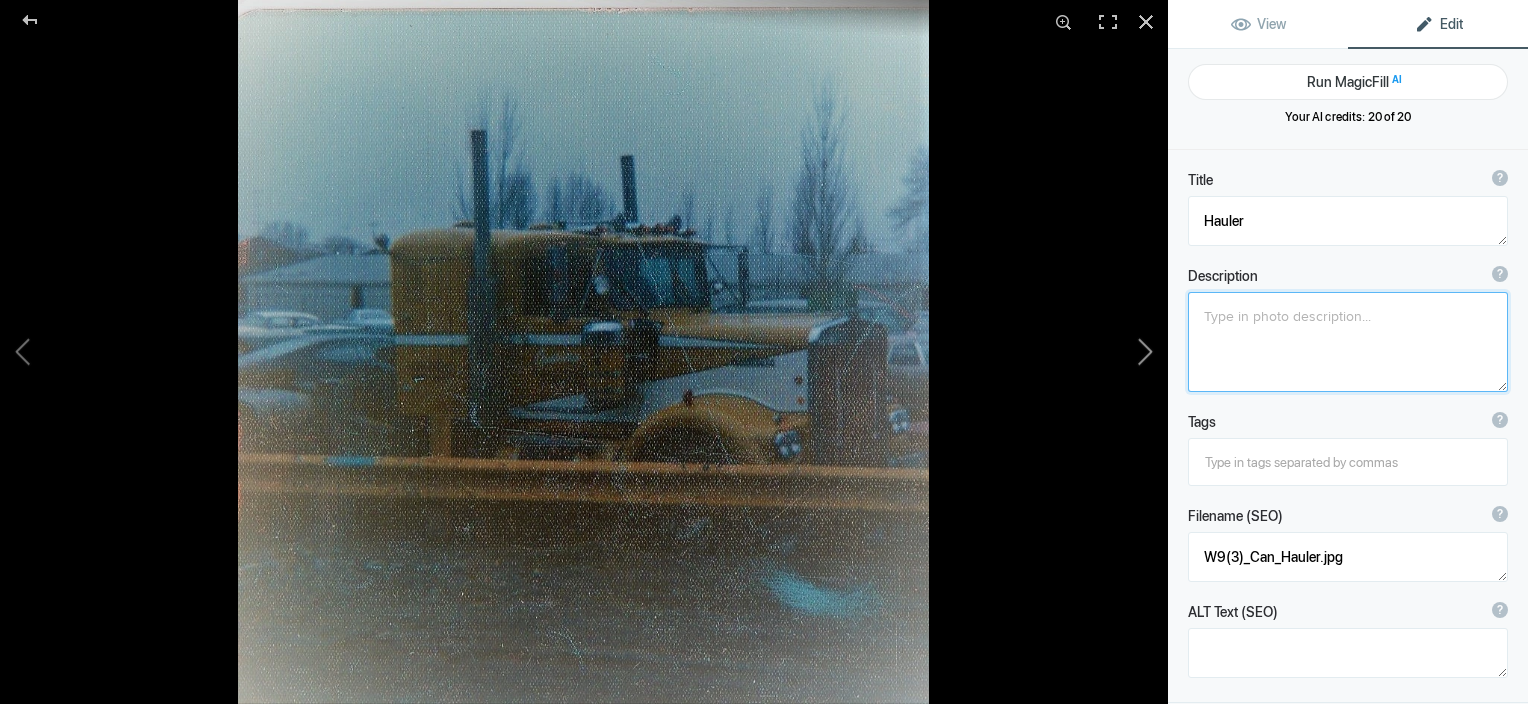 type on "[FIRST] Moving W900A" 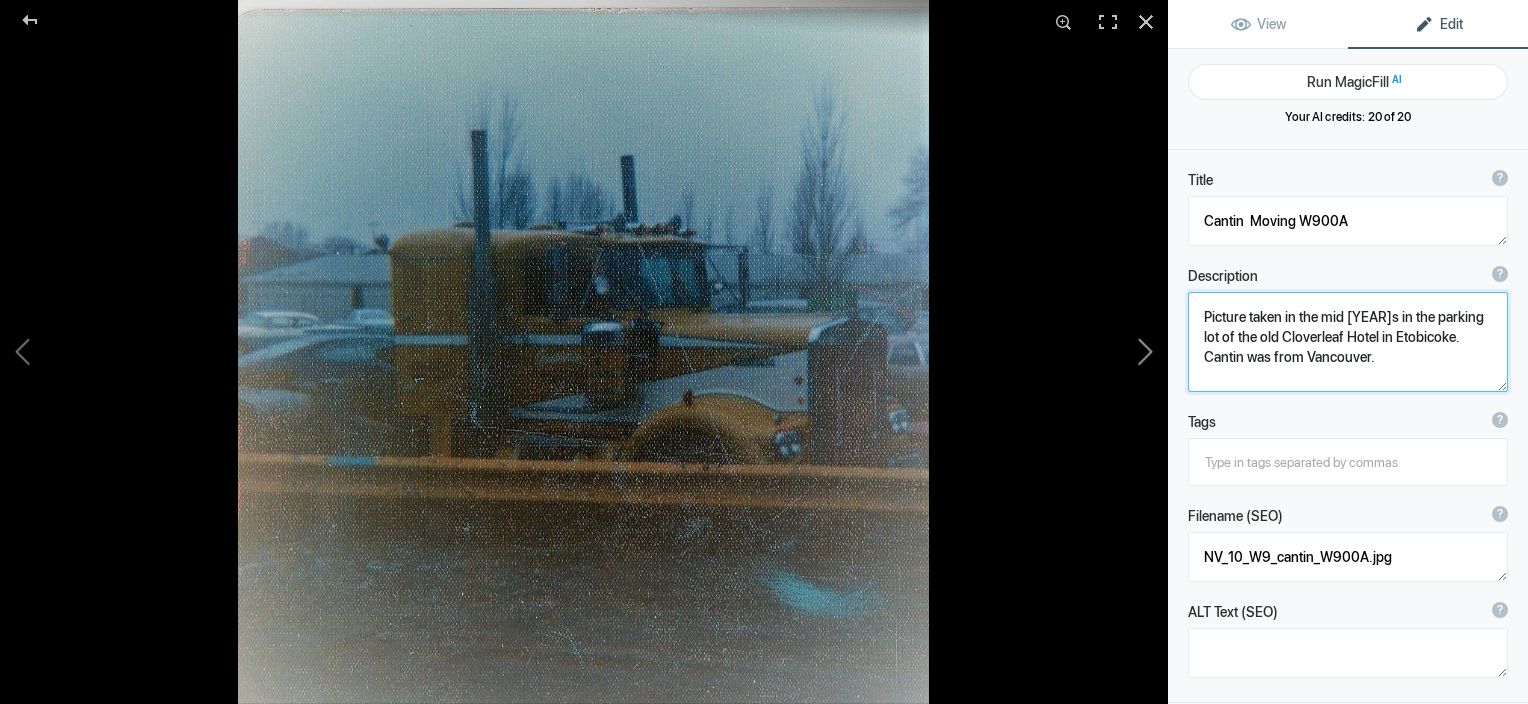 click 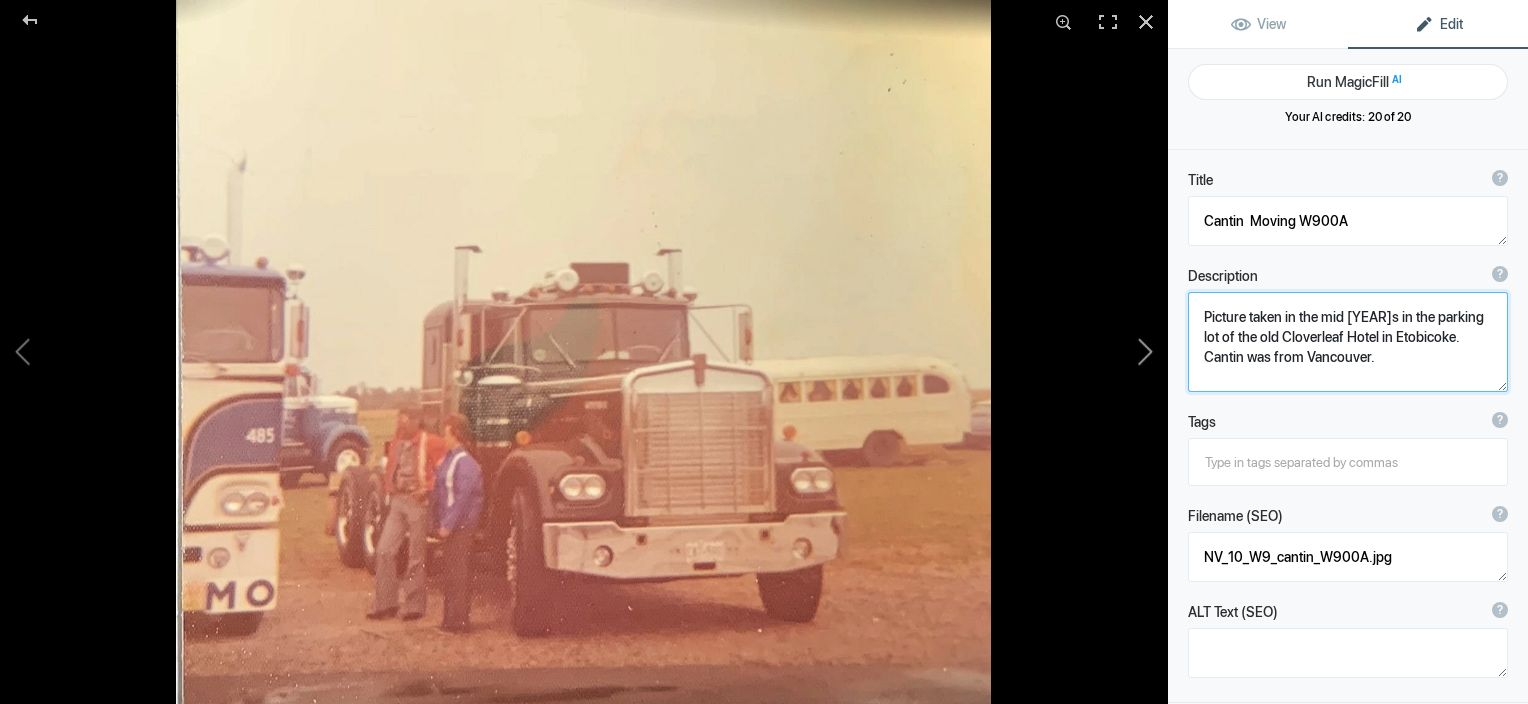 type on "[CITY] [YEAR]'s" 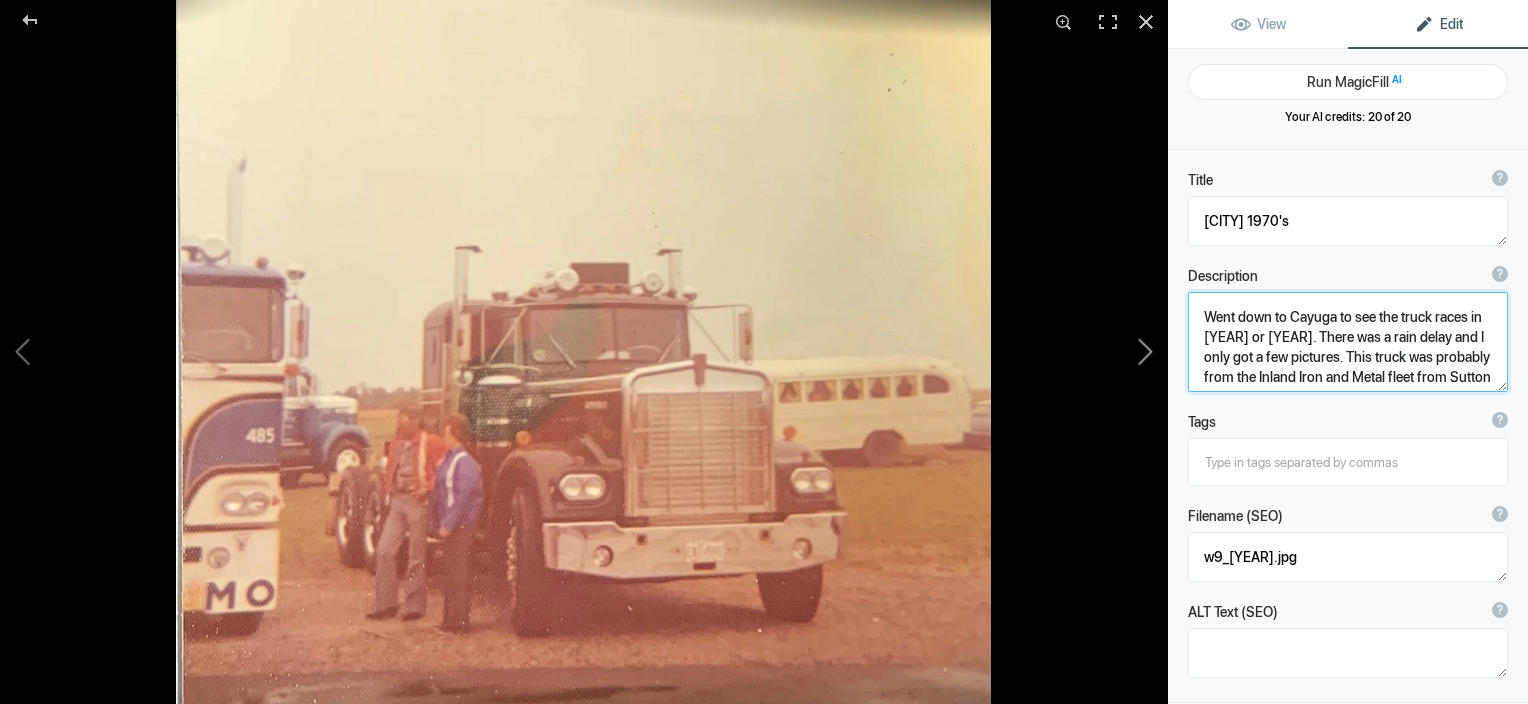 click 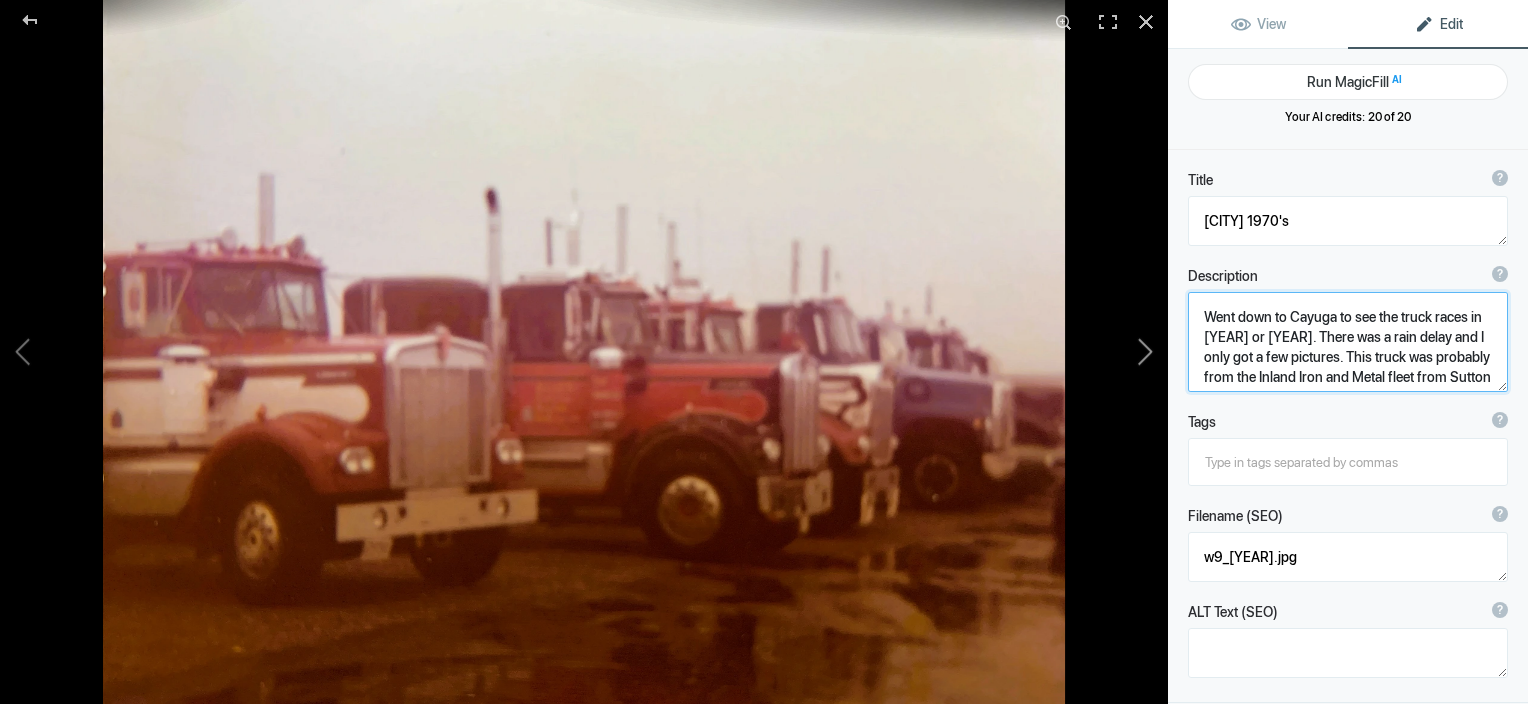 type on "Cayuga Truck Races Line up" 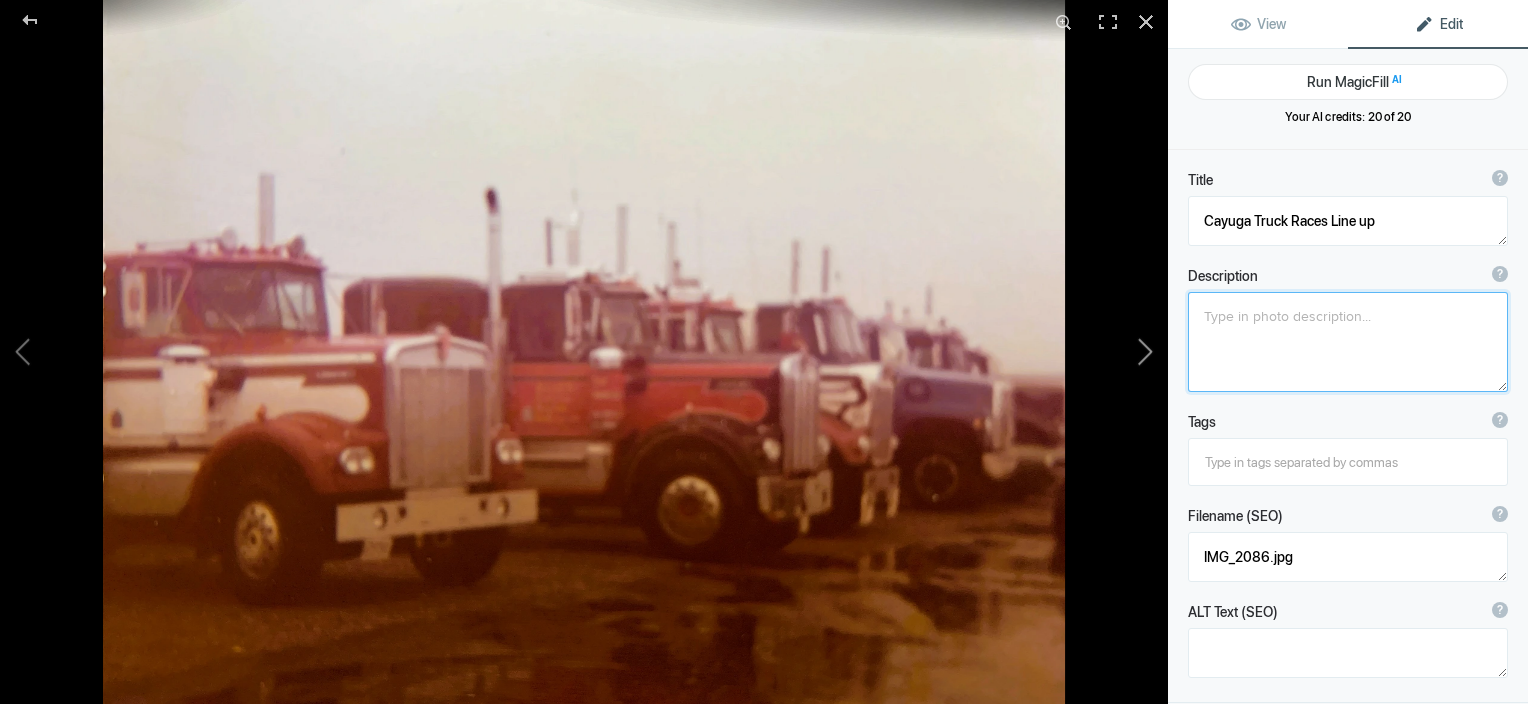 click 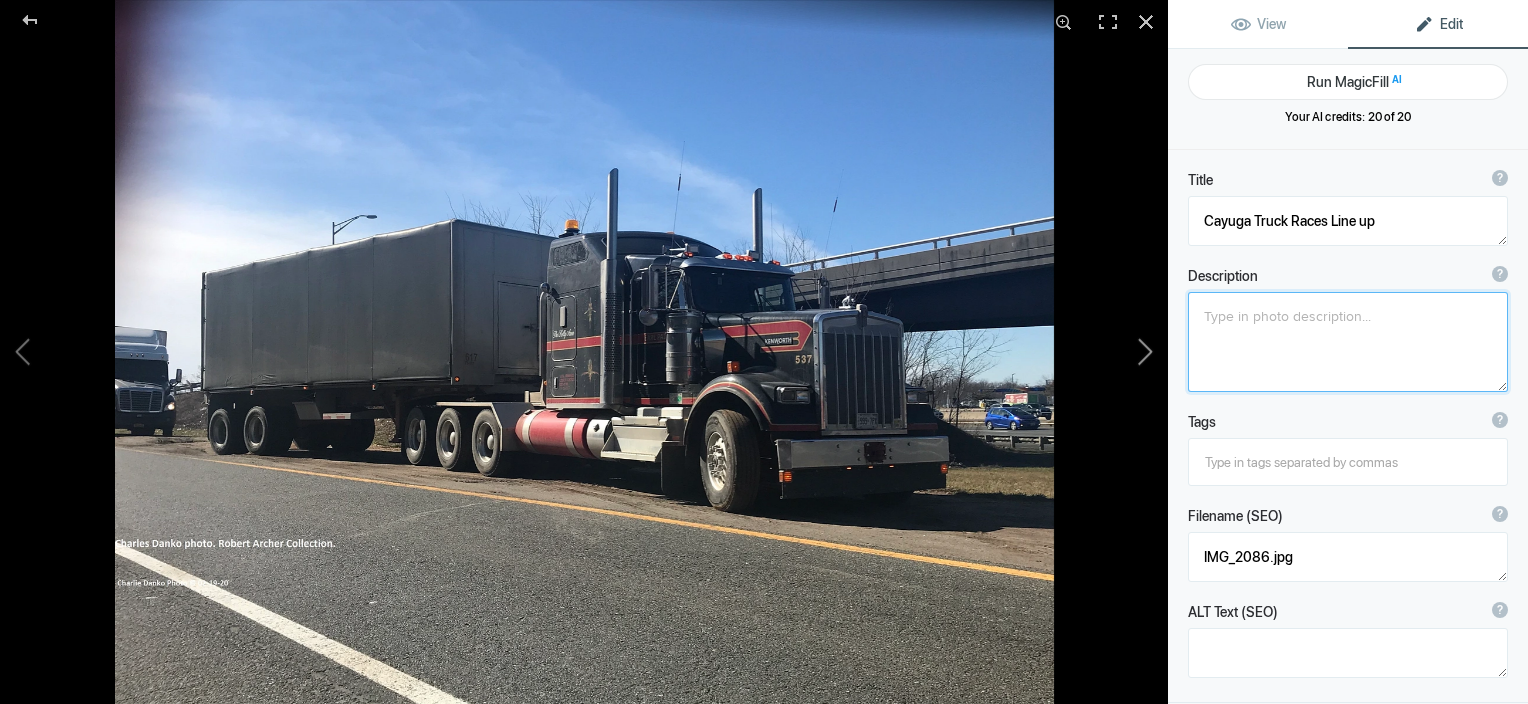 type on "[NAME] [NAME] Paddock W9" 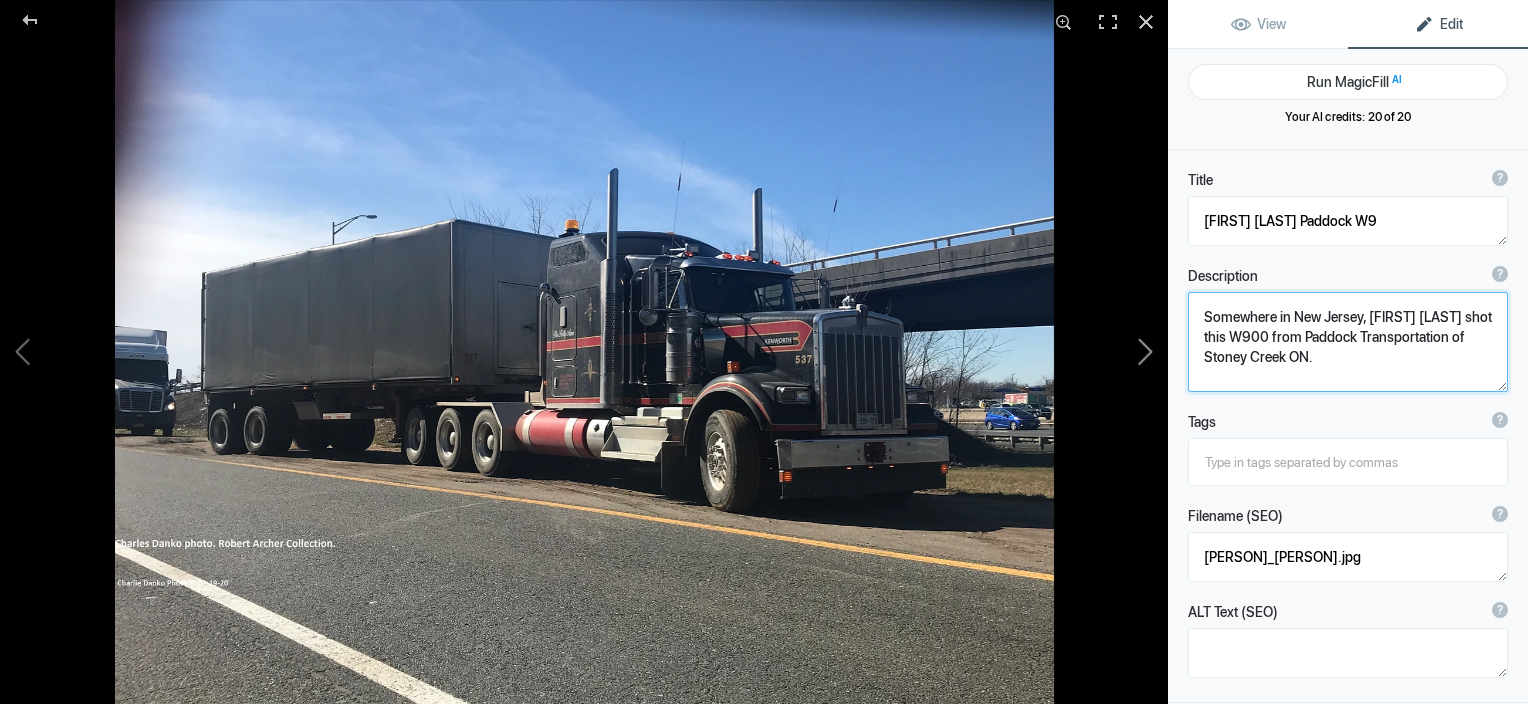 click 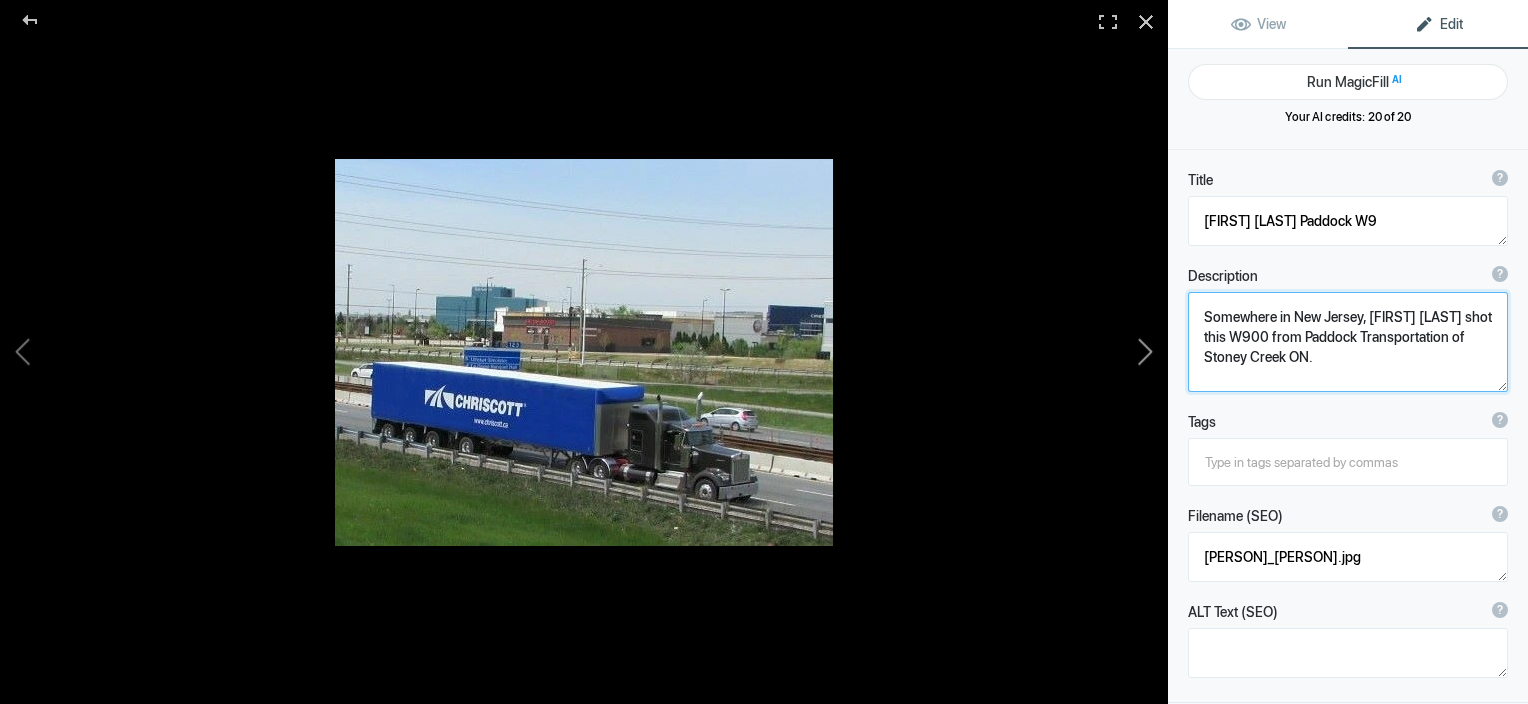 type on "[FIRST] on QEW" 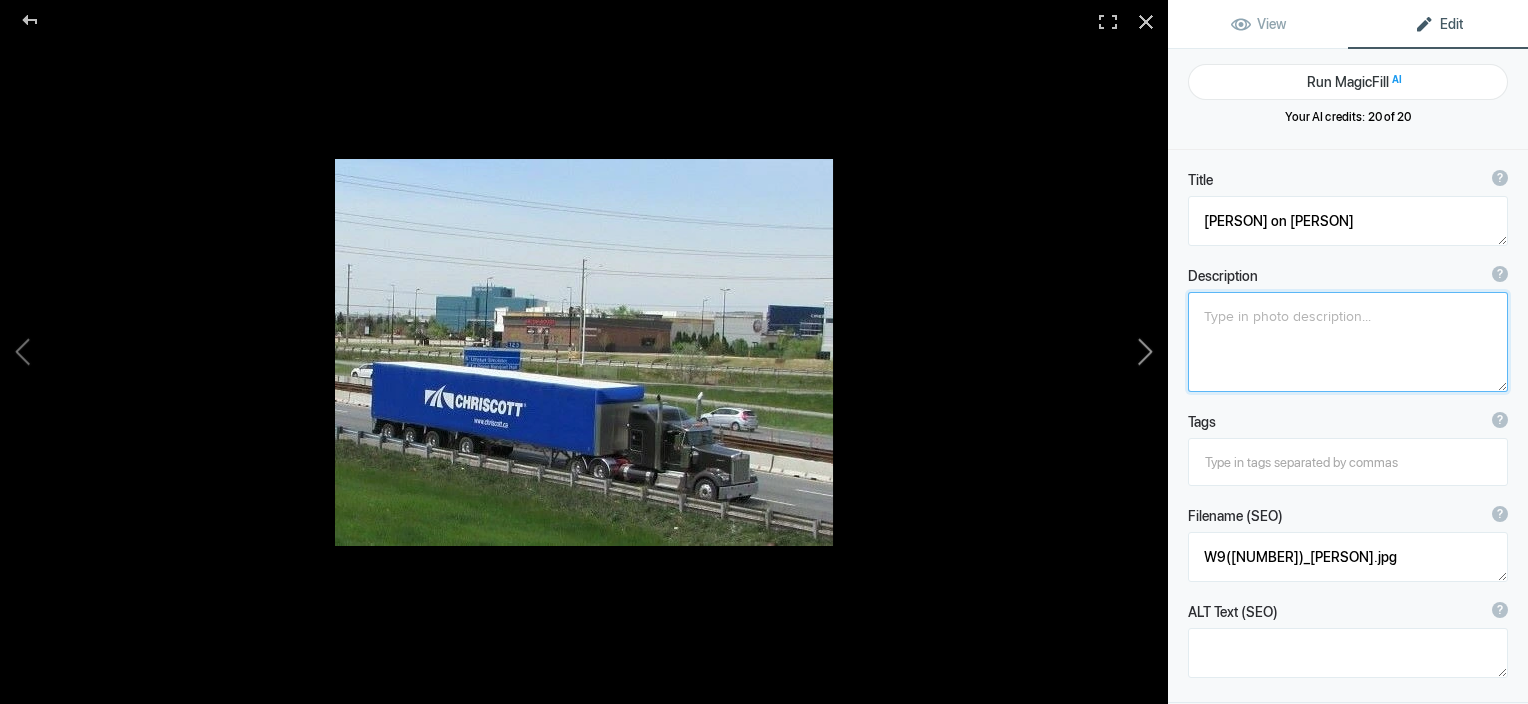click 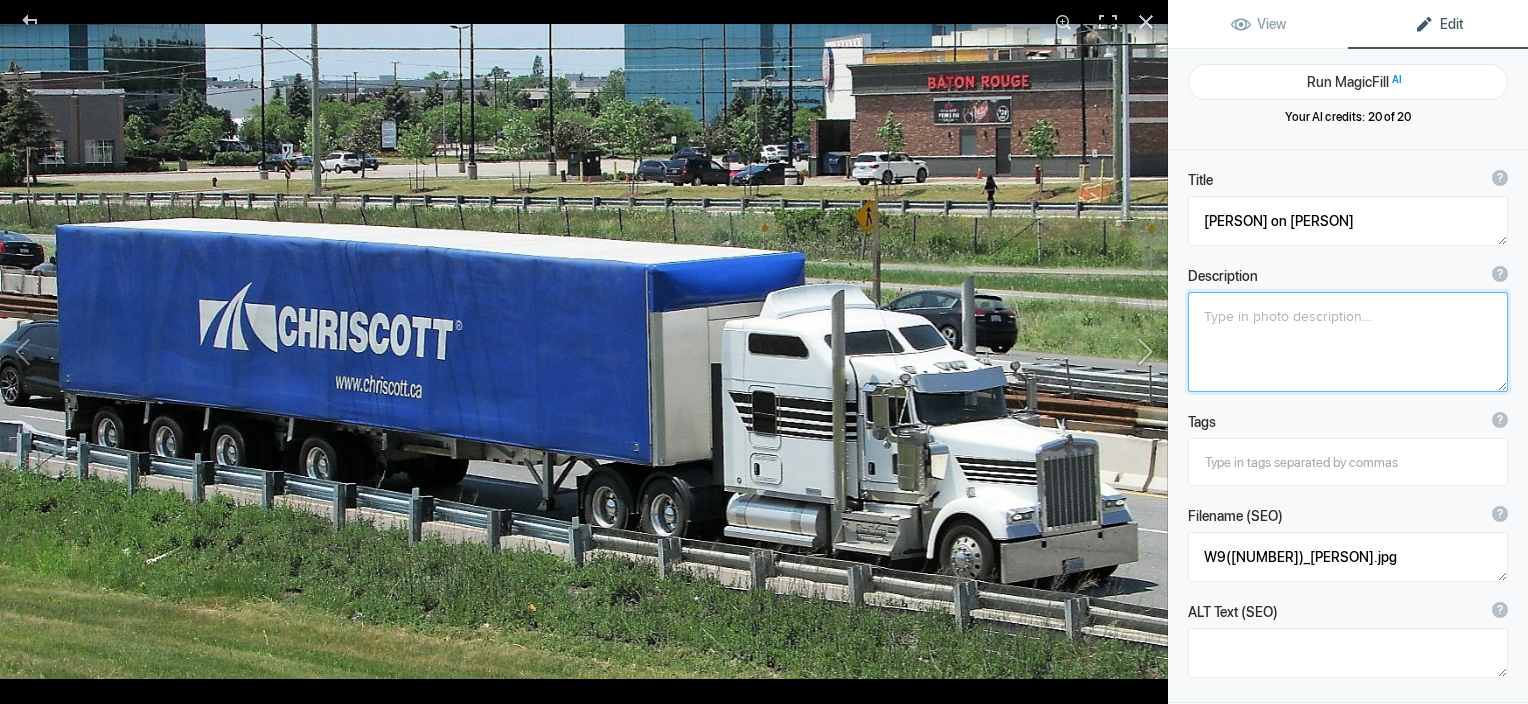 type on "[COMPANY] W900" 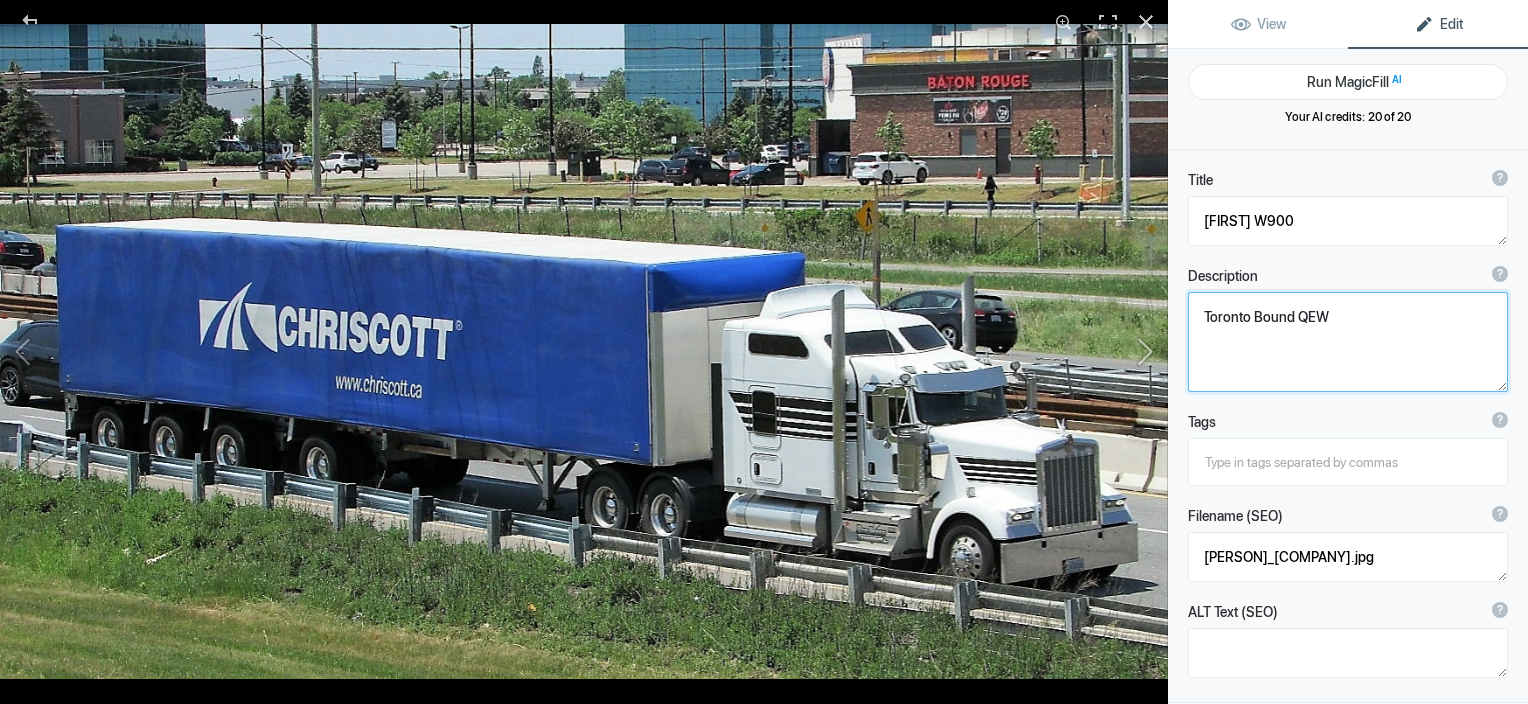 click 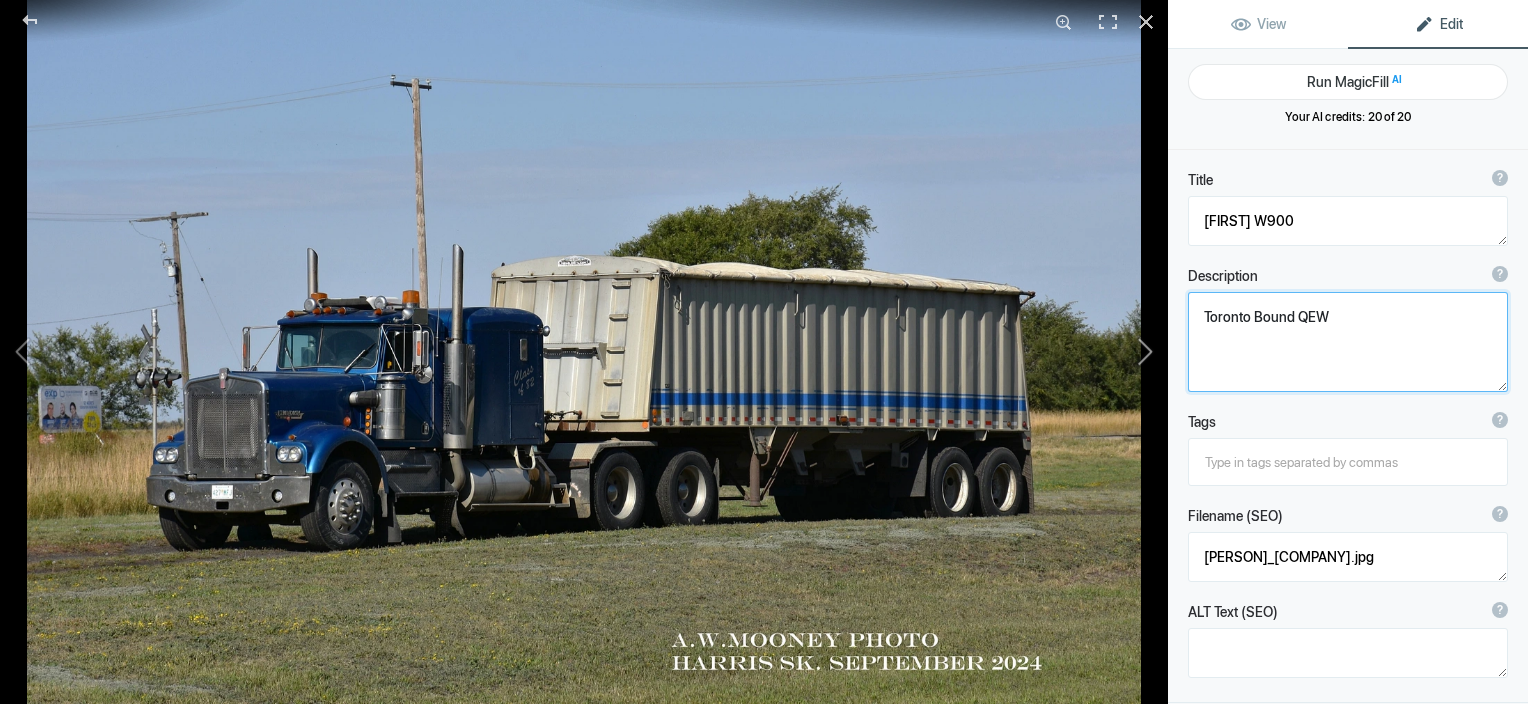 type on "Class of [YEAR] [LAST] [CITY] [YEAR]" 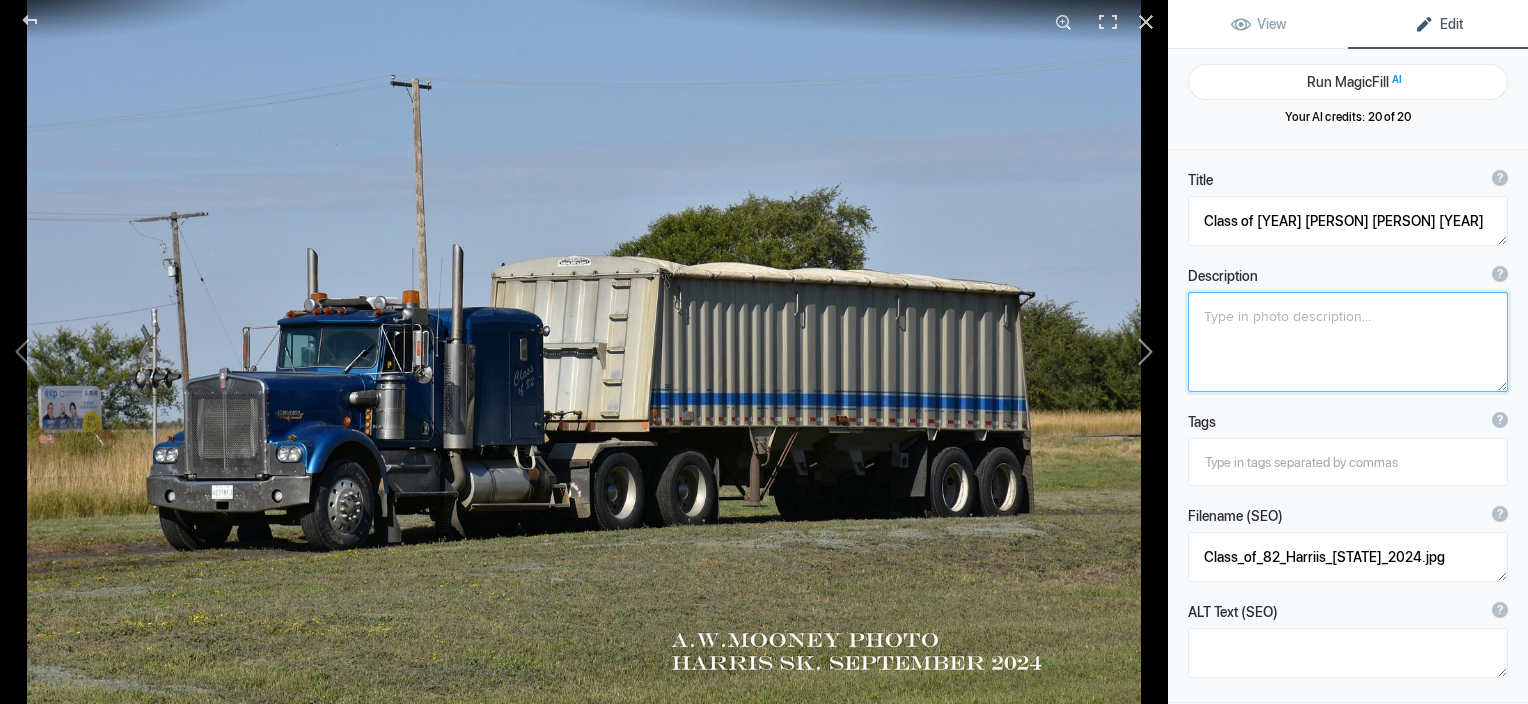 click 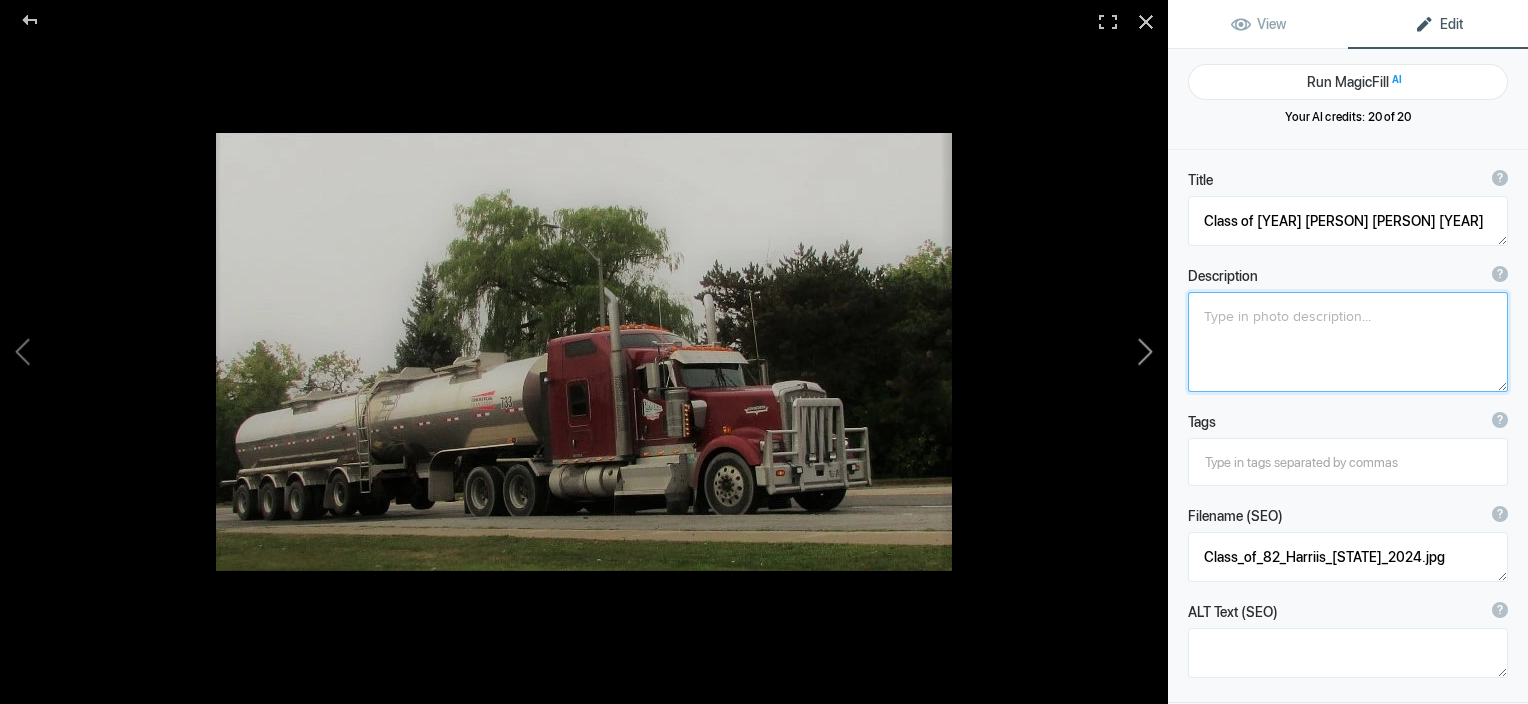 type on "[COMPANY] Transport W9" 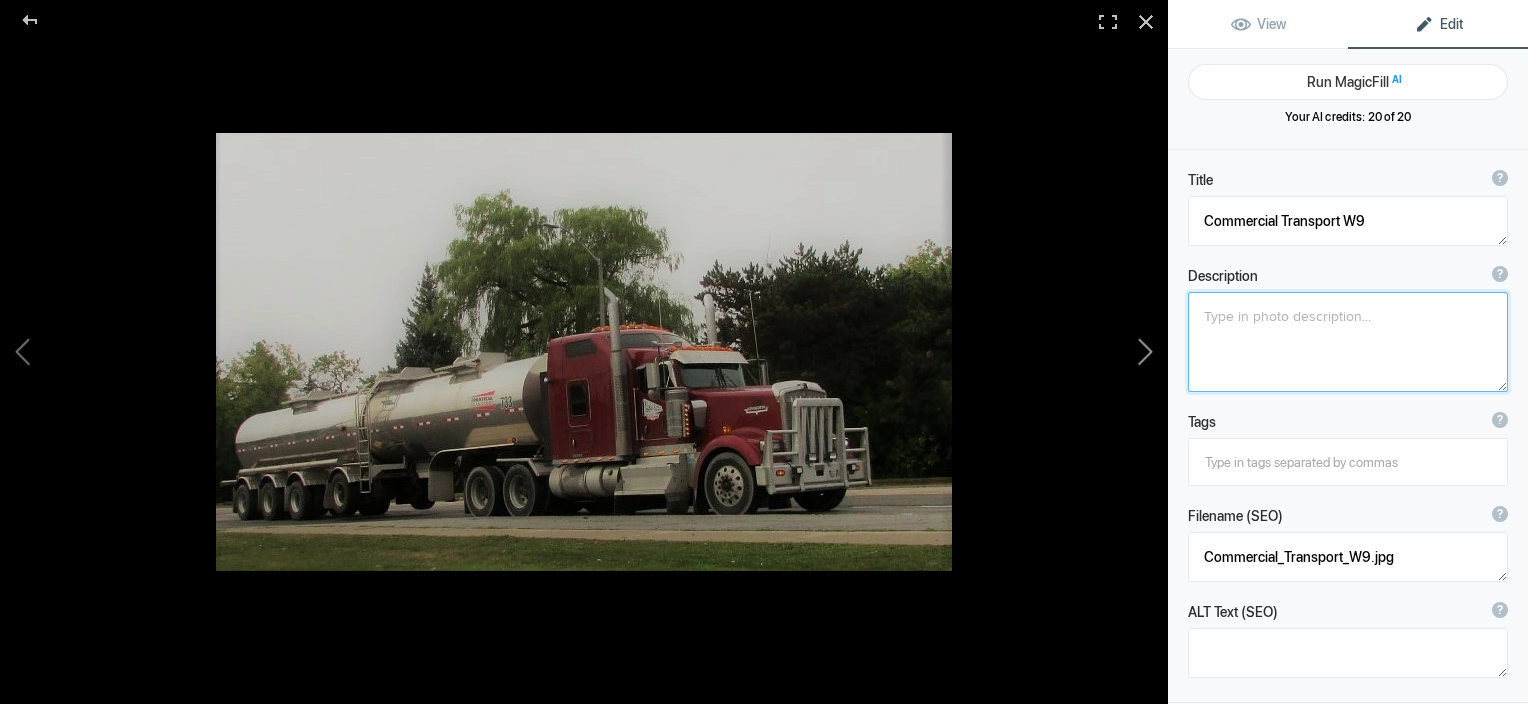 click 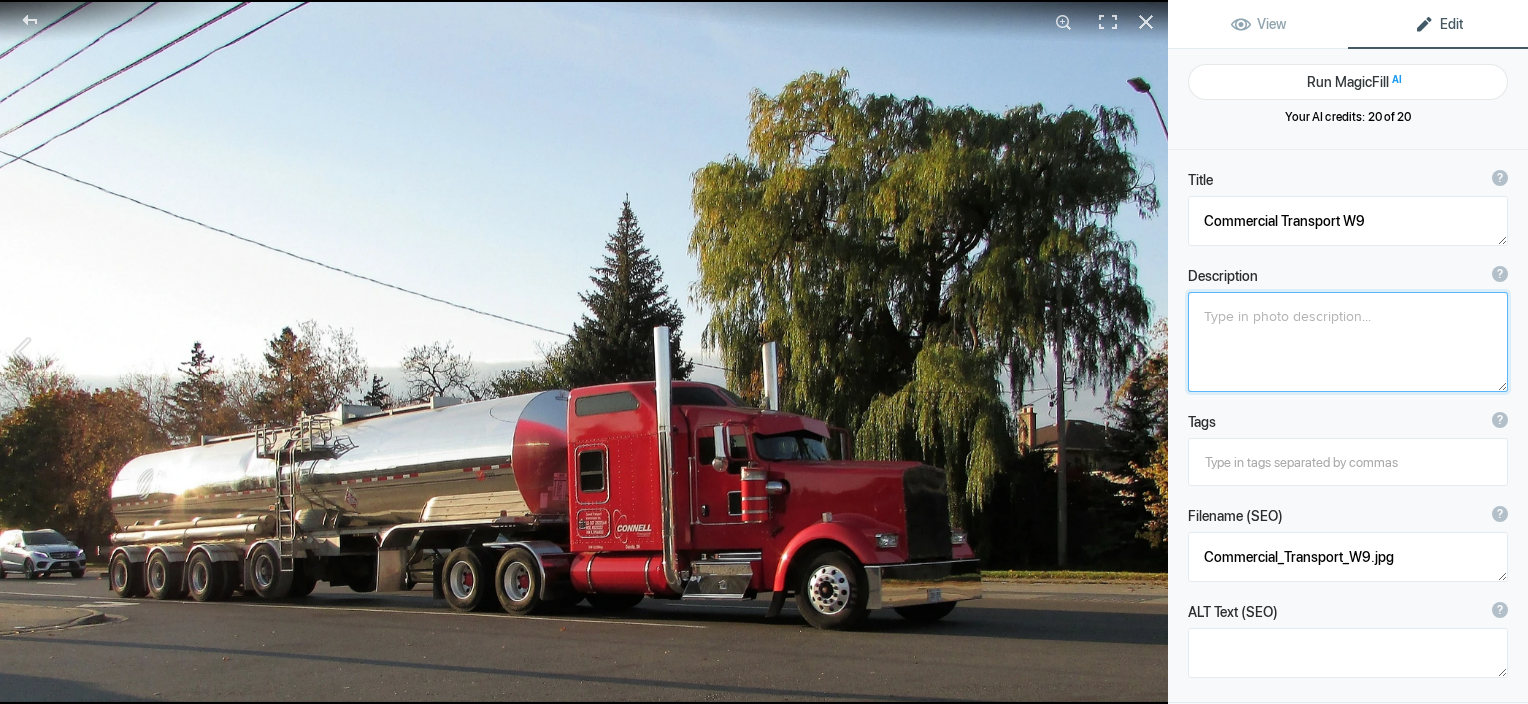 type on "[FIRST] - [FIRST]" 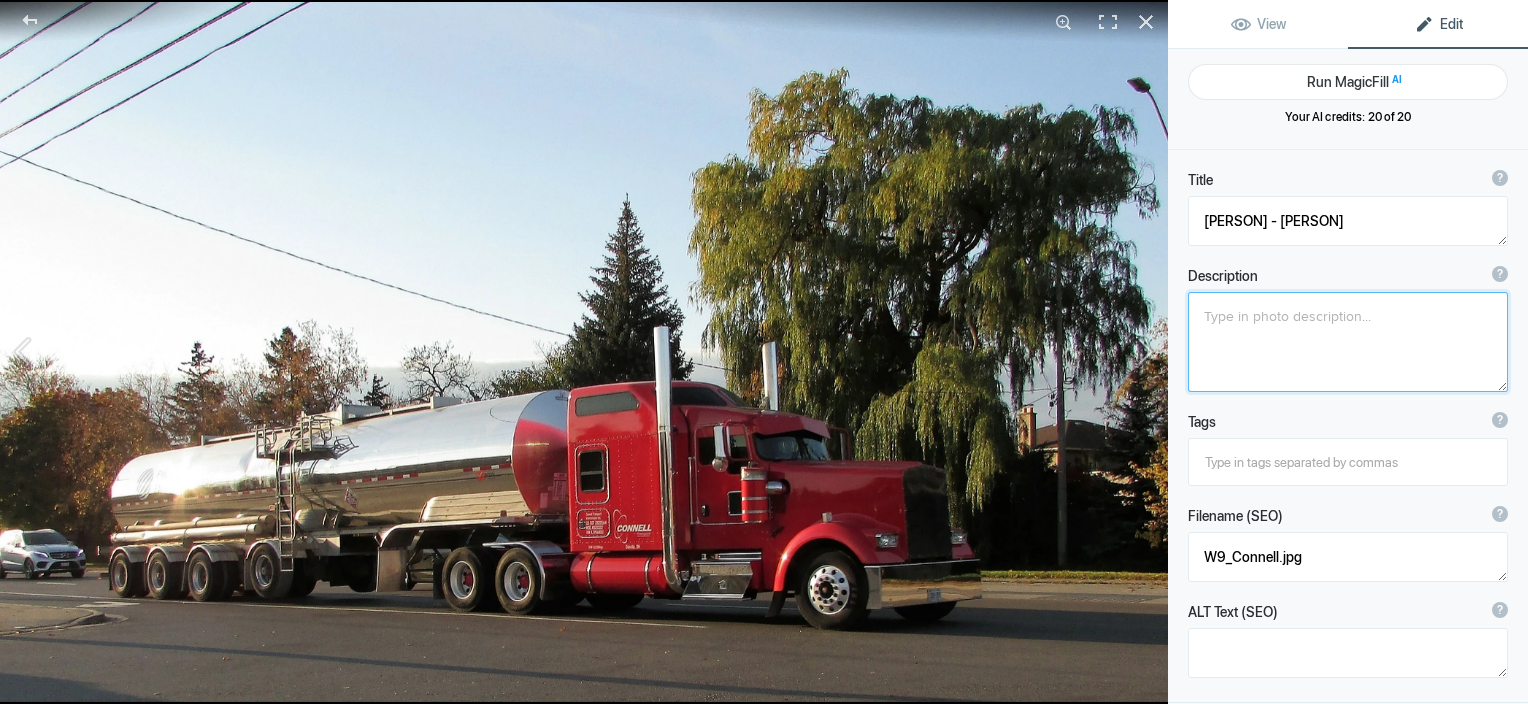 click 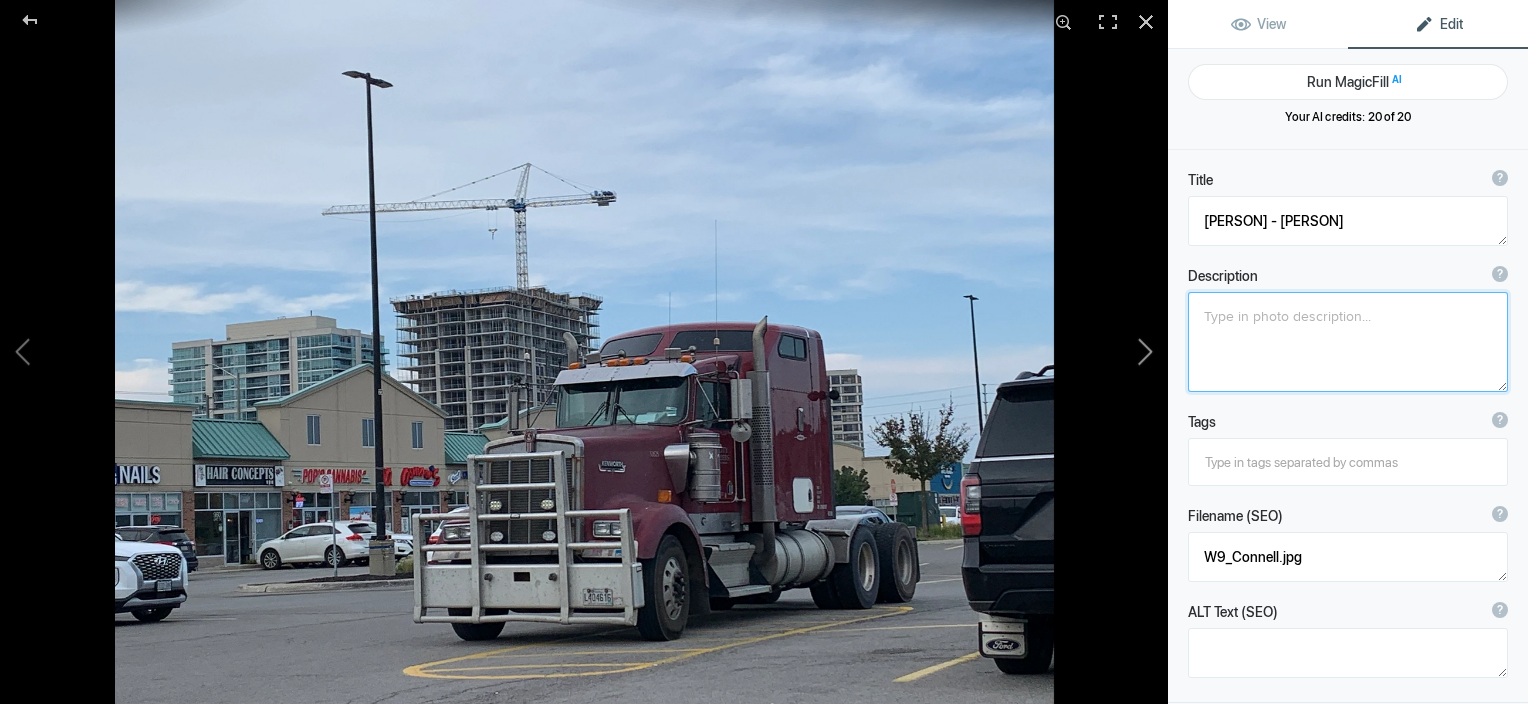 type on "[COMPANY] KW" 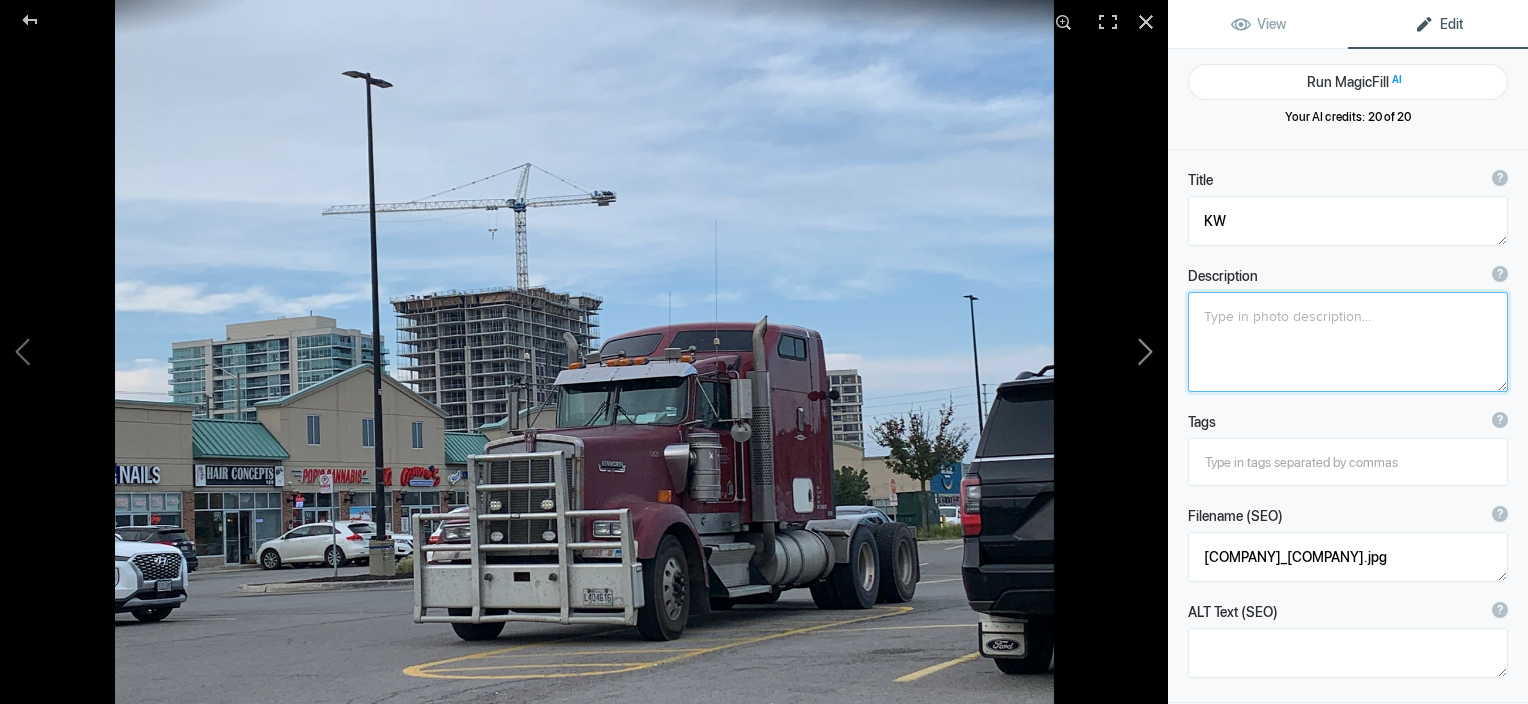 click 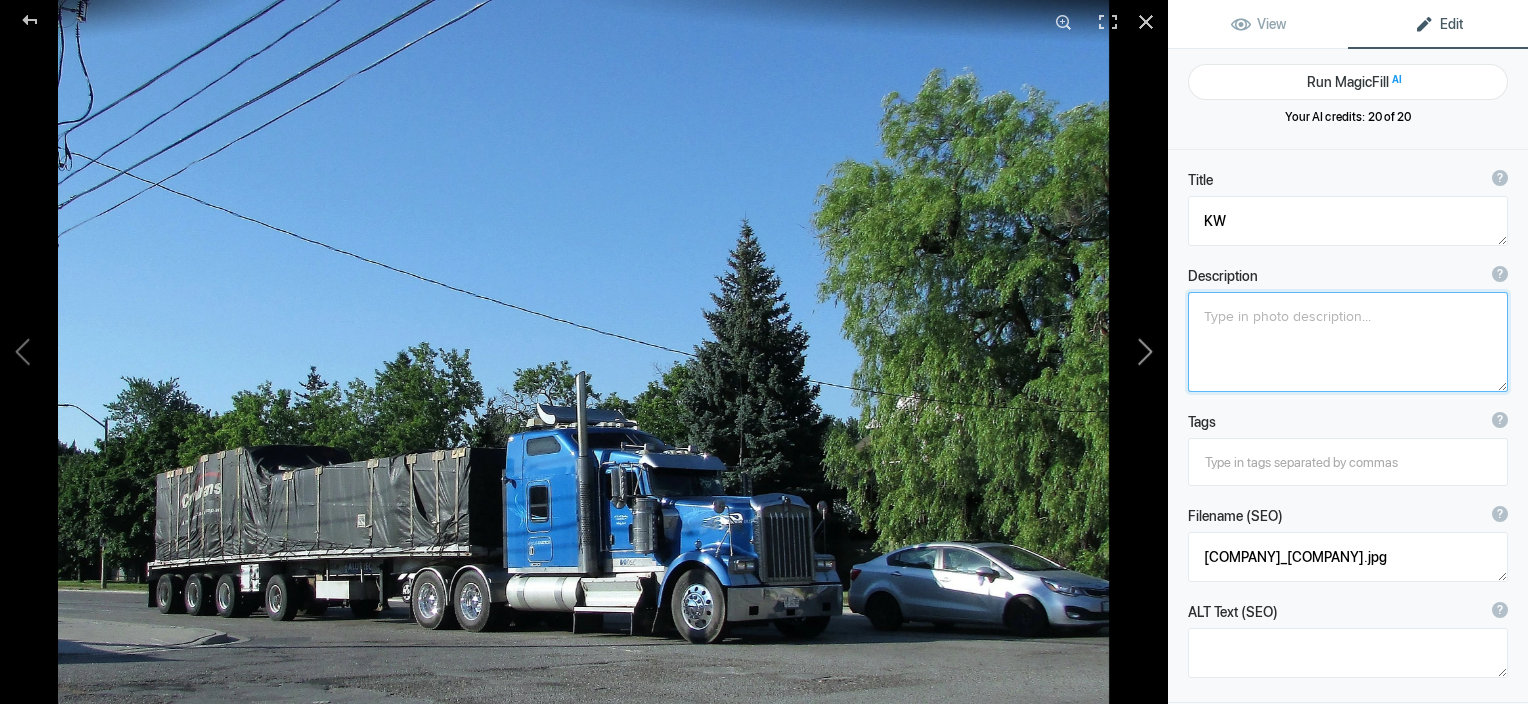type on "[COMPANY] contractor" 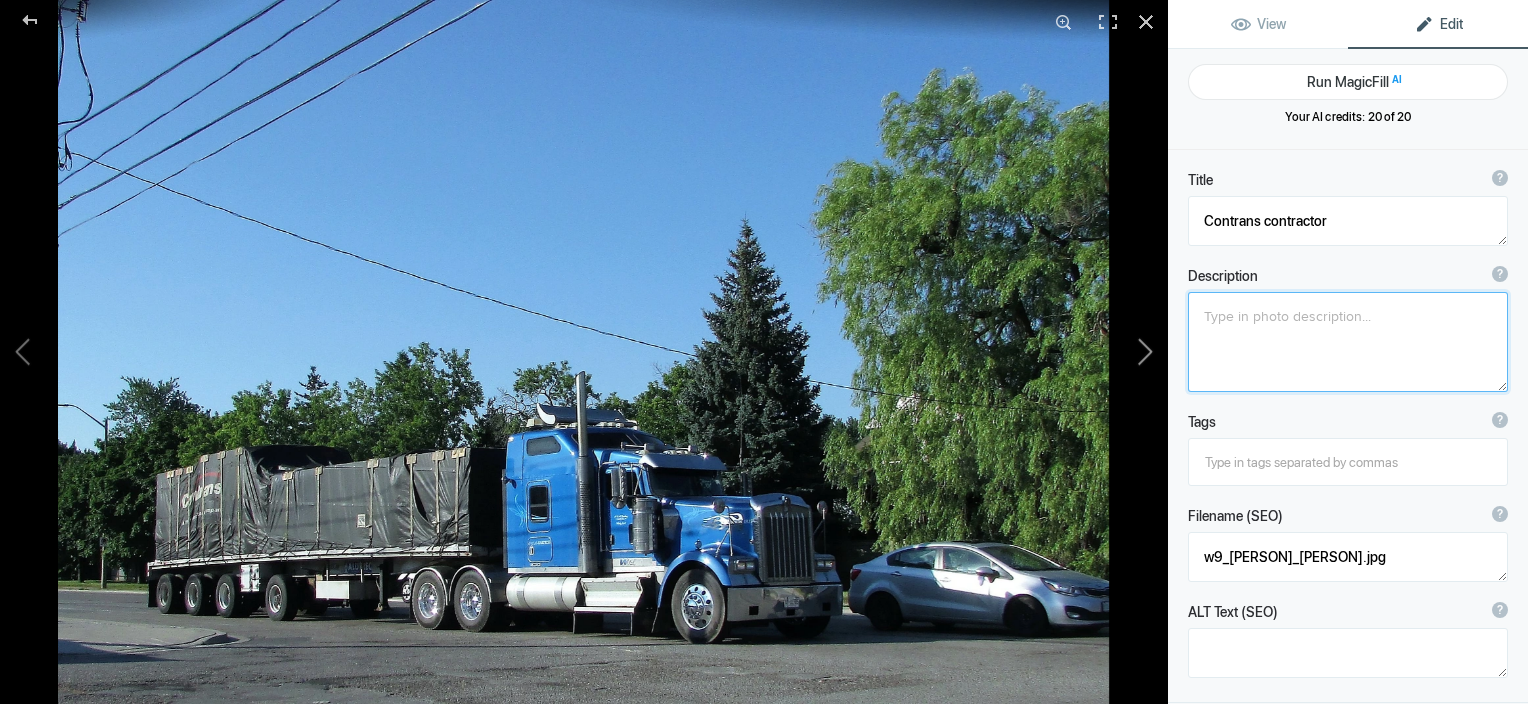 click 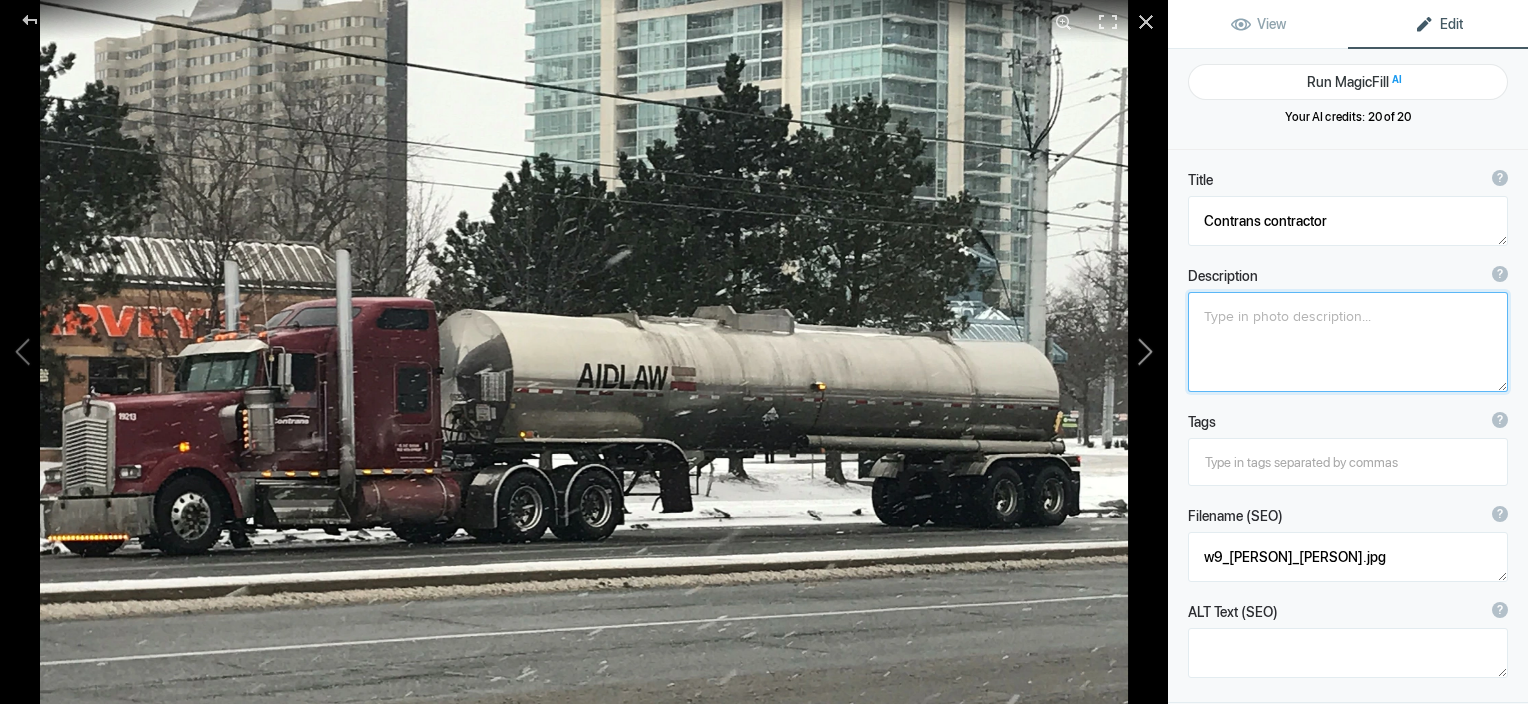 type on "[BRAND] KW" 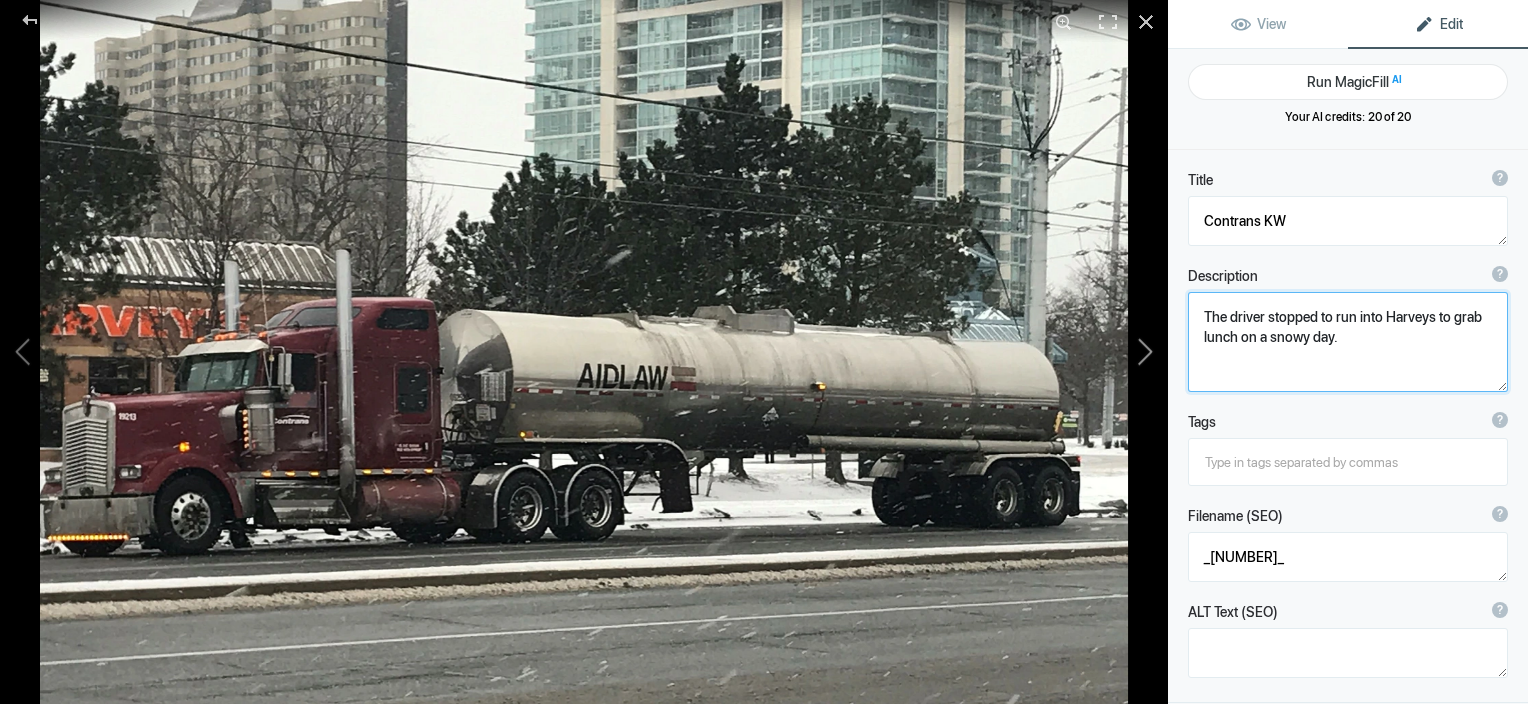 click 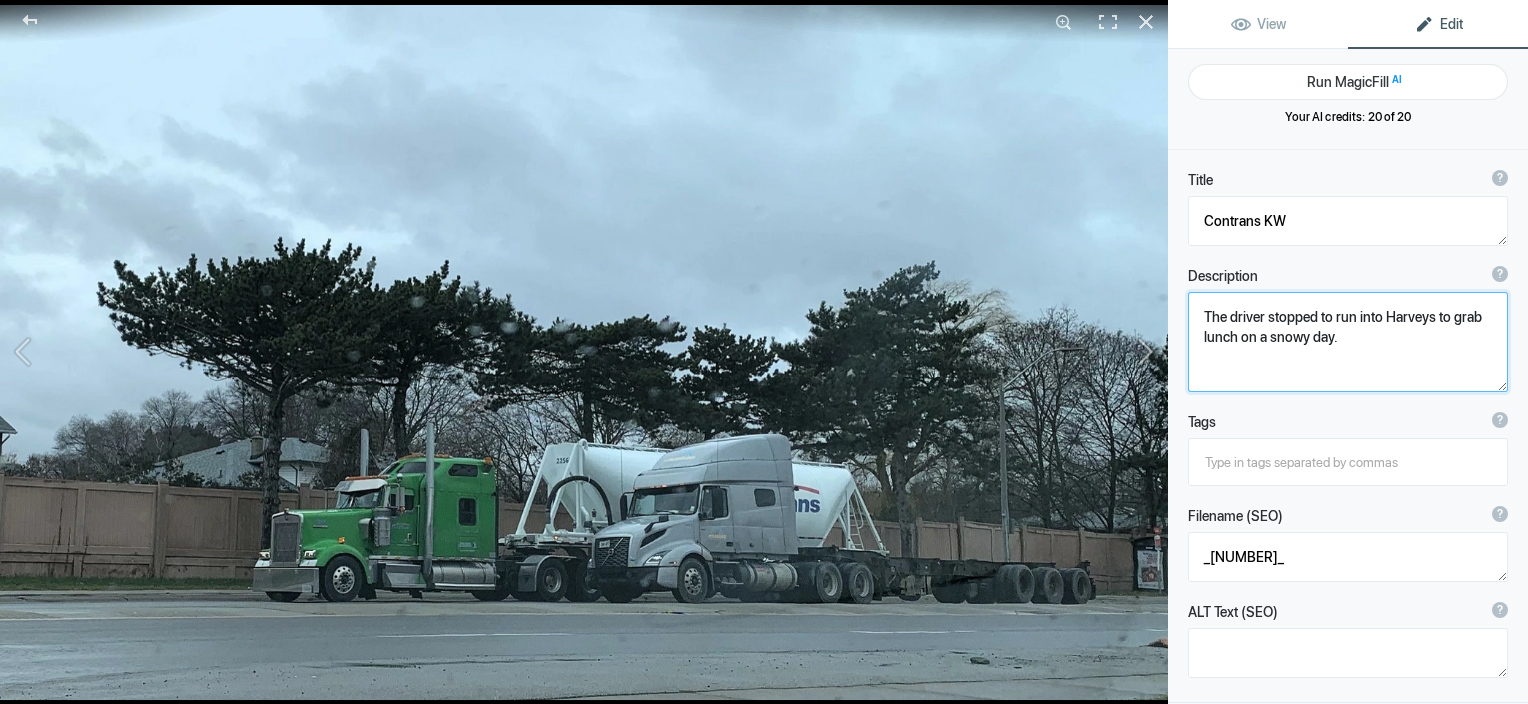 type on "[COMPANY] [COMPANY] [COMPANY] Road" 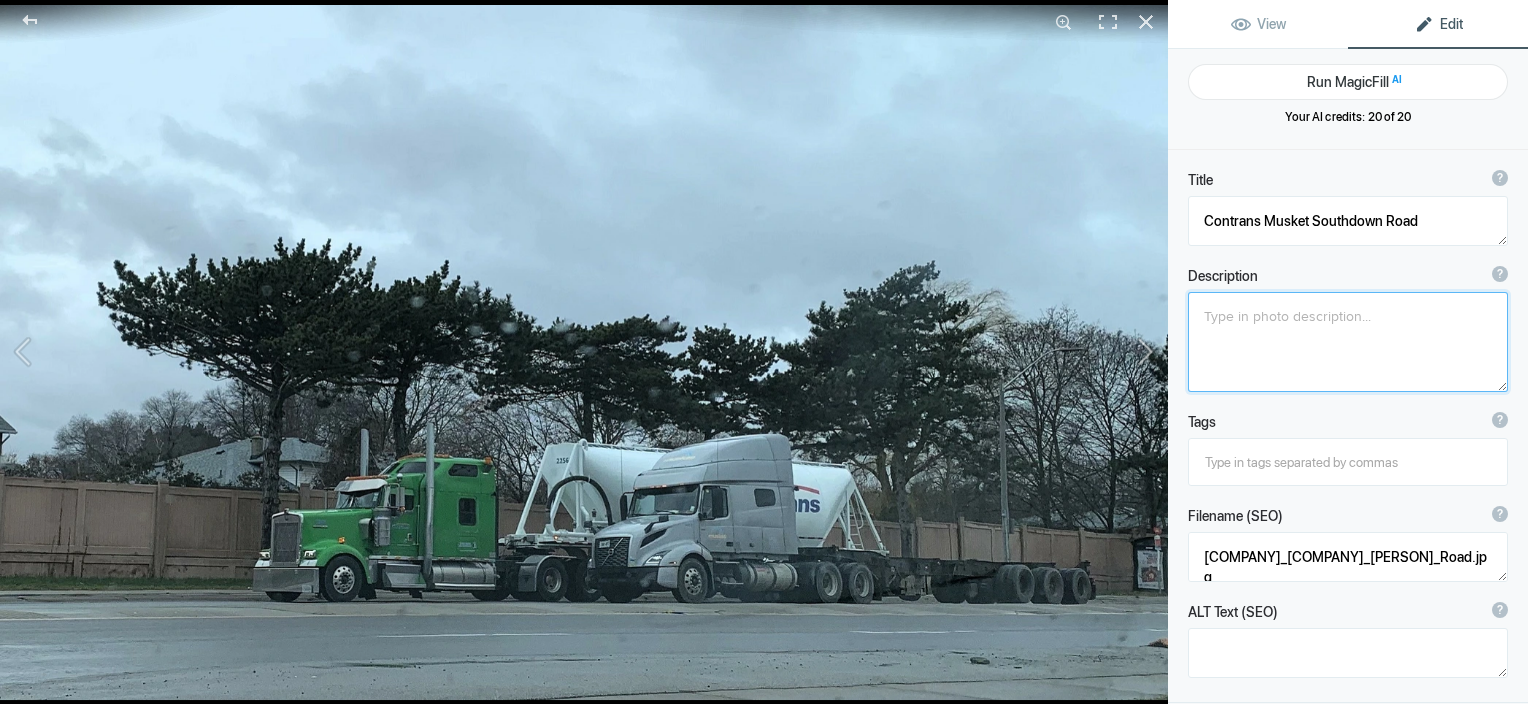 click 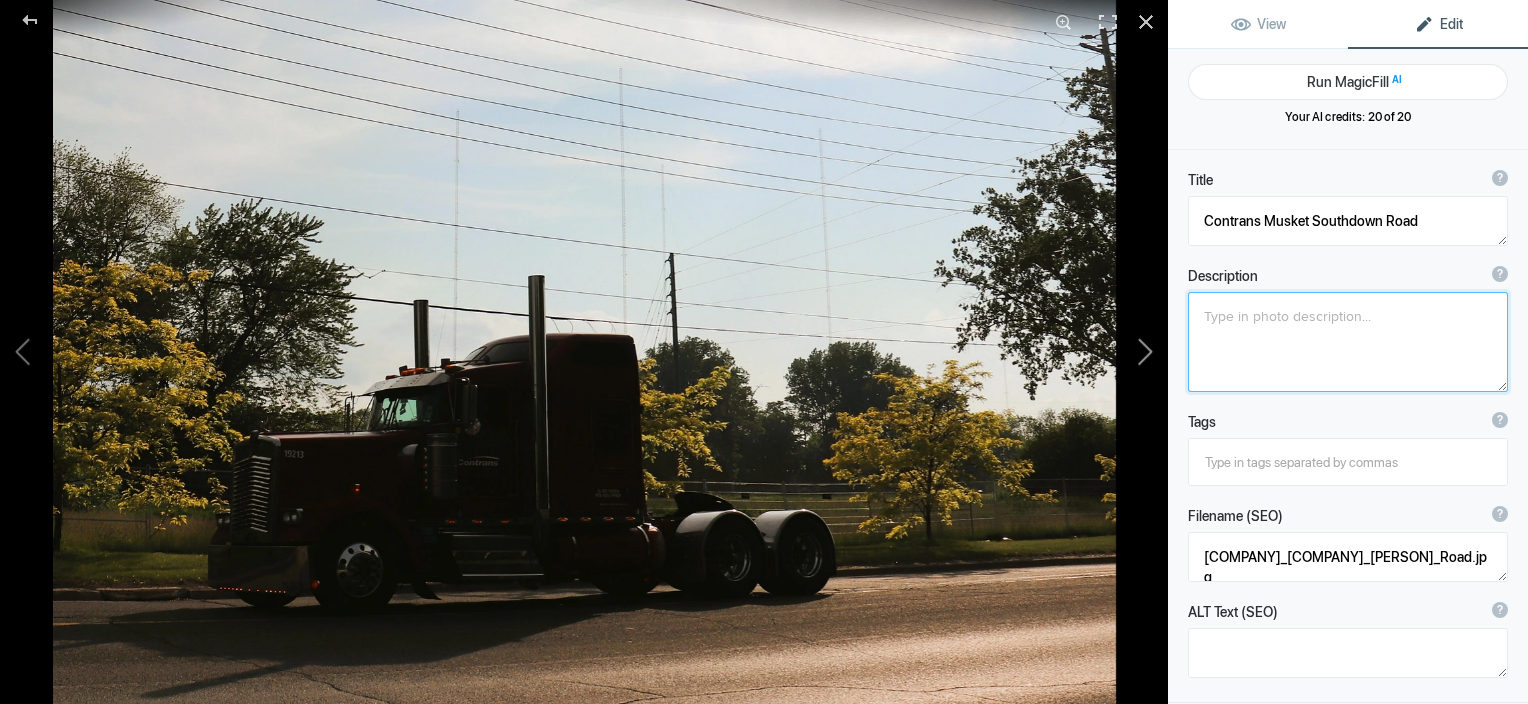 type on "[COMPANY] W900" 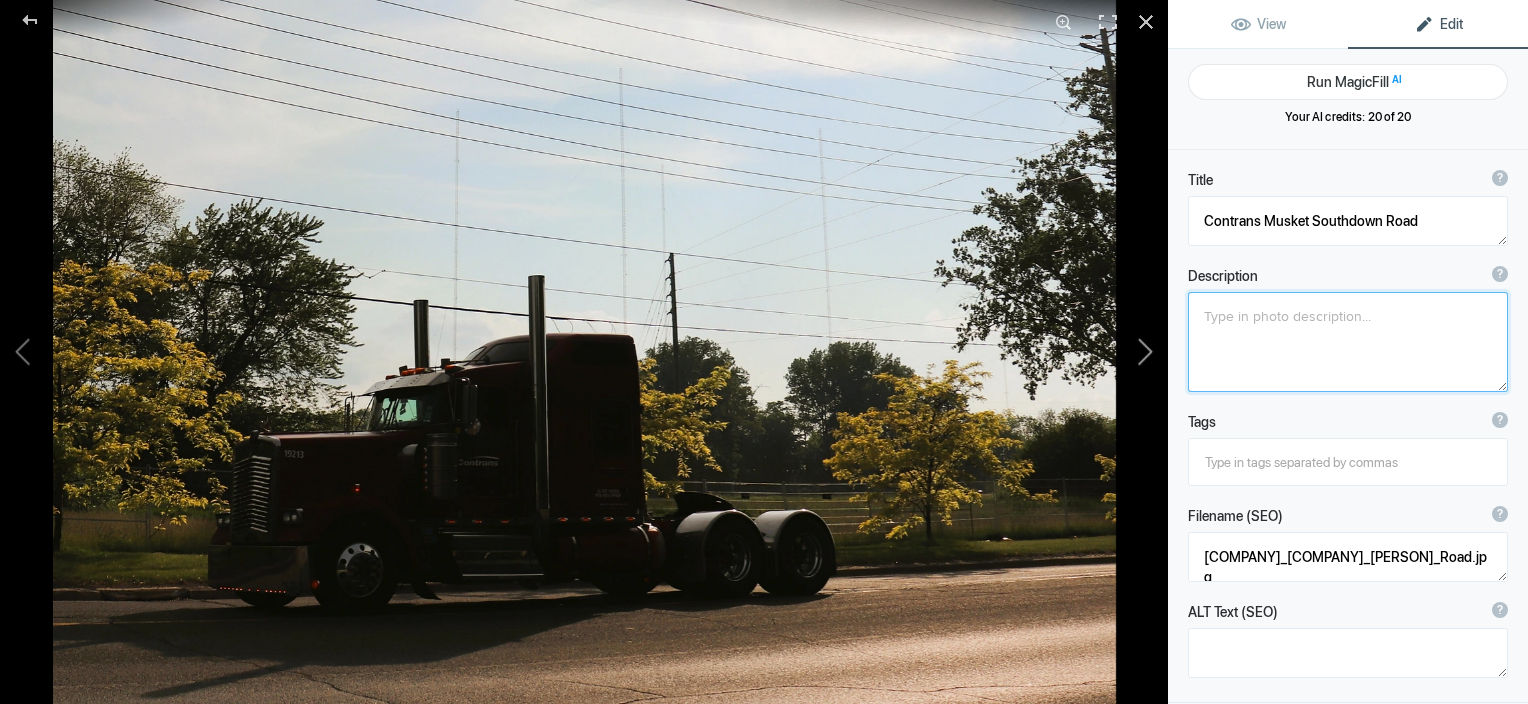 type on "Contrans_W900_.jpg" 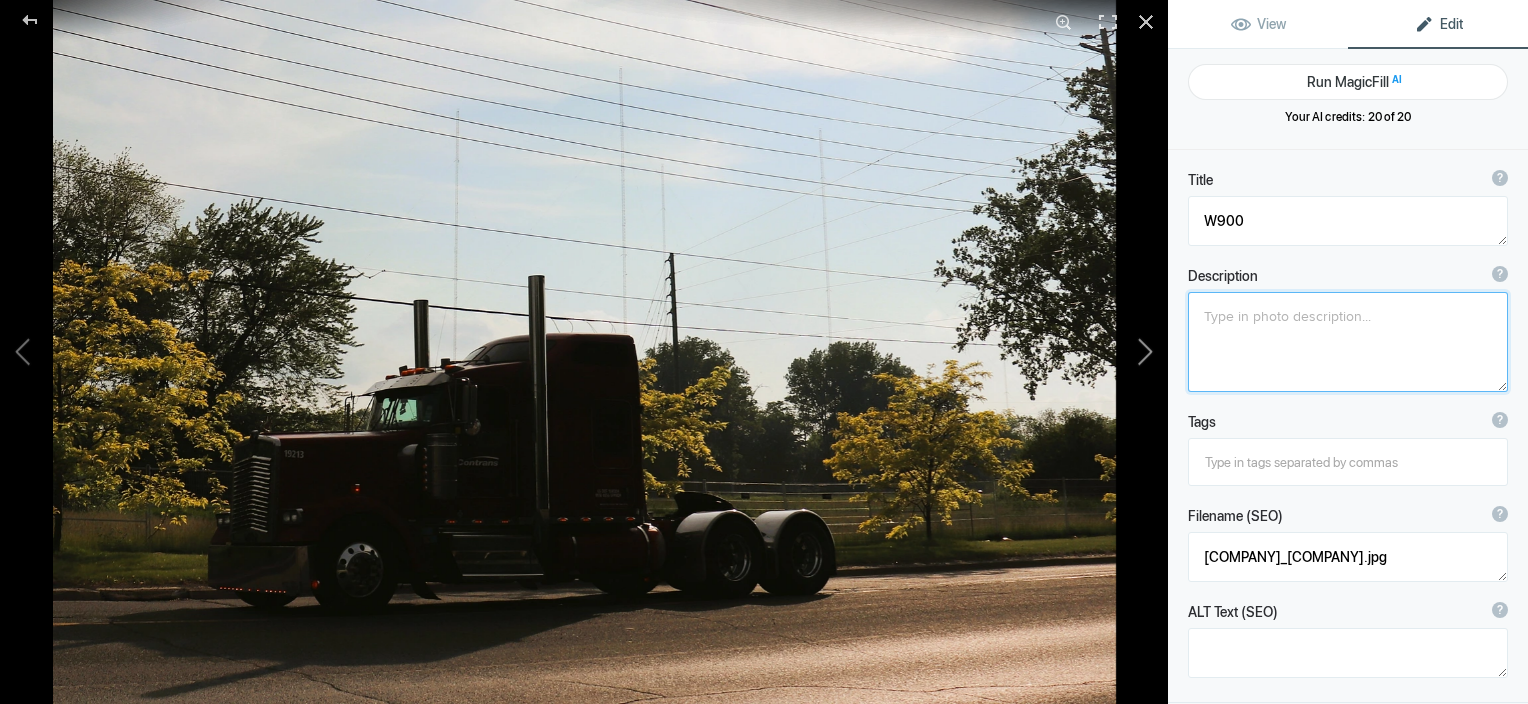 click 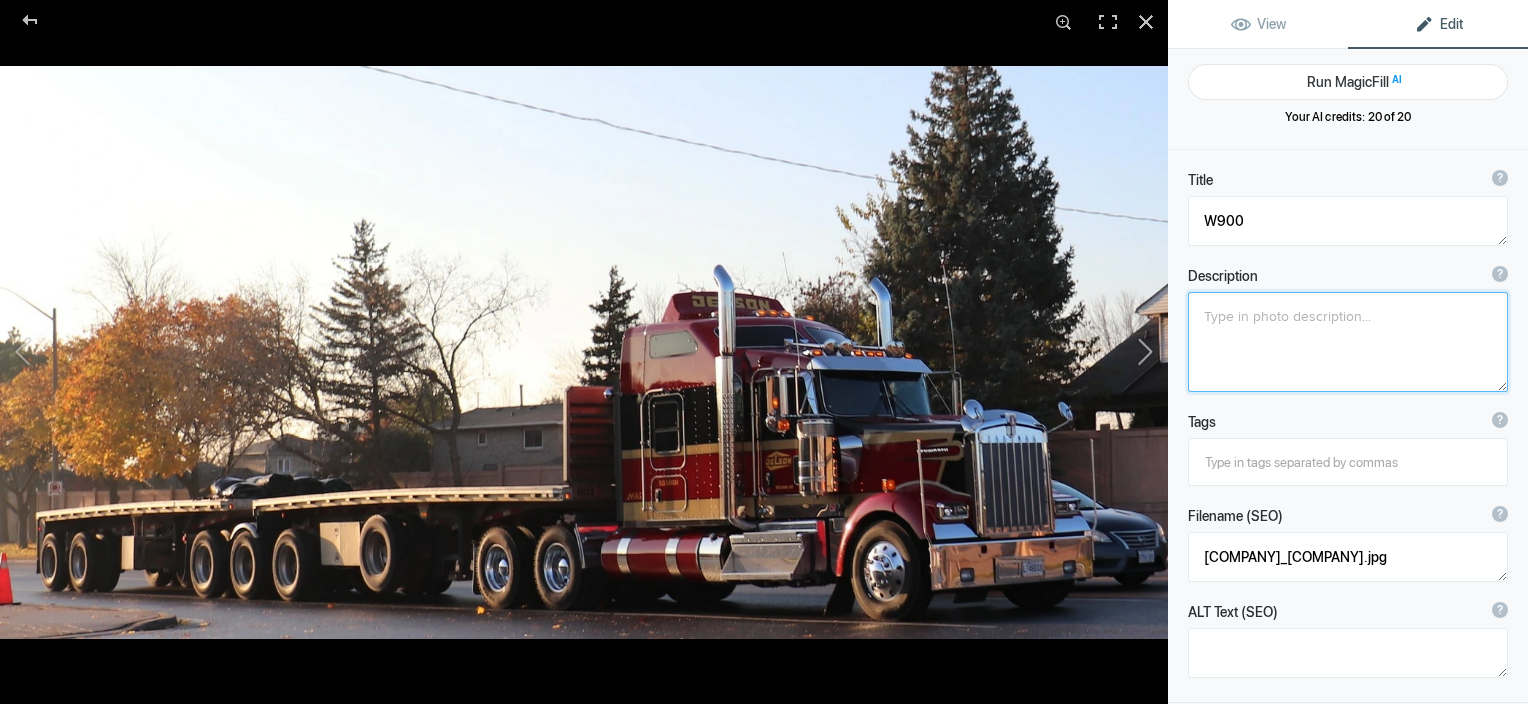 type on "[CITY] KW W900 B Train" 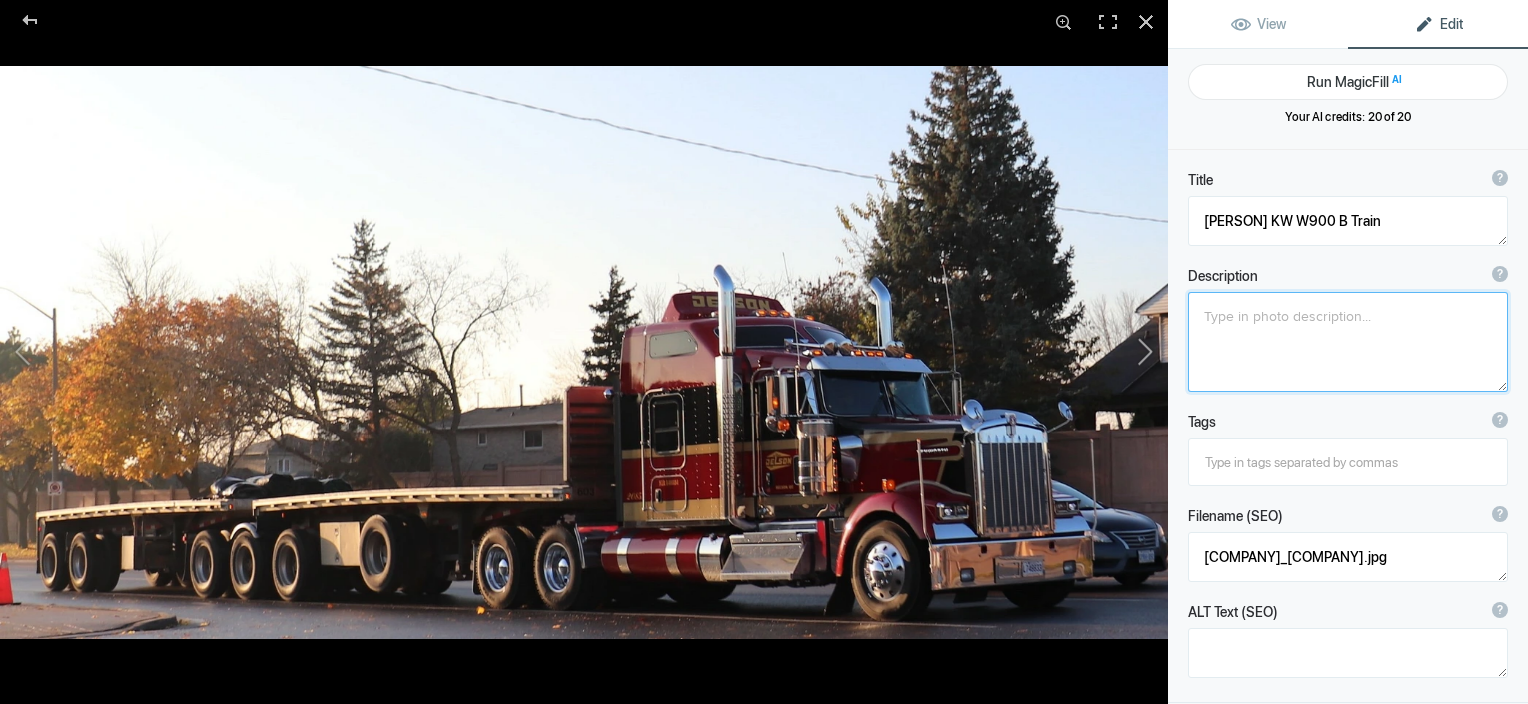 type on "Delson_KW_W900_B_Train.jpg" 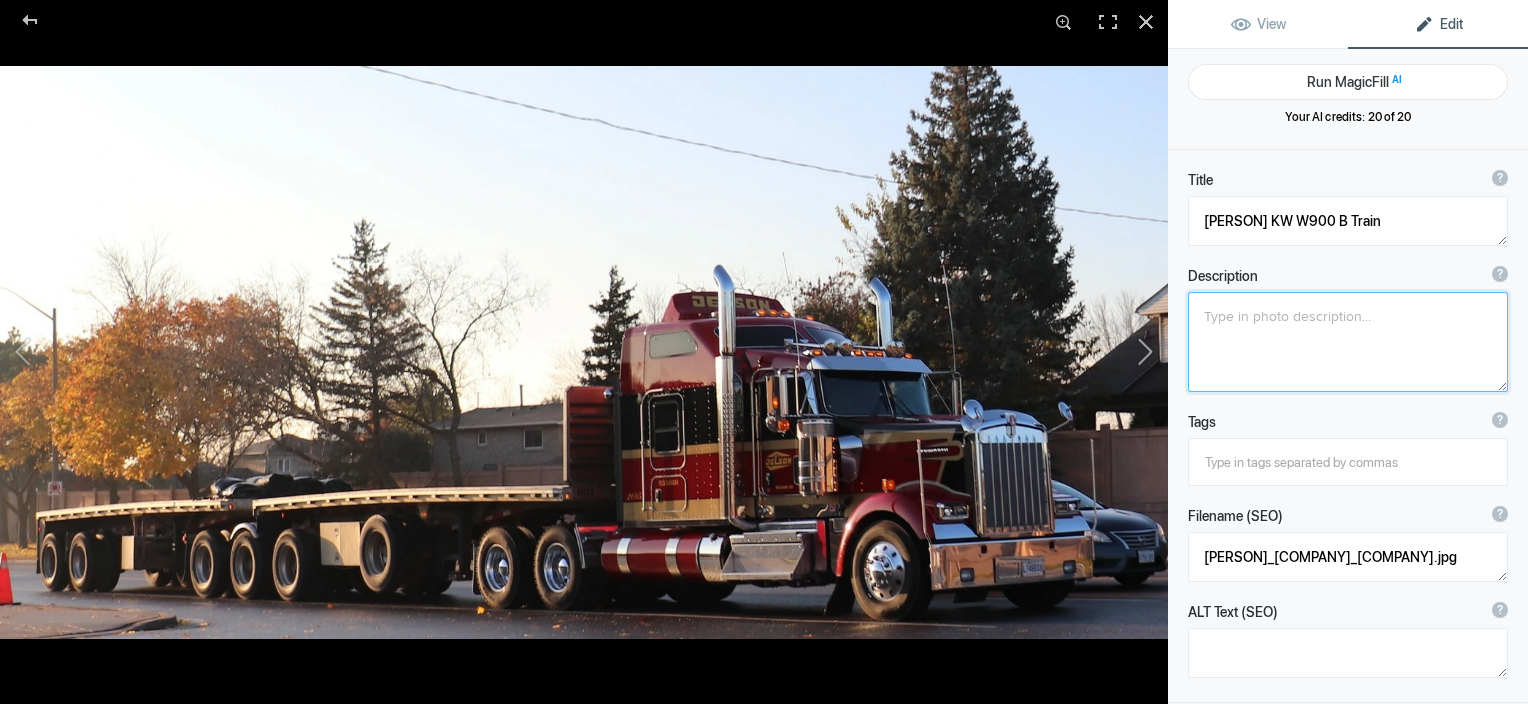 click 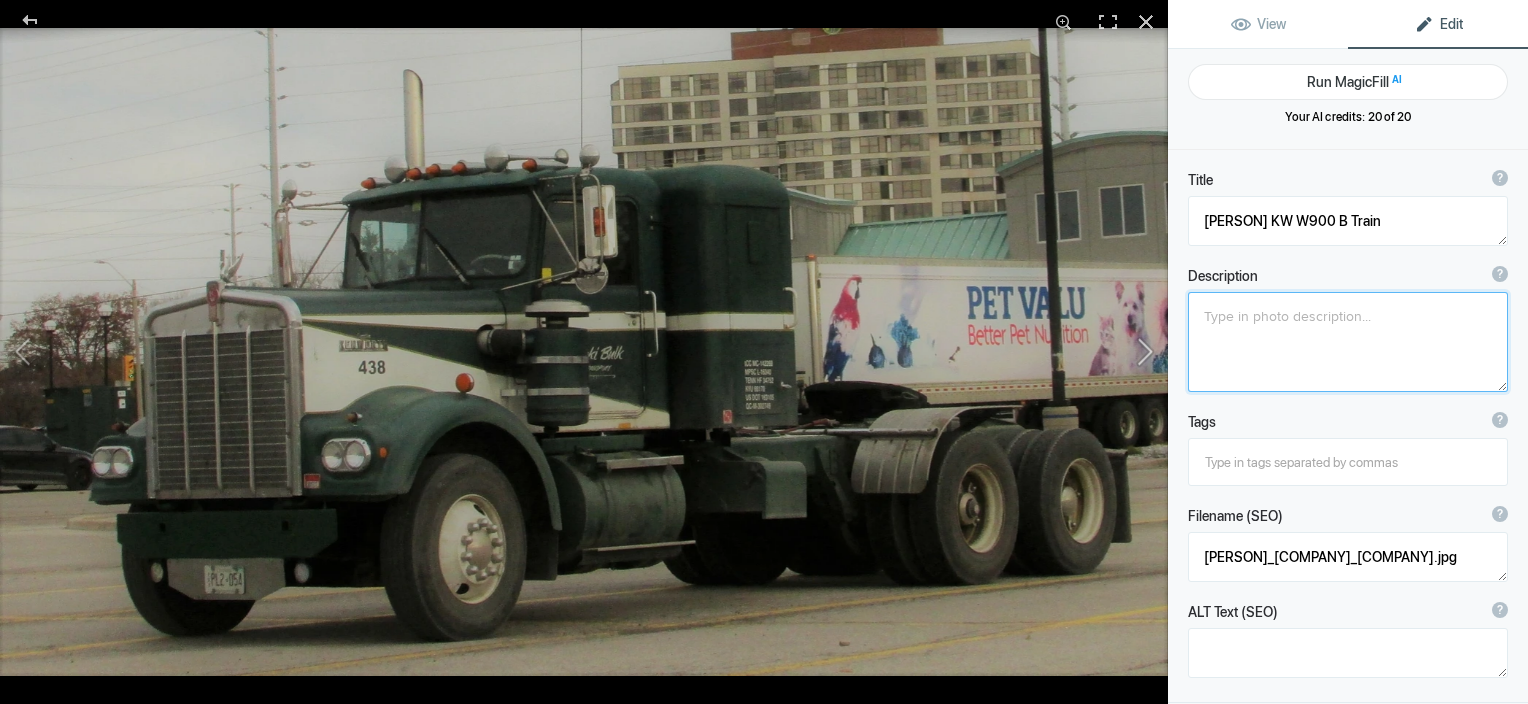 type on "[FIRST] [LAST]." 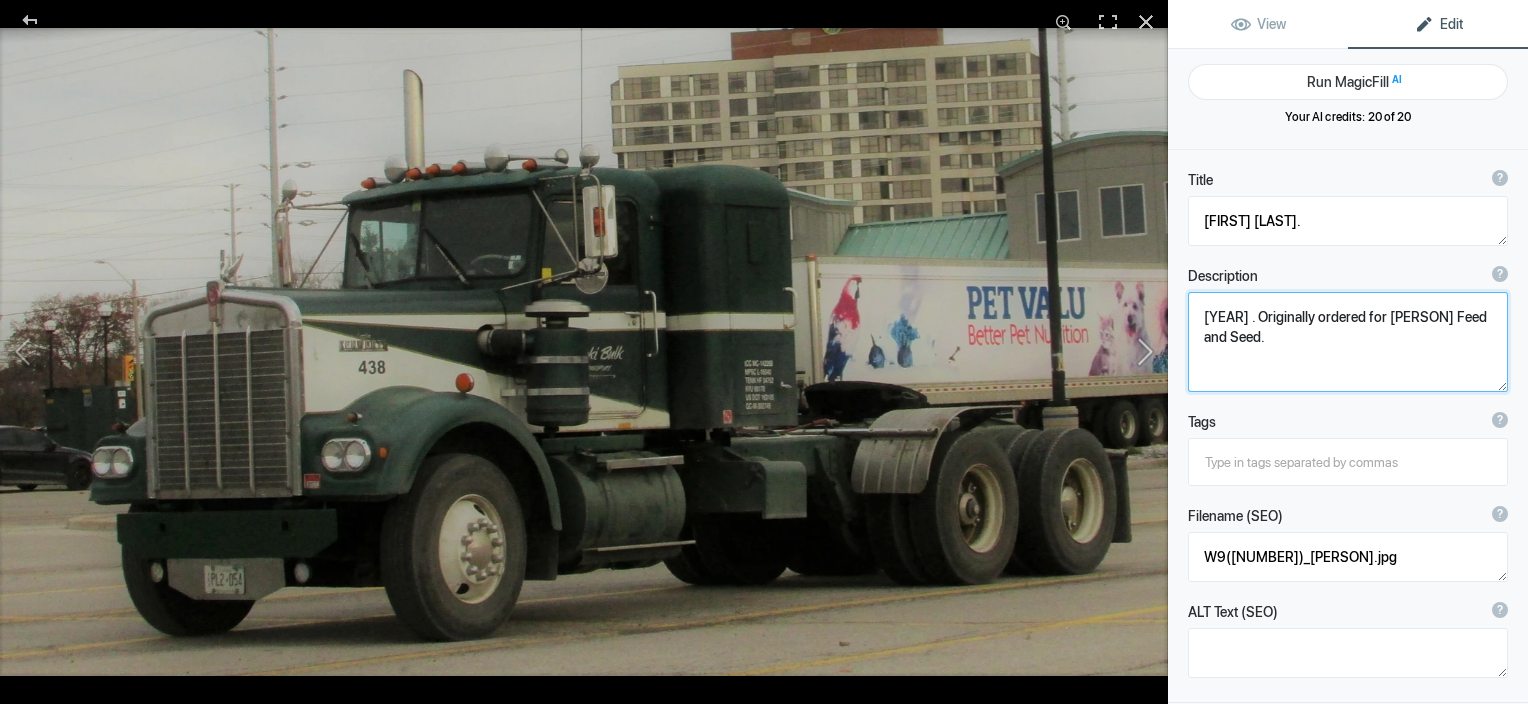 click 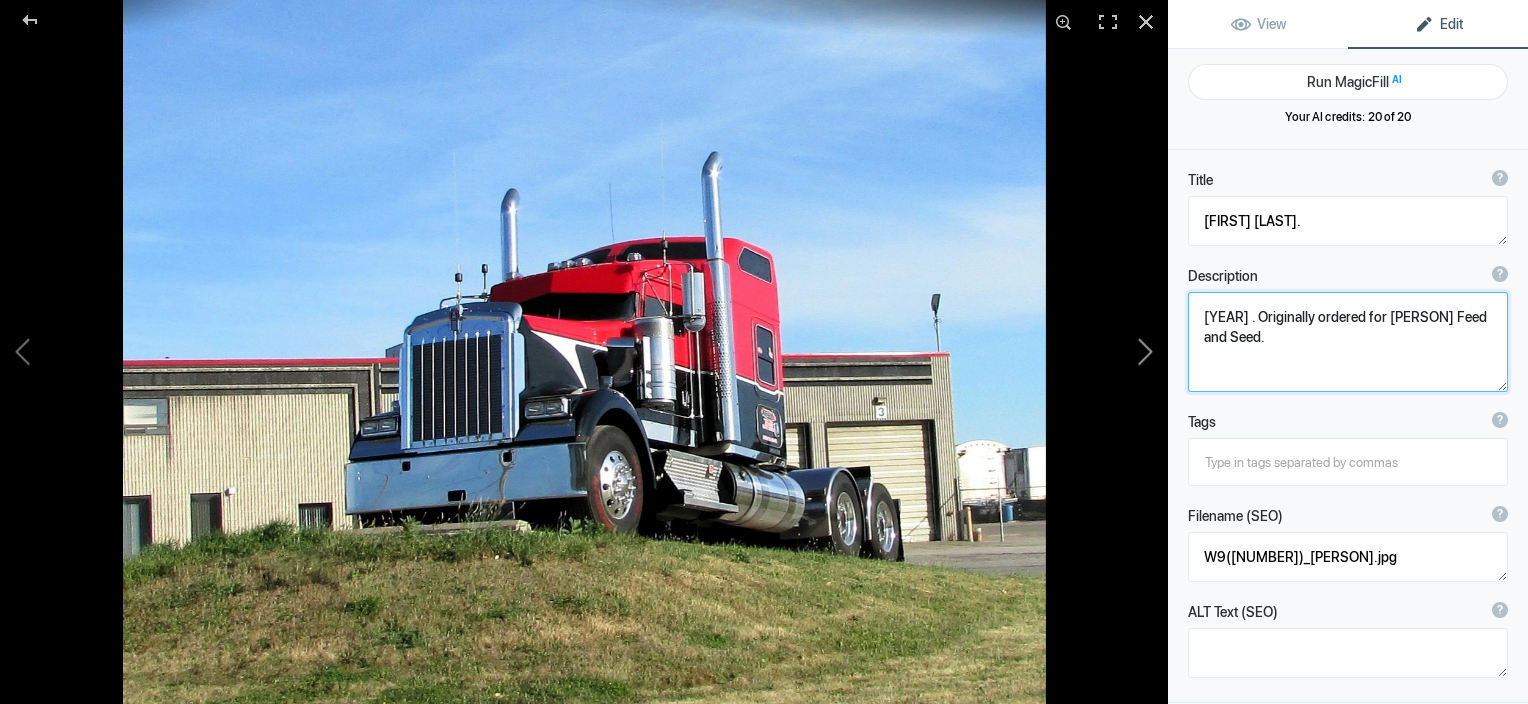 type on "display truck on shawson" 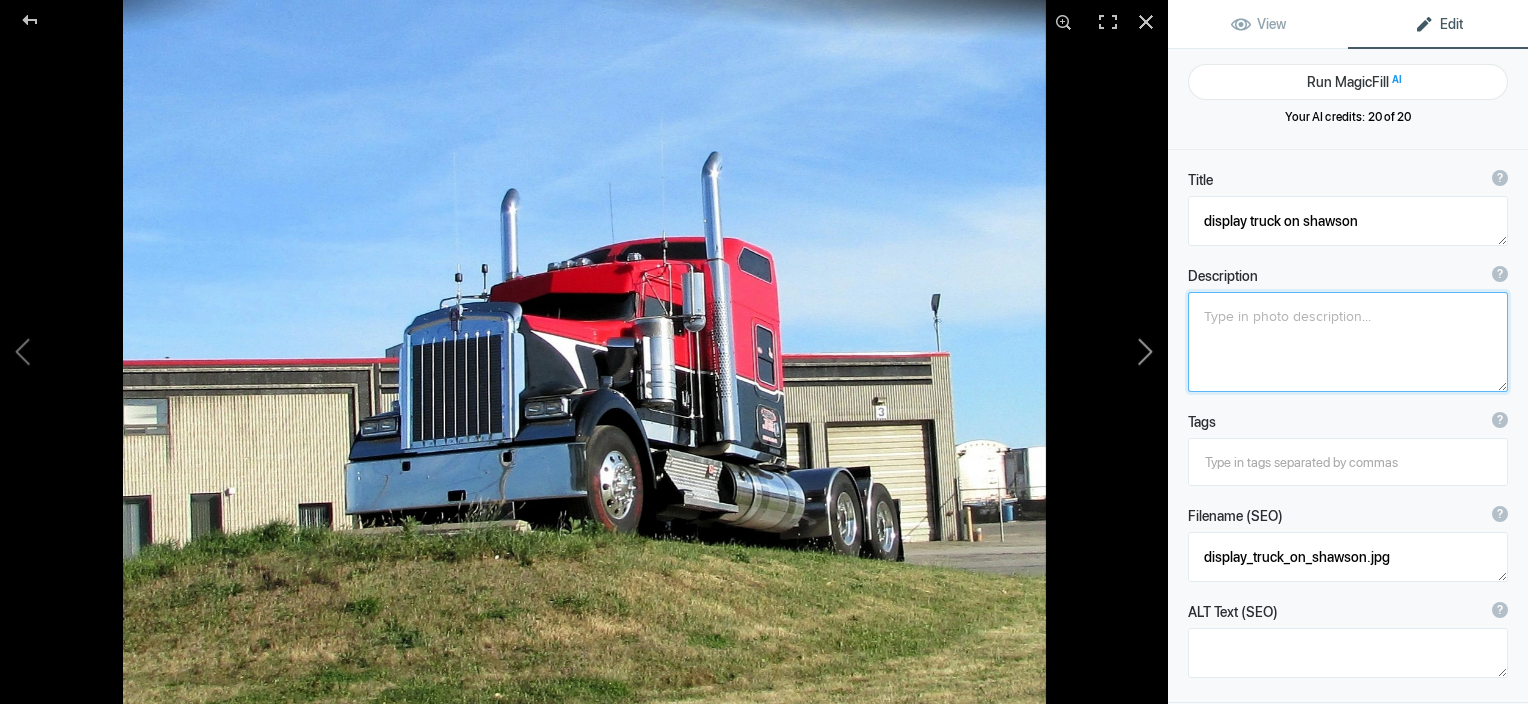 click 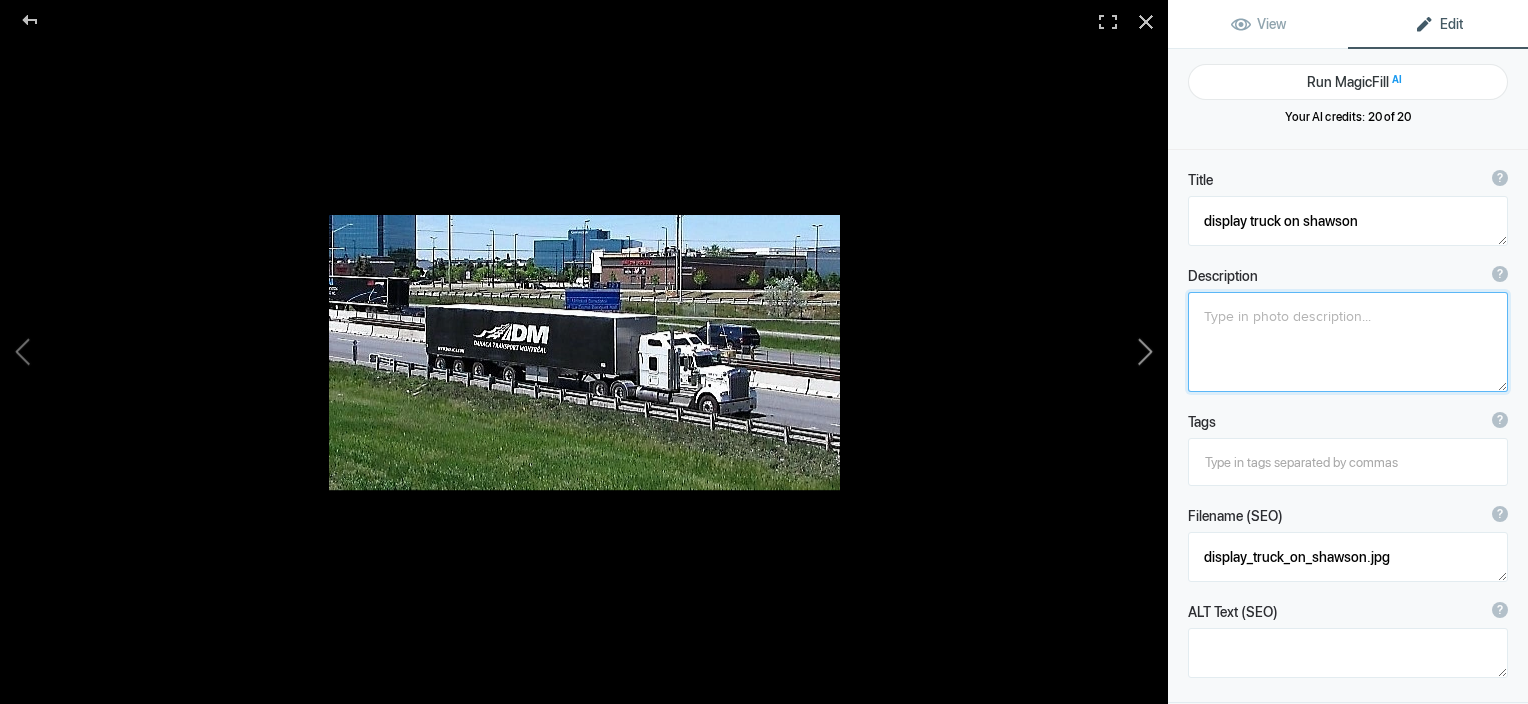type on "[INITIALS] [COMPANY]" 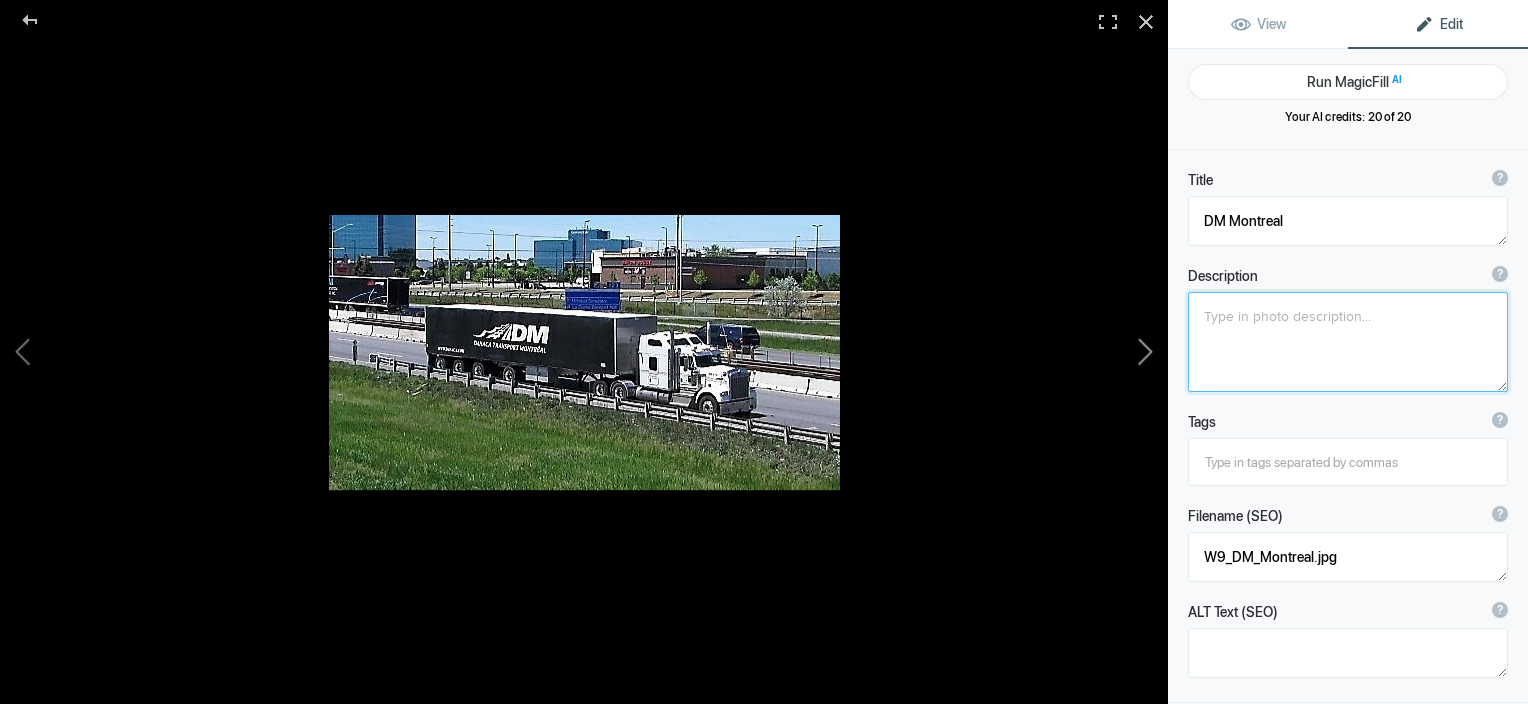 click 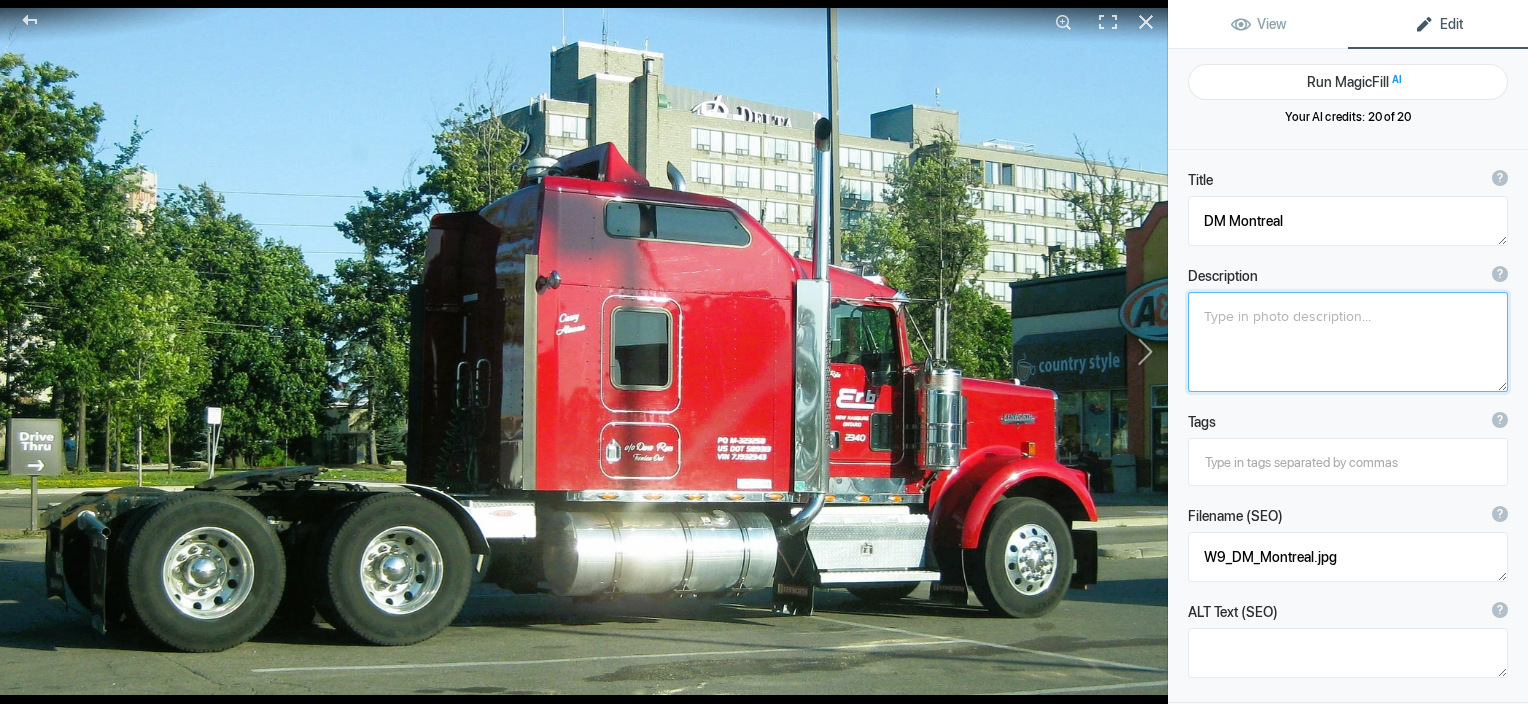 type on "[BRAND] [BRAND] [TYPE]" 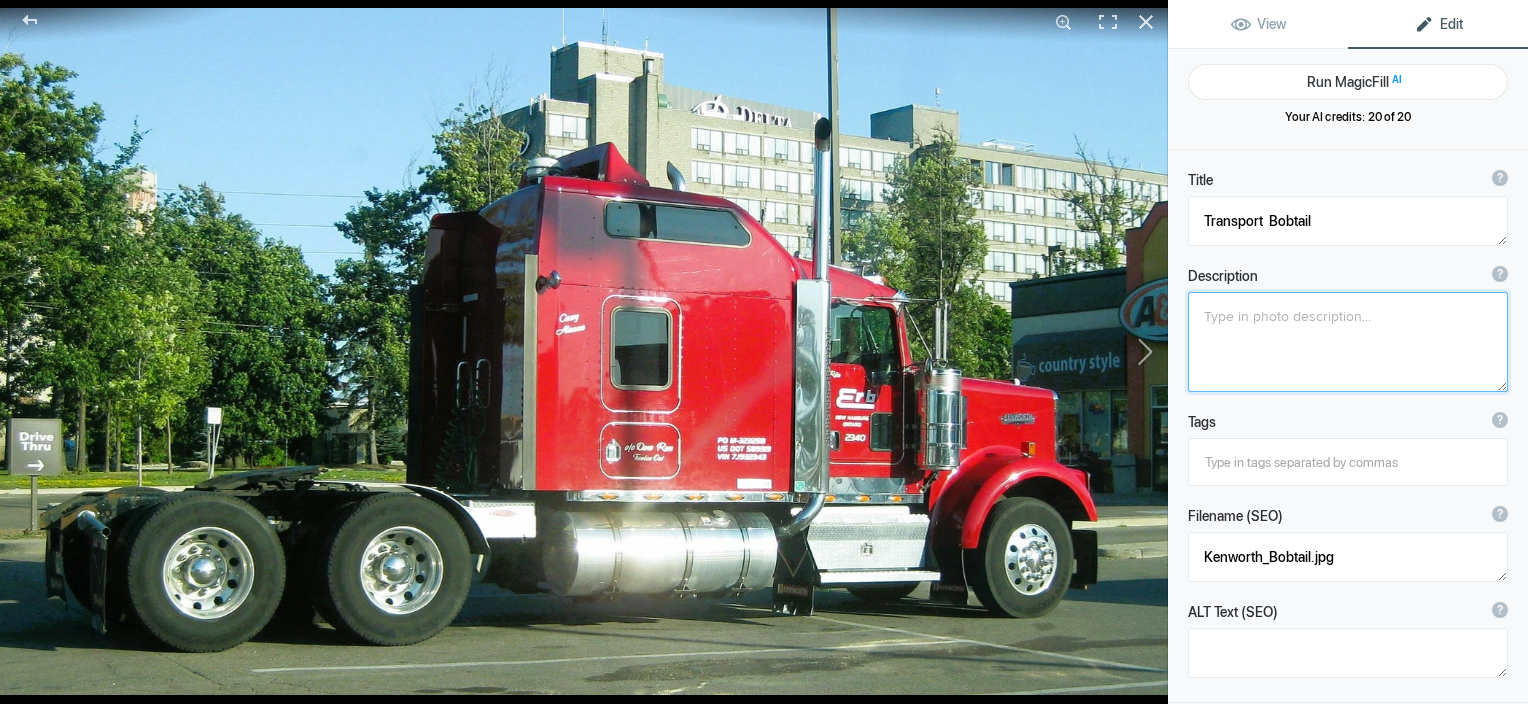 click 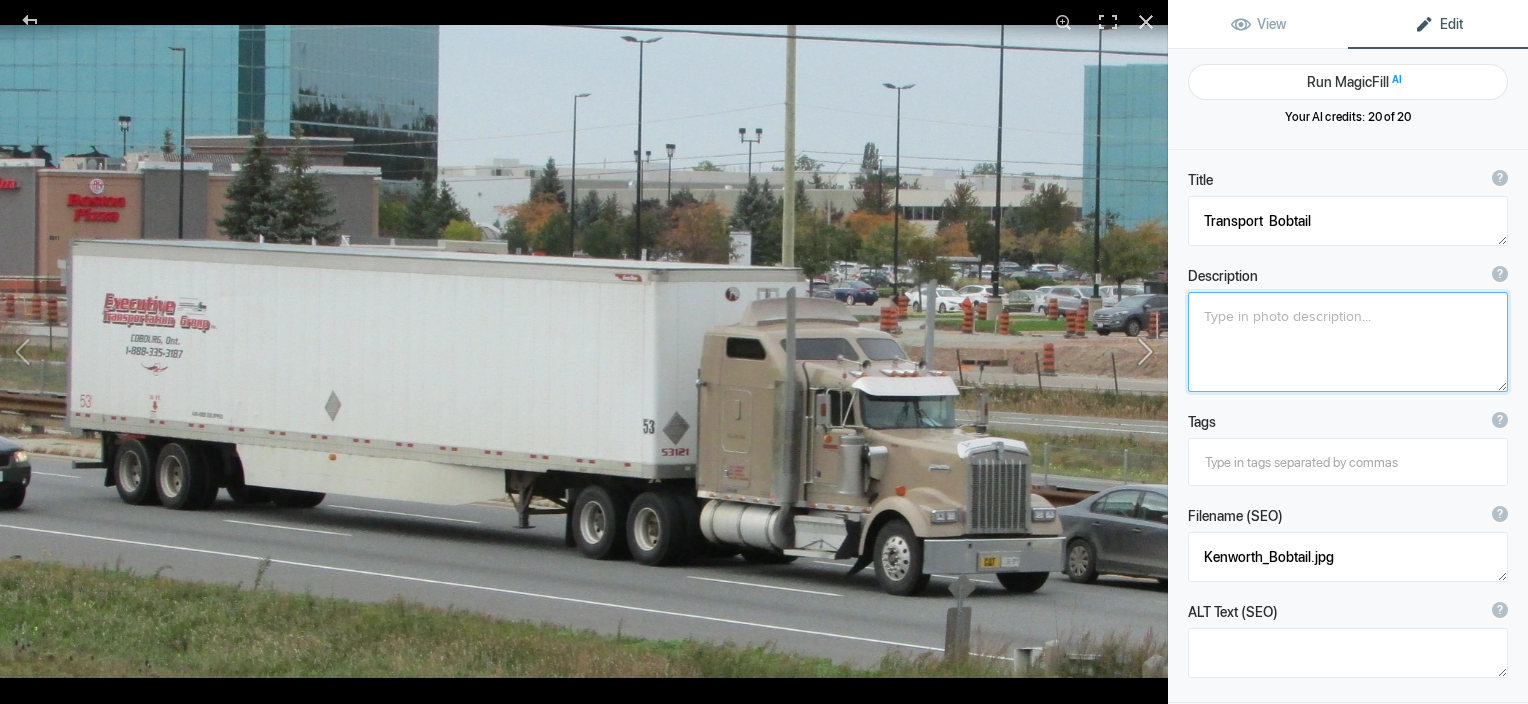 type on "[BRAND] Transportation_[MONTH]-[NUMBER]-[YEAR]" 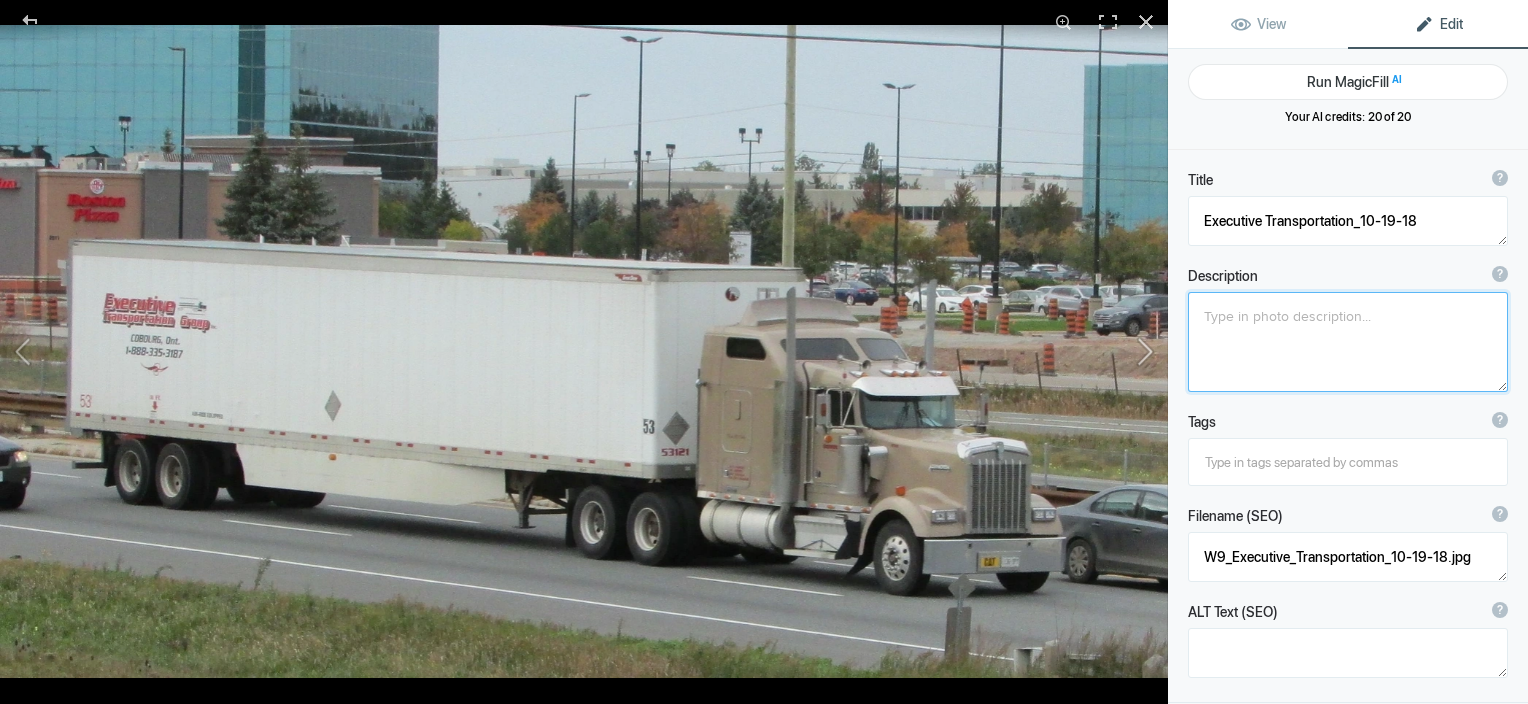 click 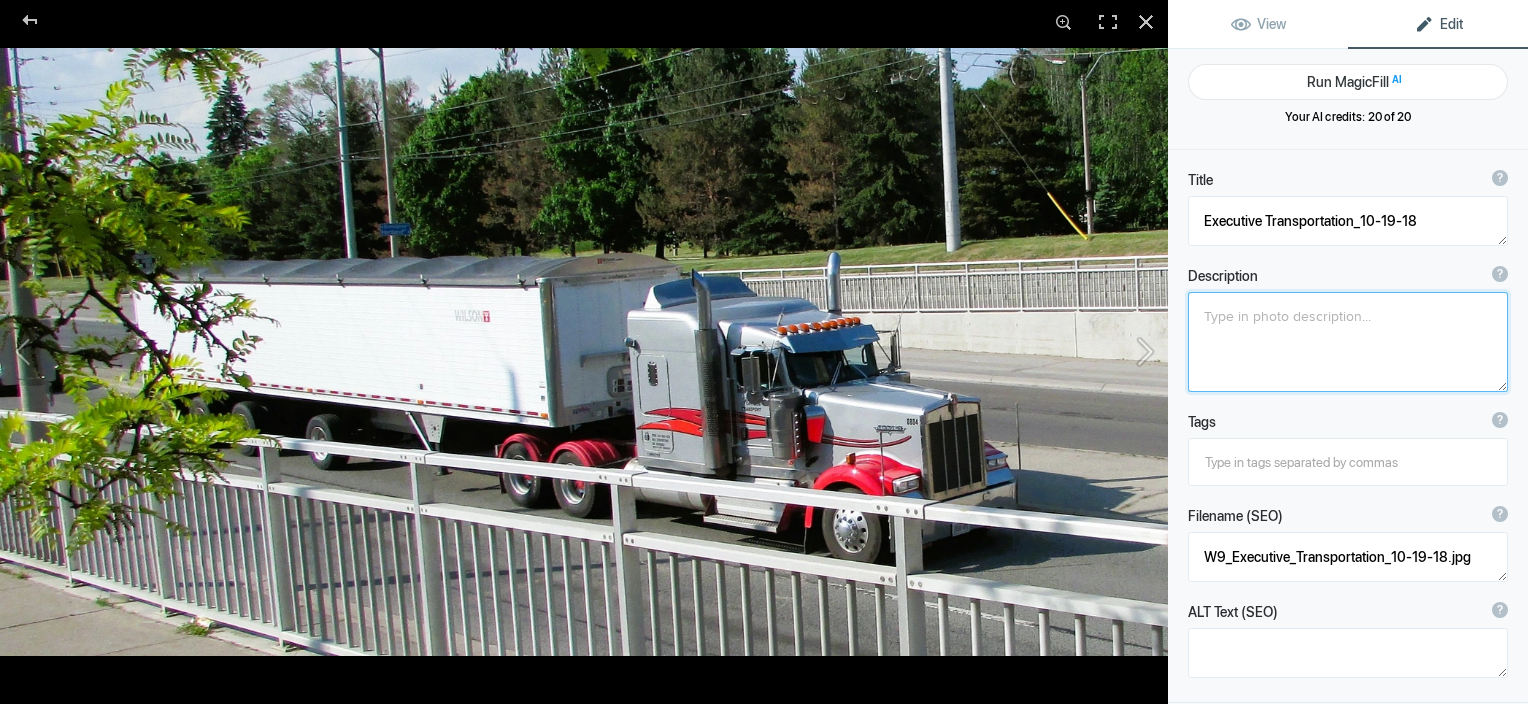 type on "Ex [LAST] W900" 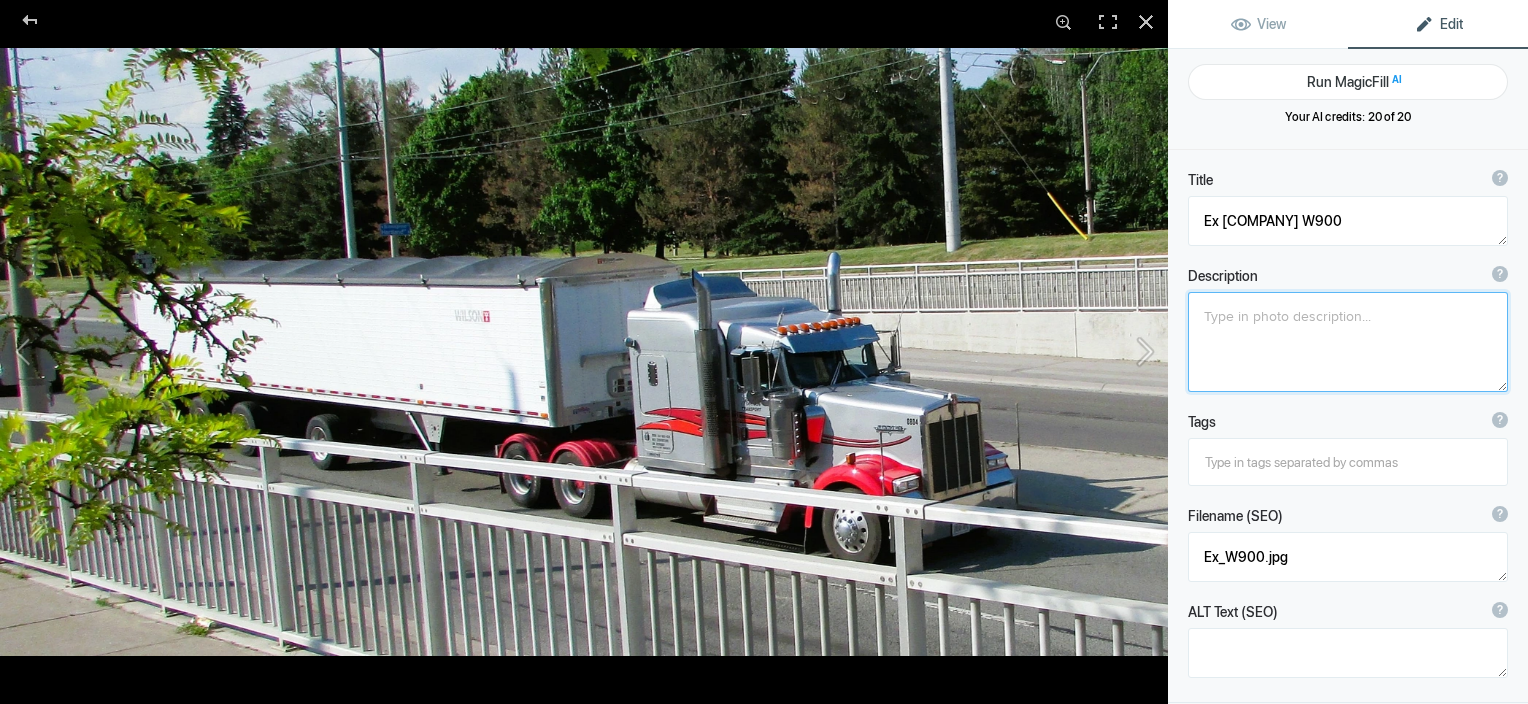 click 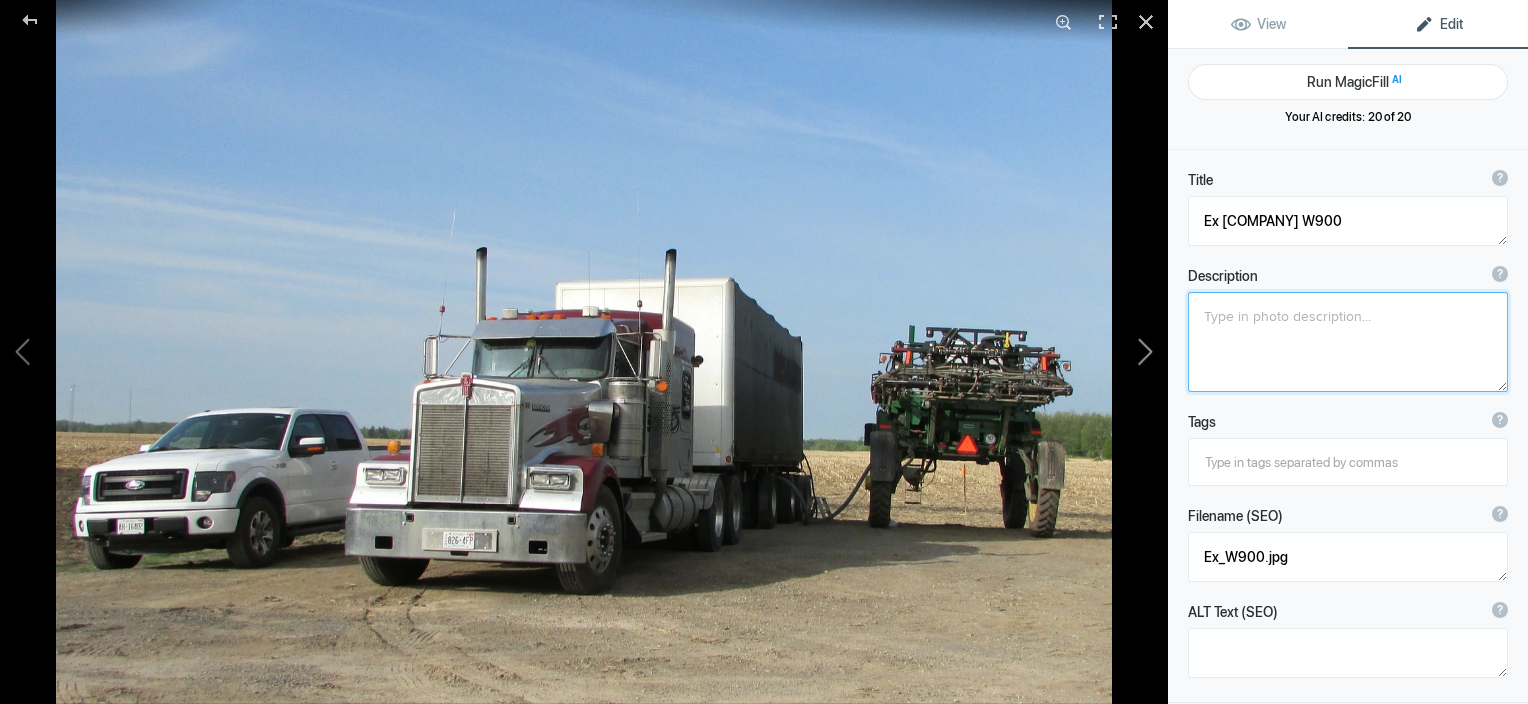 type on "[FIRST] W900" 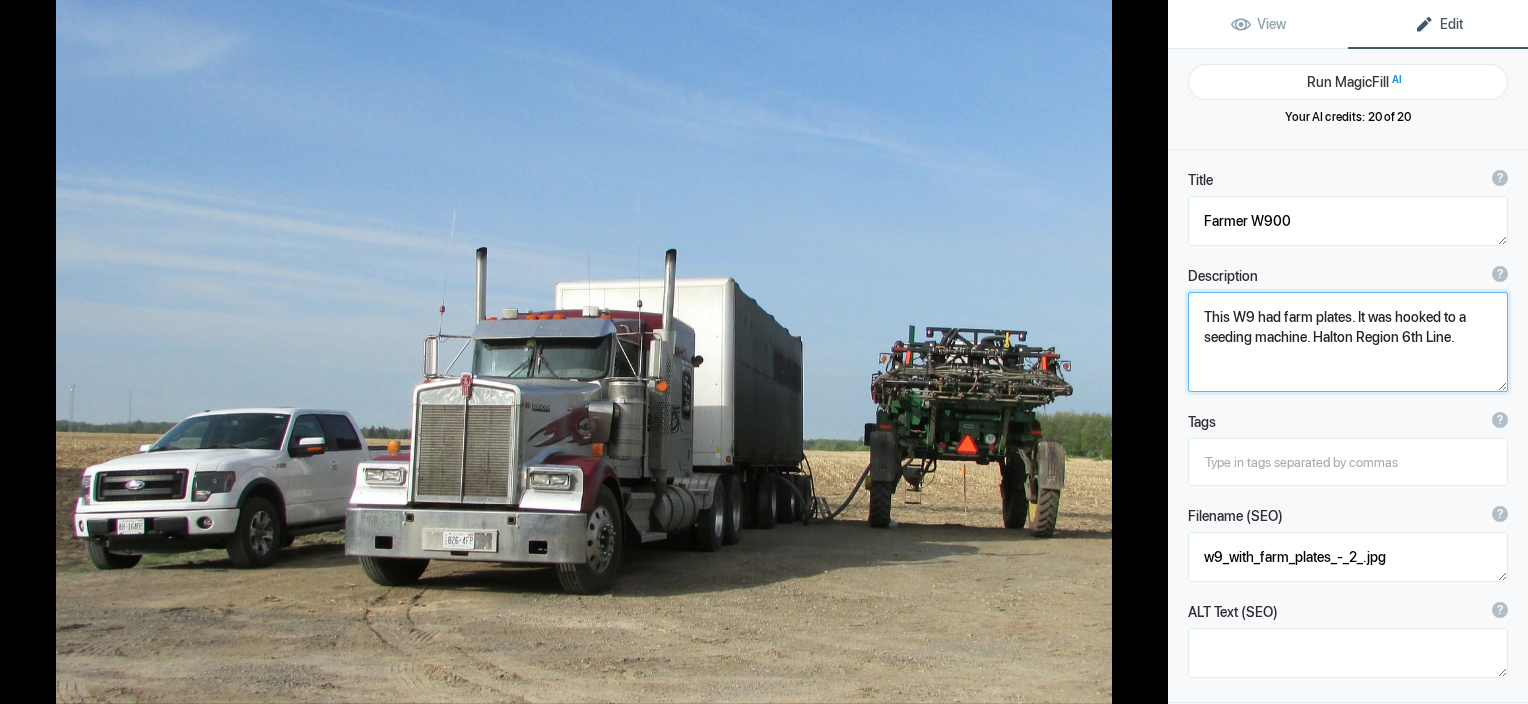 click 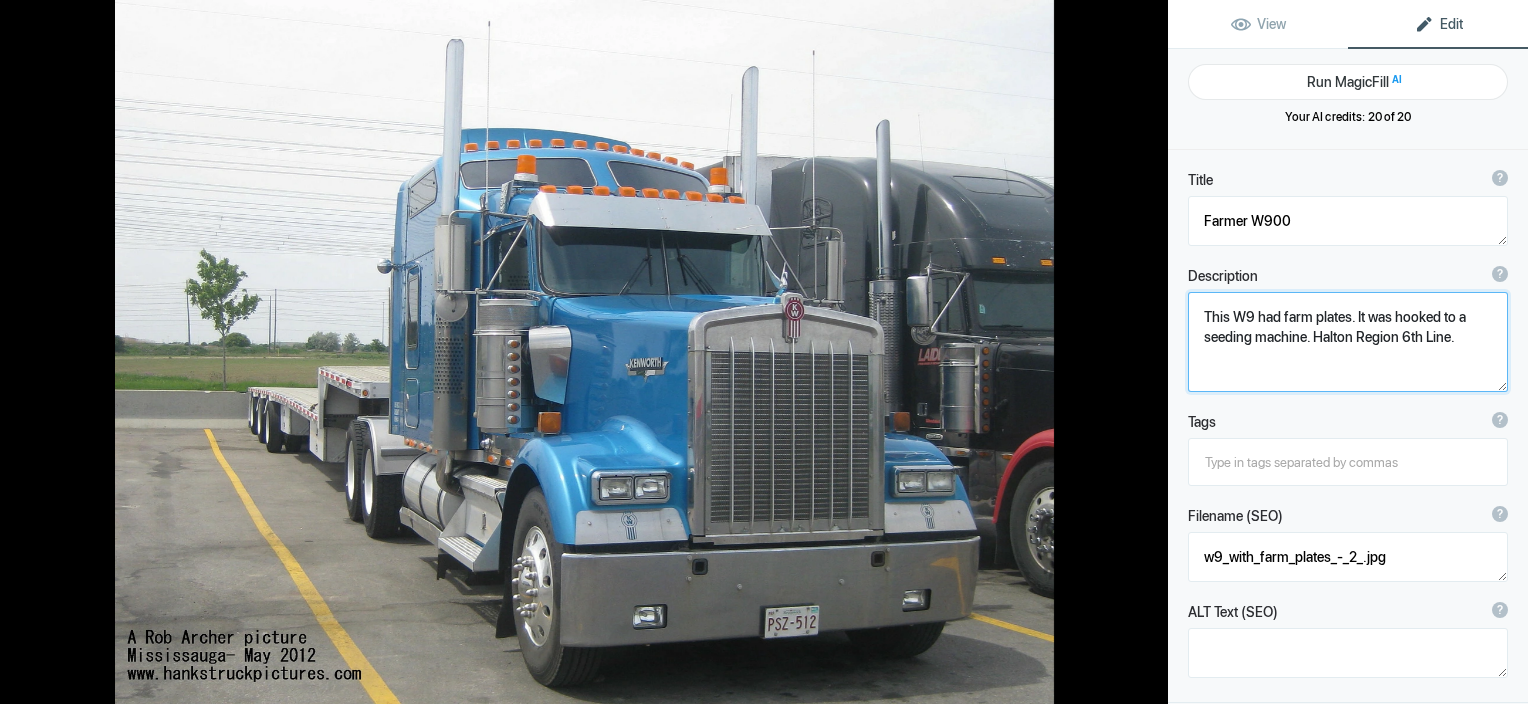type on "[COMPANY] Kenworth" 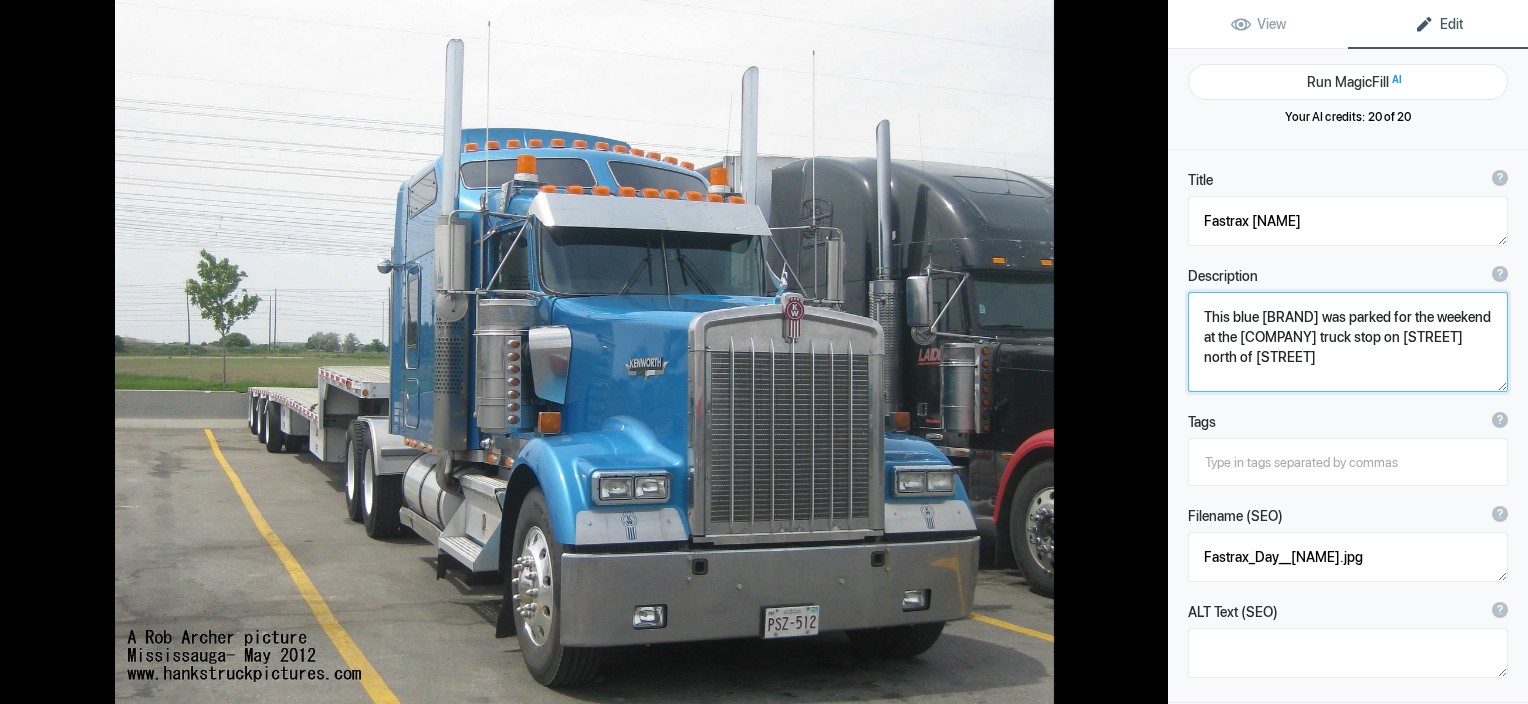 click 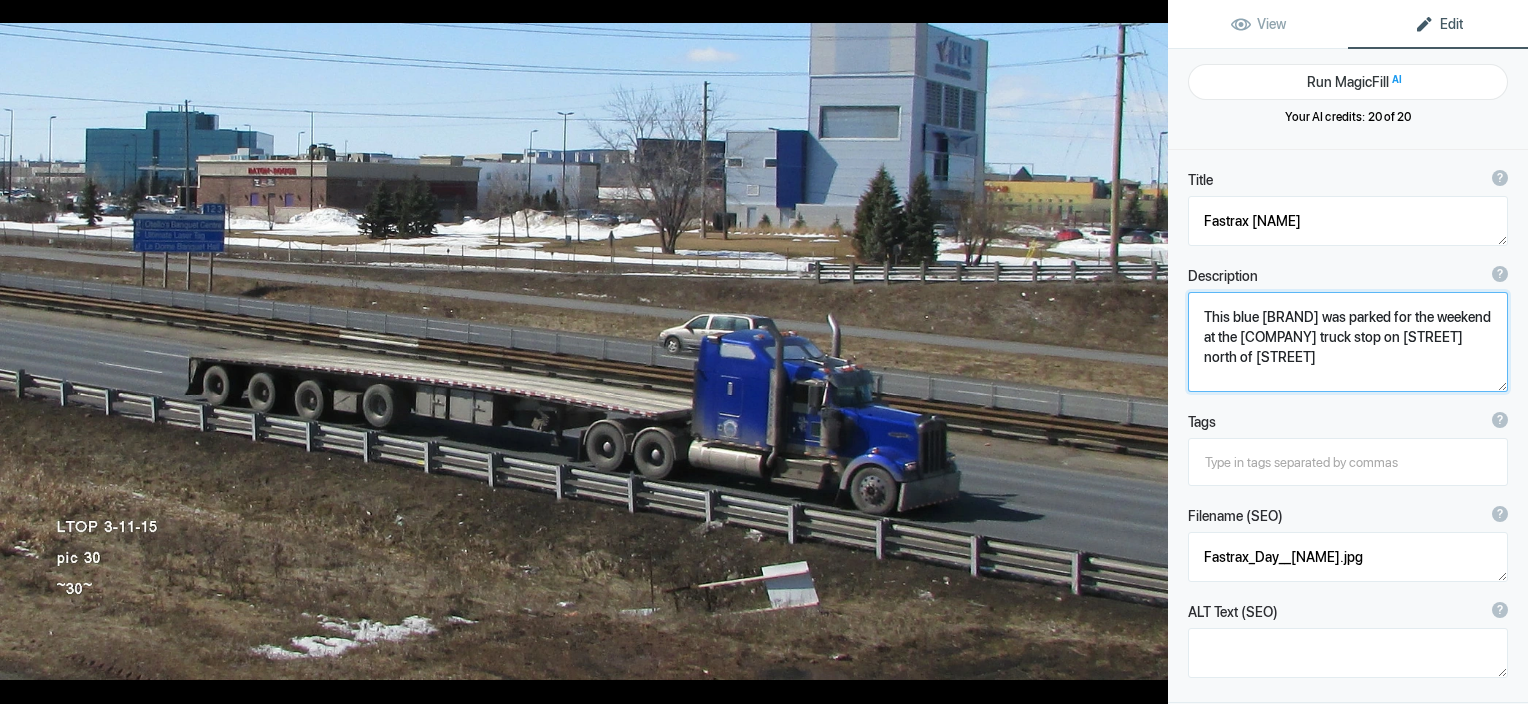 type on "Flet Deck Deadheading" 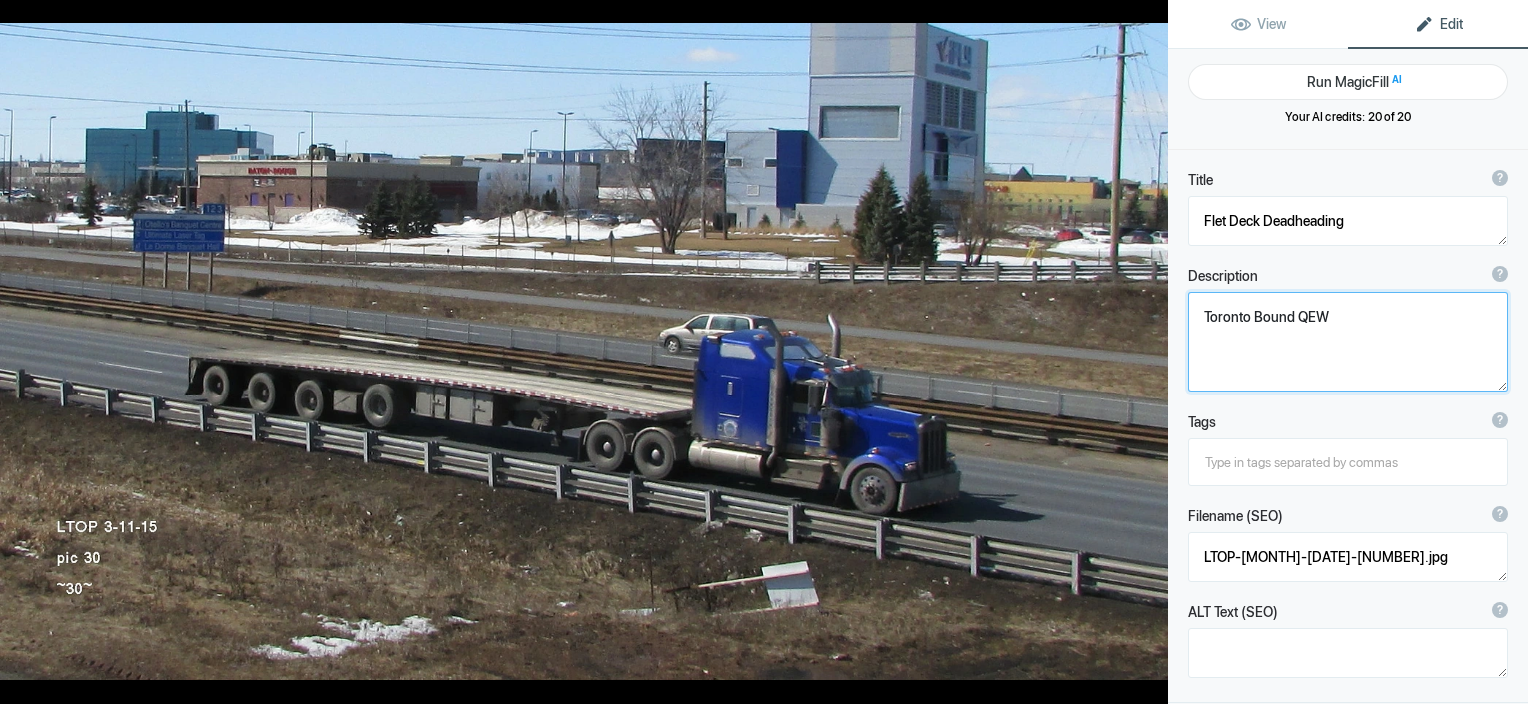click 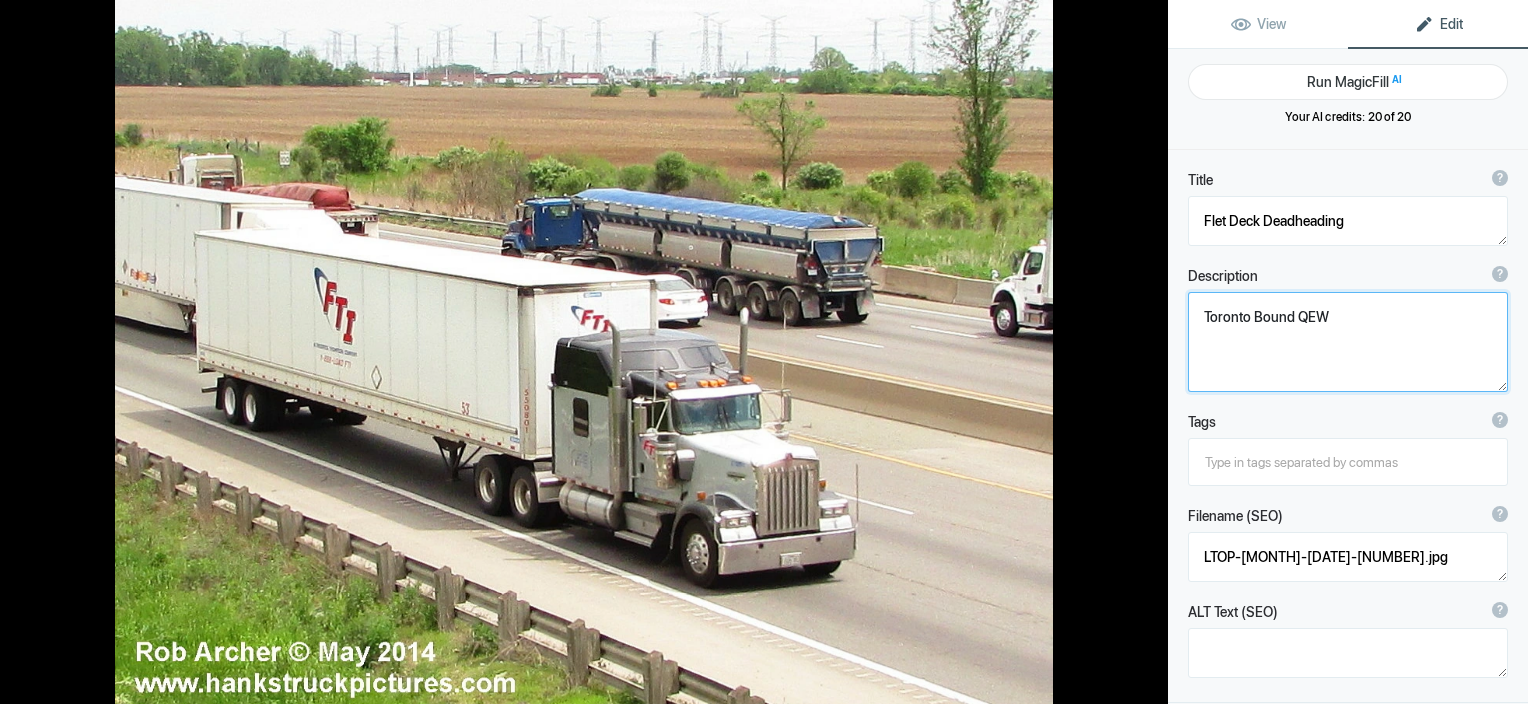type on "[COMPANY] W900 [MONTH]-[DAY]-[YEAR]" 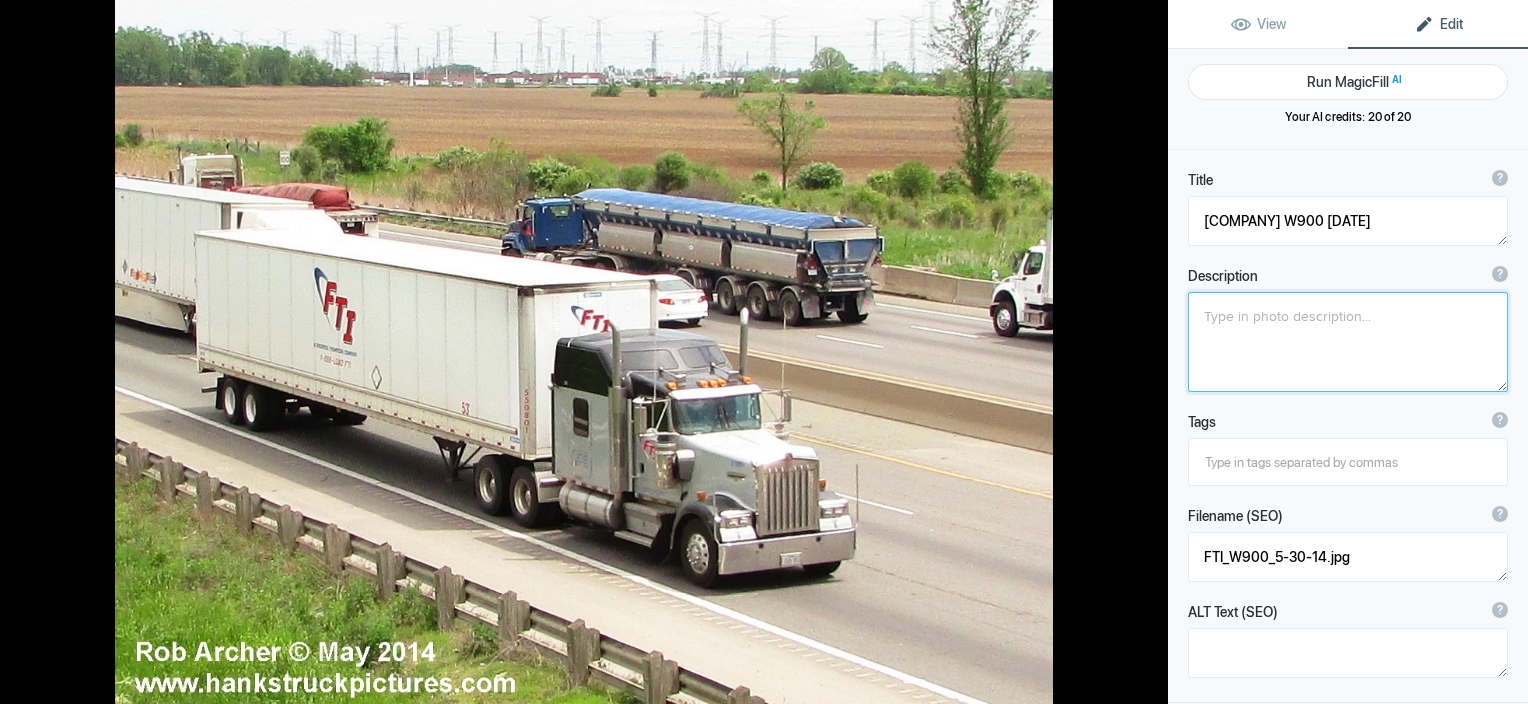 click 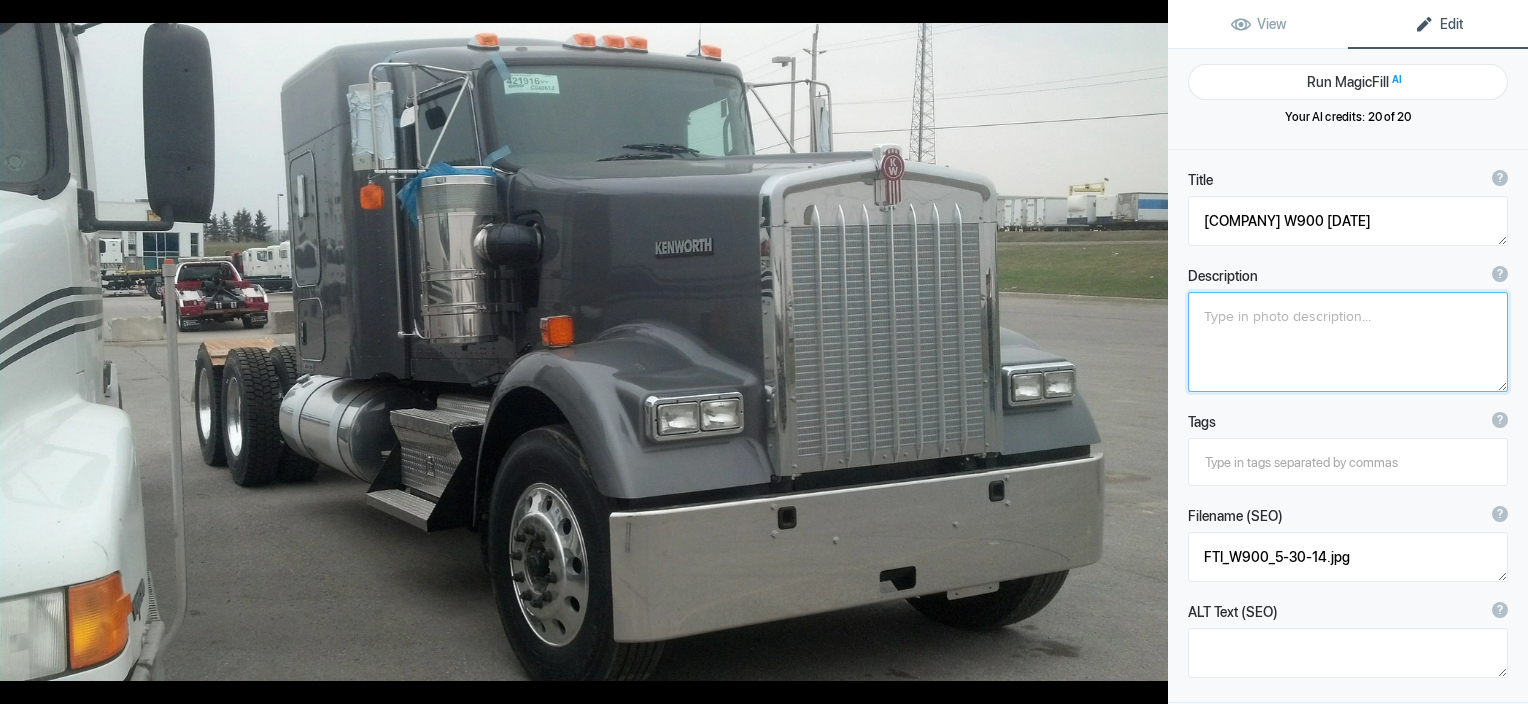 type on "[BRAND]" 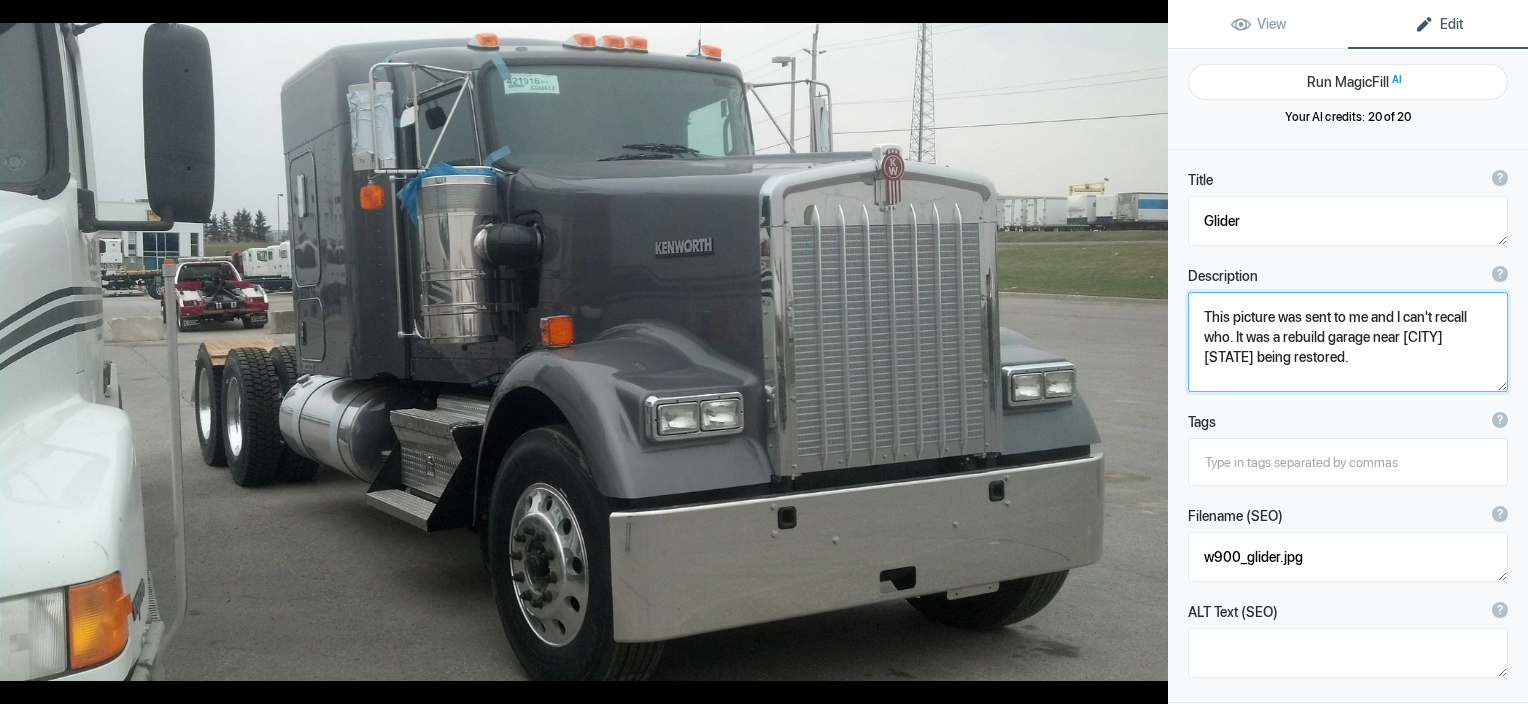 click 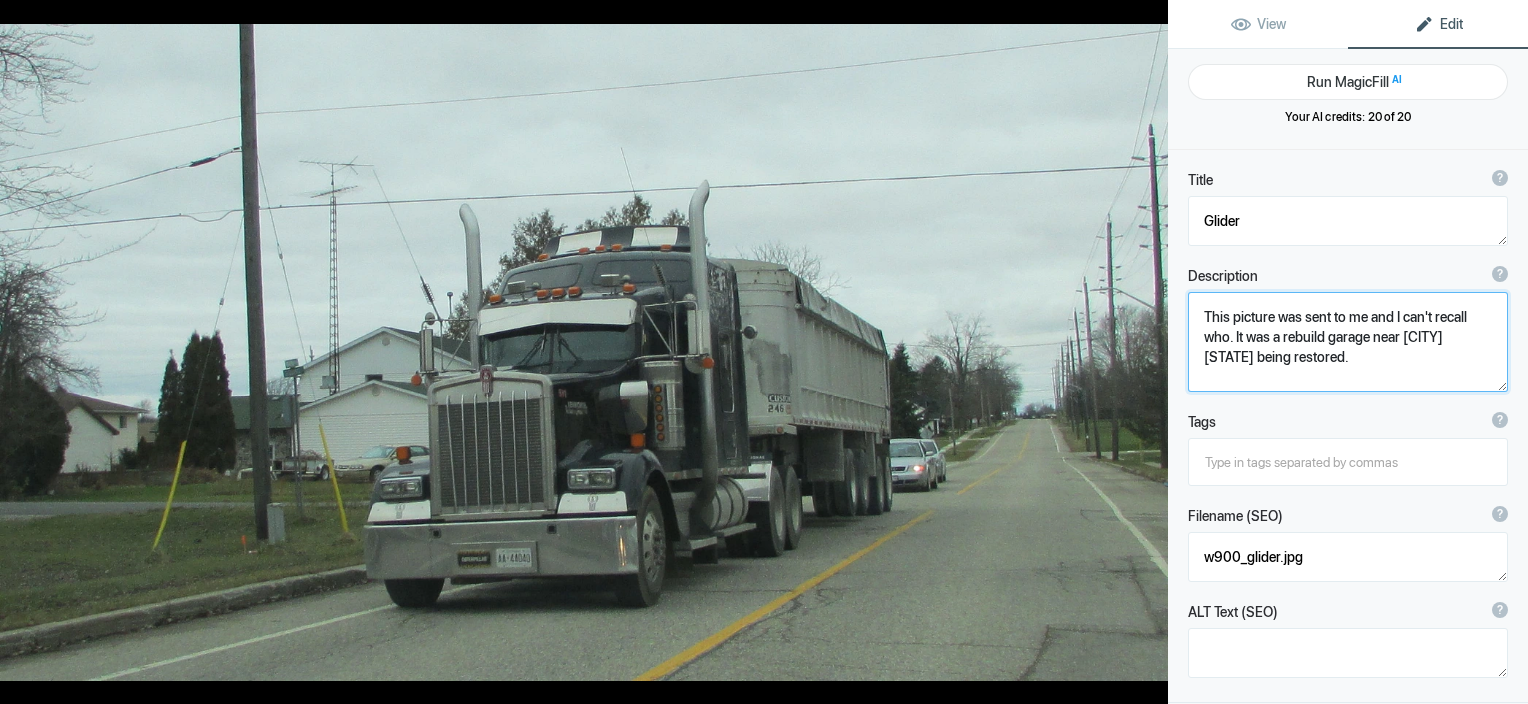 type on "[TYPE] [MODEL]" 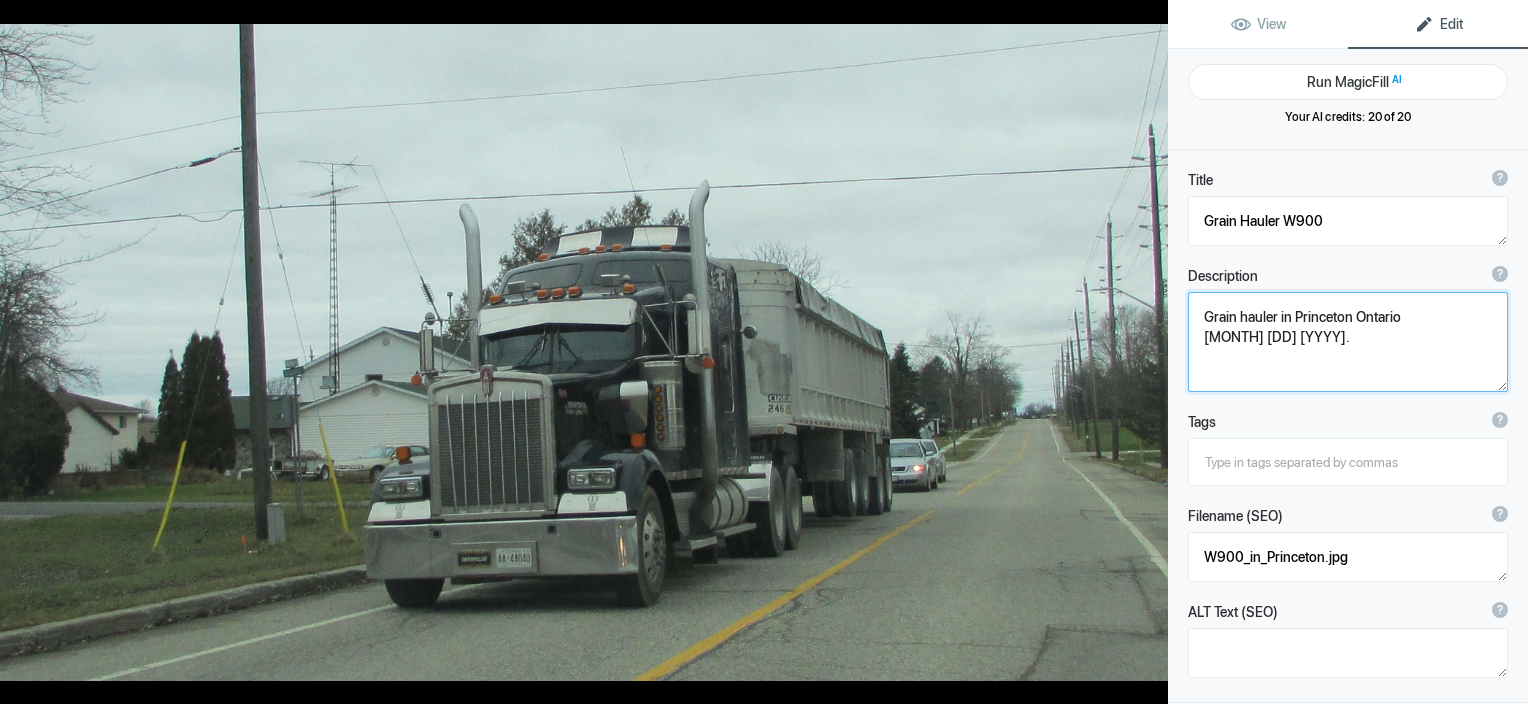 click 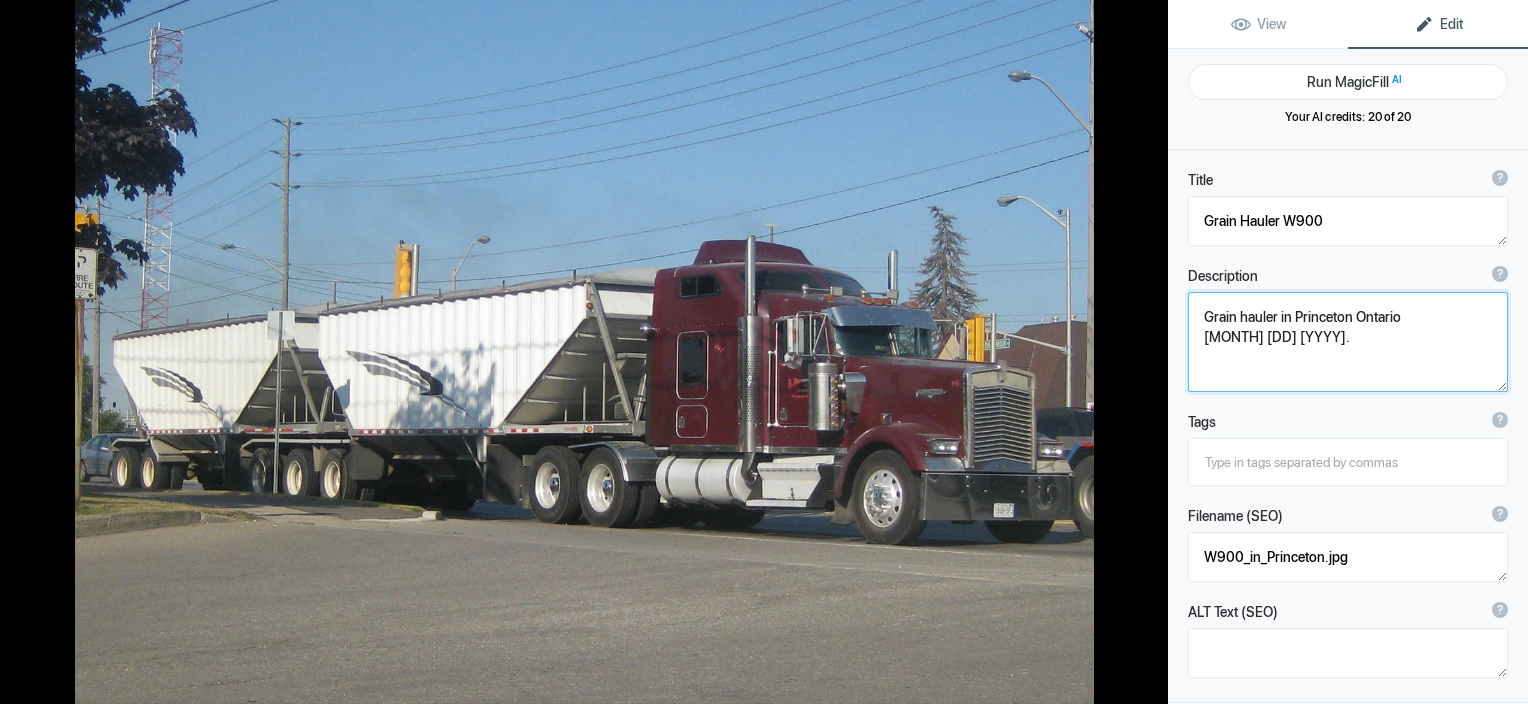 type on "Grain Train W900 -[NUMBER]-[NUMBER]-[YEAR]" 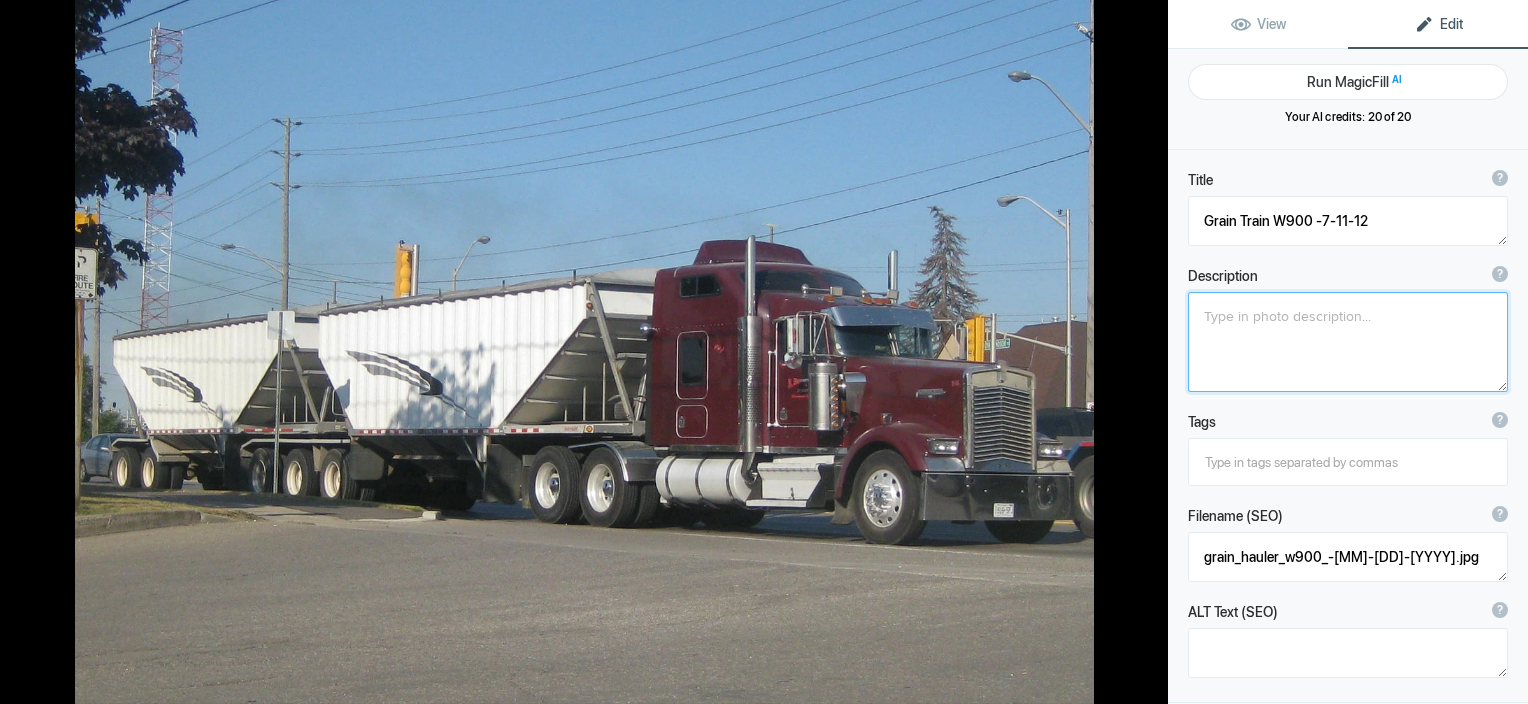 click 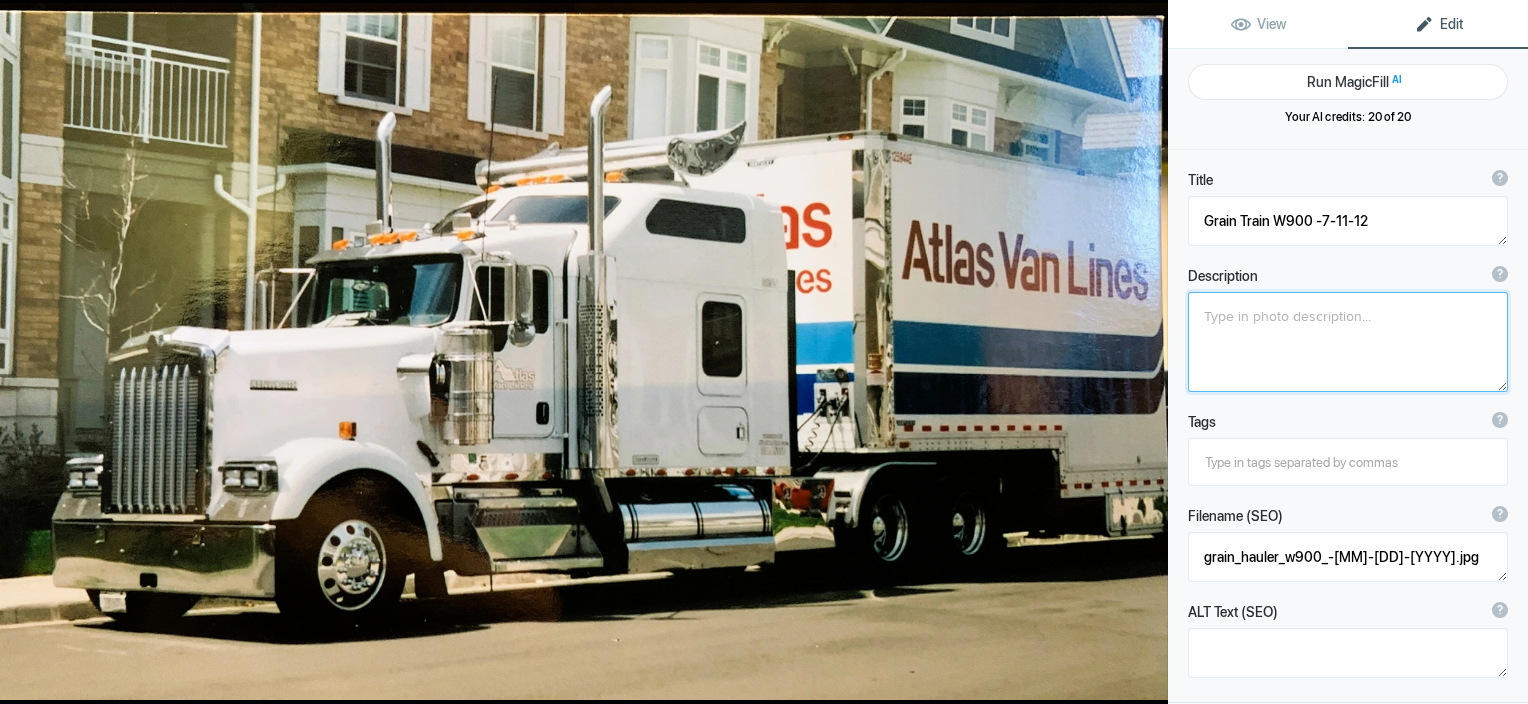 type on "[COMPANY] tractor" 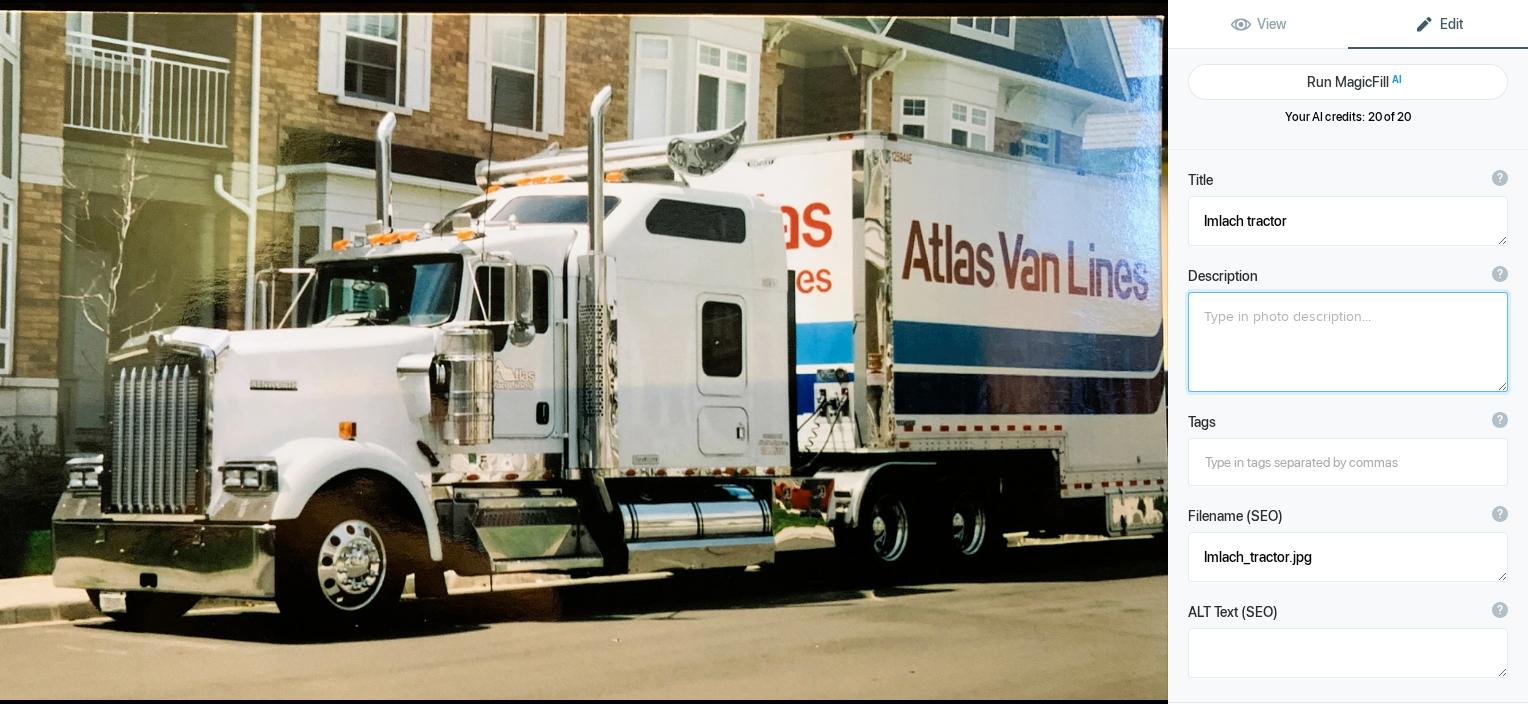 click 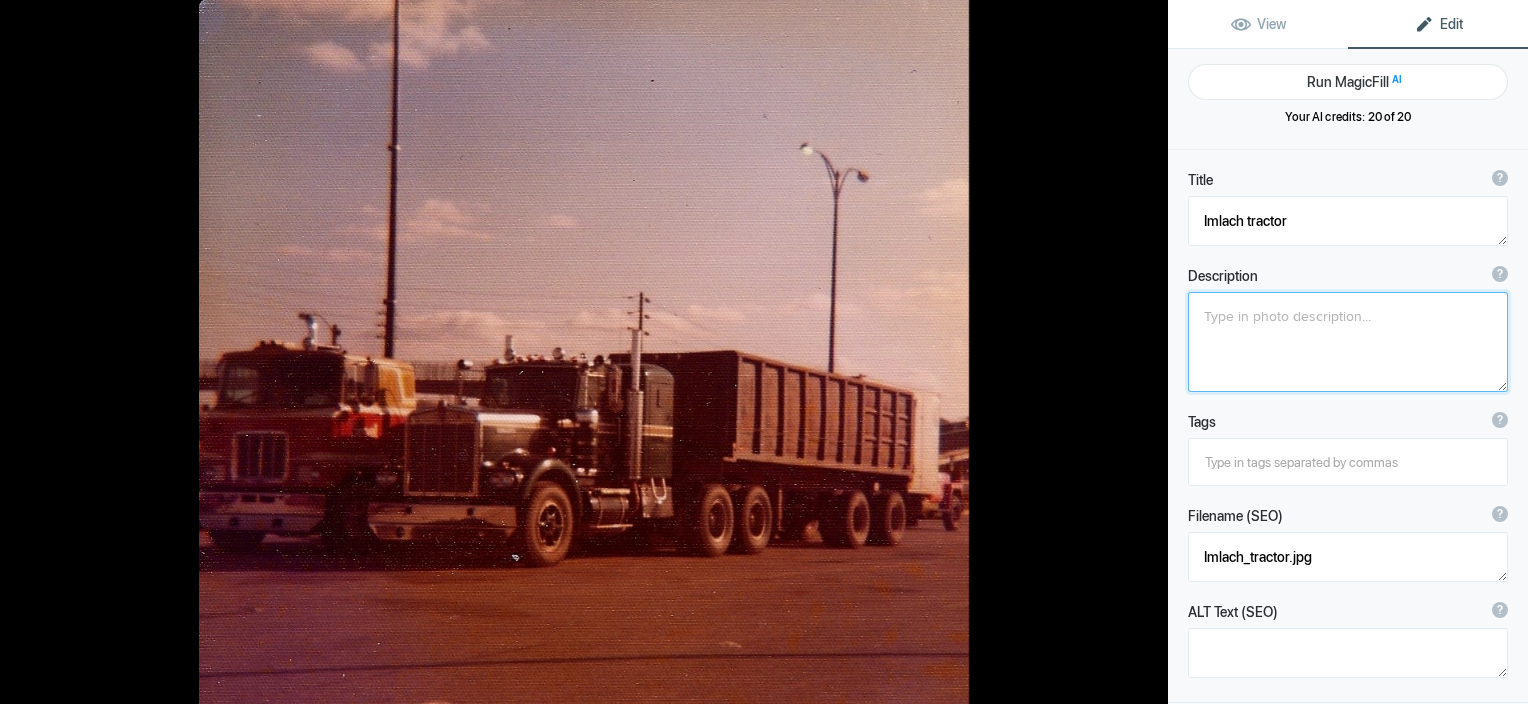 type on "[BRAND] Iron Metal" 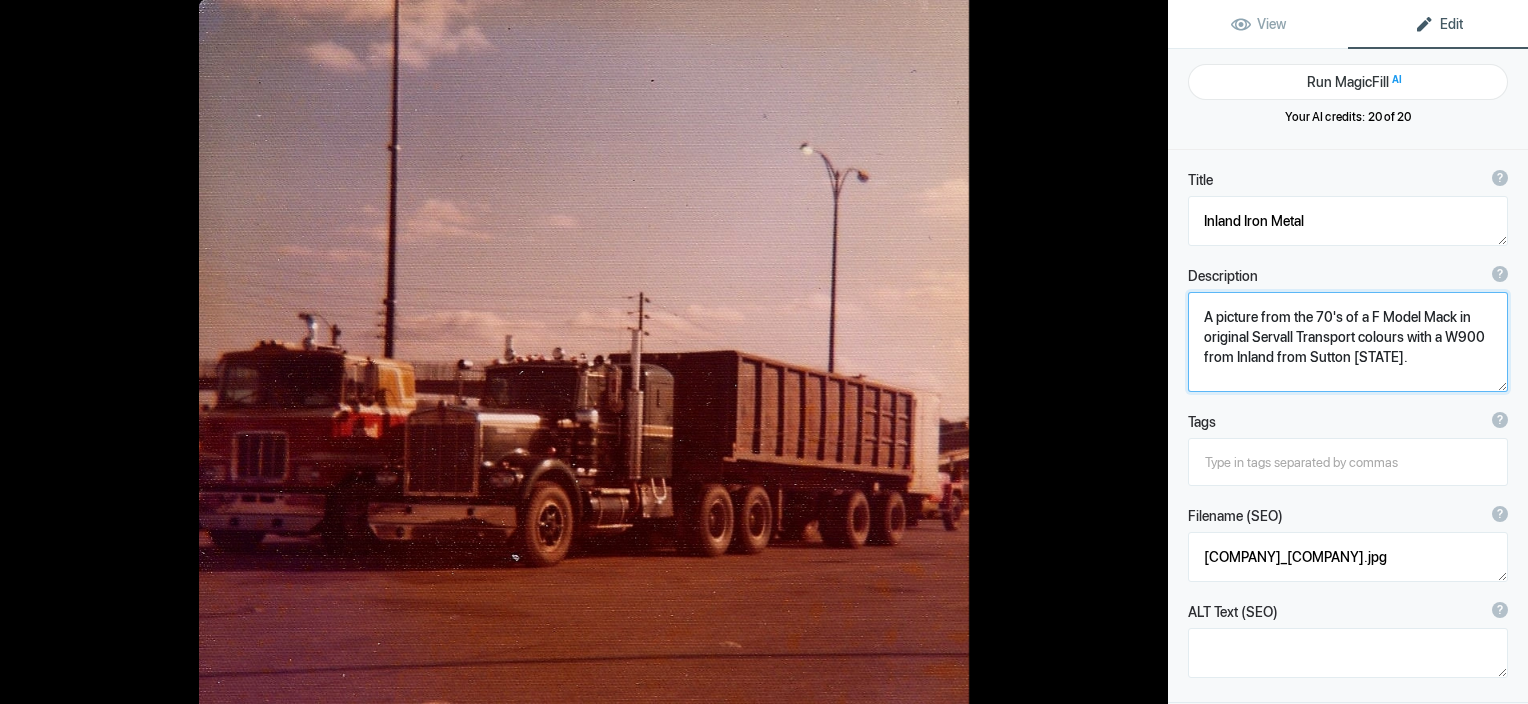click 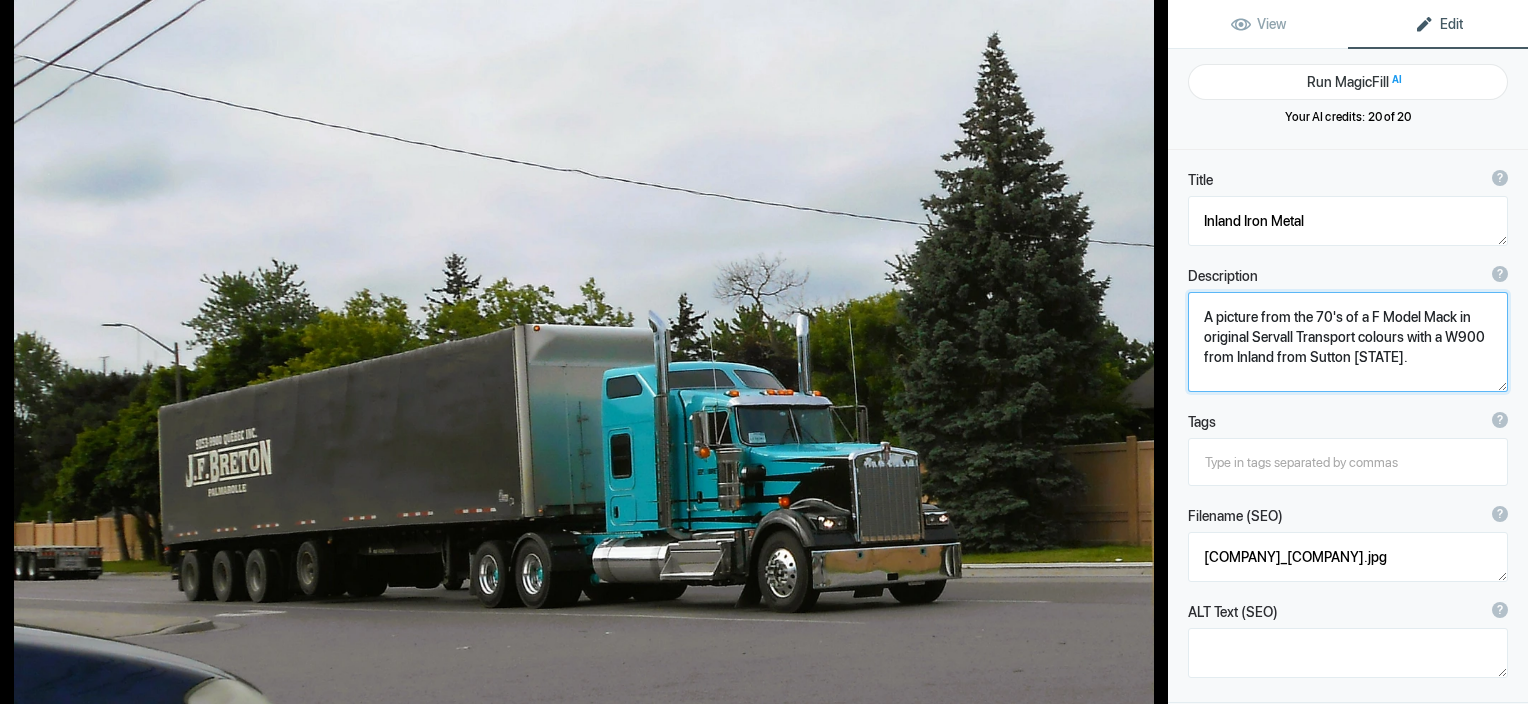 type on "[INITIALS]. [LAST]" 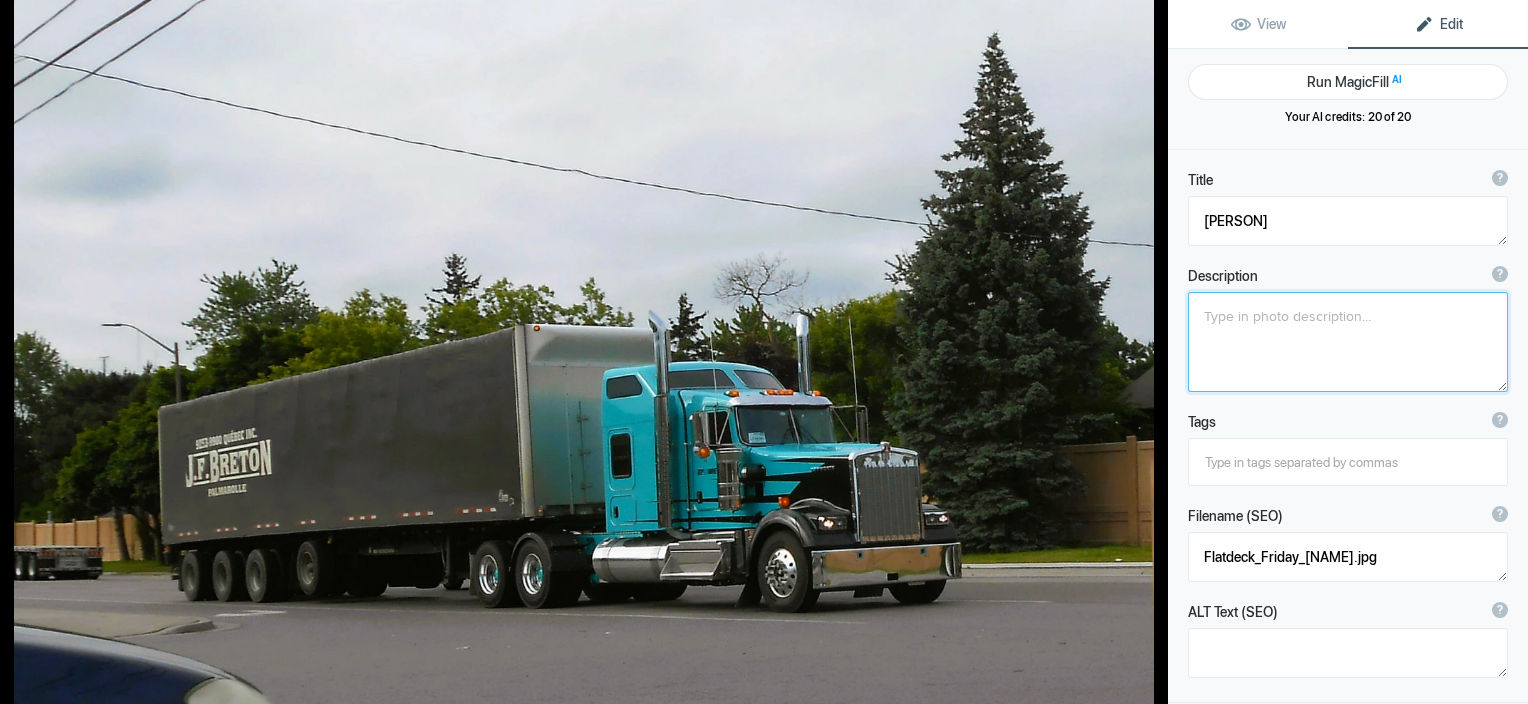 click 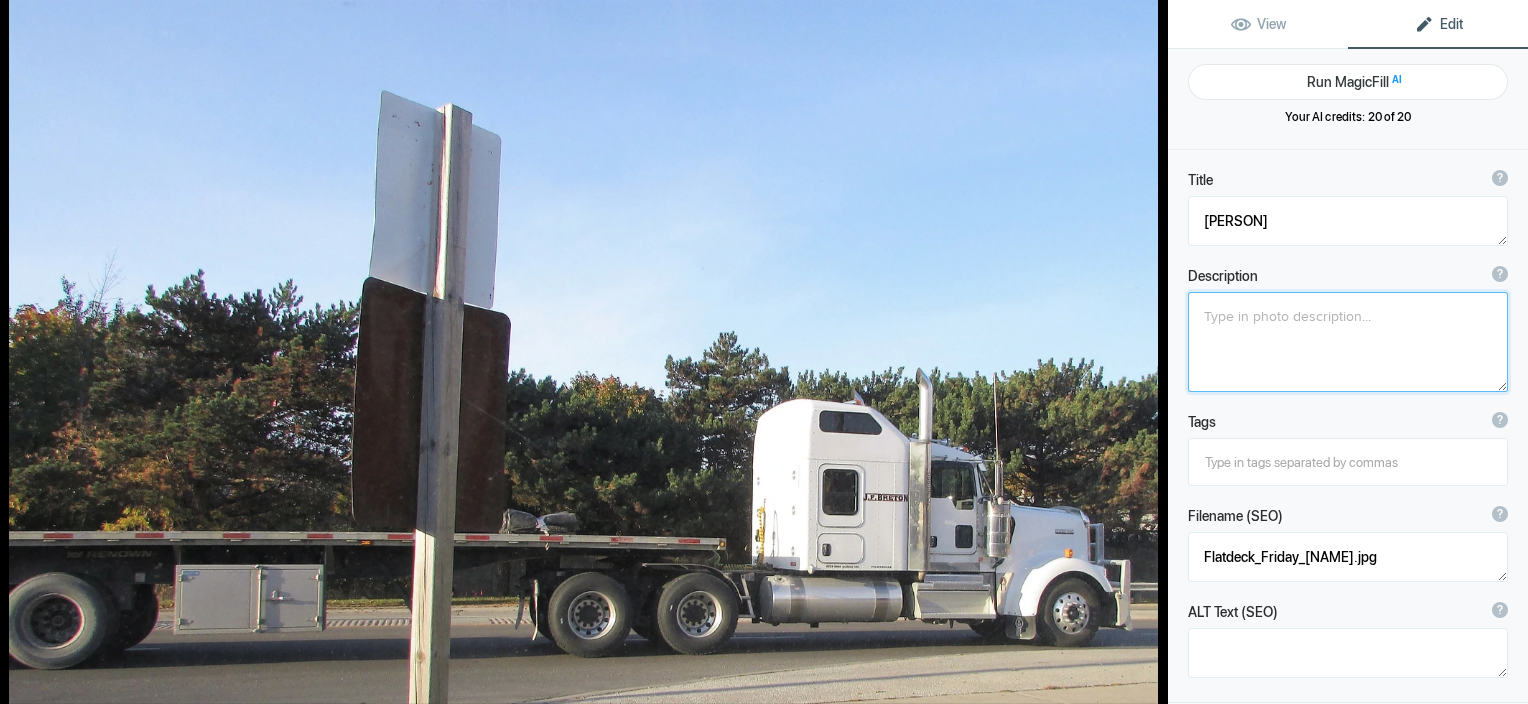 type on "[INITIALS]. [LAST] Inc" 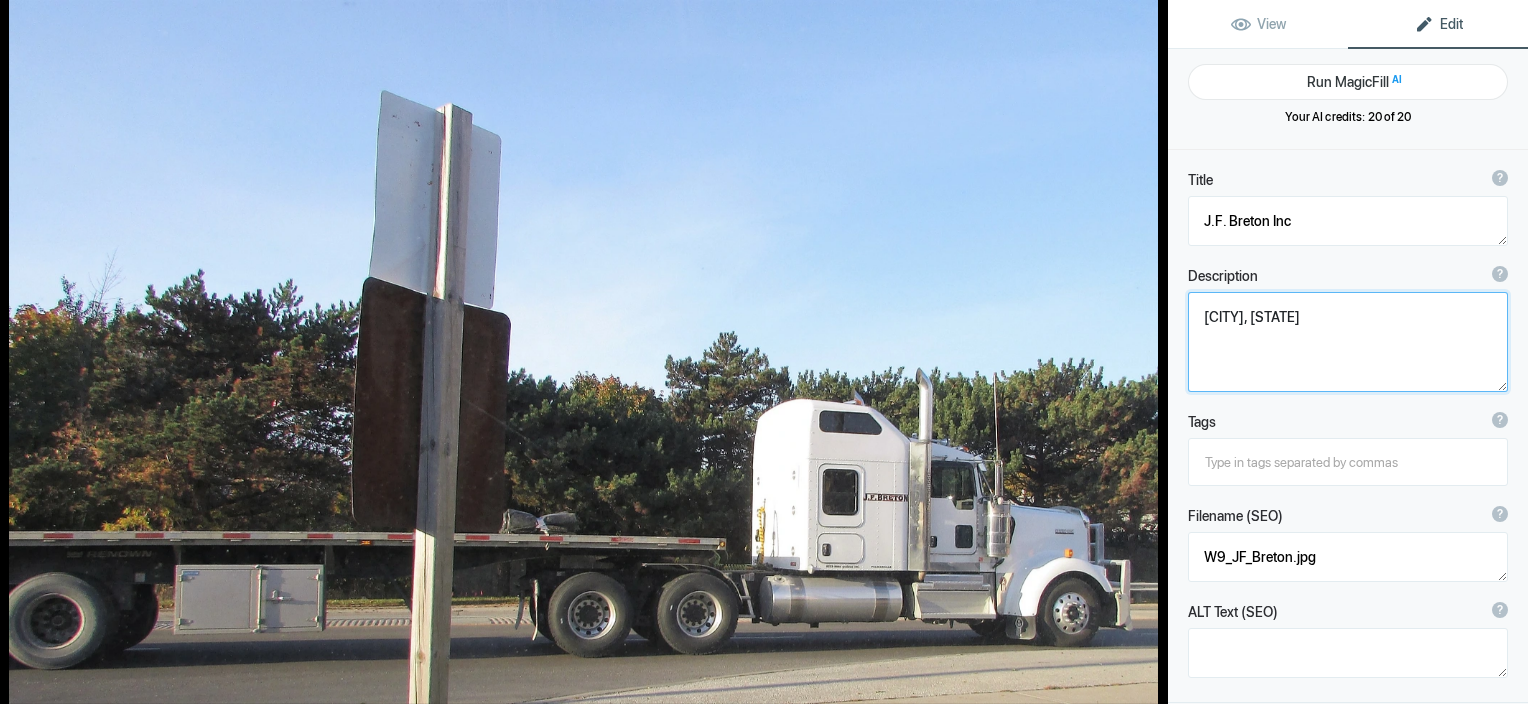 click 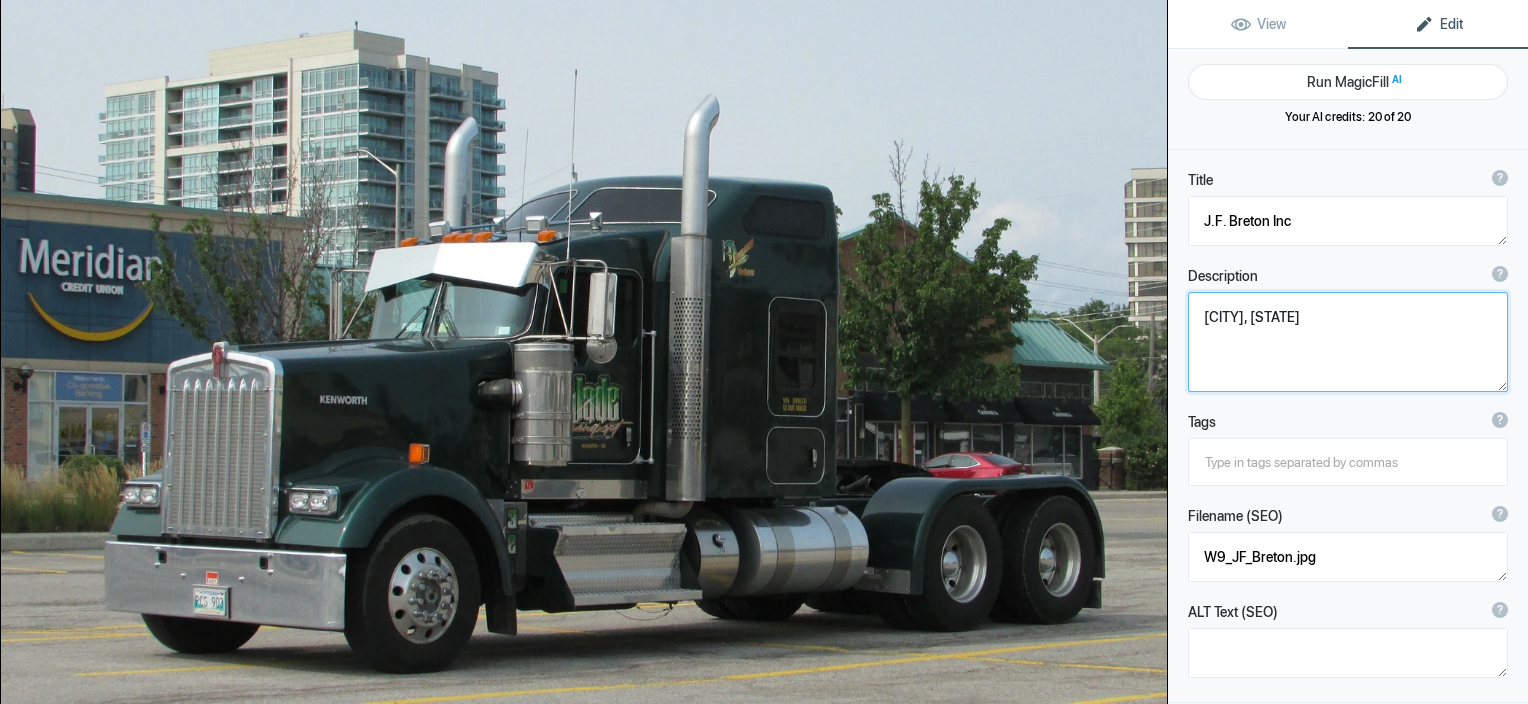 type on "[COMPANY] 38" 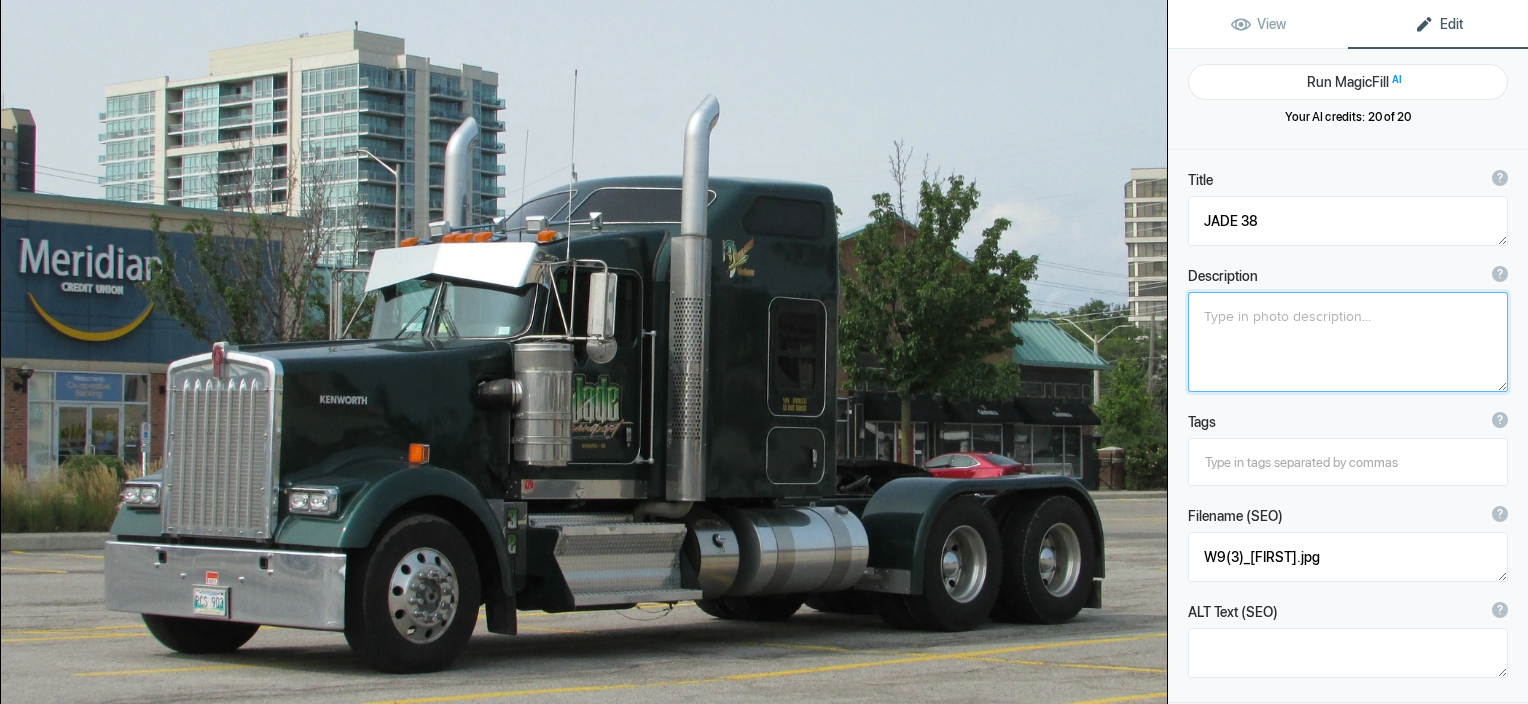 click 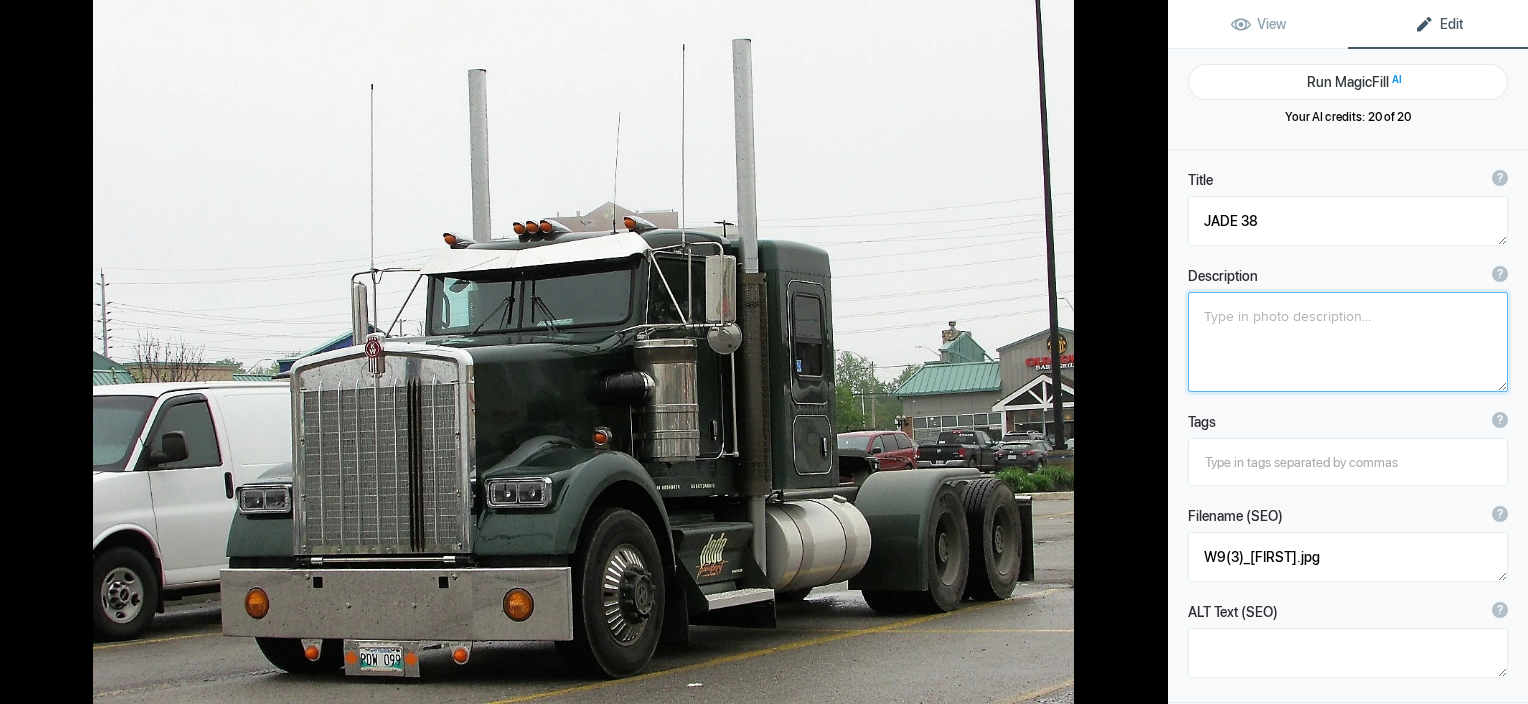 type on "[FIRST] KW" 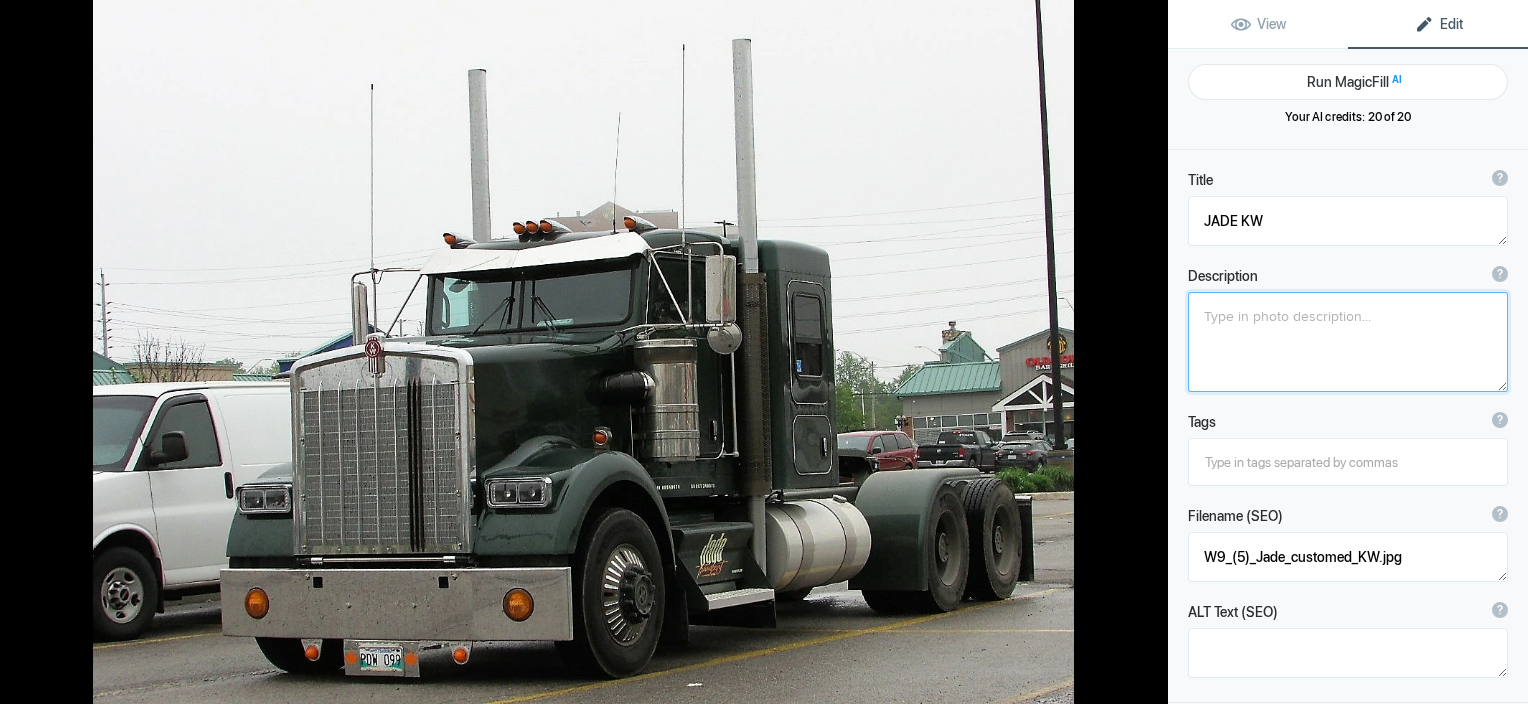 click 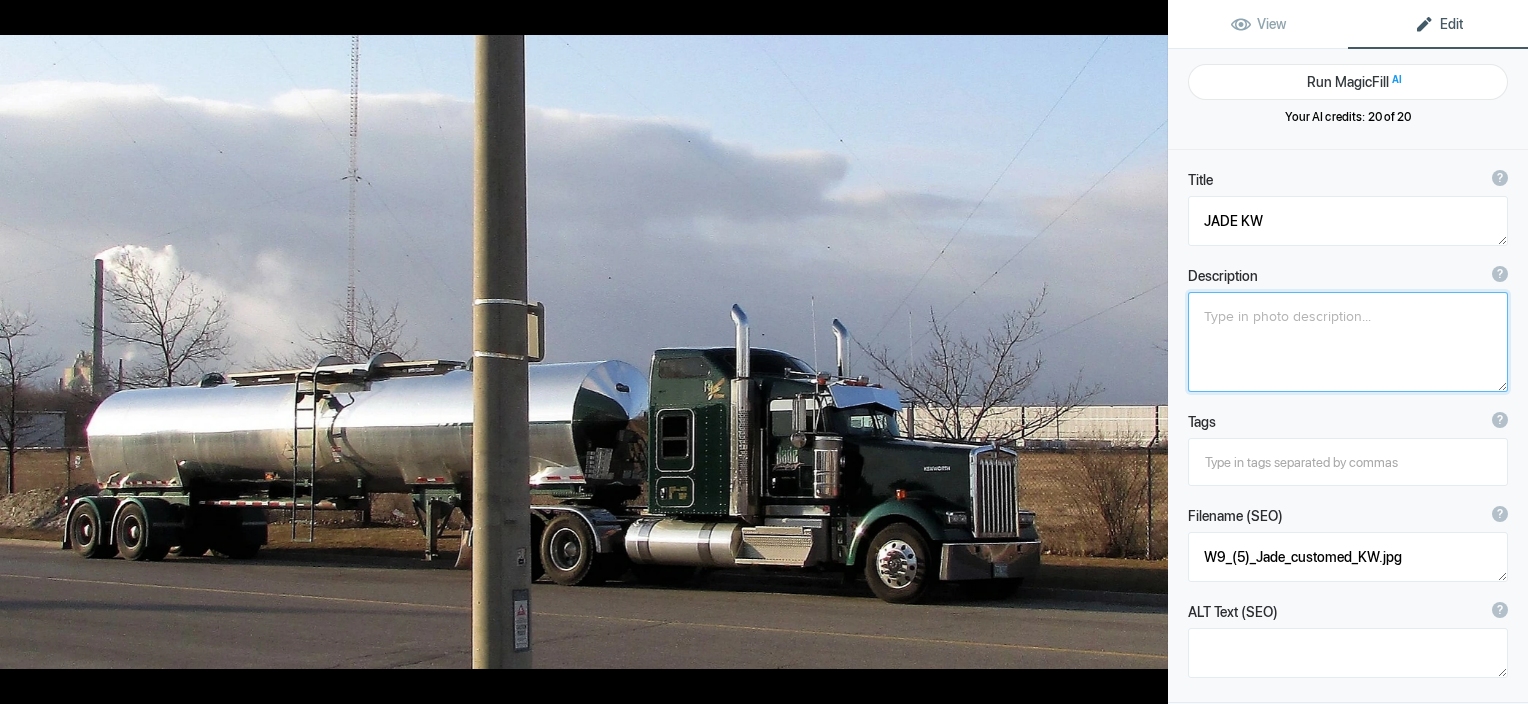 type on "[FIRST] Tspt w900" 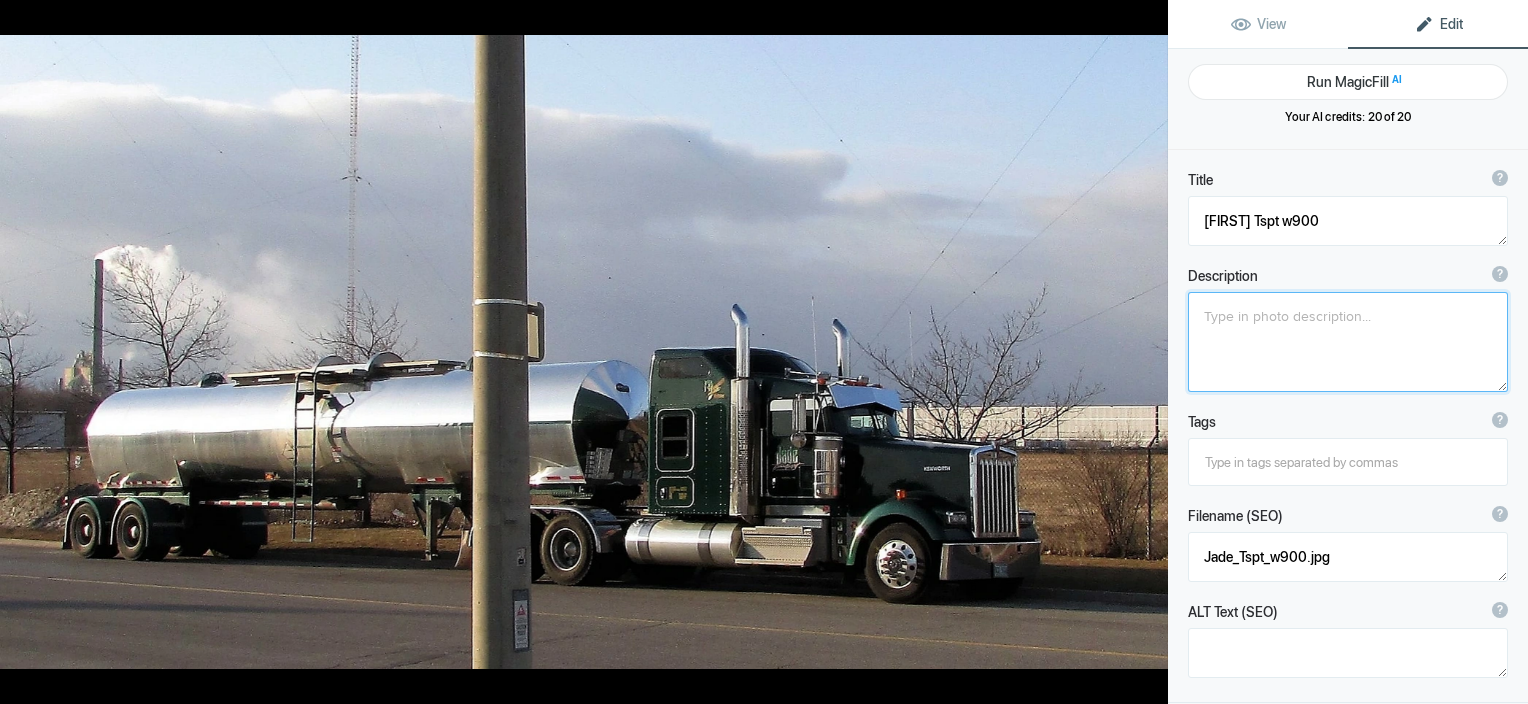 click 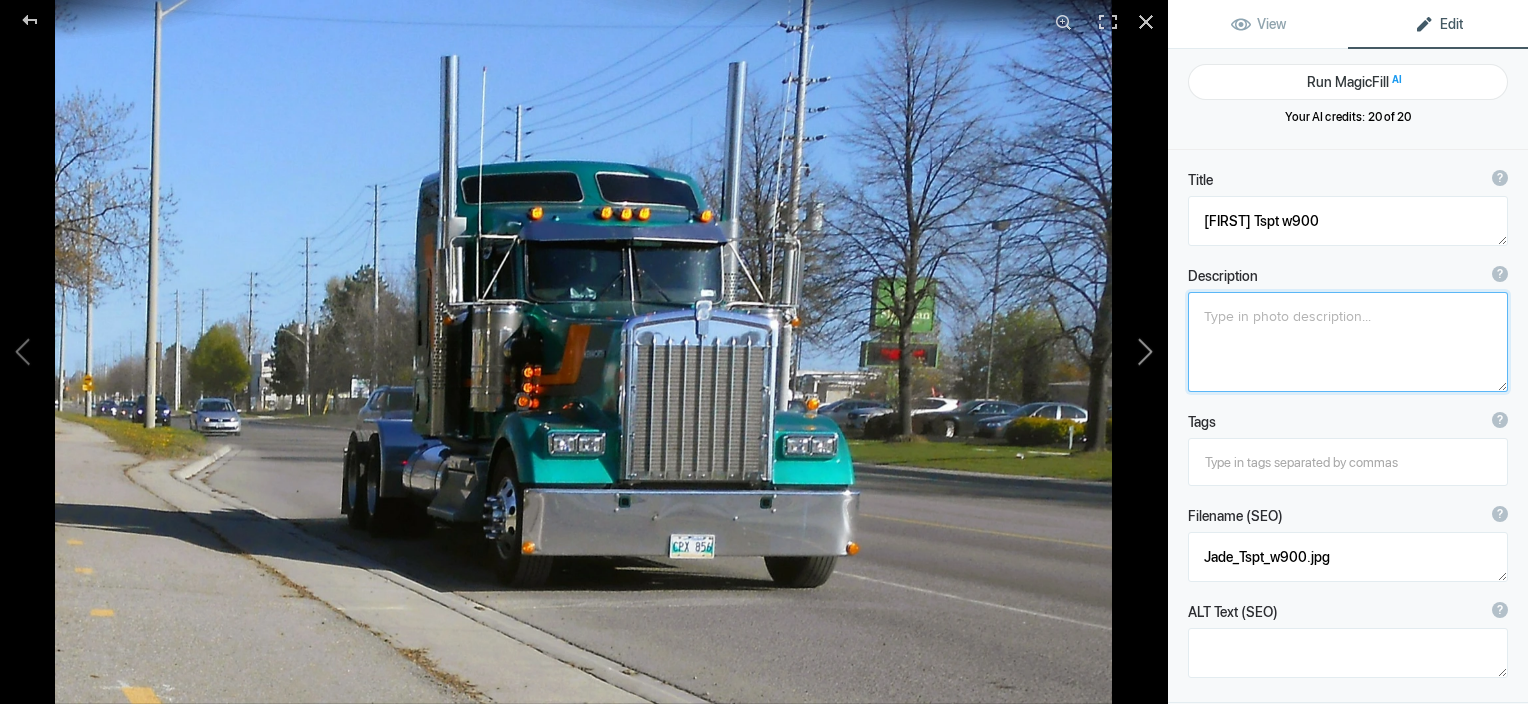 type on "[COMPANY] W900 Bobtail" 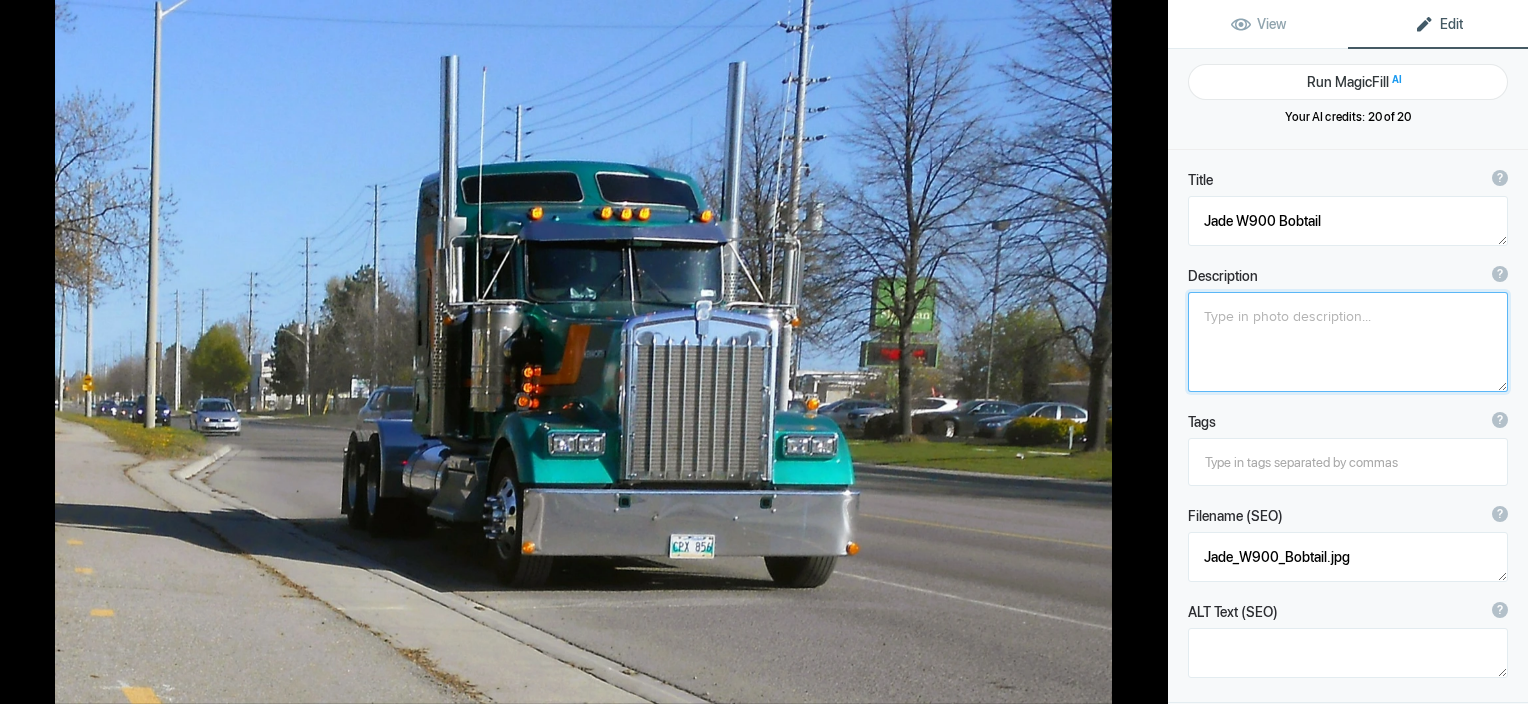 click 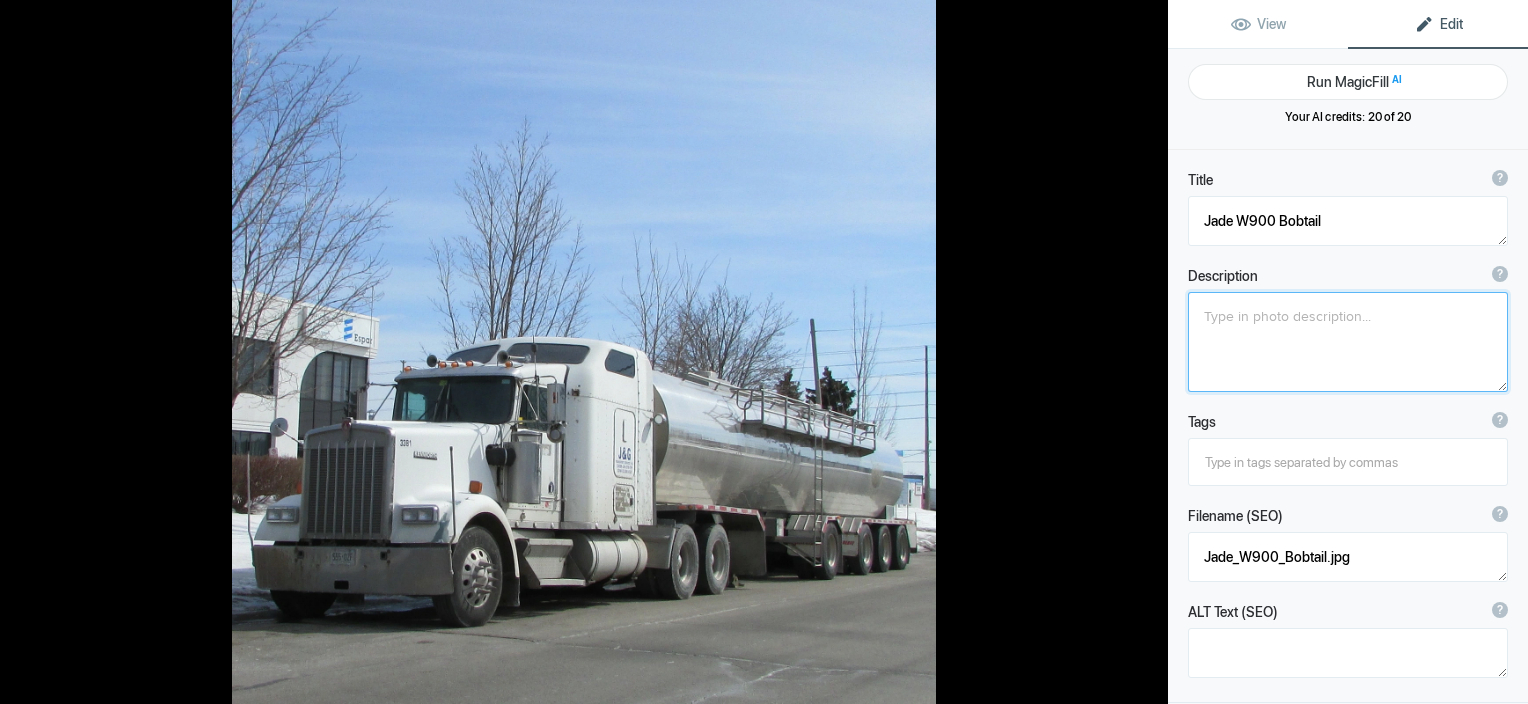 type on "[INITIALS] and [INITIALS] trucking" 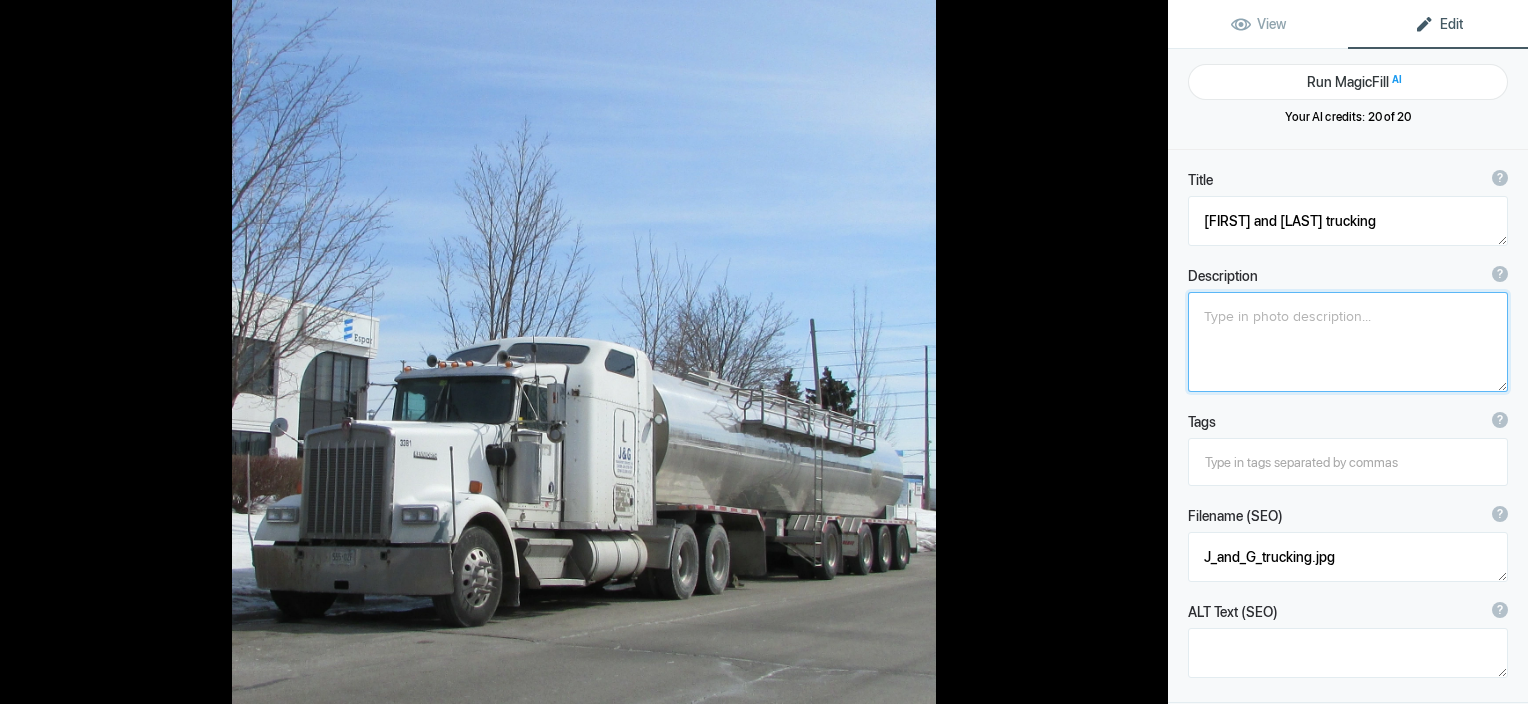 click 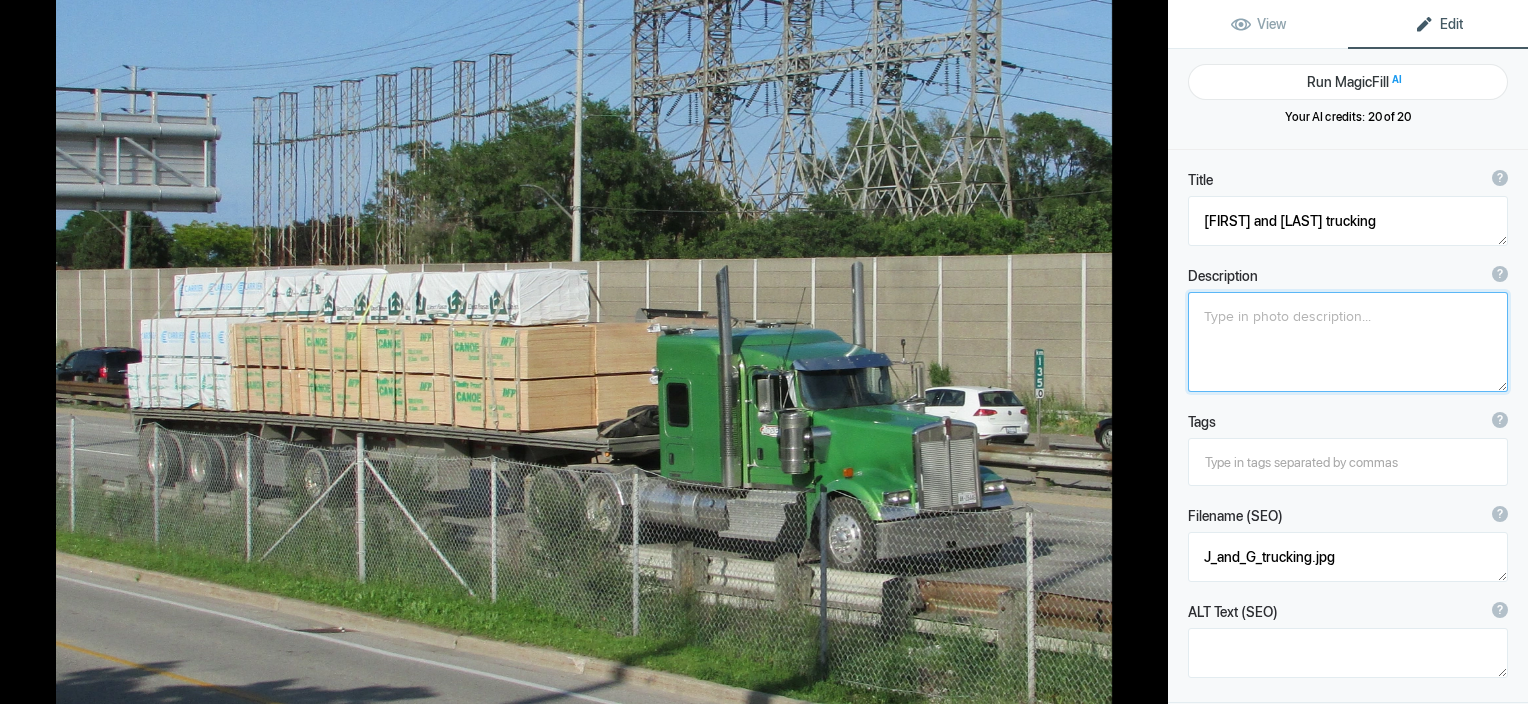 type on "[FIRST] Haulage owner op" 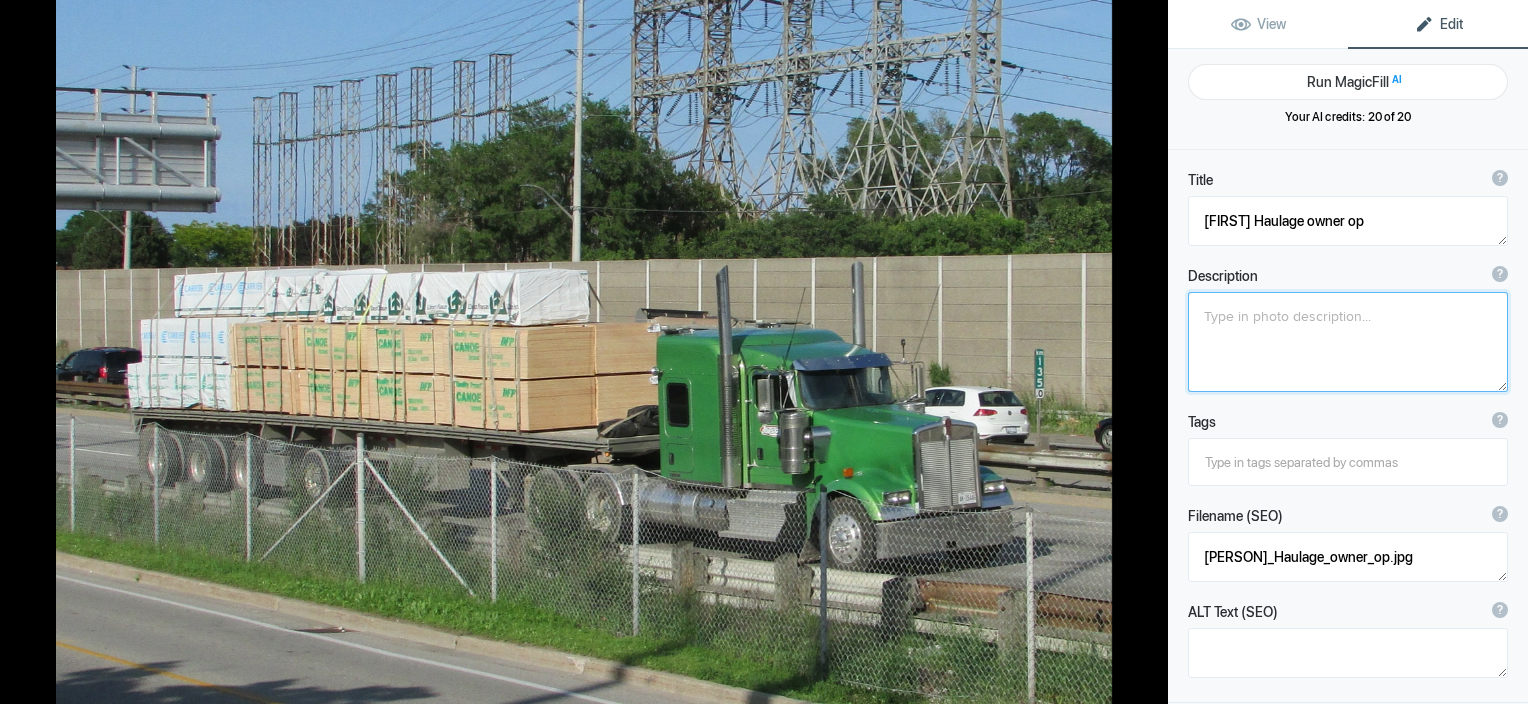 click 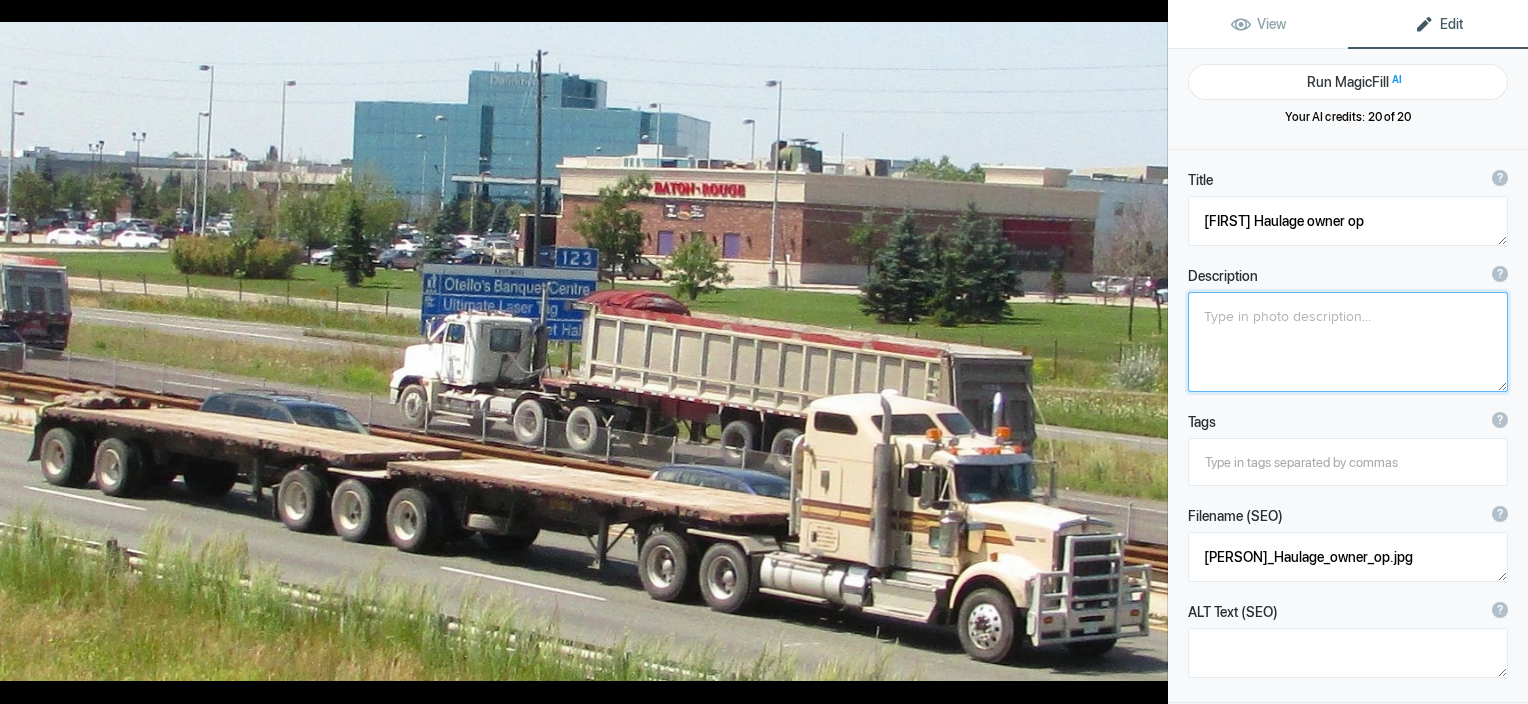 type on "[FIRST] Trail B Train" 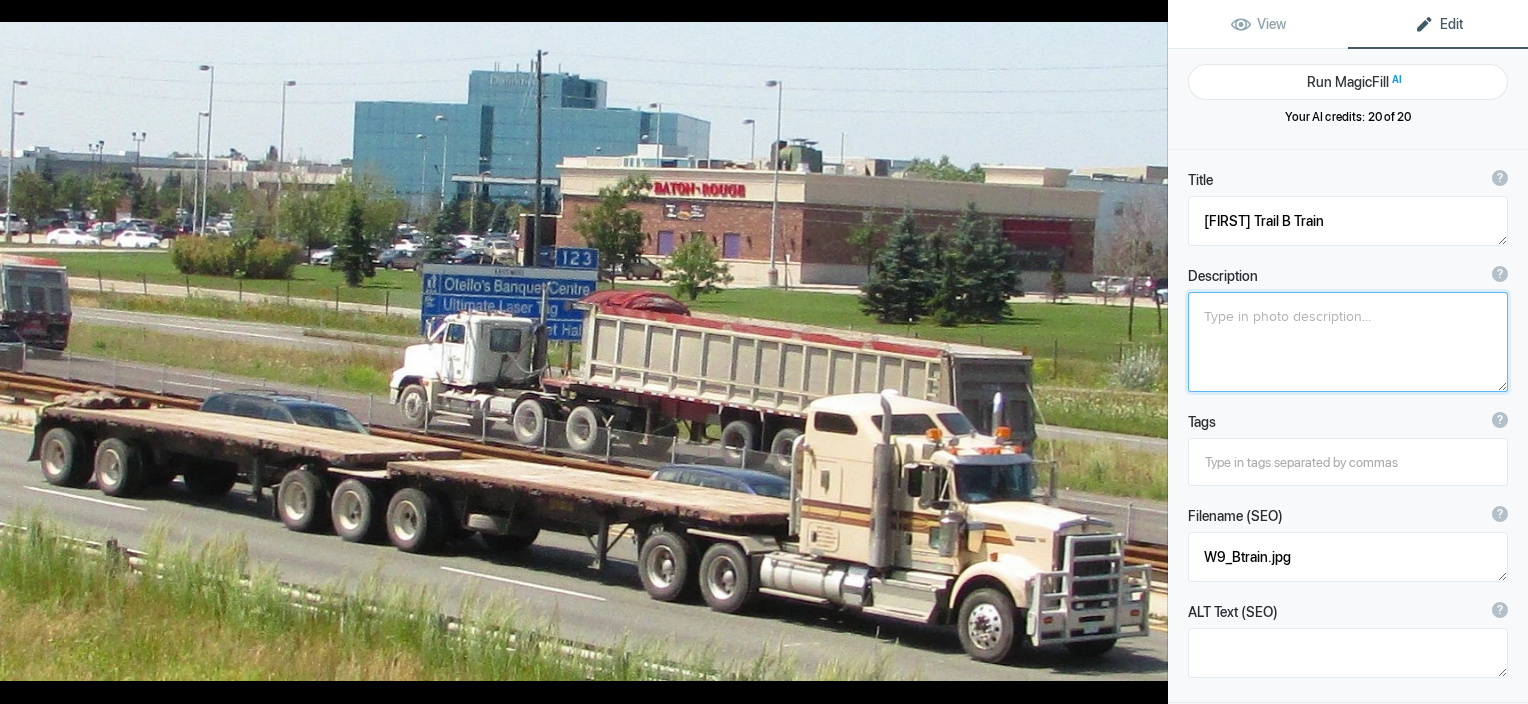 click 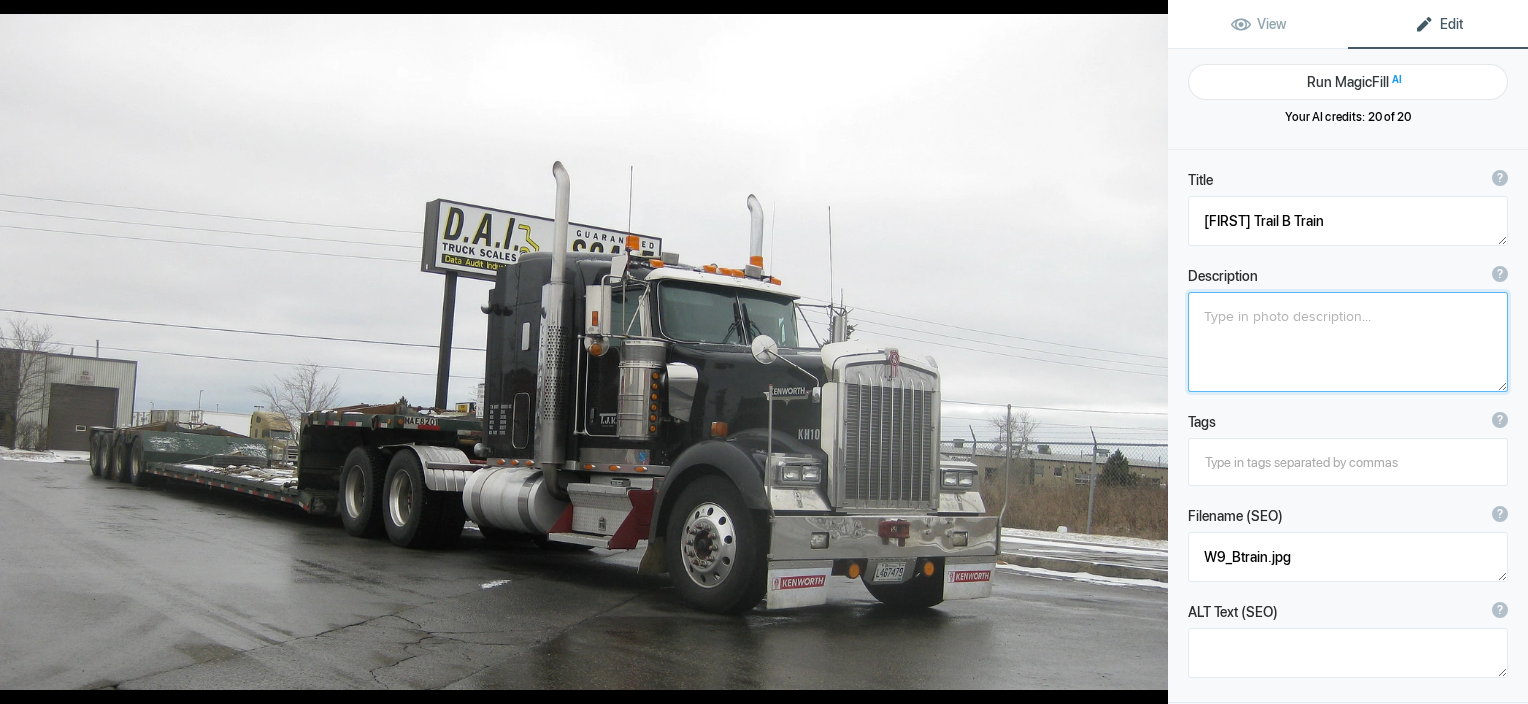 type on "[COMPANY] and lowboy from [PROVINCE] [MONTH]-[DAY]-[YEAR]" 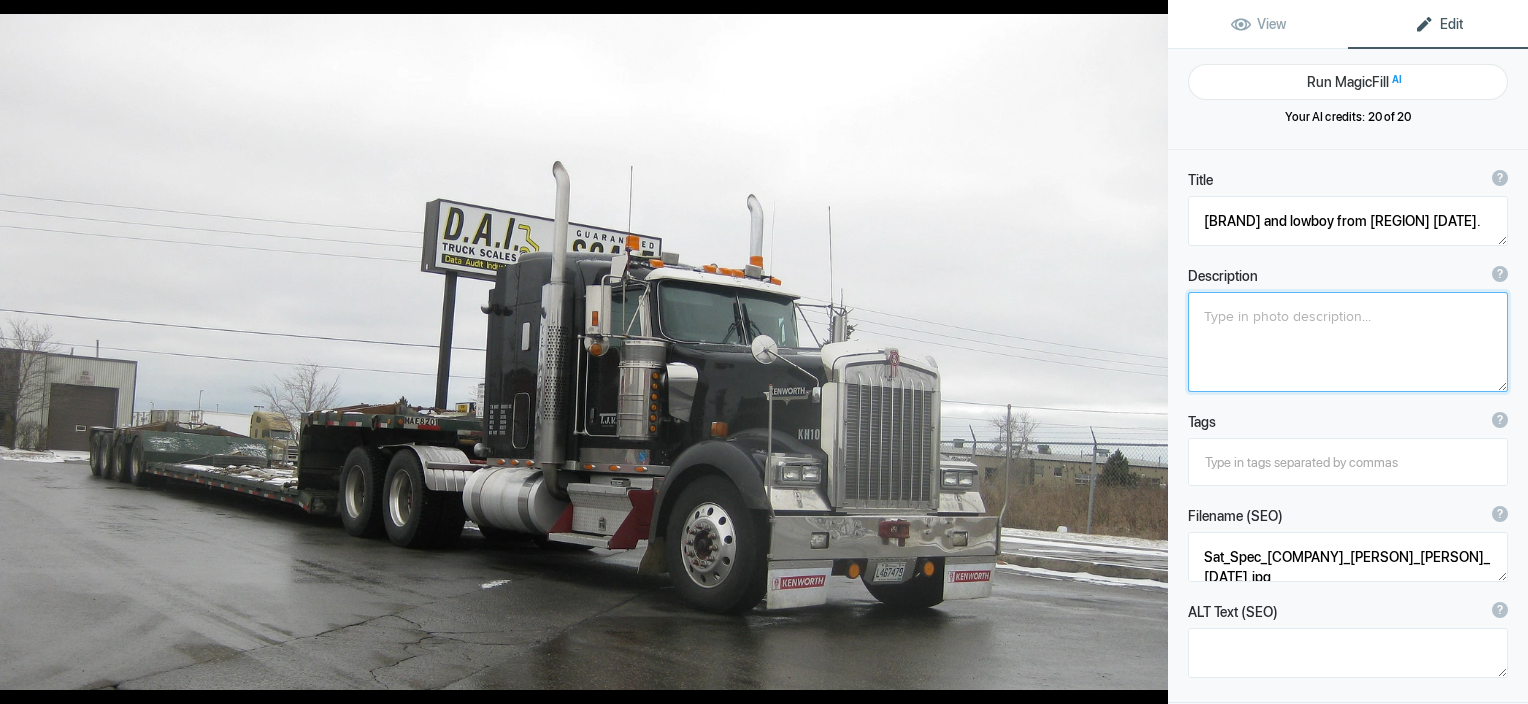 click 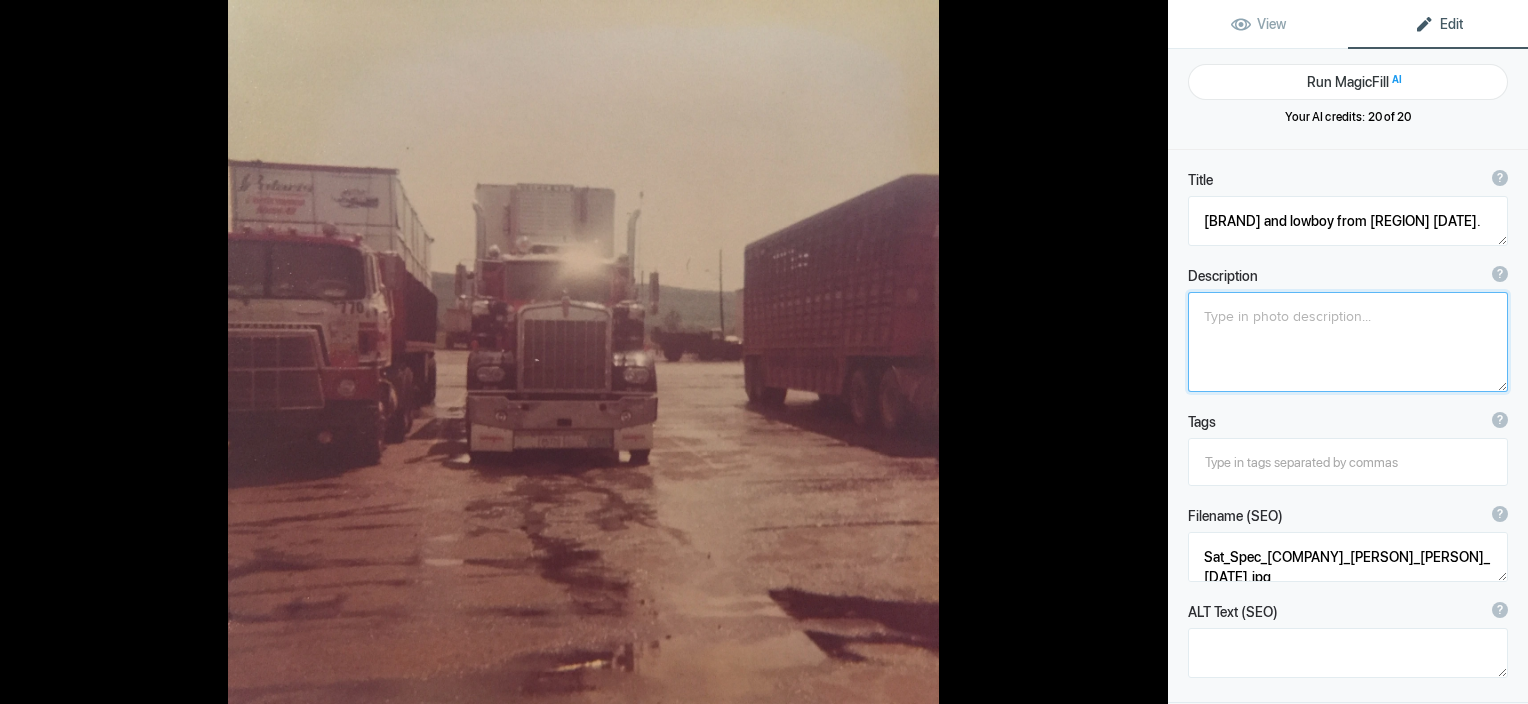 type on "[COMPANY] at Fifth Wheel" 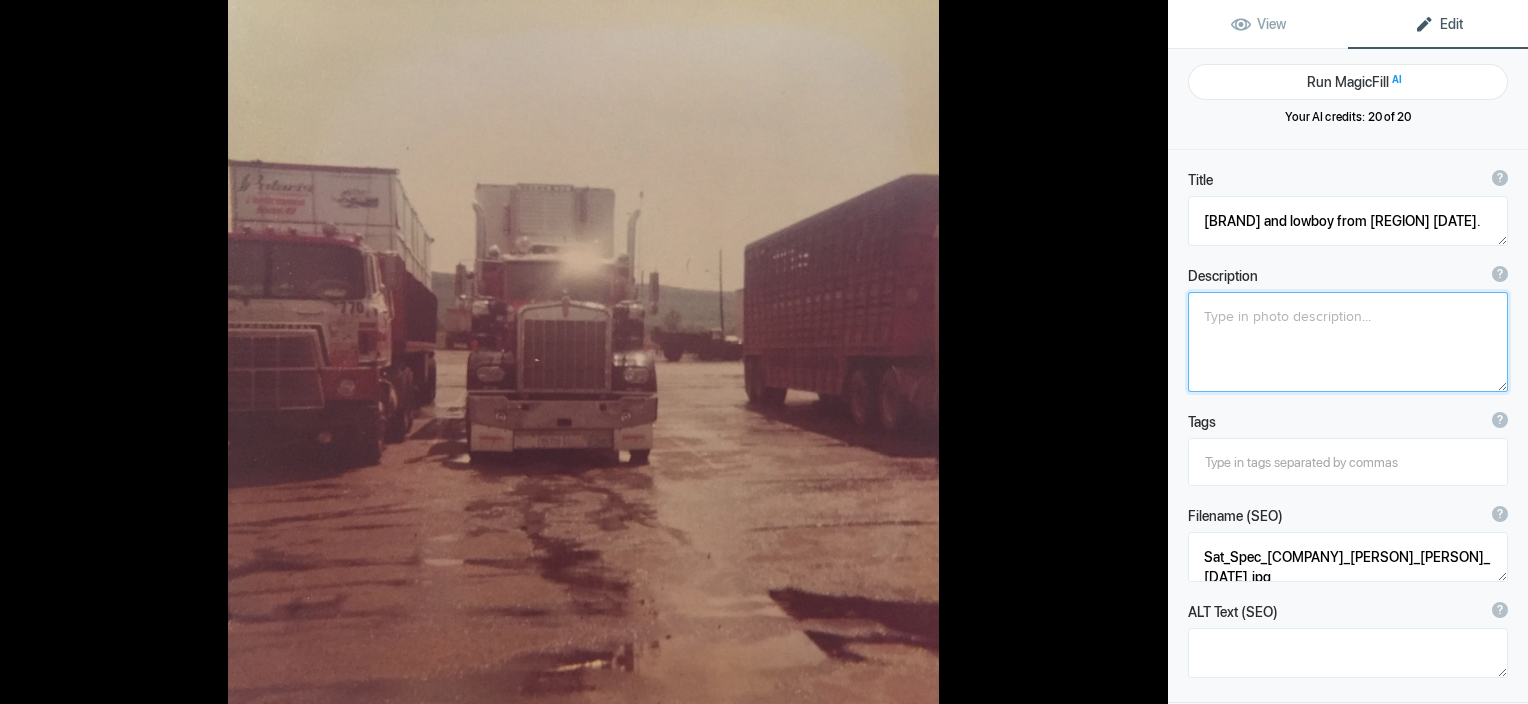 type on "A picture I took back in the 1970's of a Kenworth W900 parked at the Milton 5TH Wheel Truck Stop. This was just after a thunder storm had roled through." 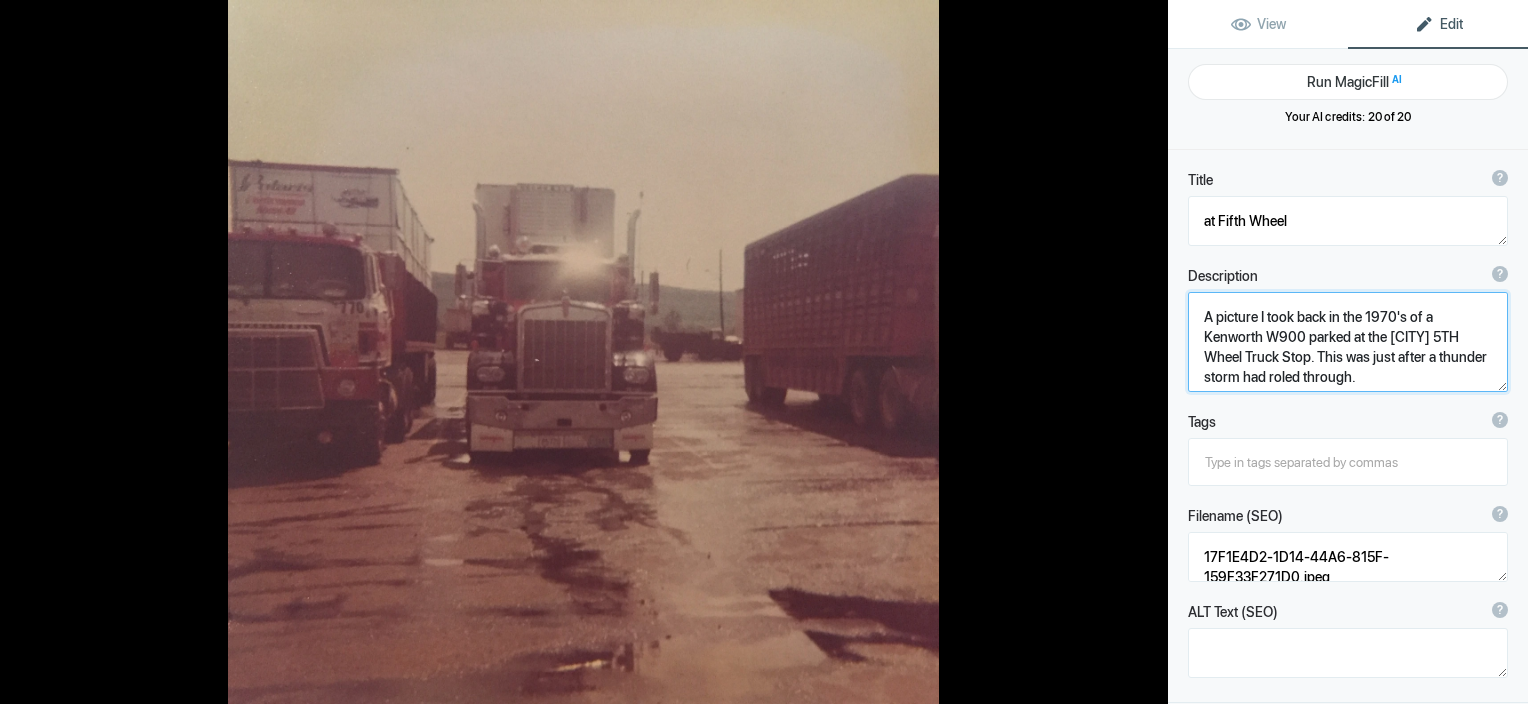 click 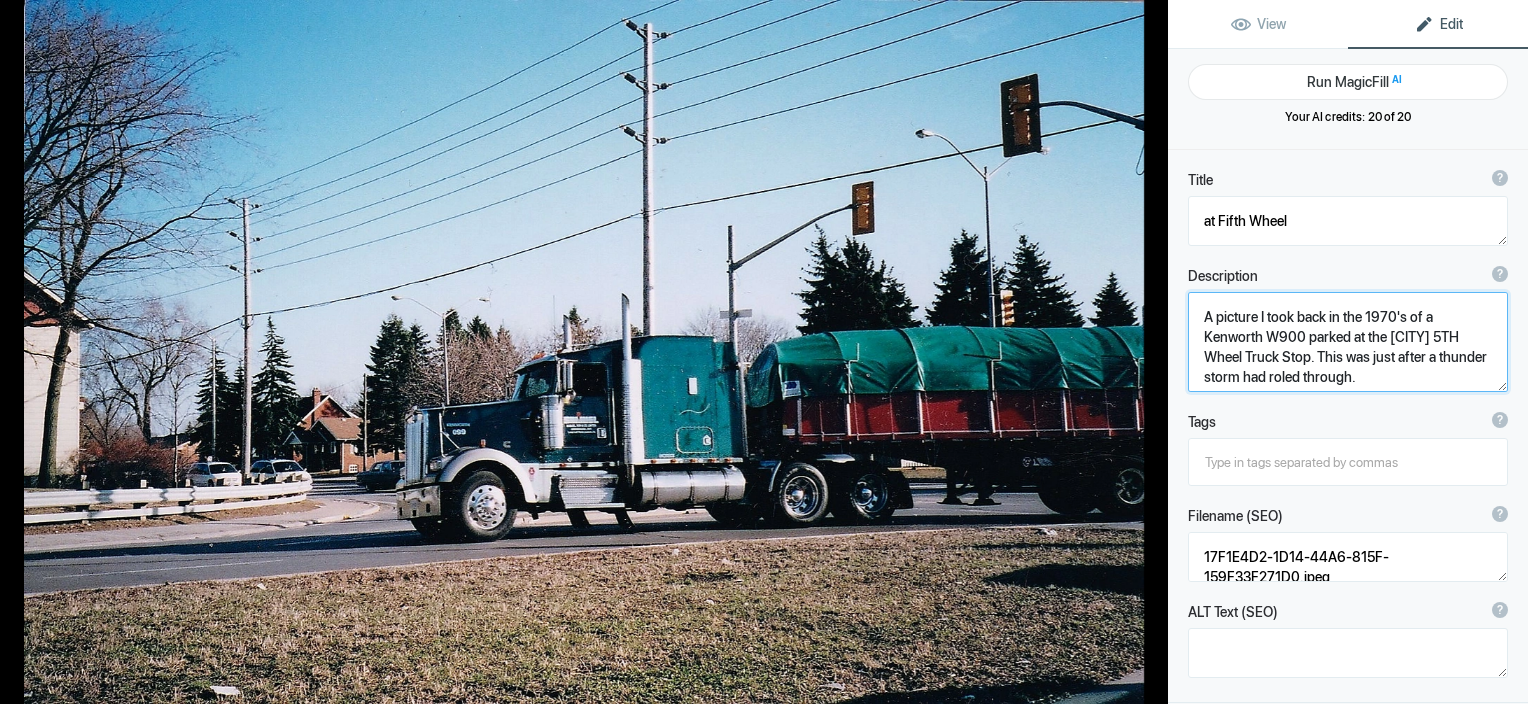 type on "[COMPANY] [COMPANY] Lease" 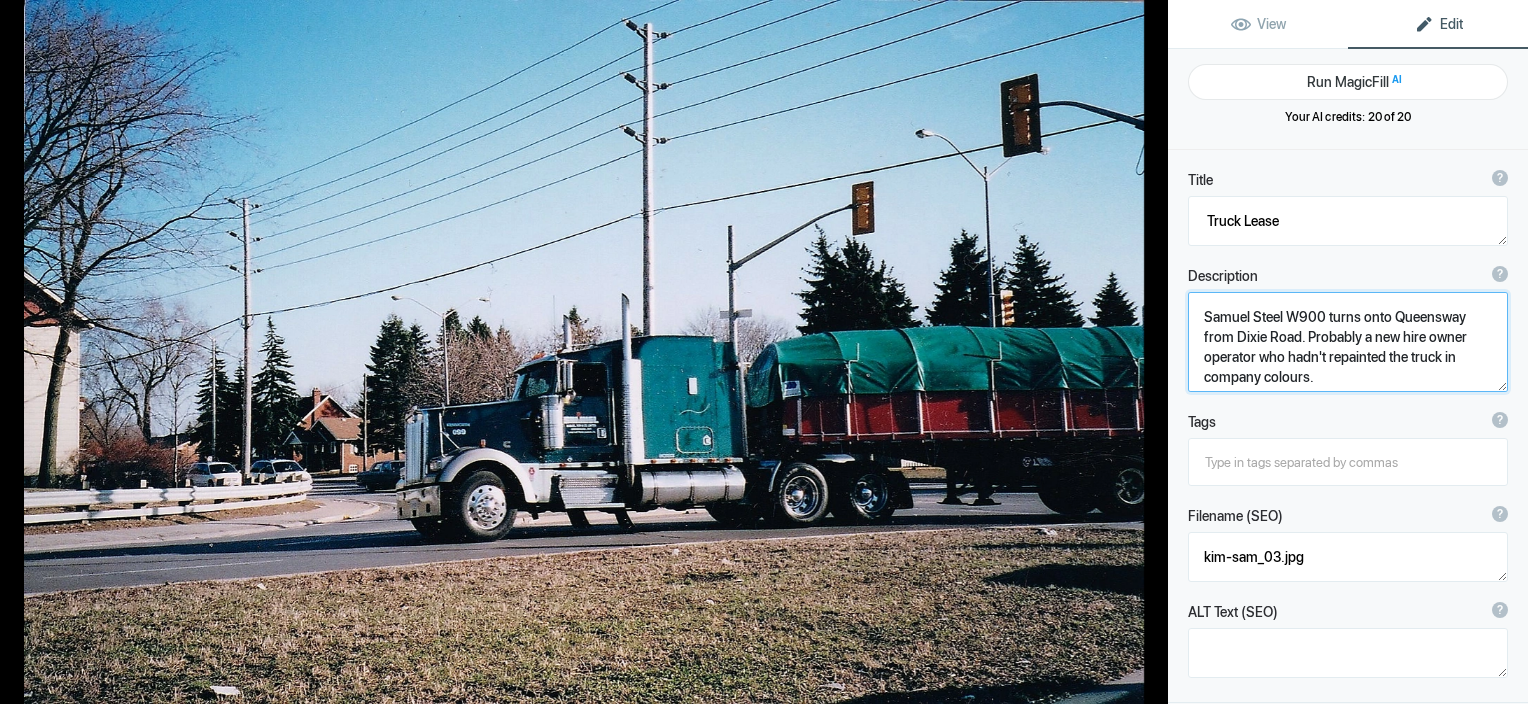 click 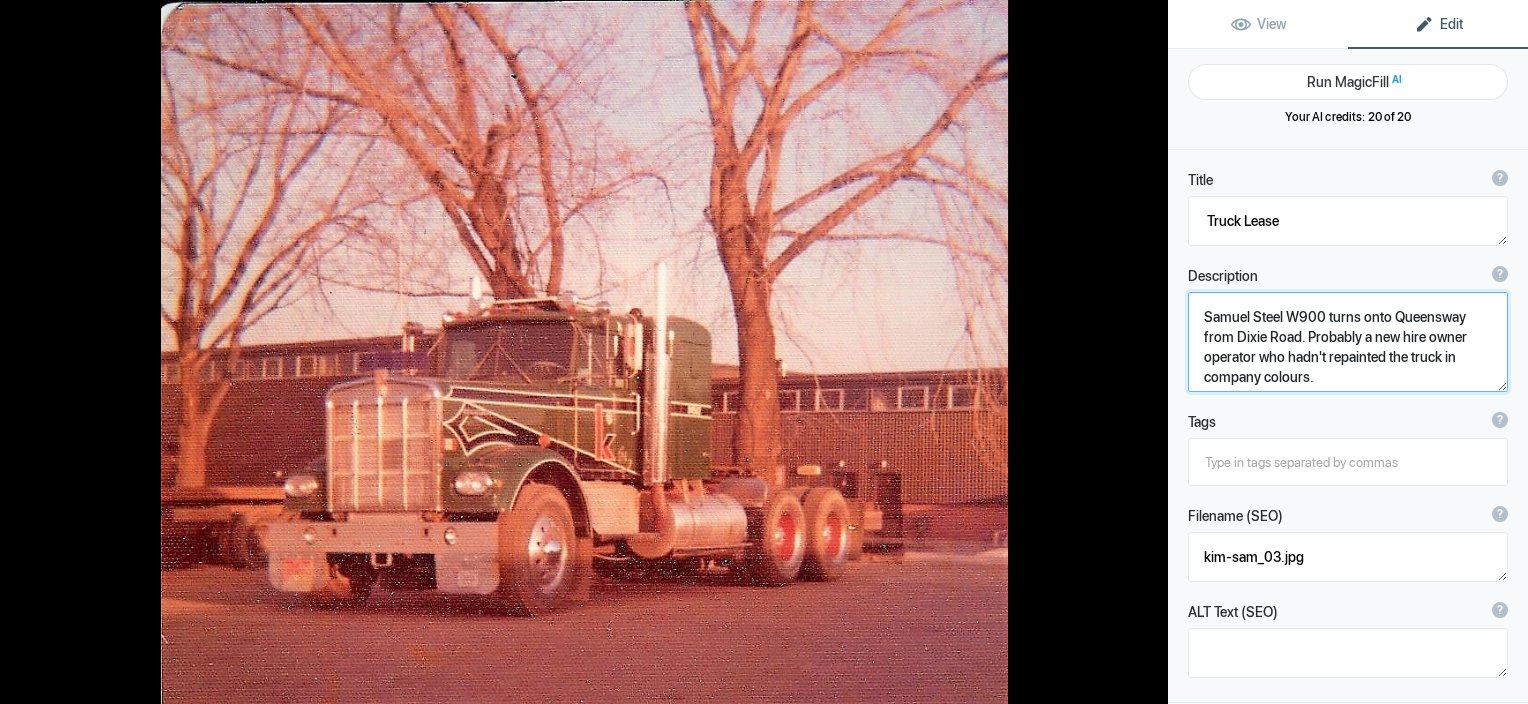 type on "[LAST]" 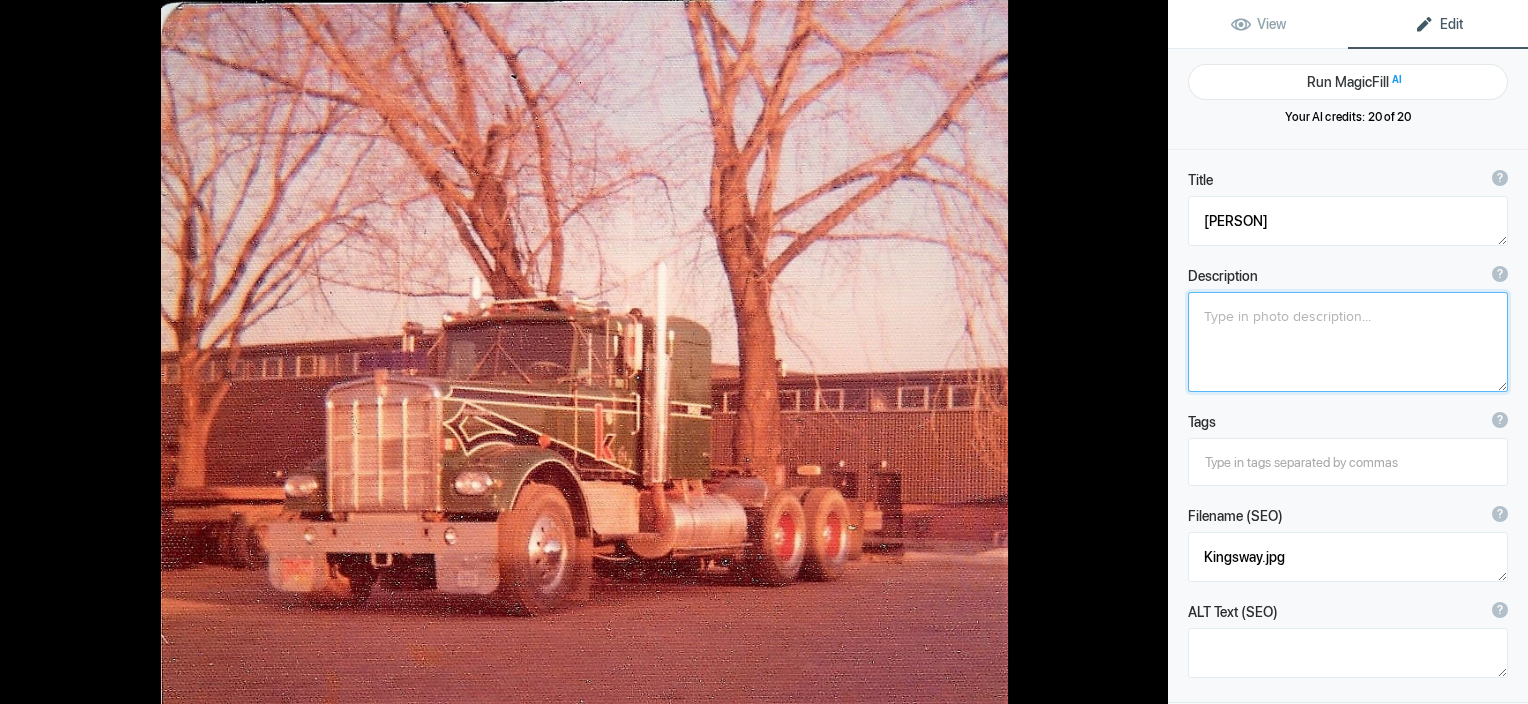click 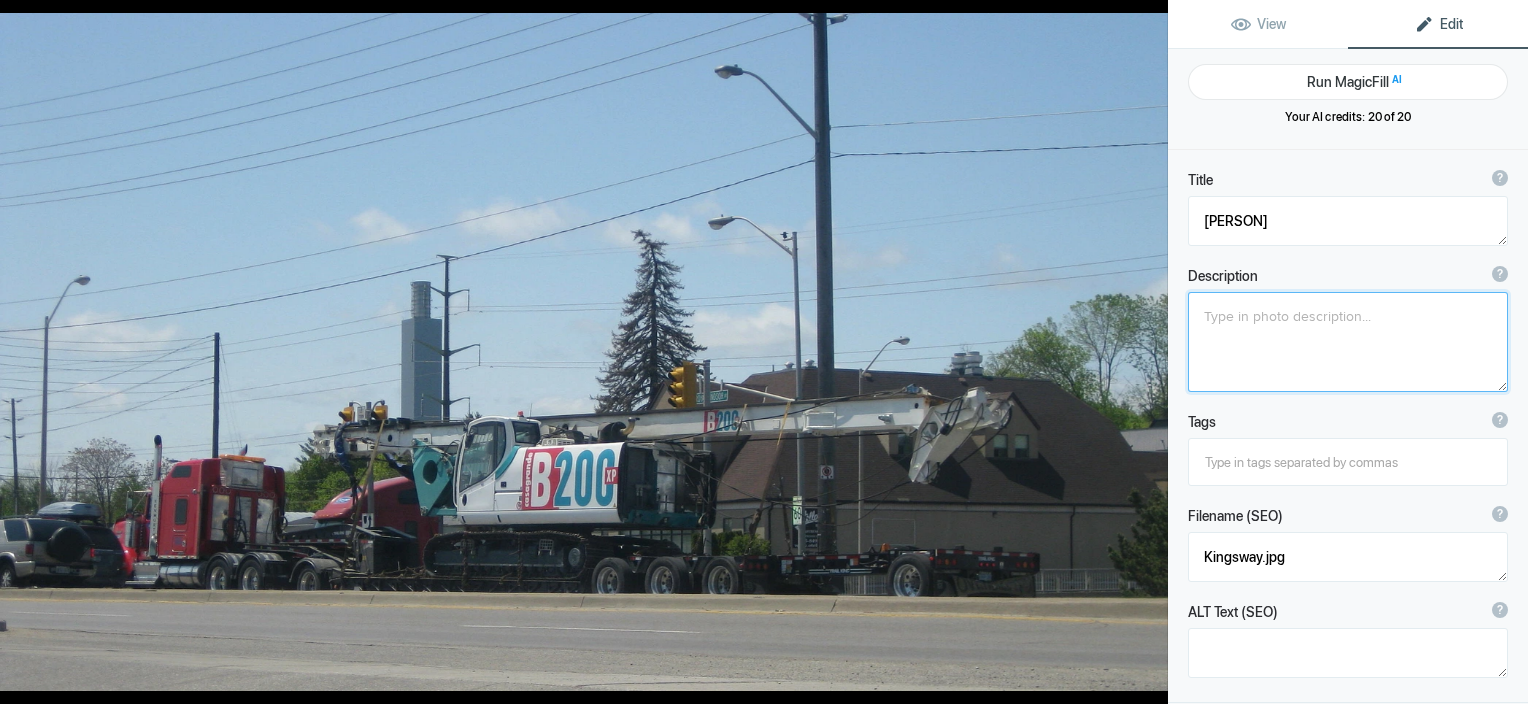 type on "KW hauling large machine [MONTH]-[NUMBER]-[YEAR]" 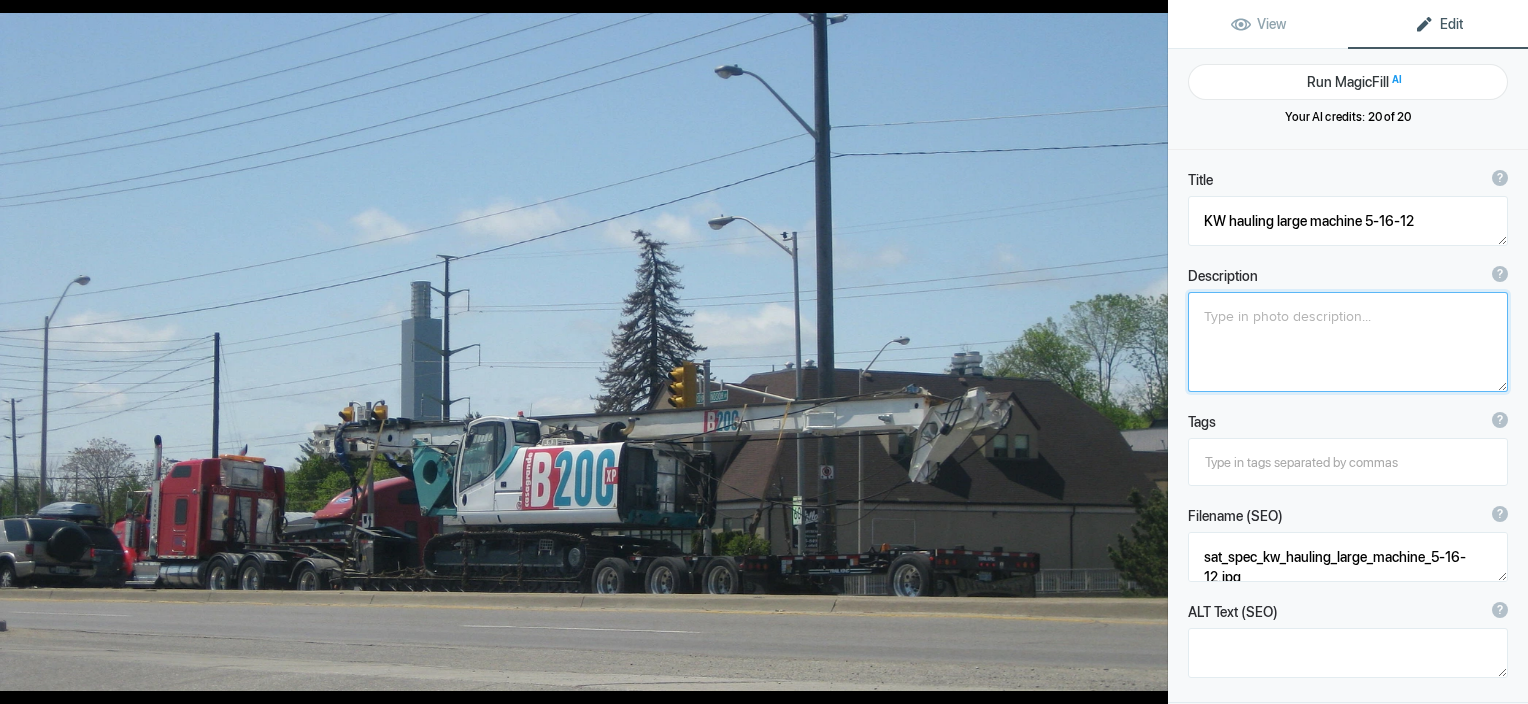 click 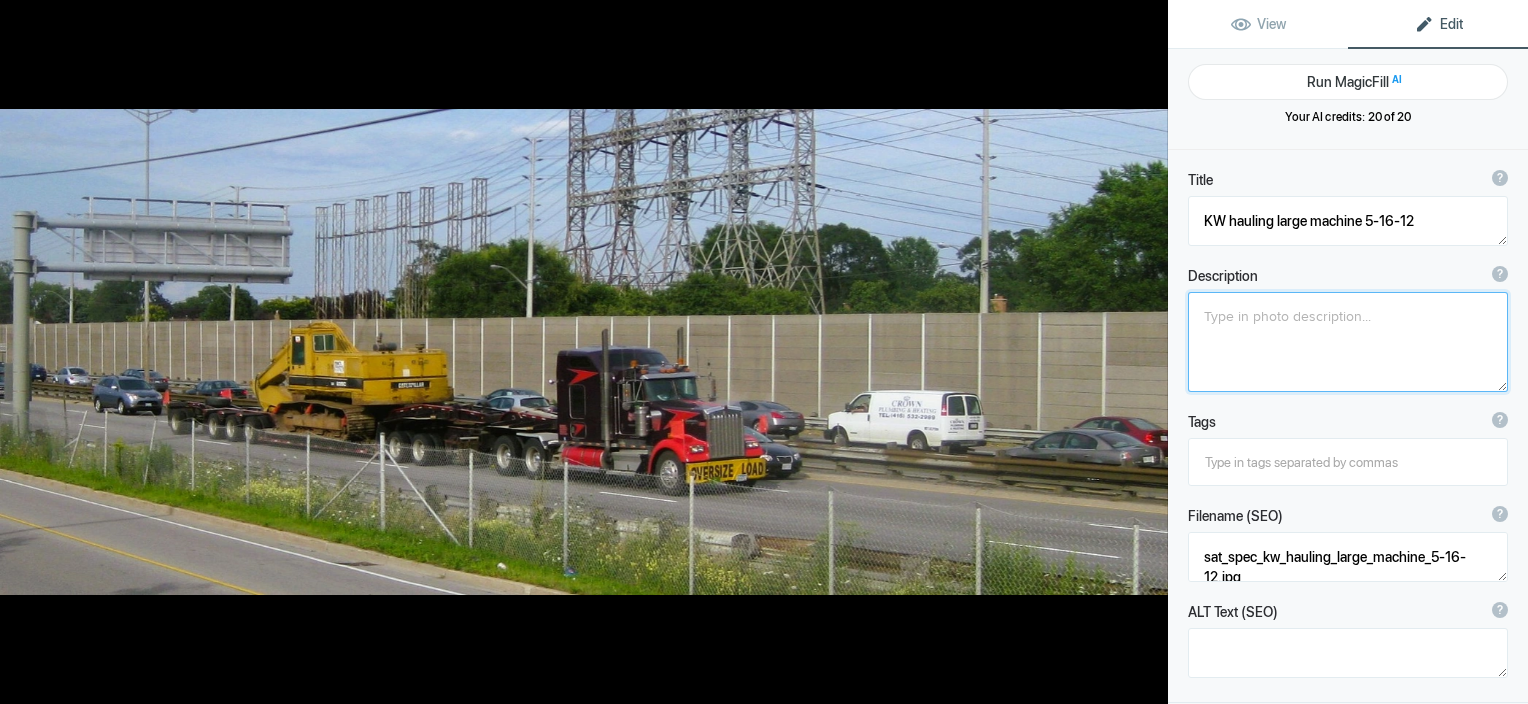 type on "KW heavy hauler [MONTH]-[DAY]" 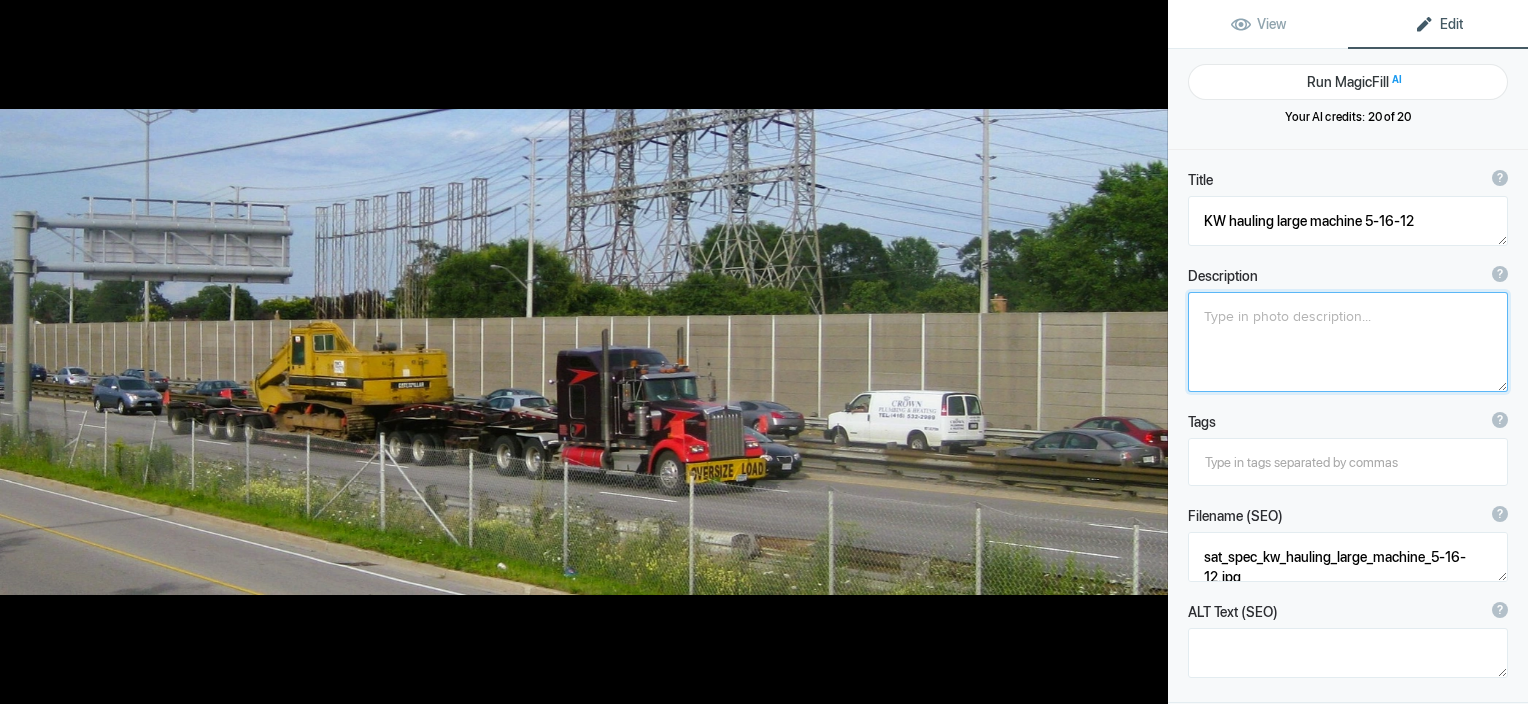 type on "Sat_Spec_kw_heavy_hauler_7-20.jpg" 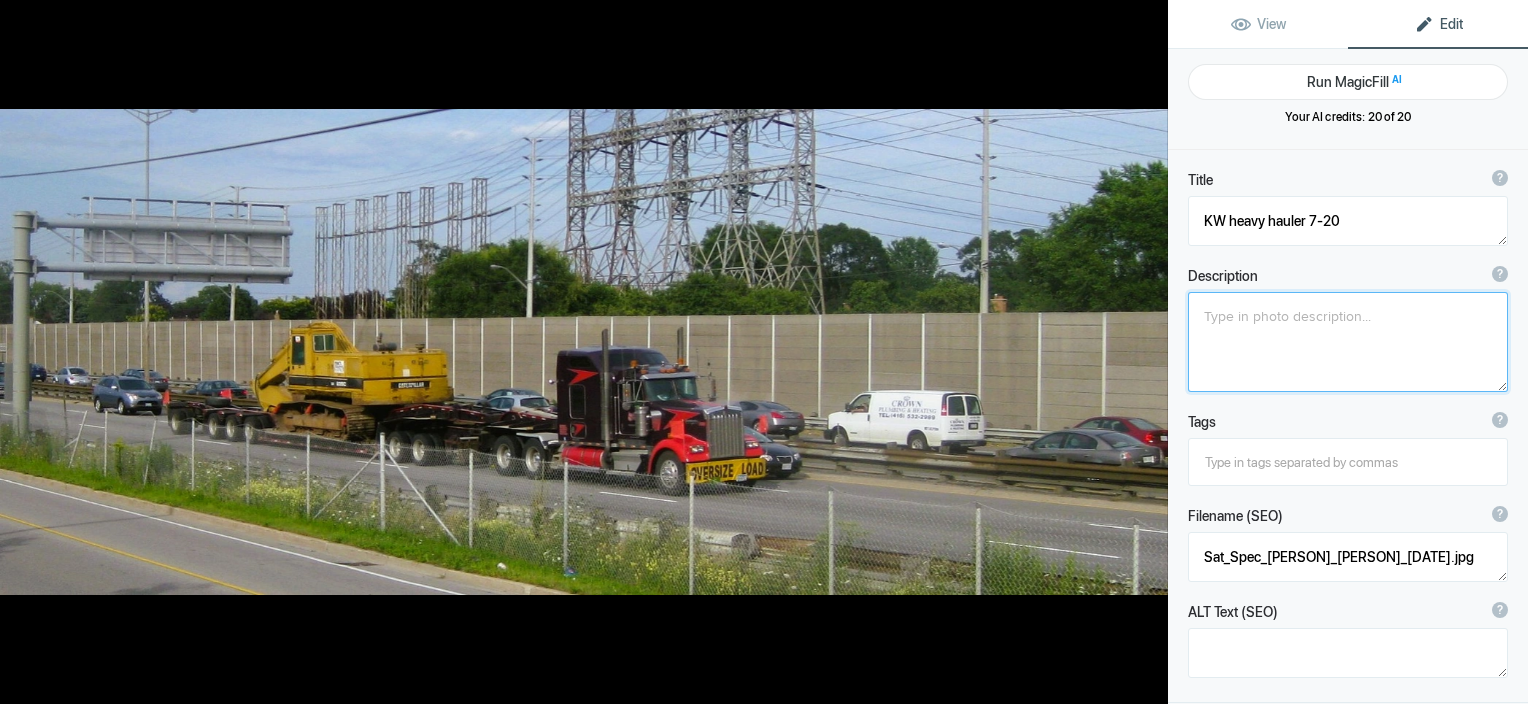 click 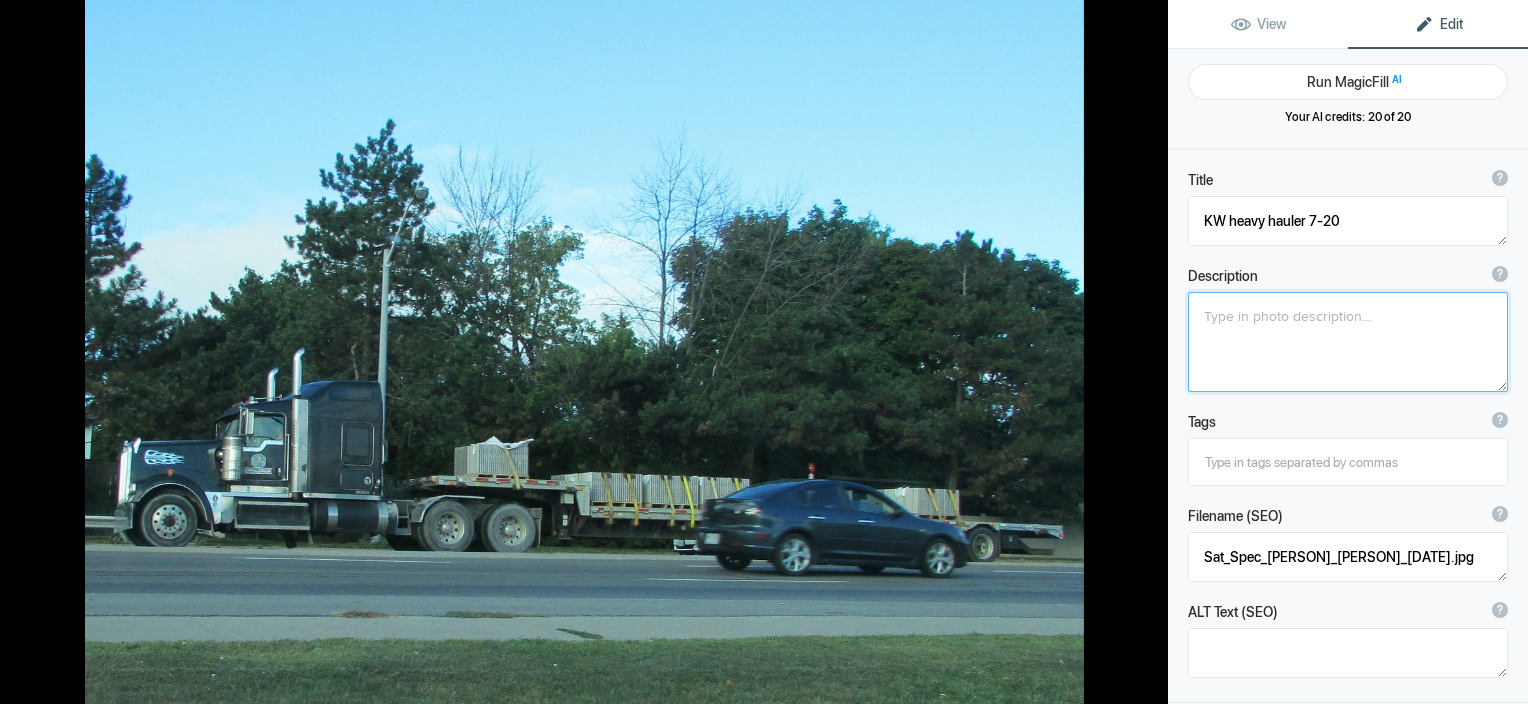 type on "kw step deck" 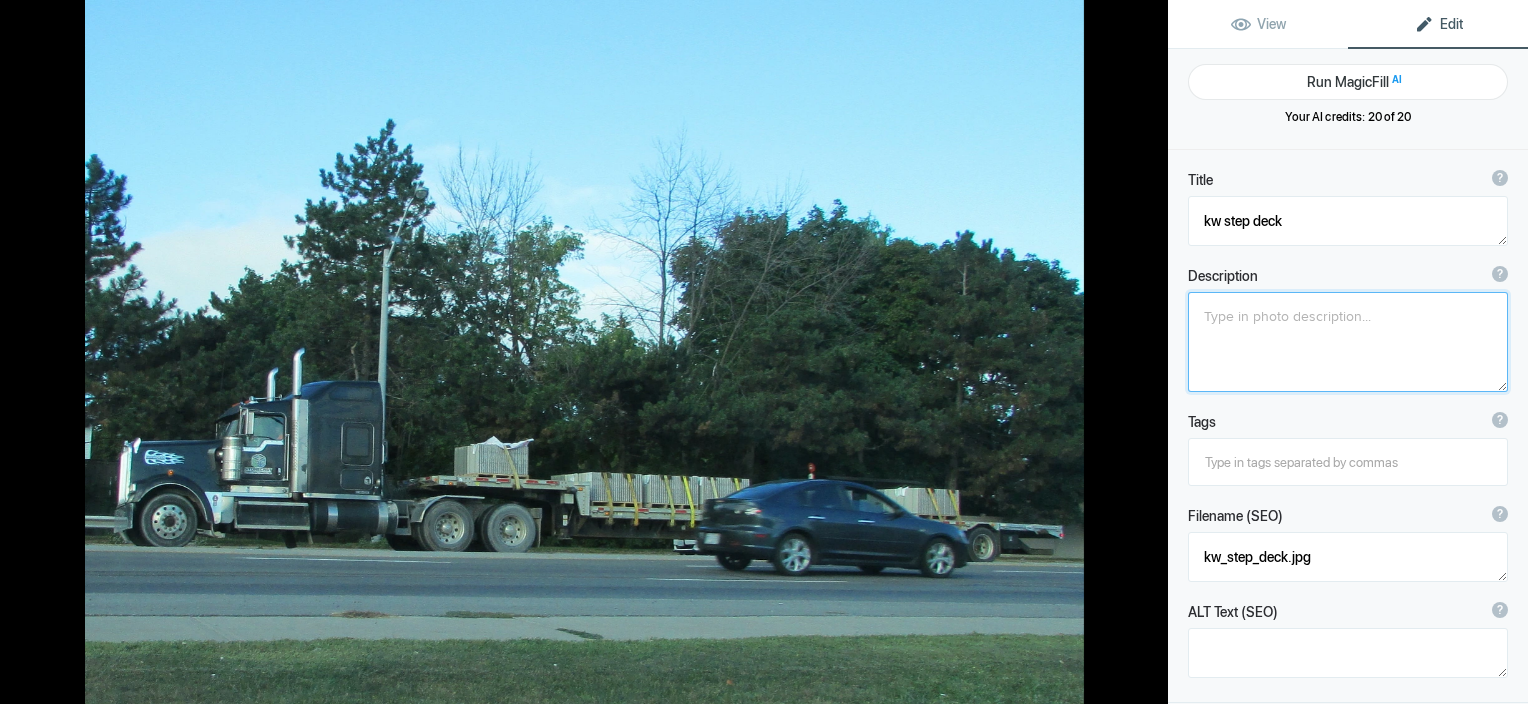 click 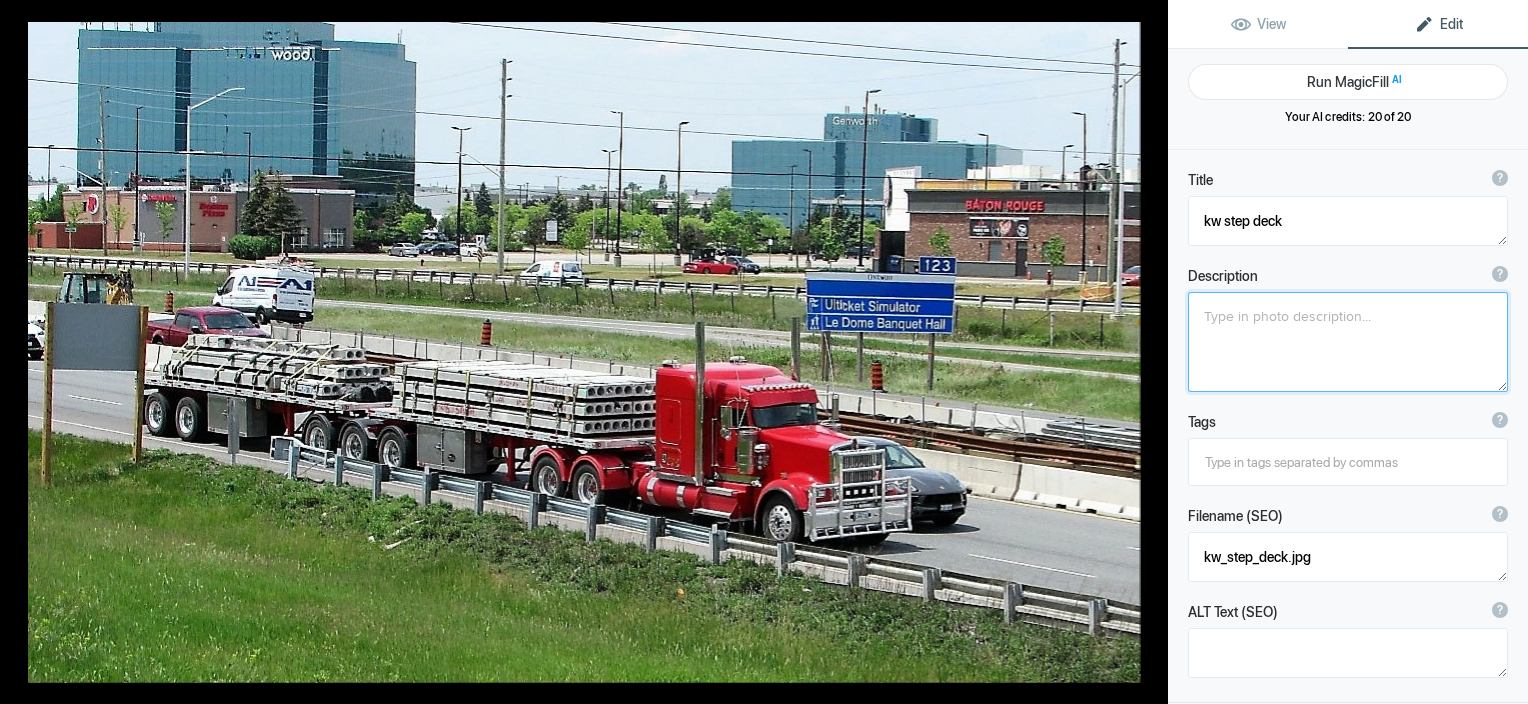 type on "KW W9 Btrain" 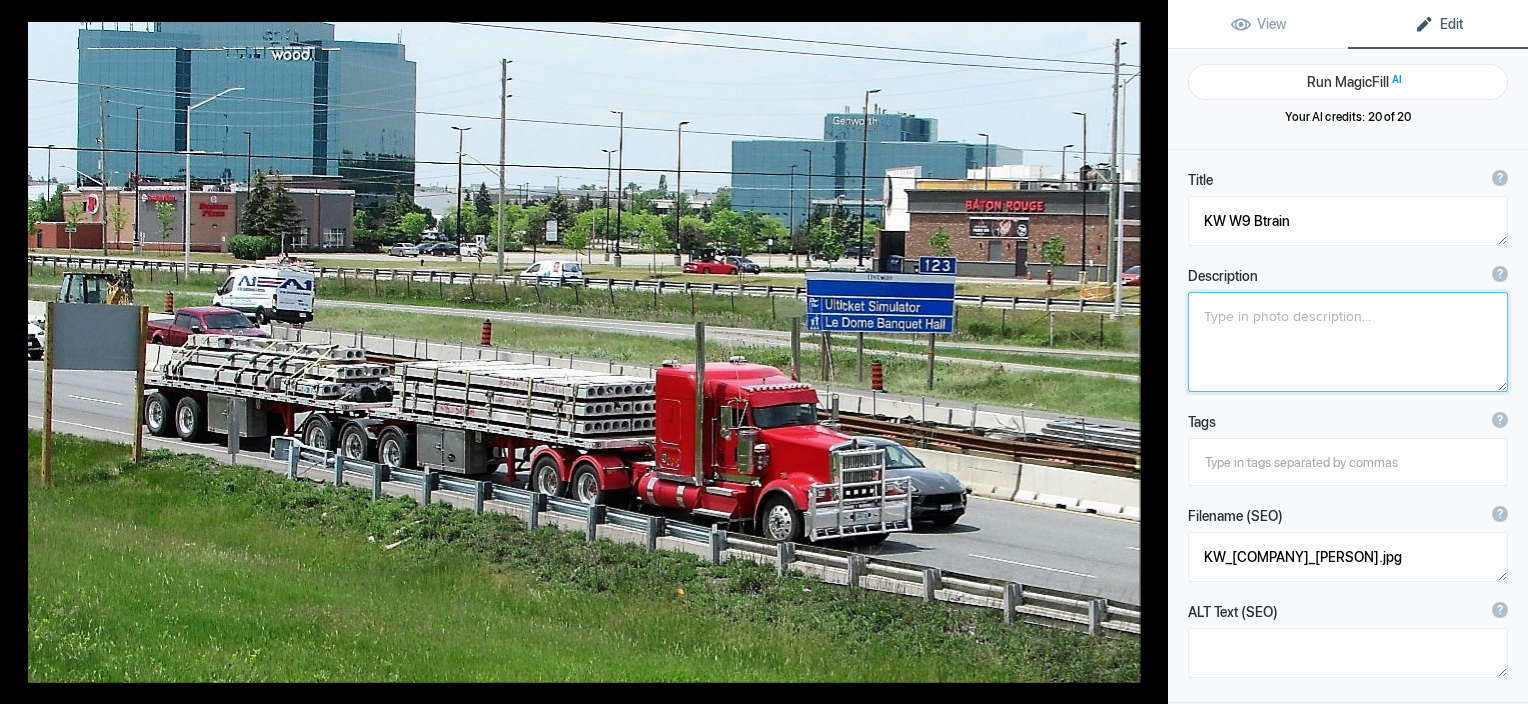 click 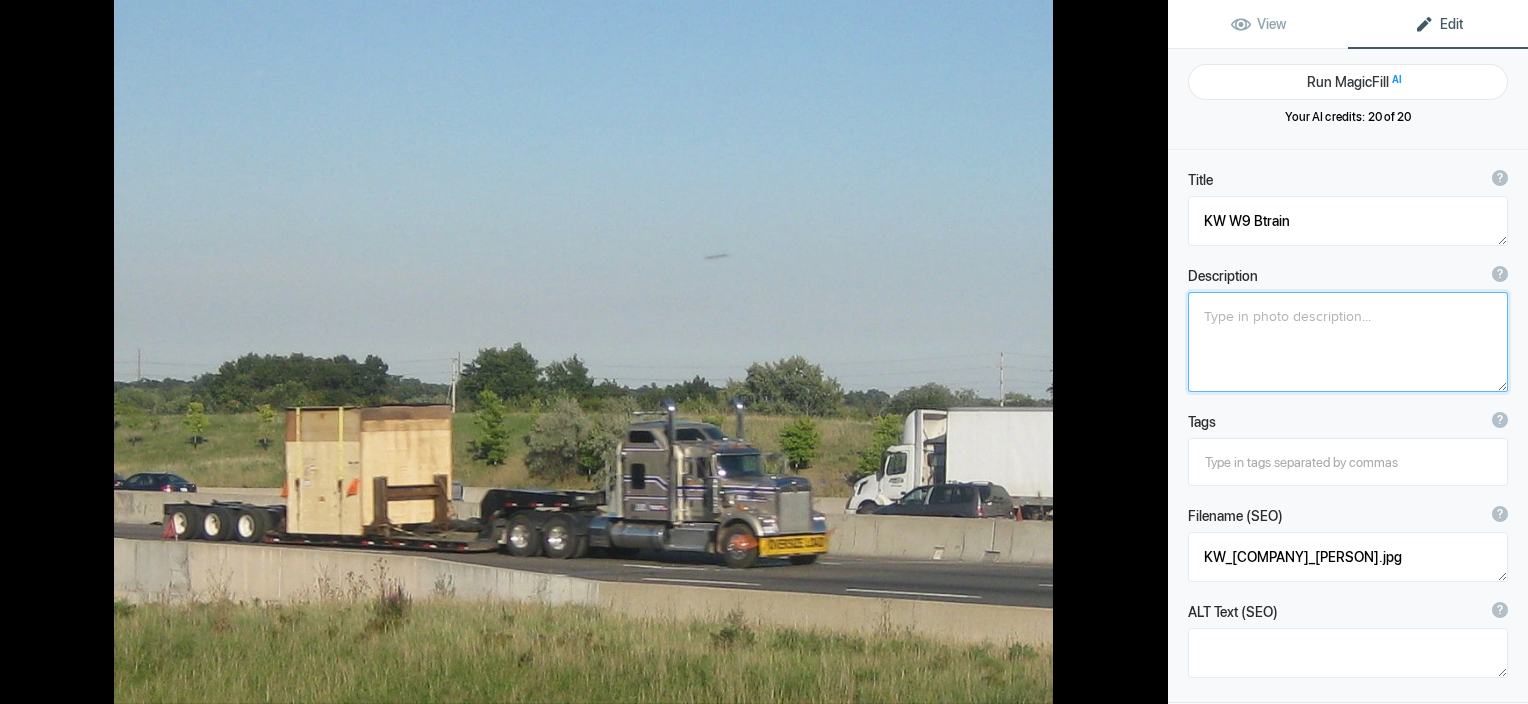 type on "KW with lo-boy [MONTH]-[NUMBER]-[YEAR]" 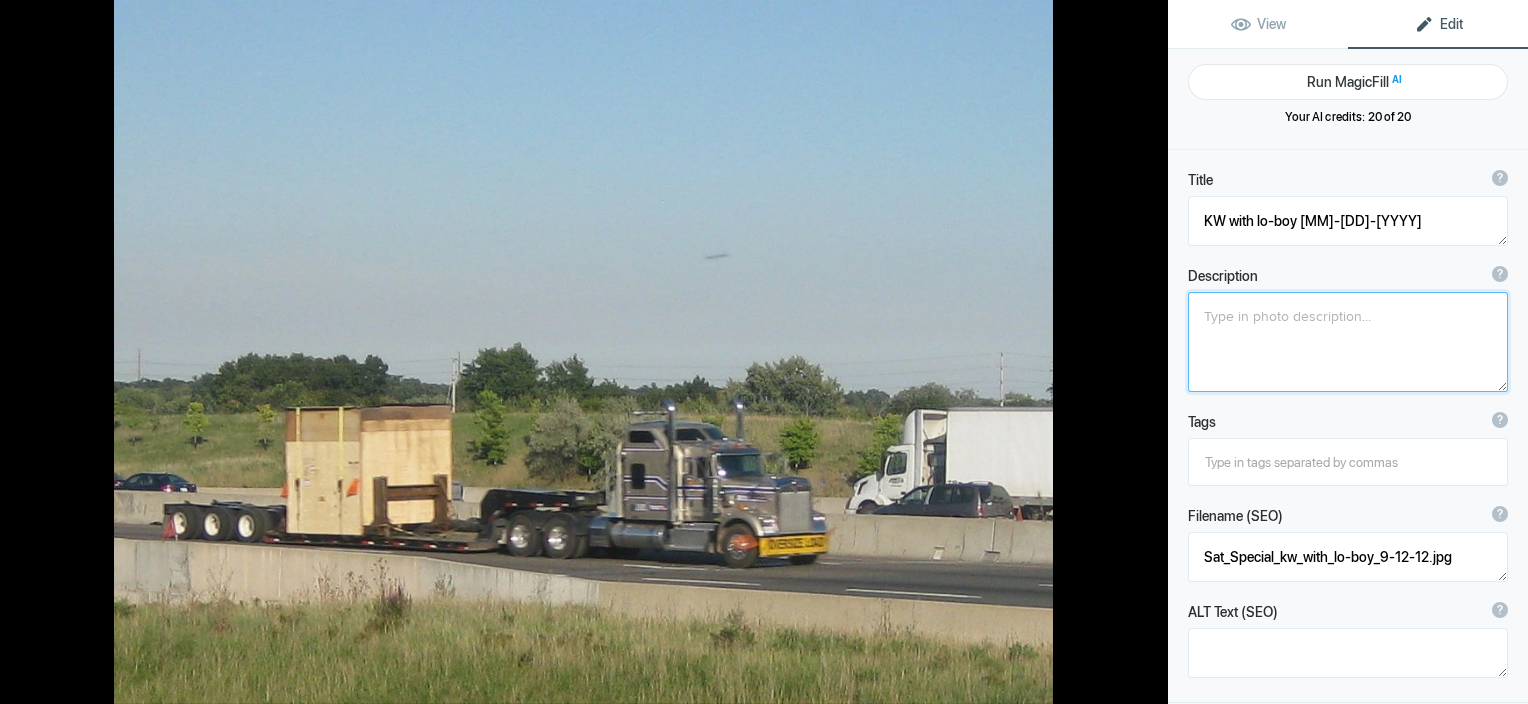 click 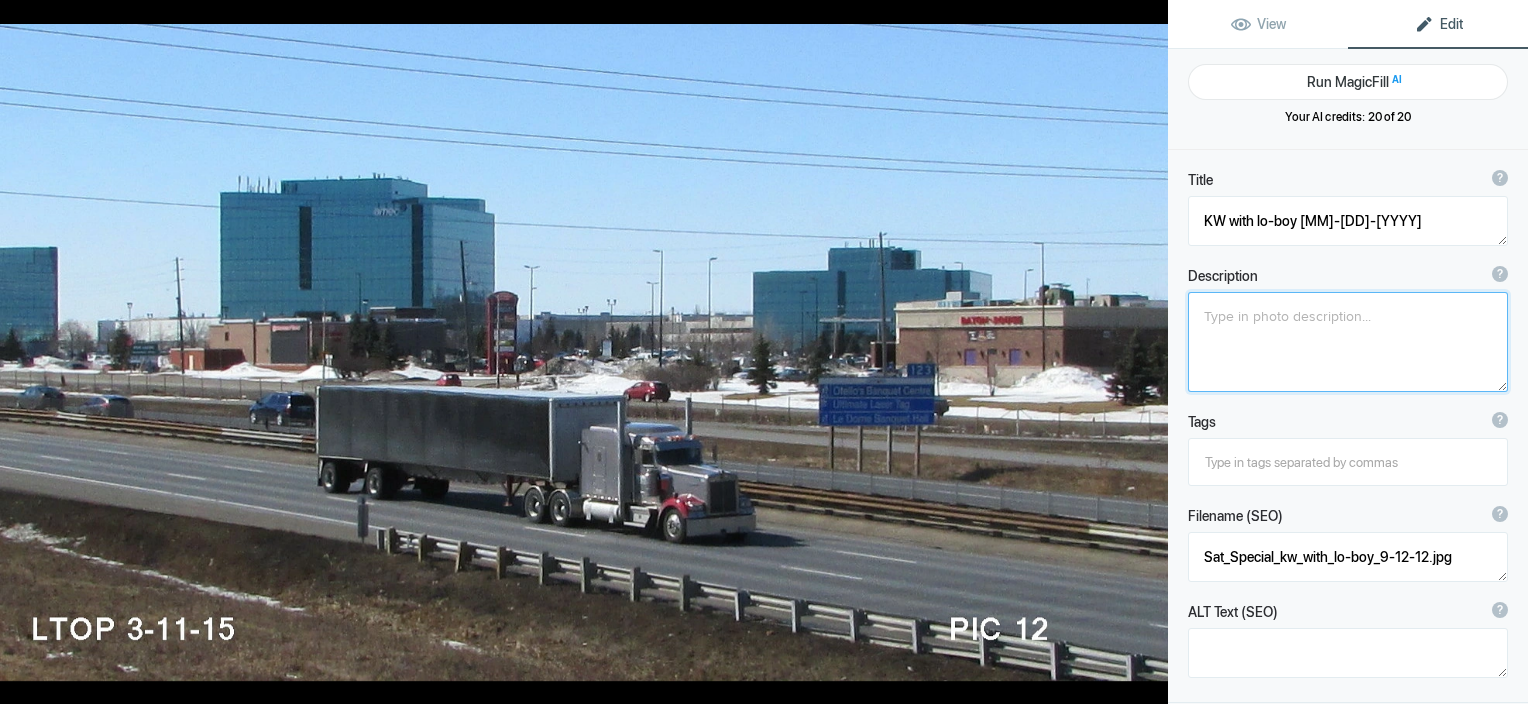 type on "KW with [BRAND] sleeper berth" 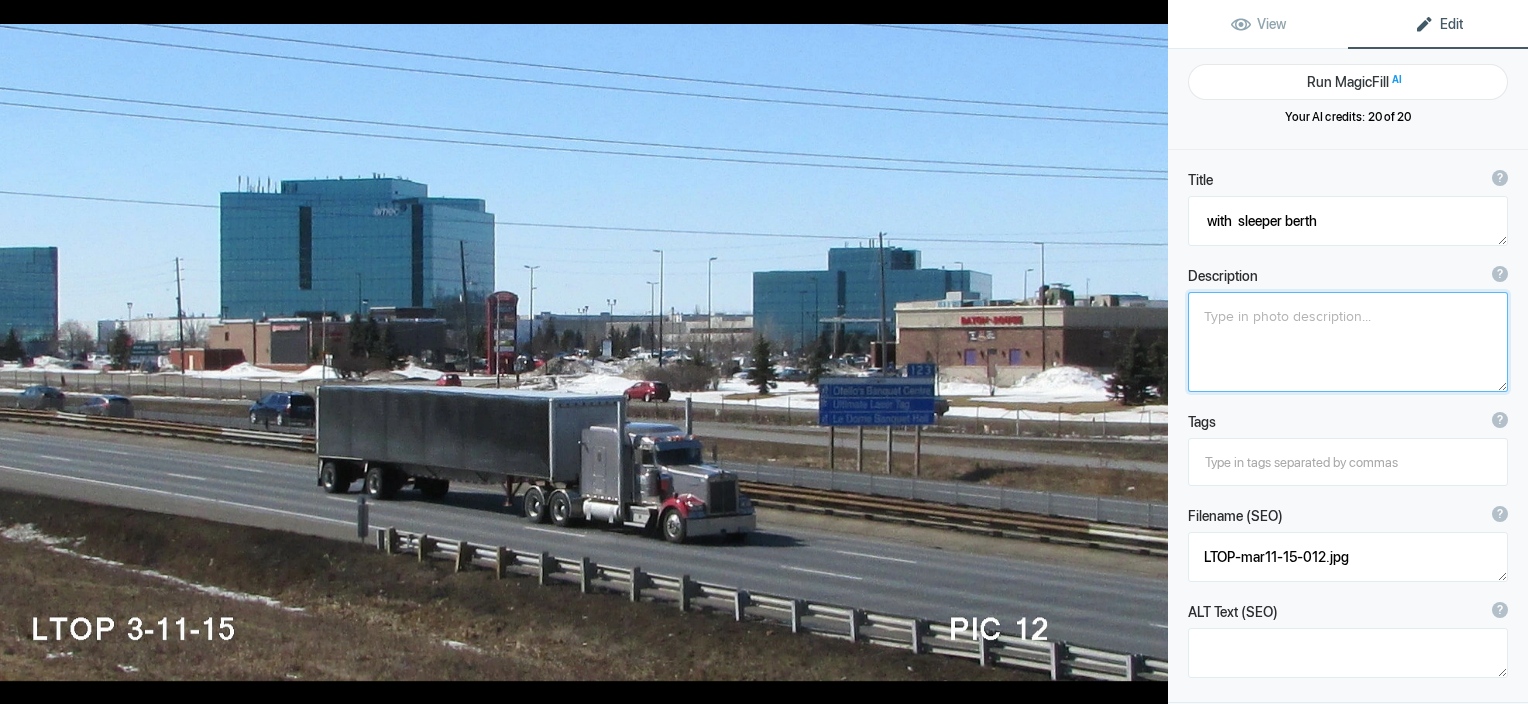 click 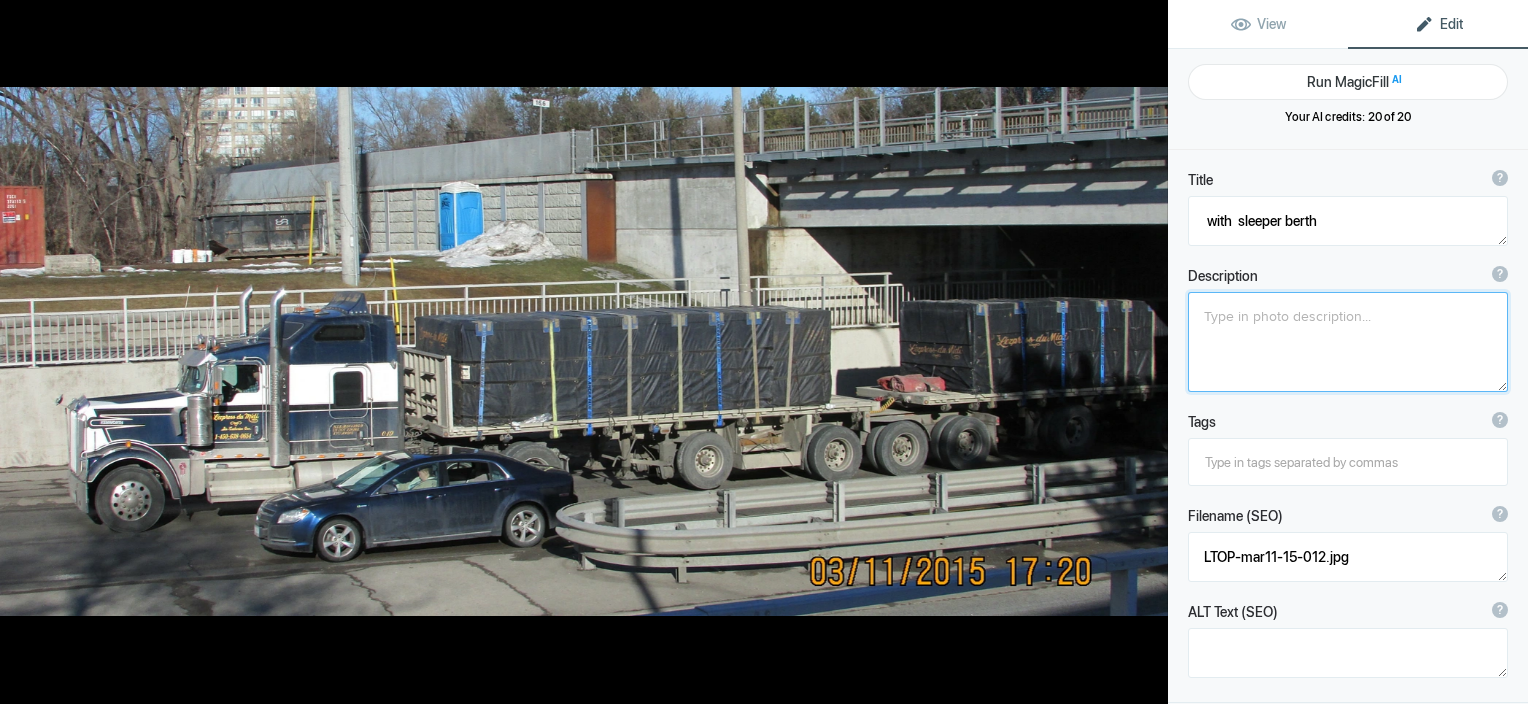 type on "[COMPANY] Du Midi [MONTH]-[DAY]-[YEAR]" 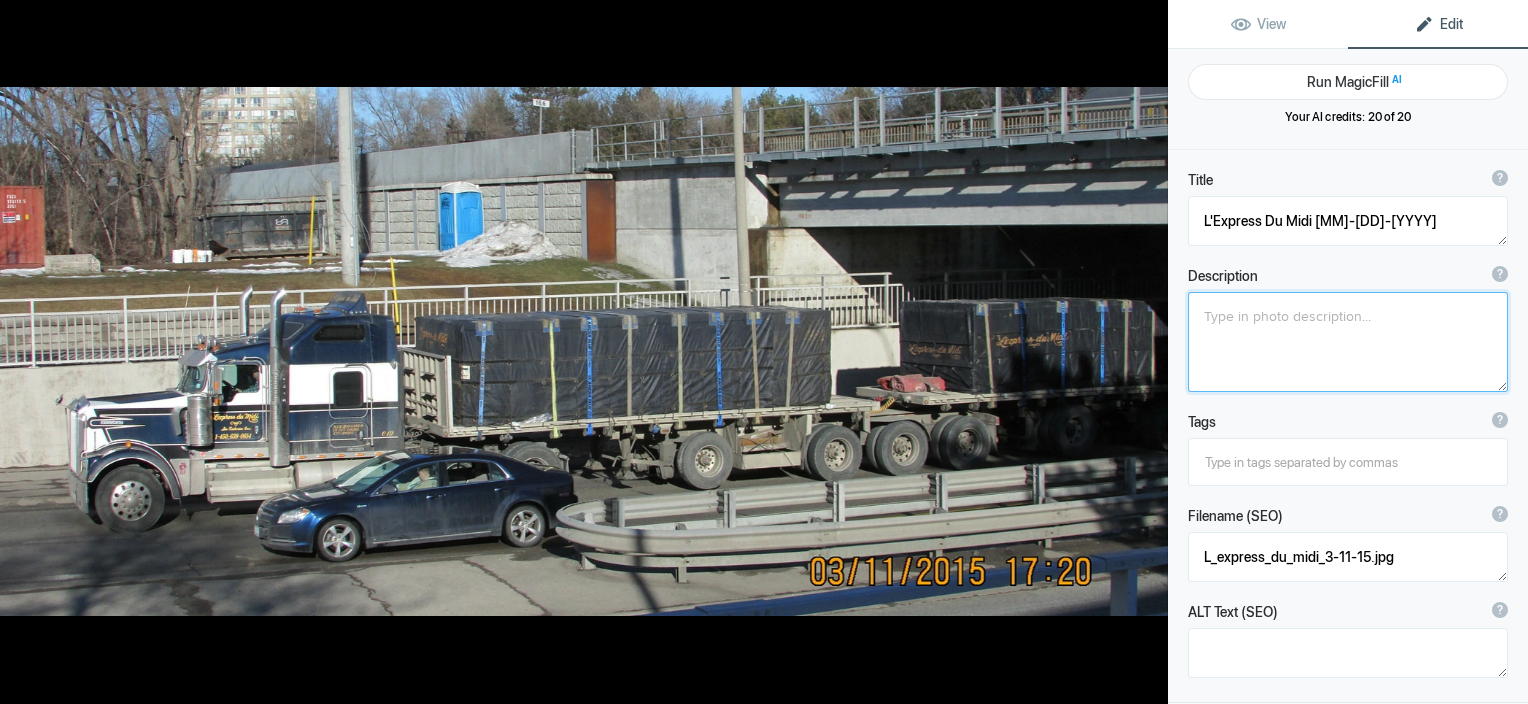 click 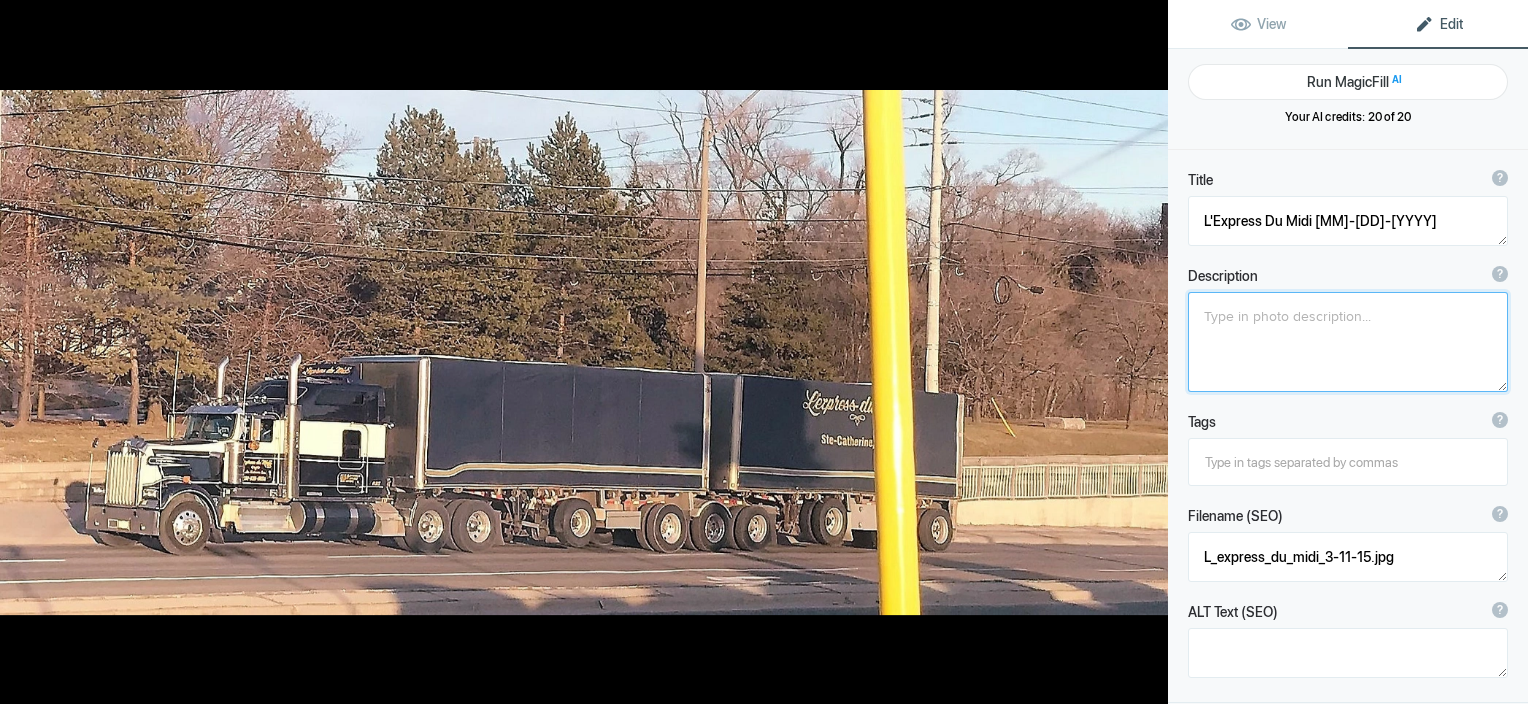 type on "L'express midi btrain" 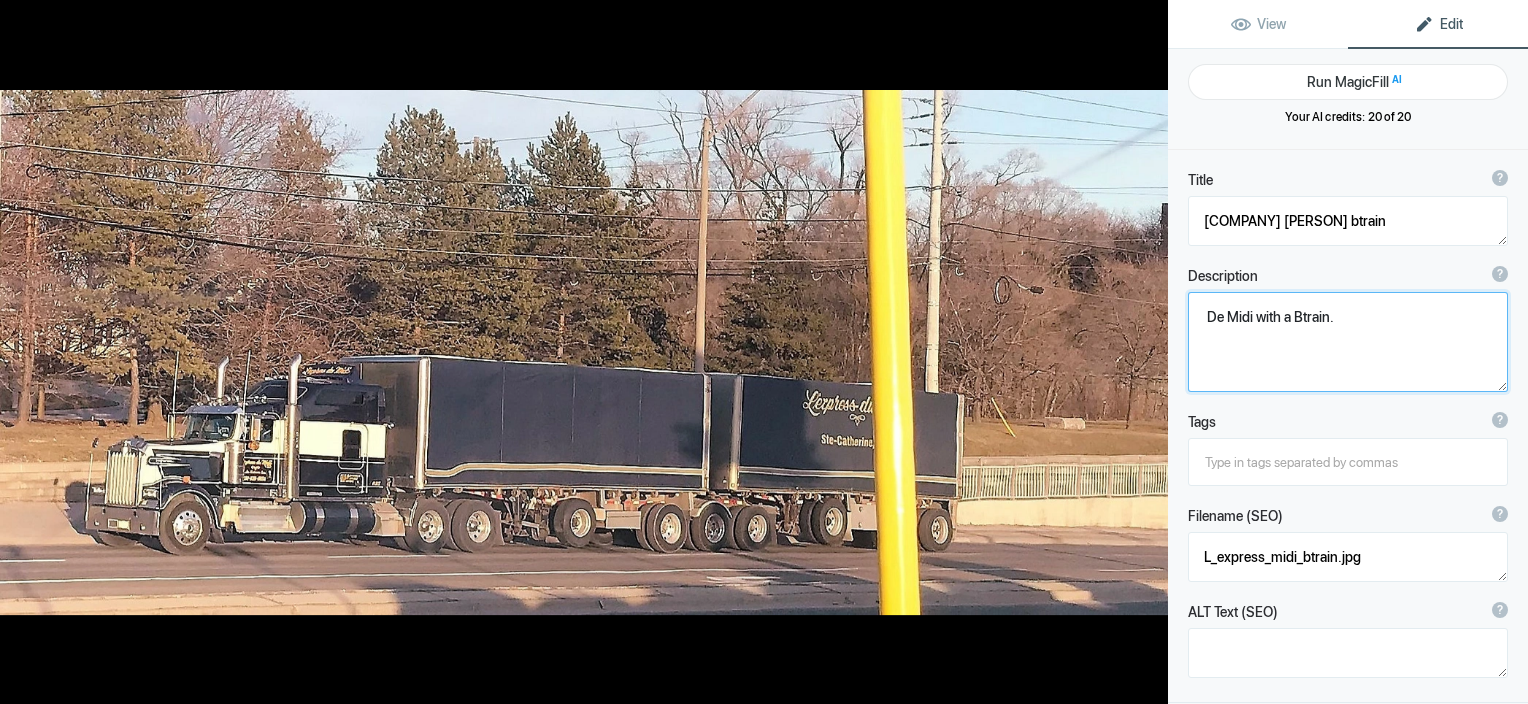 click 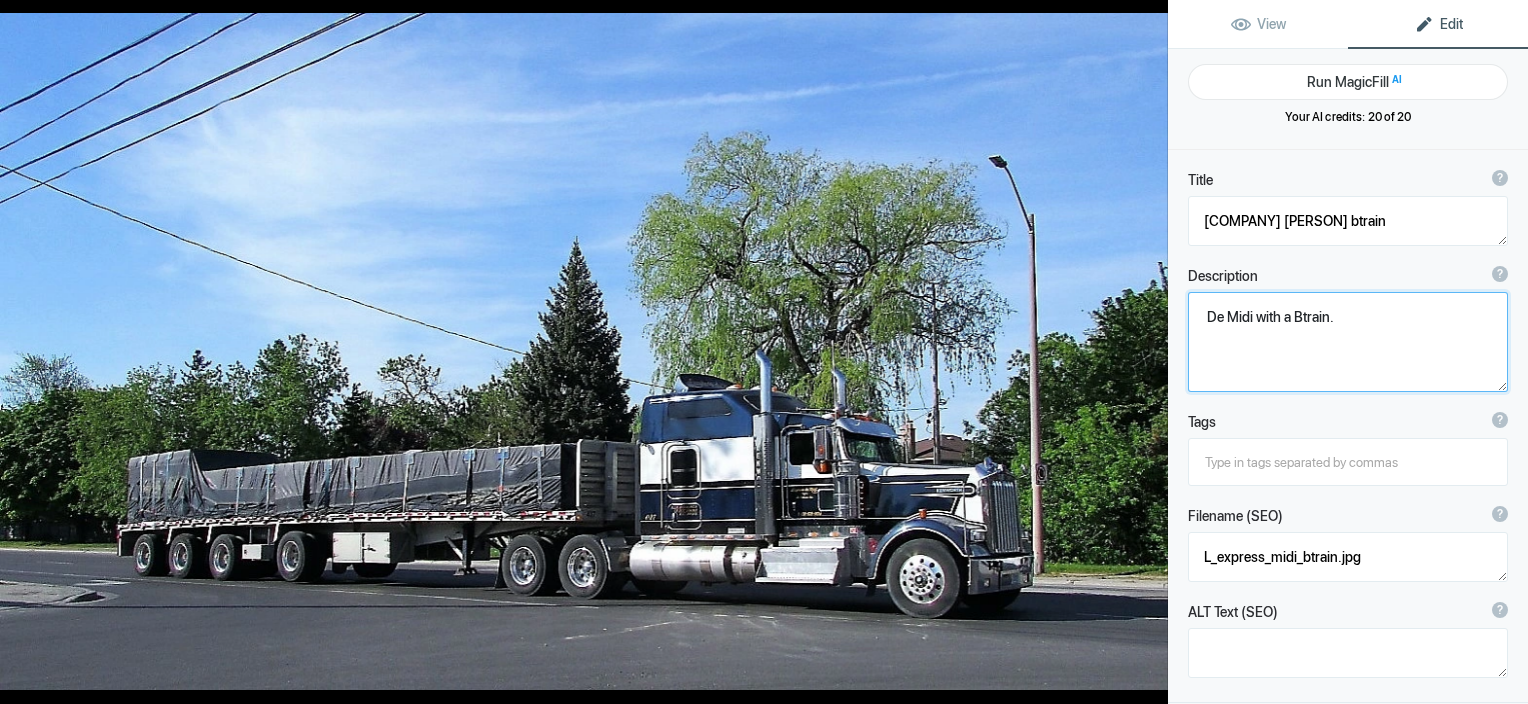 type on "L' express midi W900" 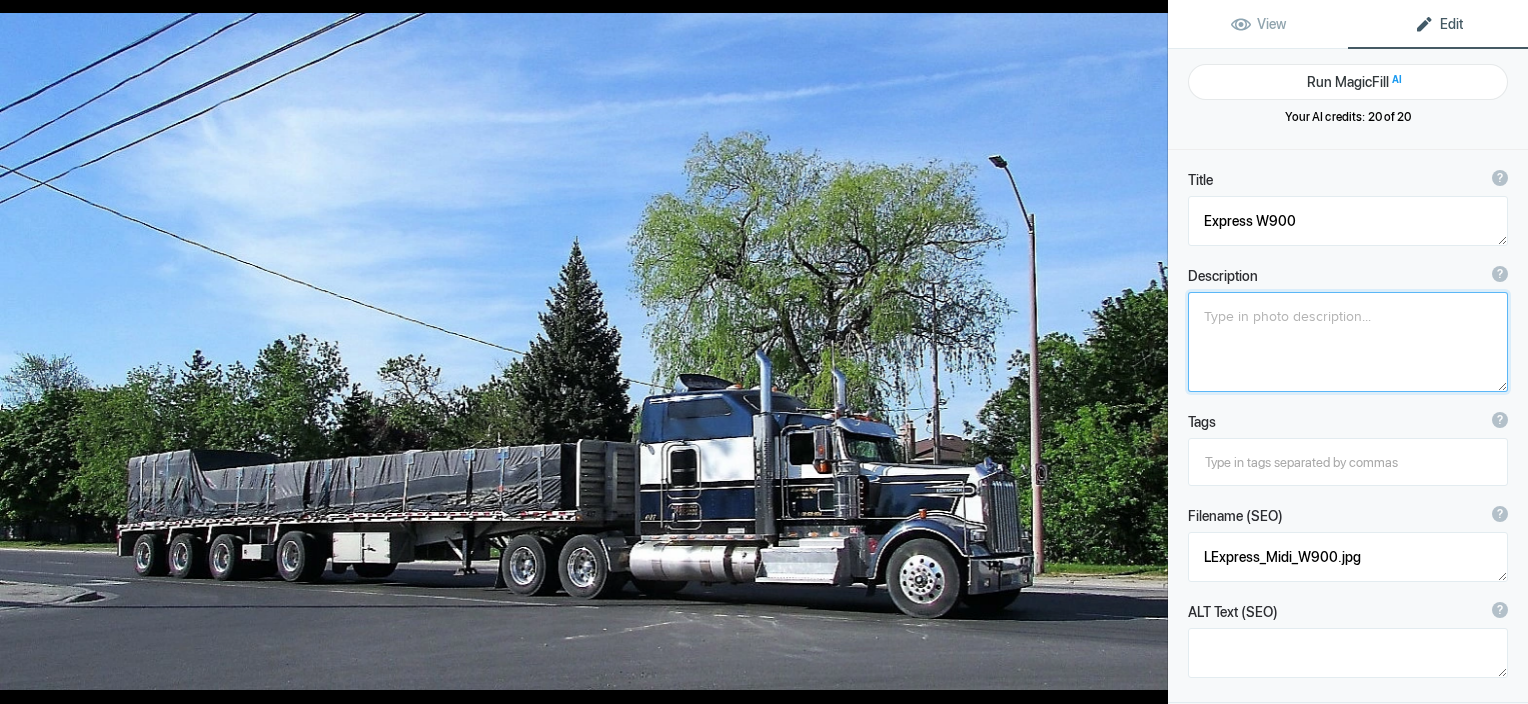 click 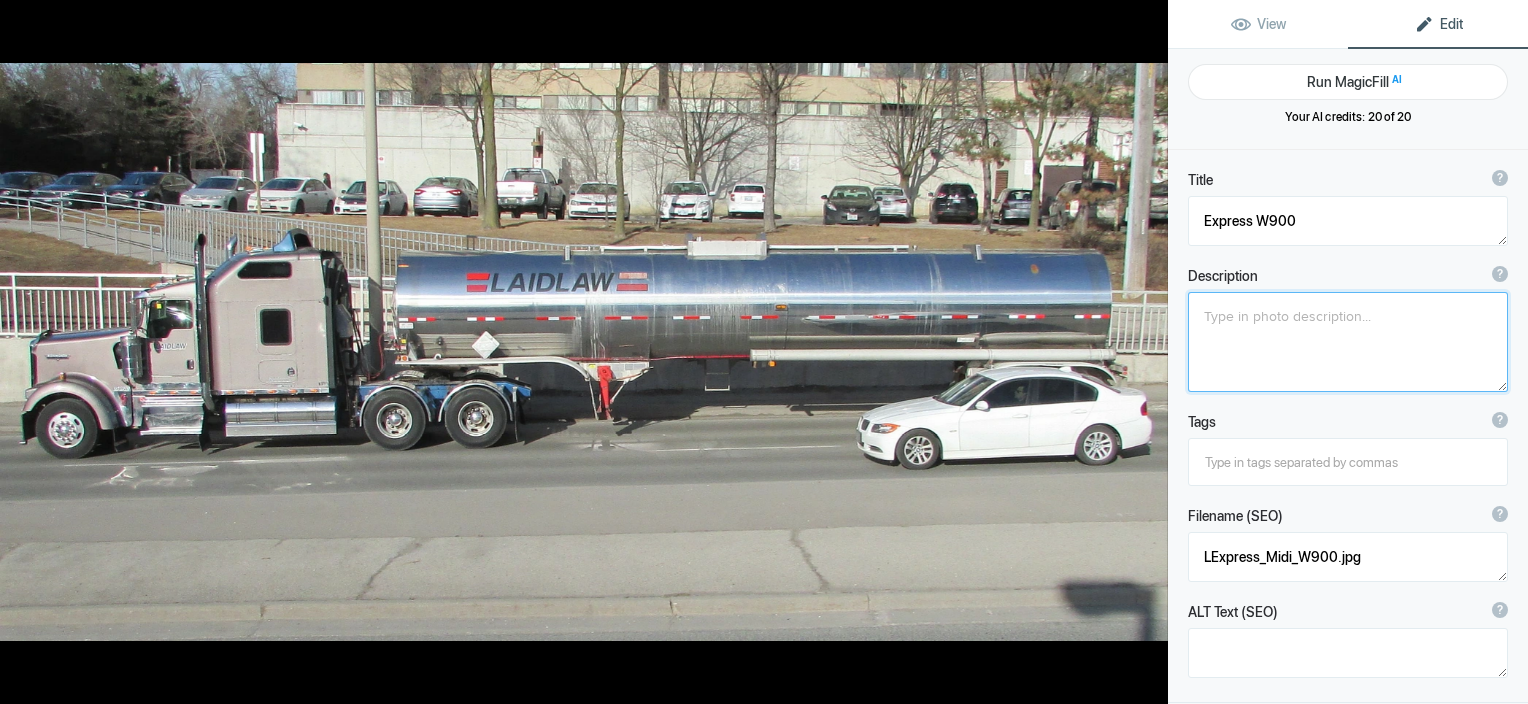 type on "[LAST] 2b" 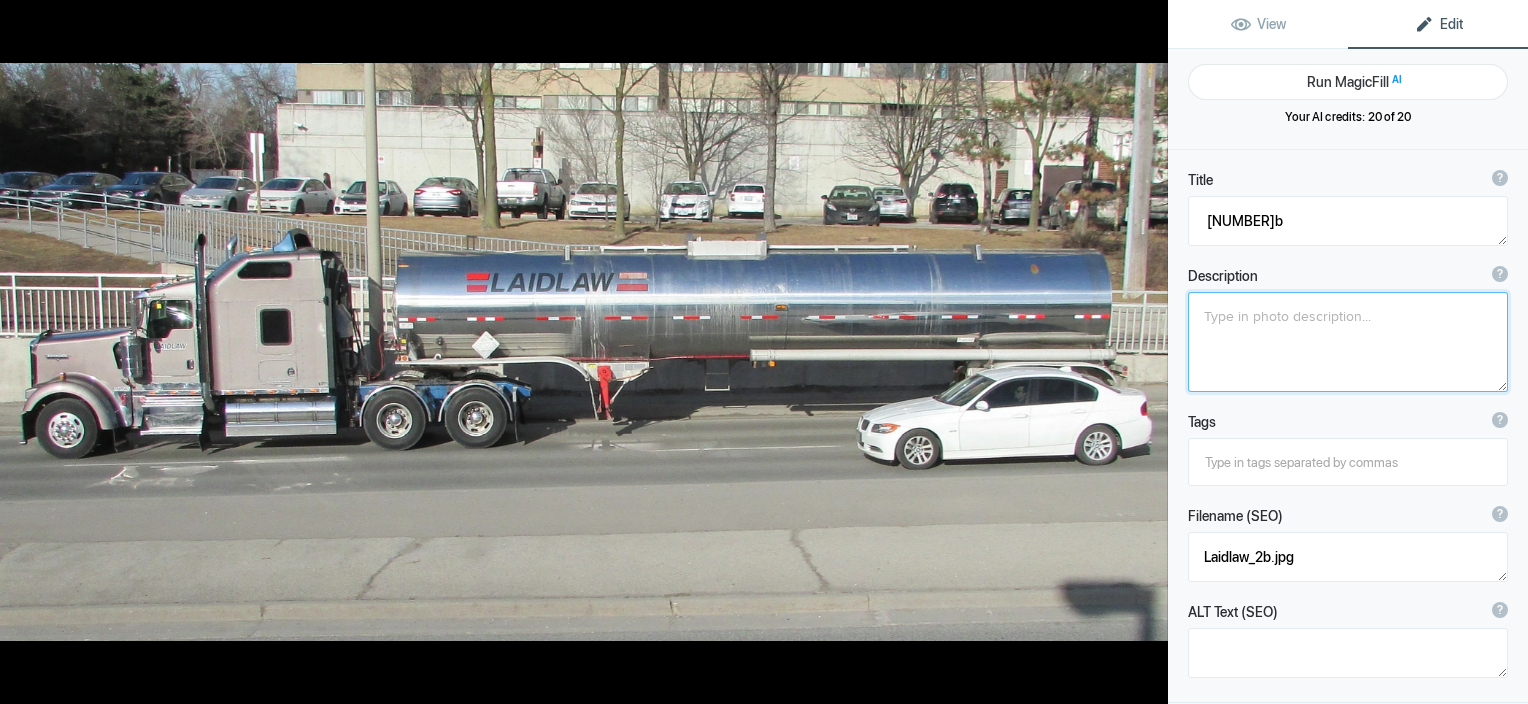 click 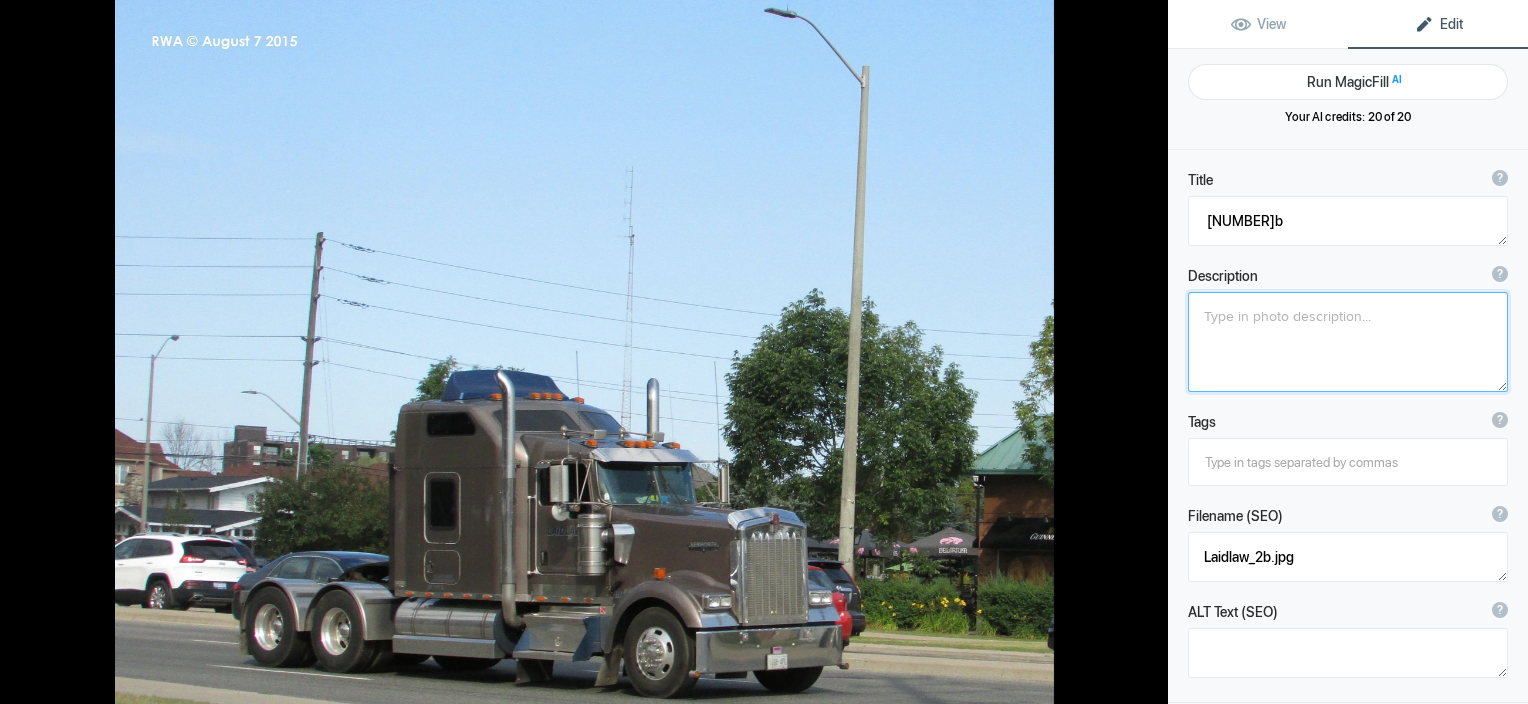 type on "[LAST] Bobtail W900 [MONTH] [NUMBER] [YEAR]" 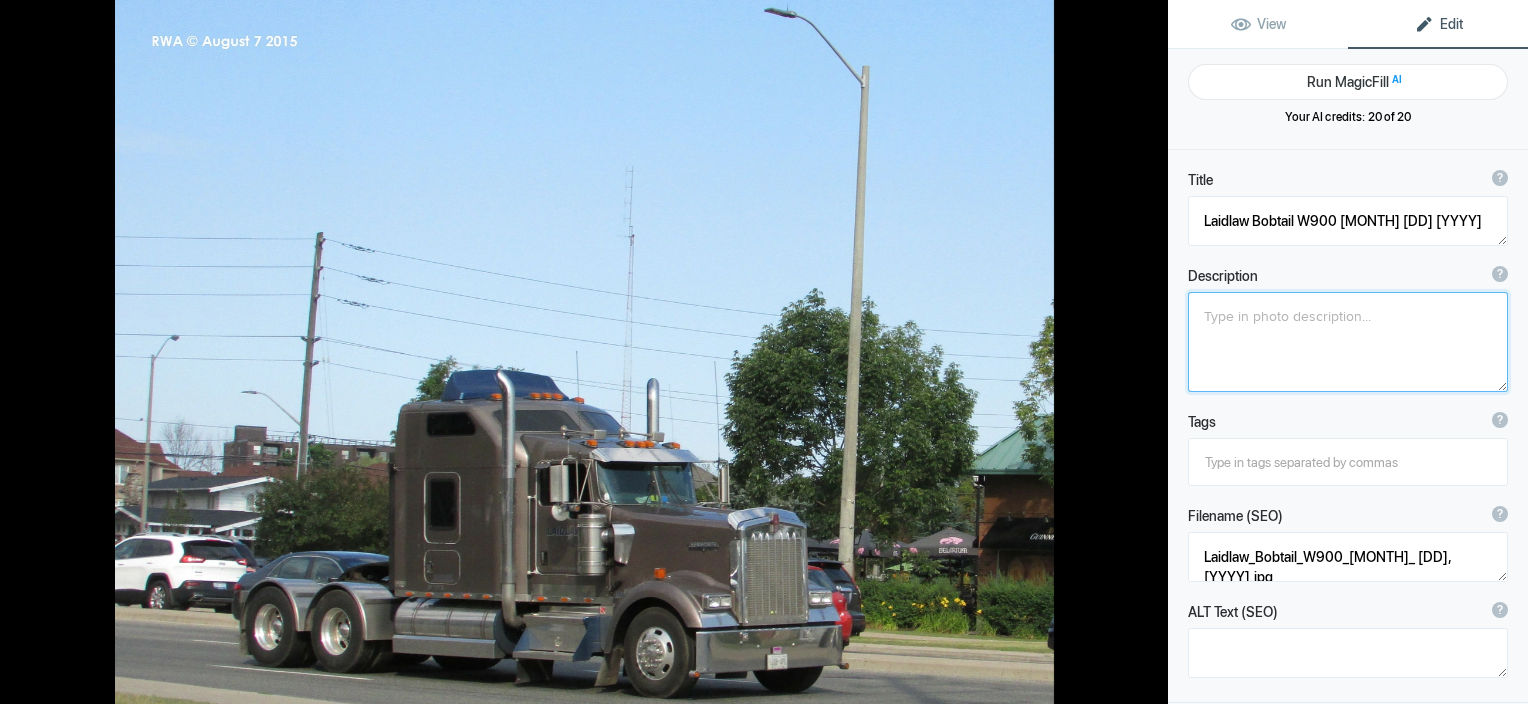 click 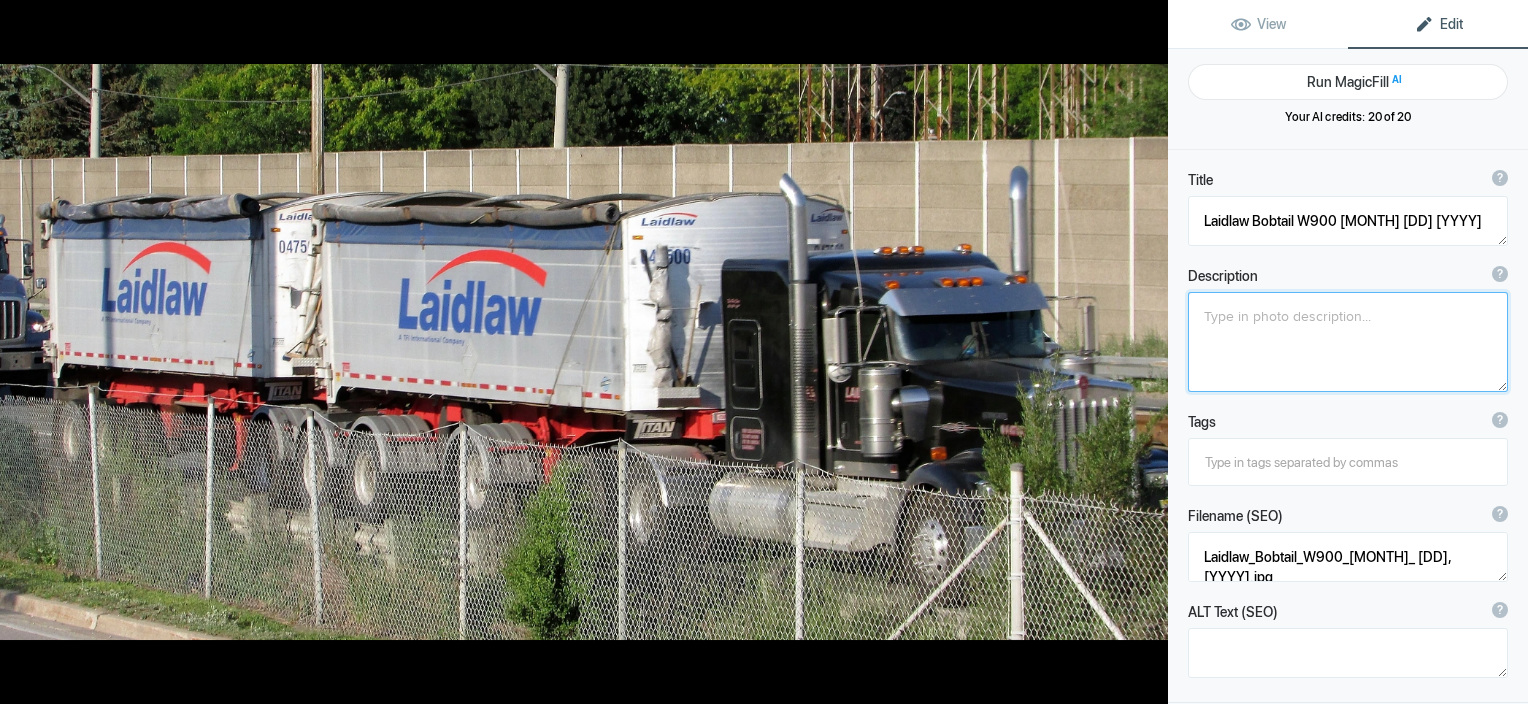 type on "[COMPANY] Dump Train" 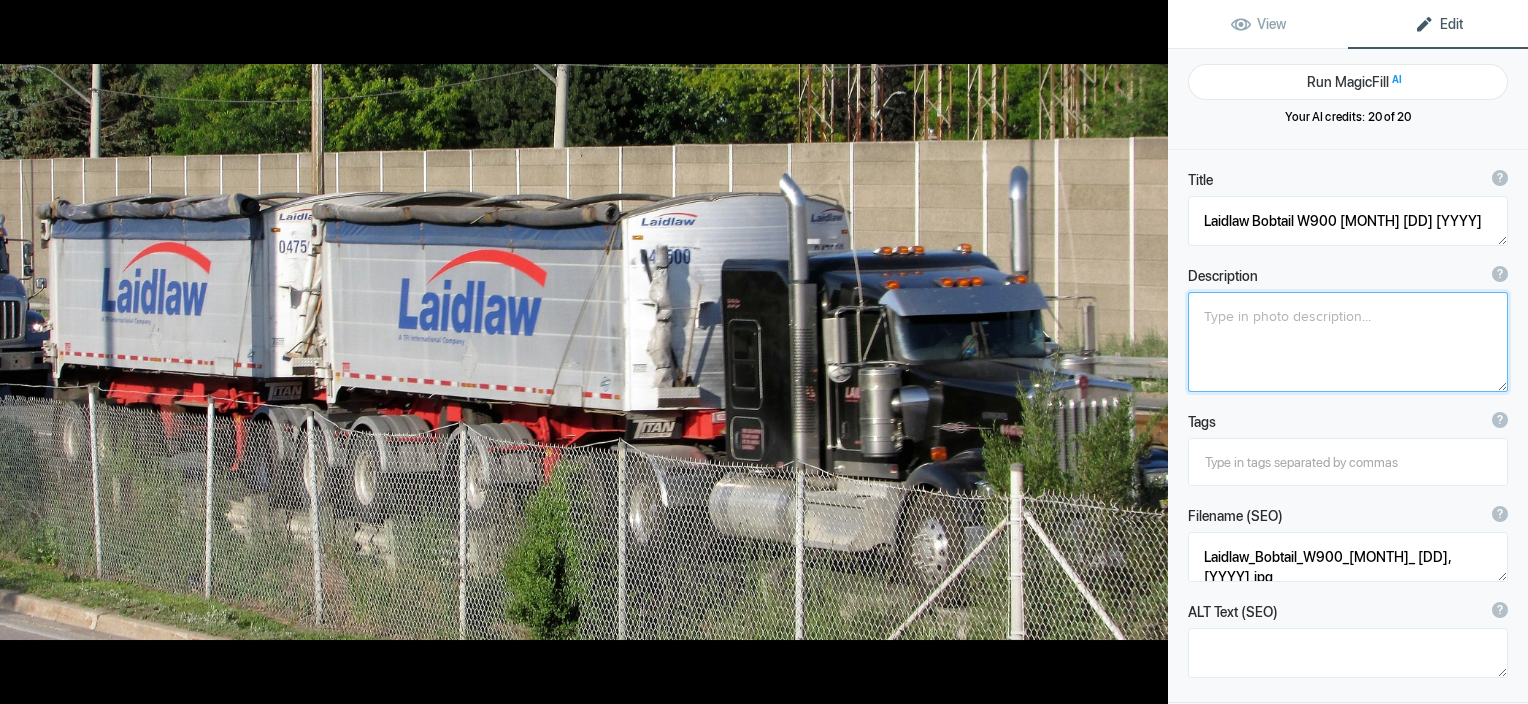 type on "W9_Laidlaw_Dump_Train.jpg" 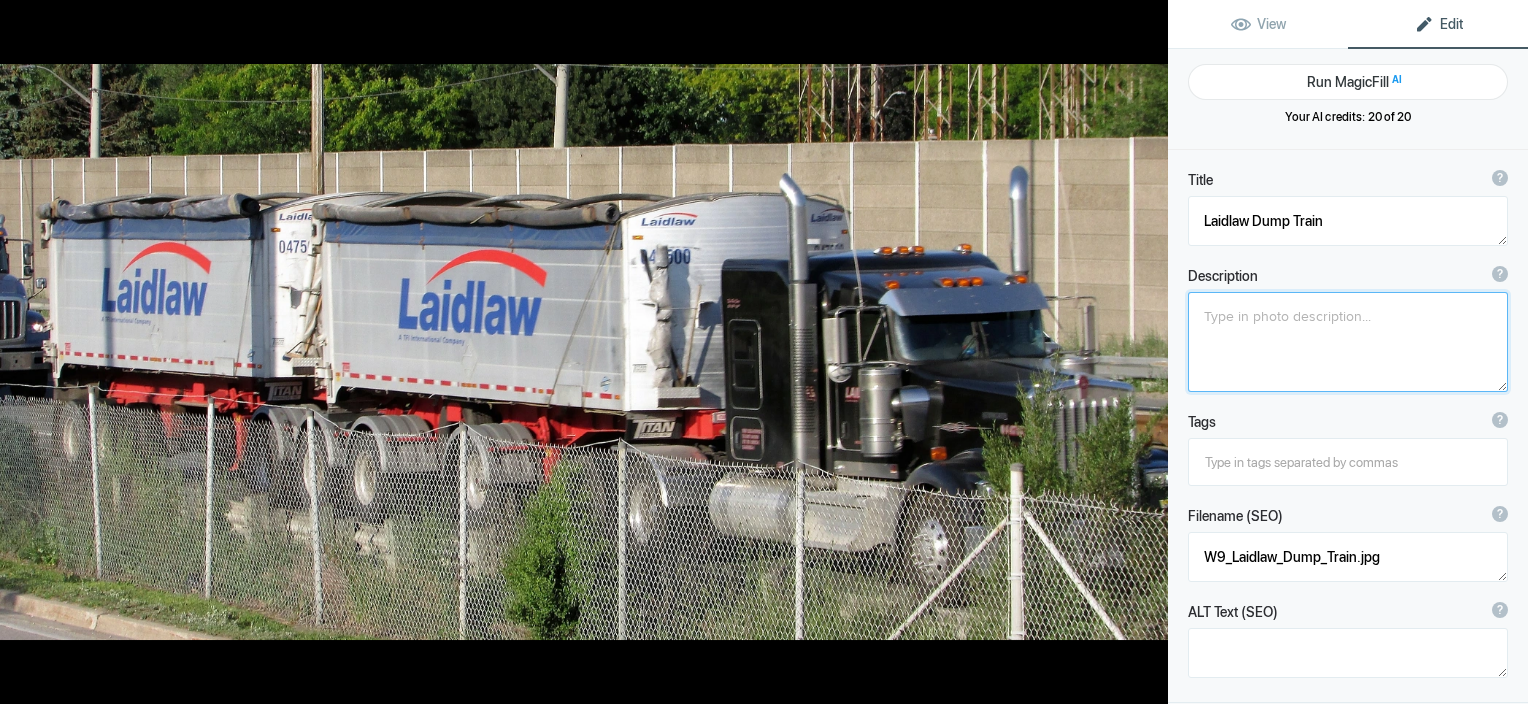 click 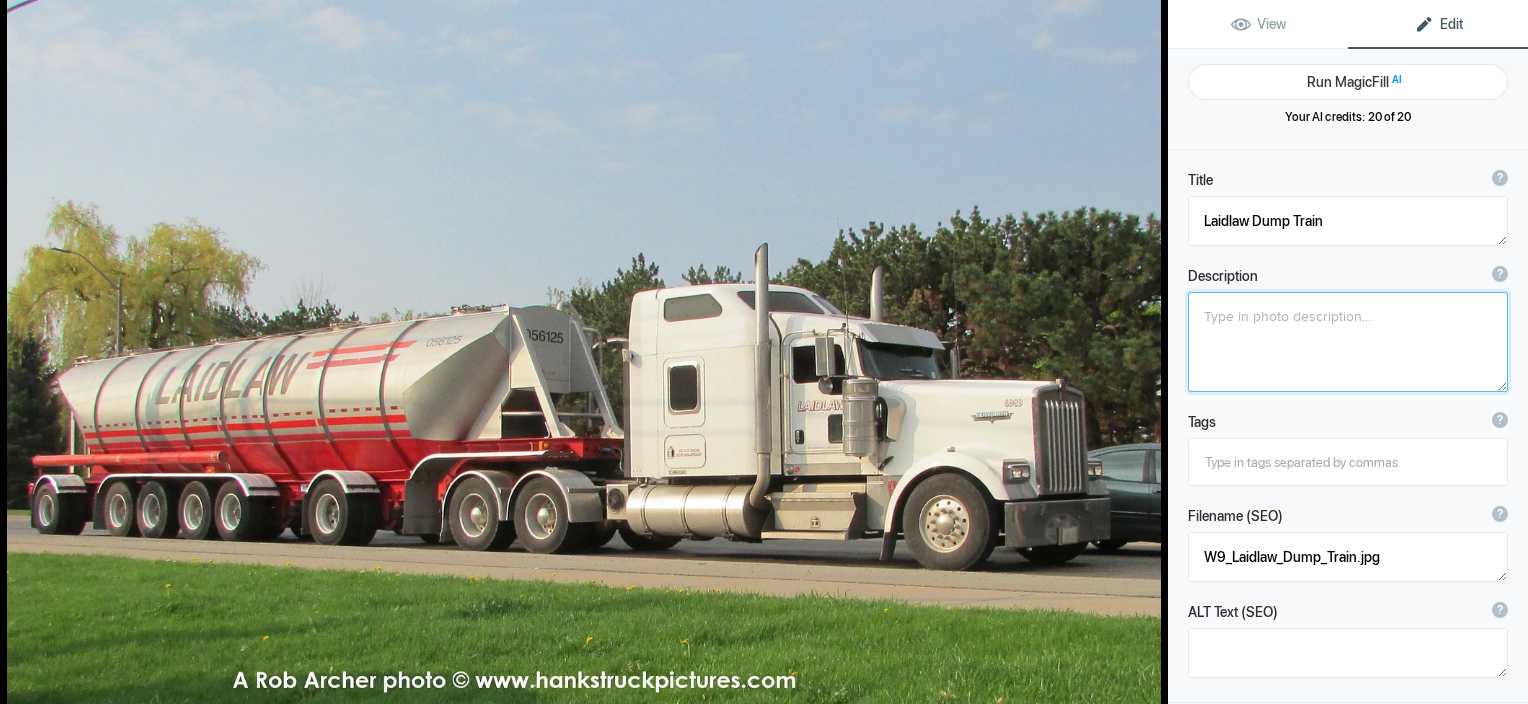 click 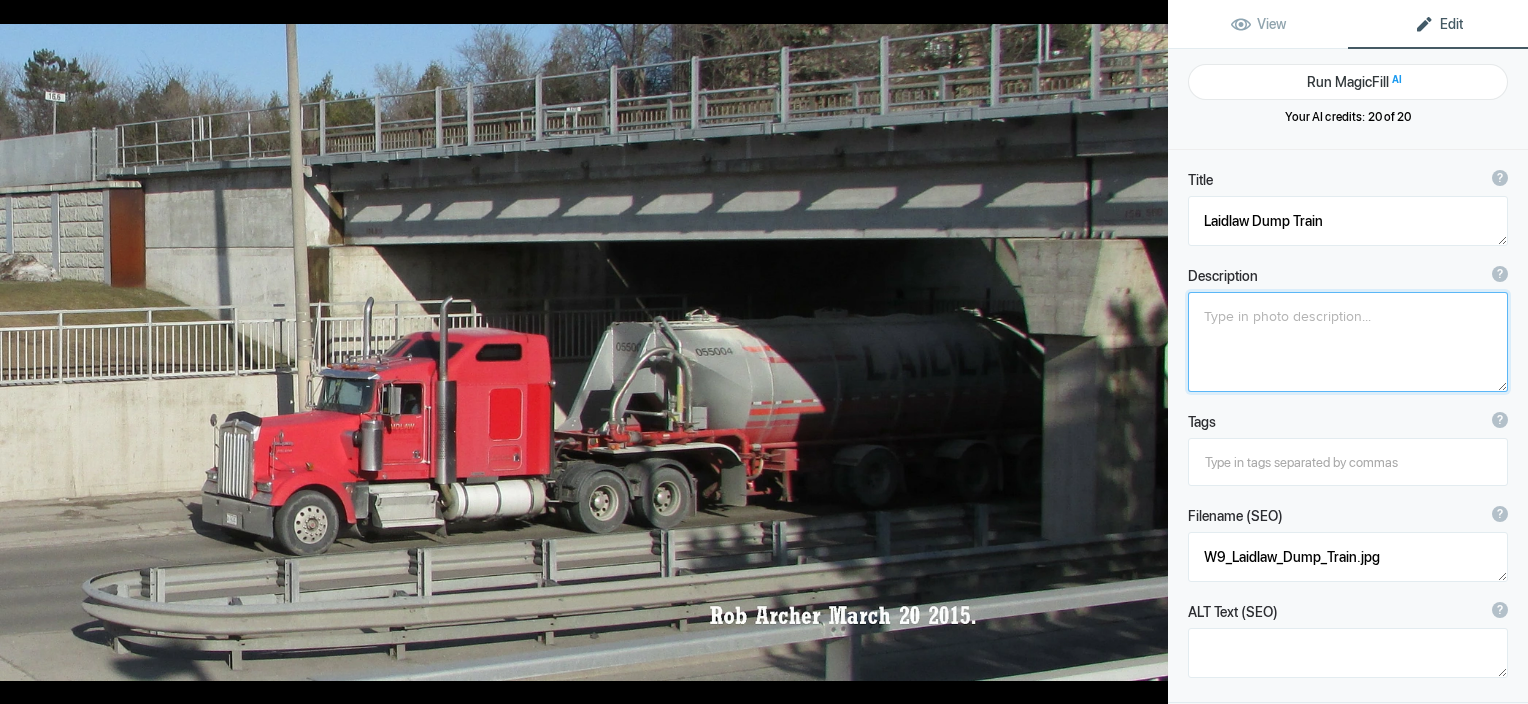 type on "[COMPANY] W9 [MONTH]-[DAY]-[YEAR]" 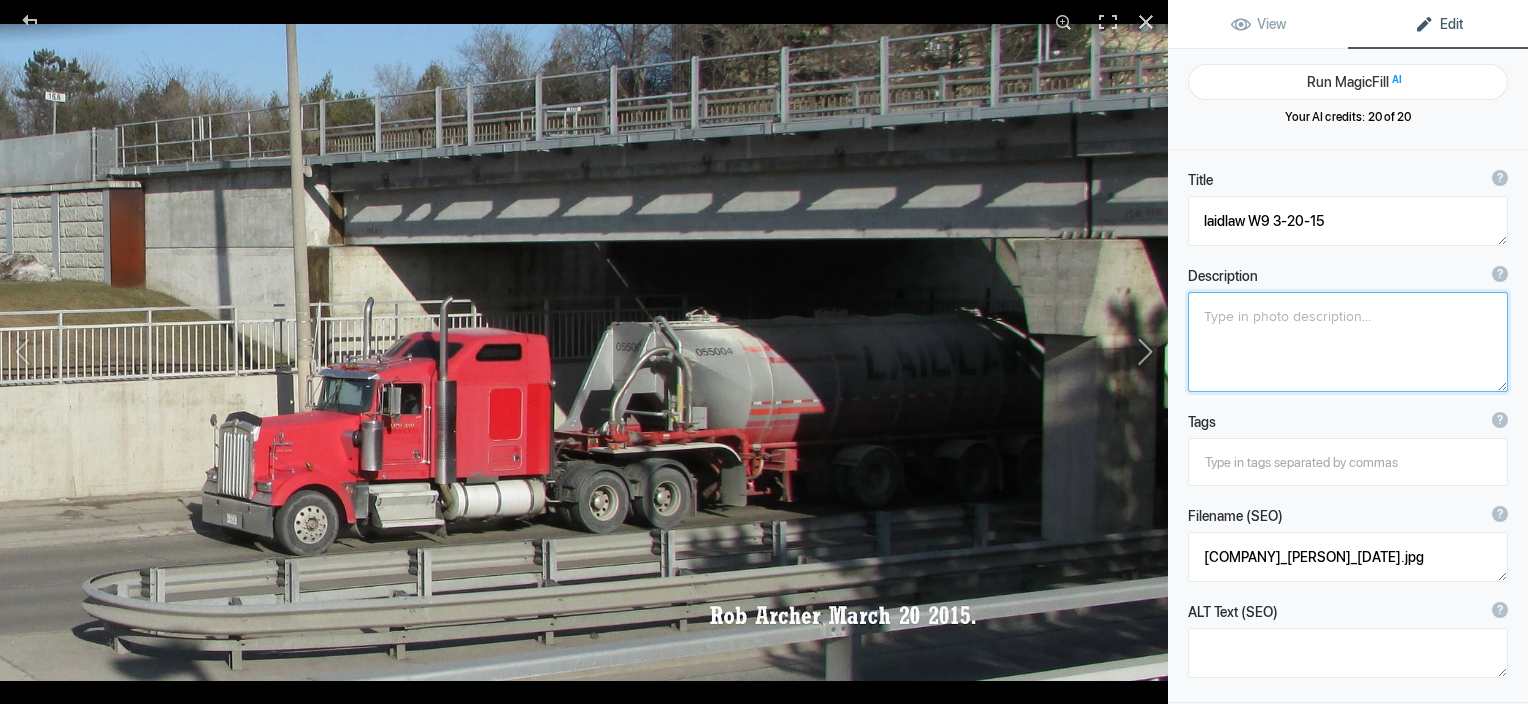 click 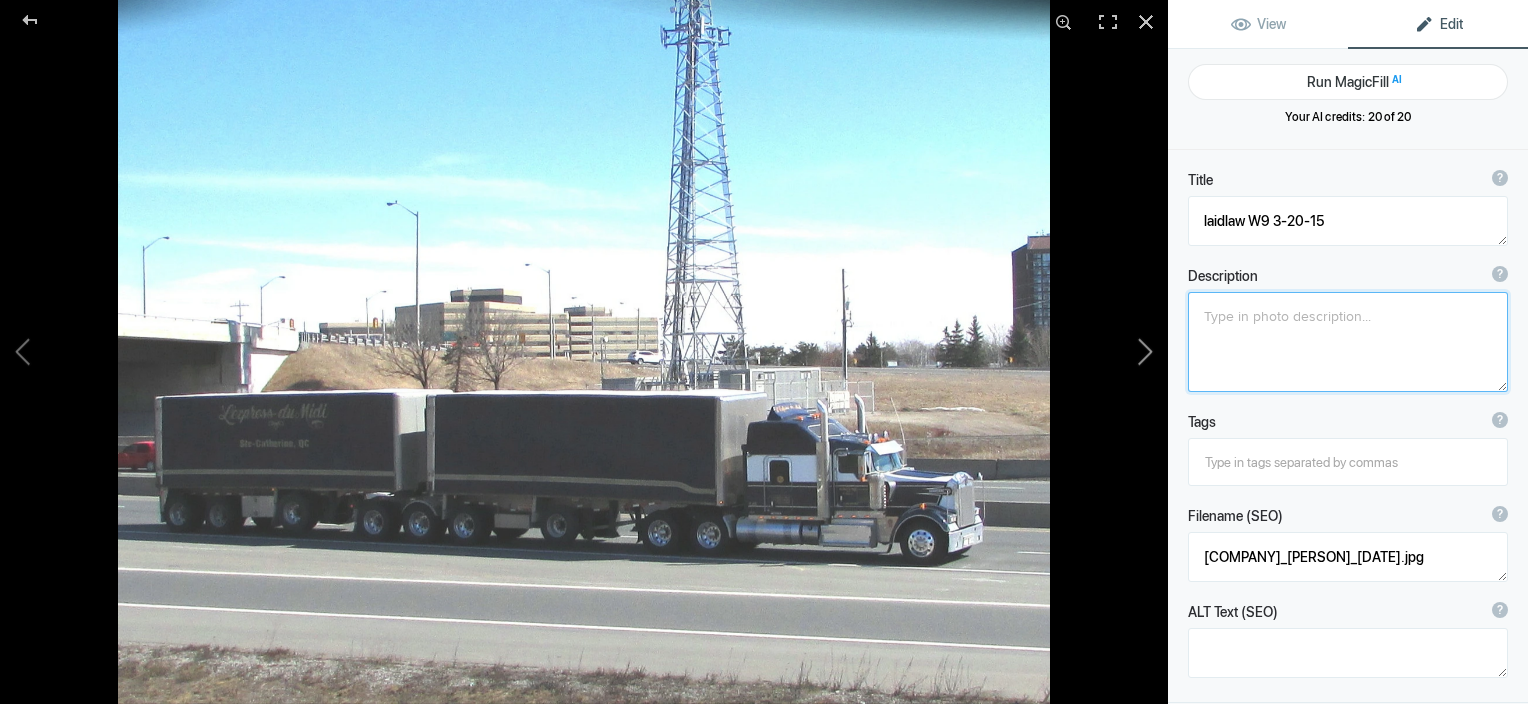 type on "L Express Du Midi Hwy [NUMBER]" 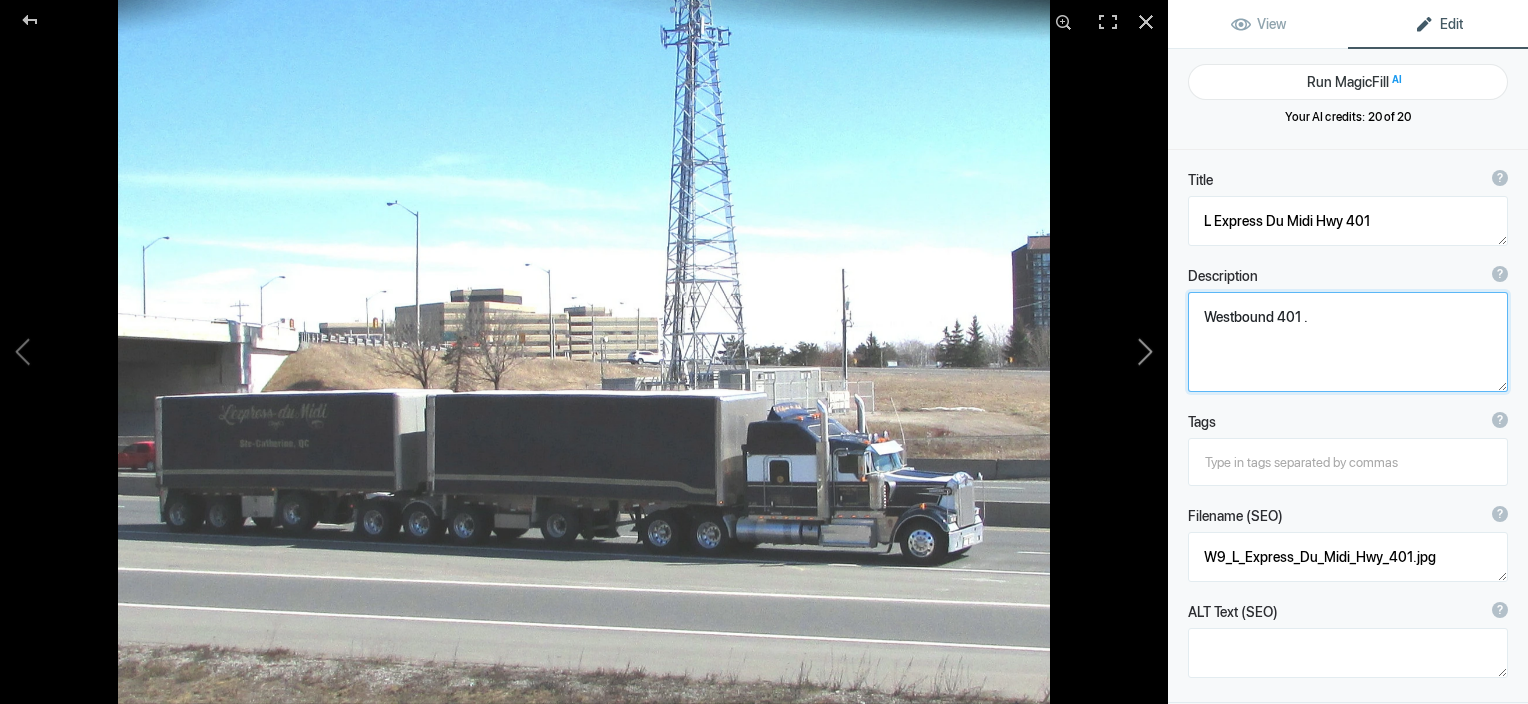 click 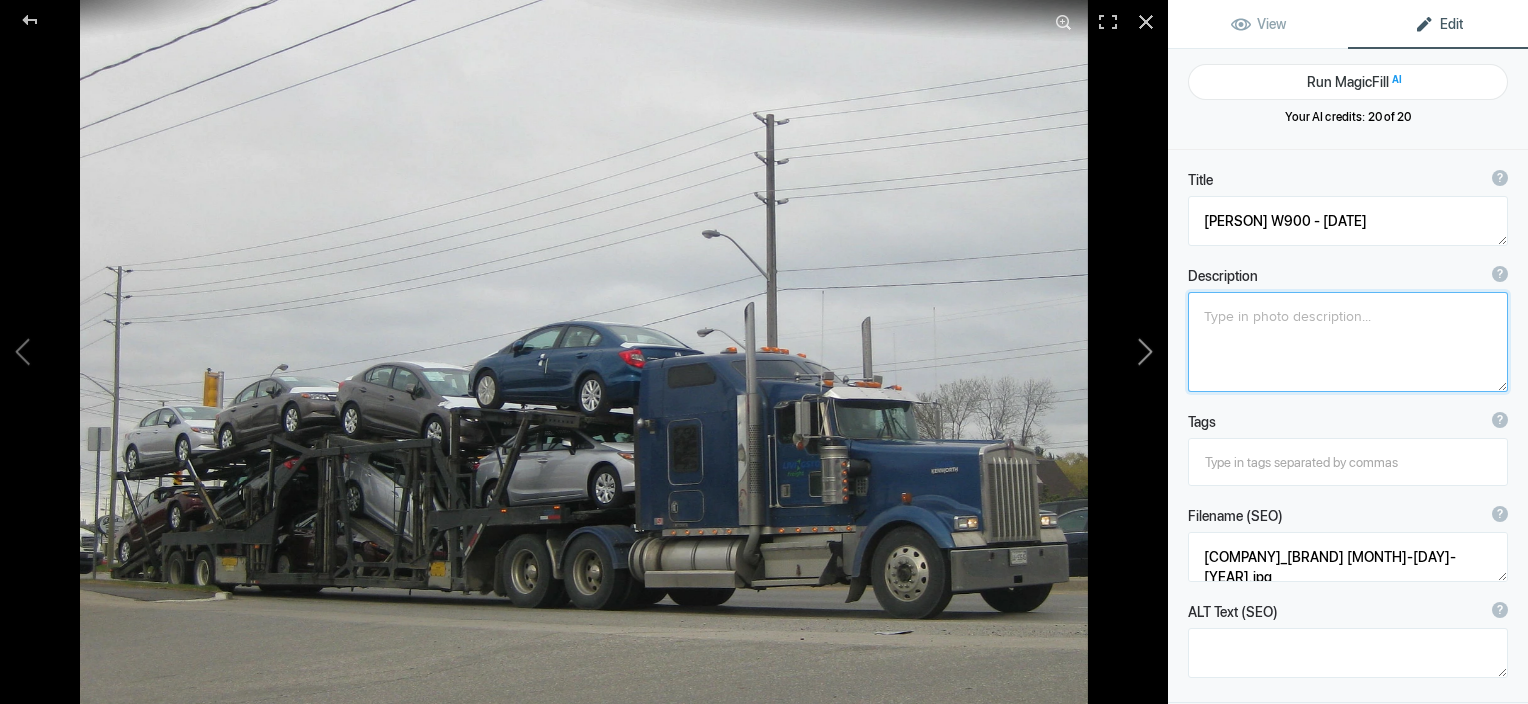 click 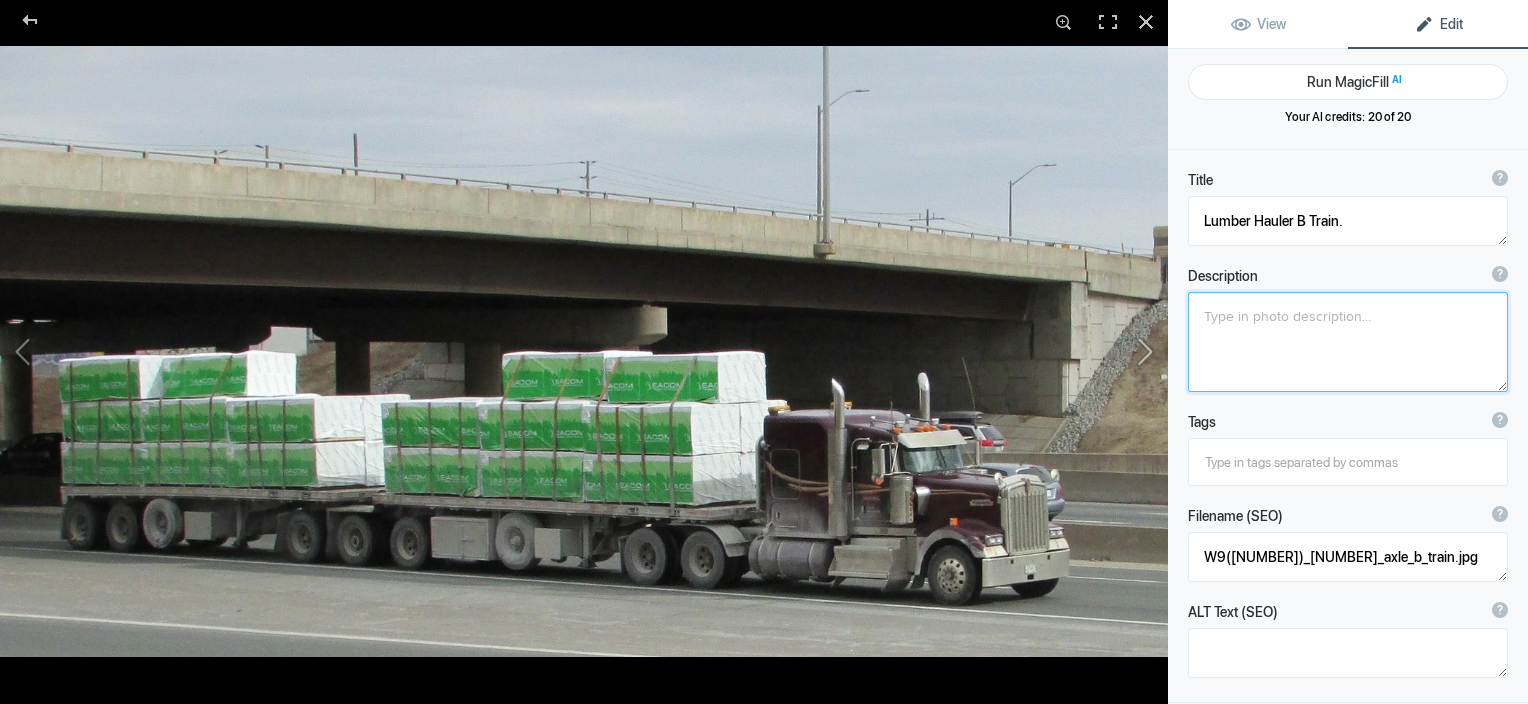 click 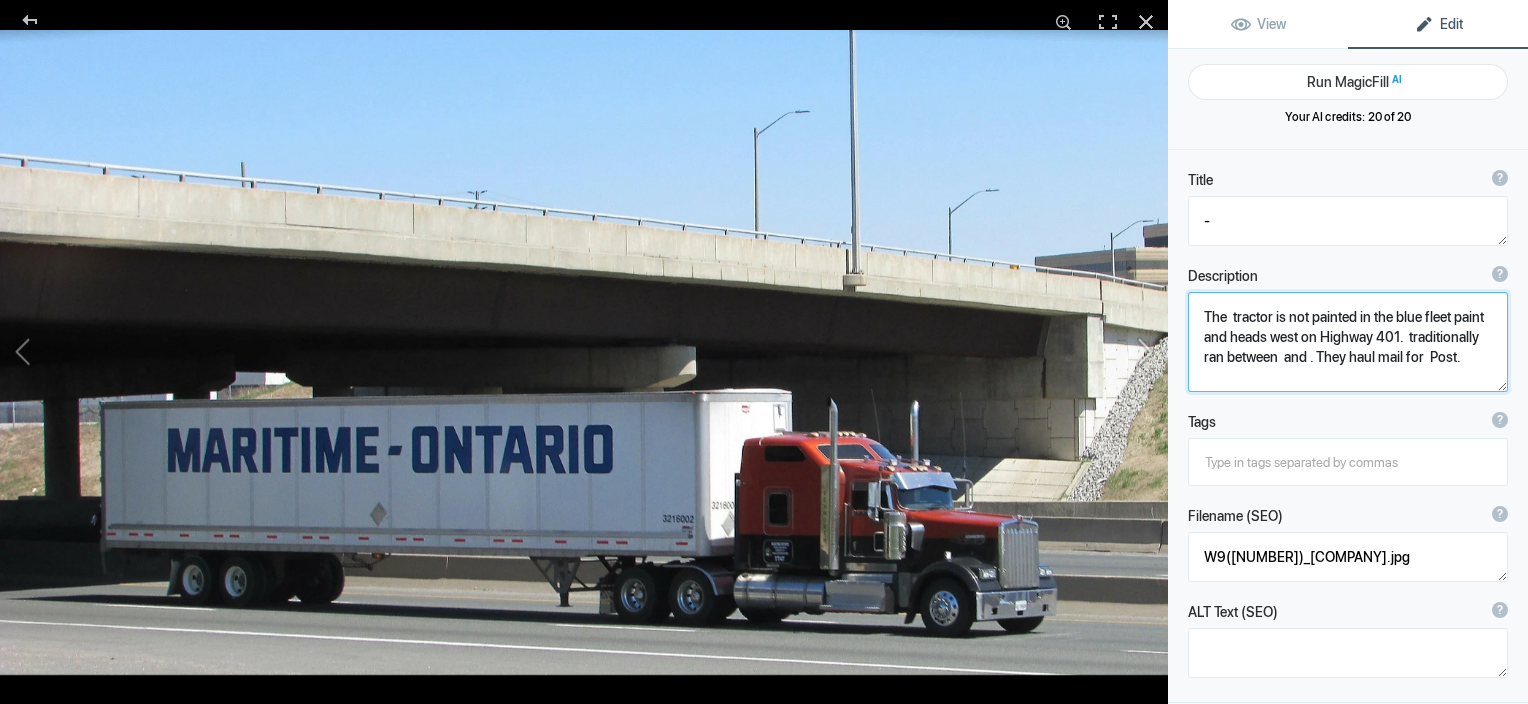 click 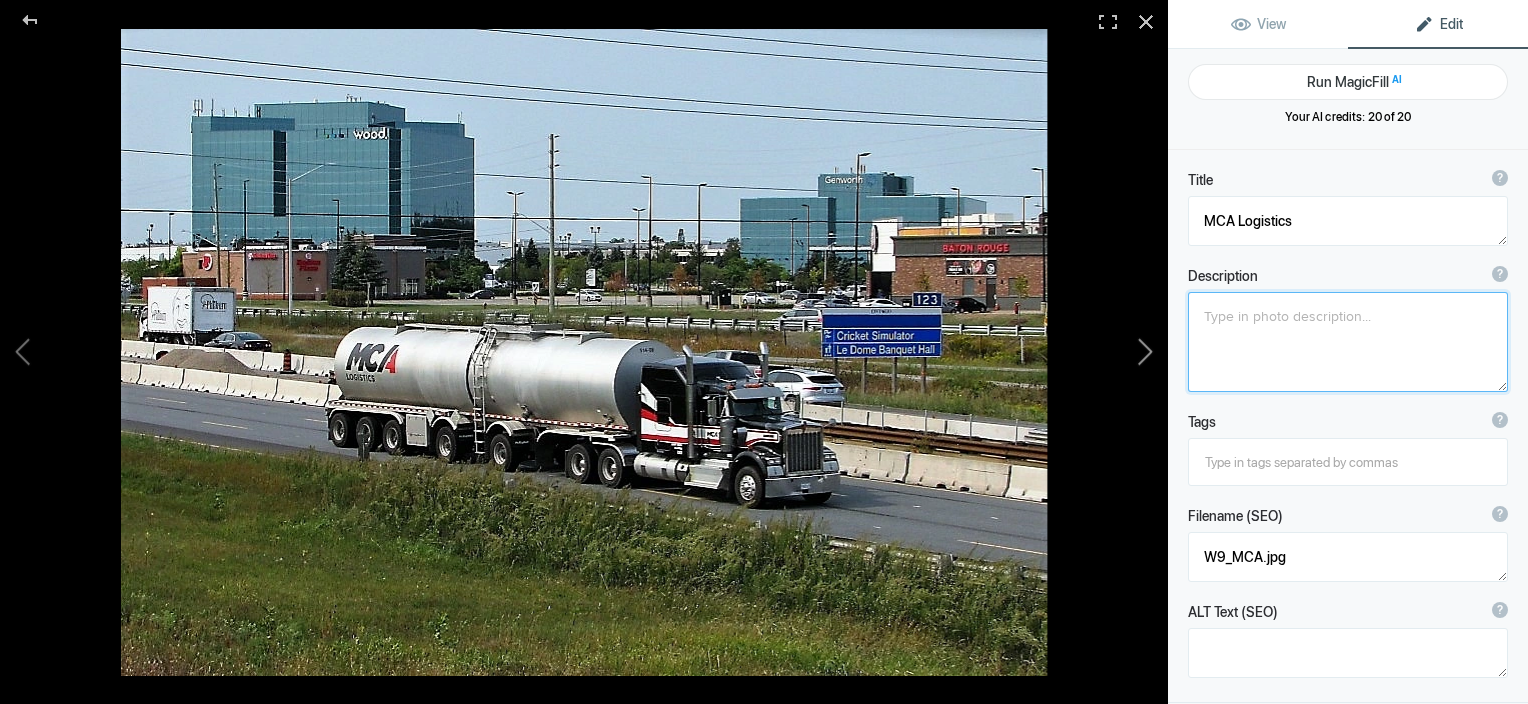 click 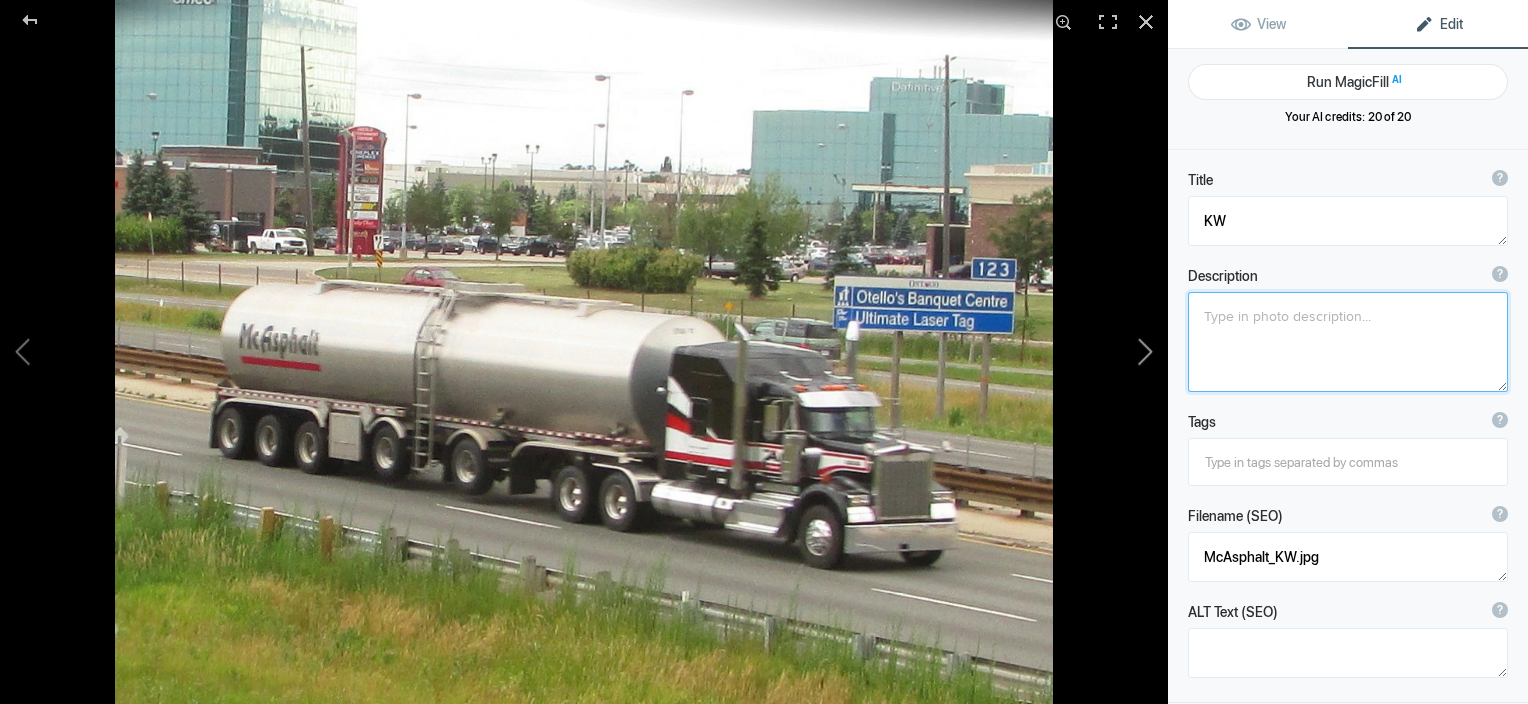 click 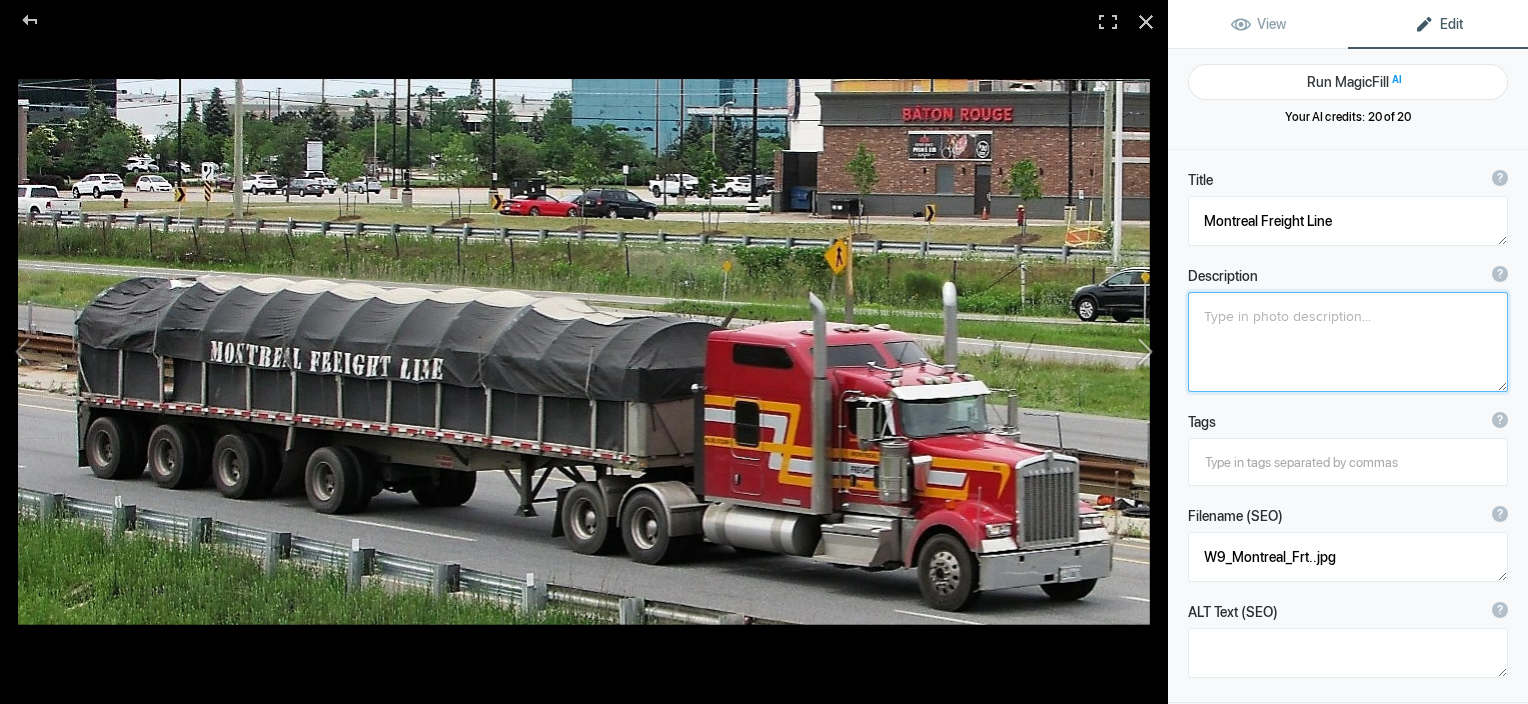 click 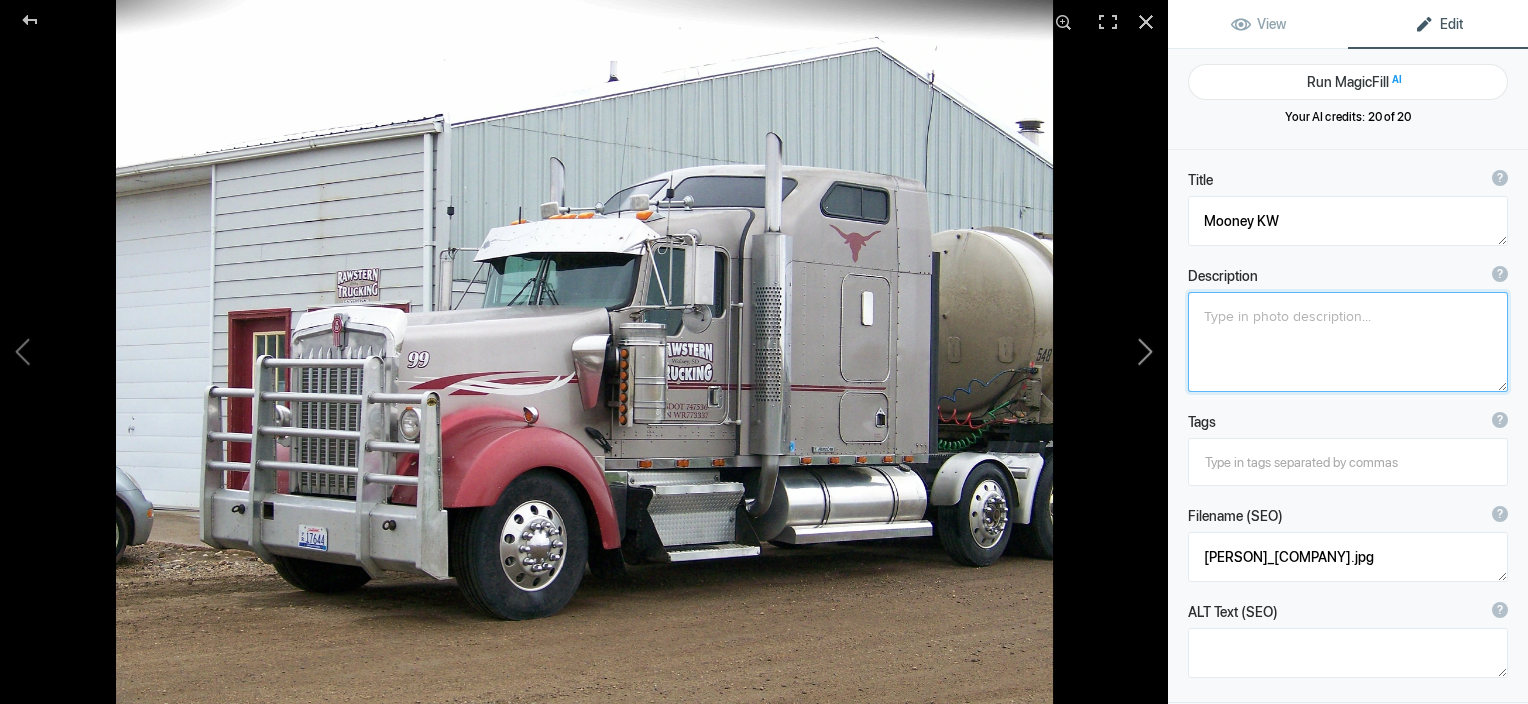 click 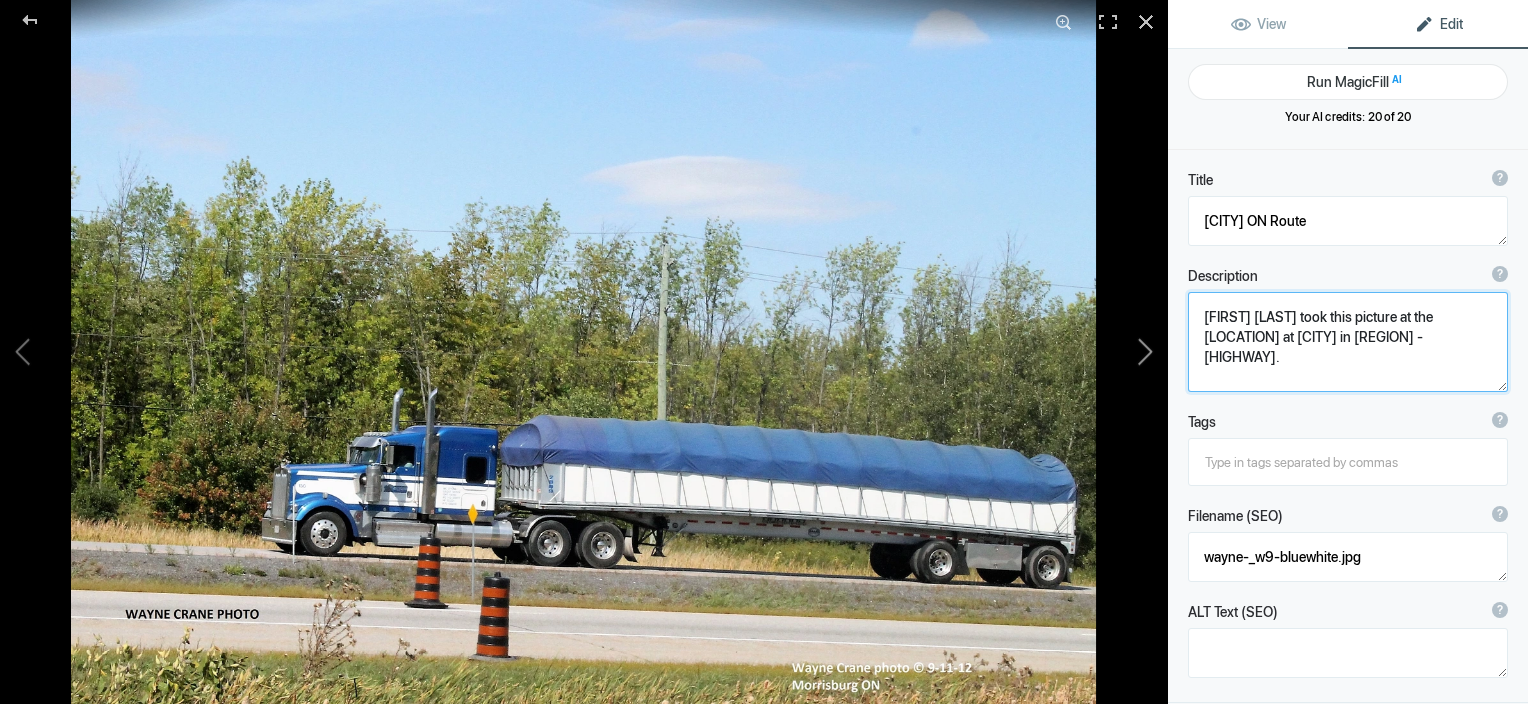 click 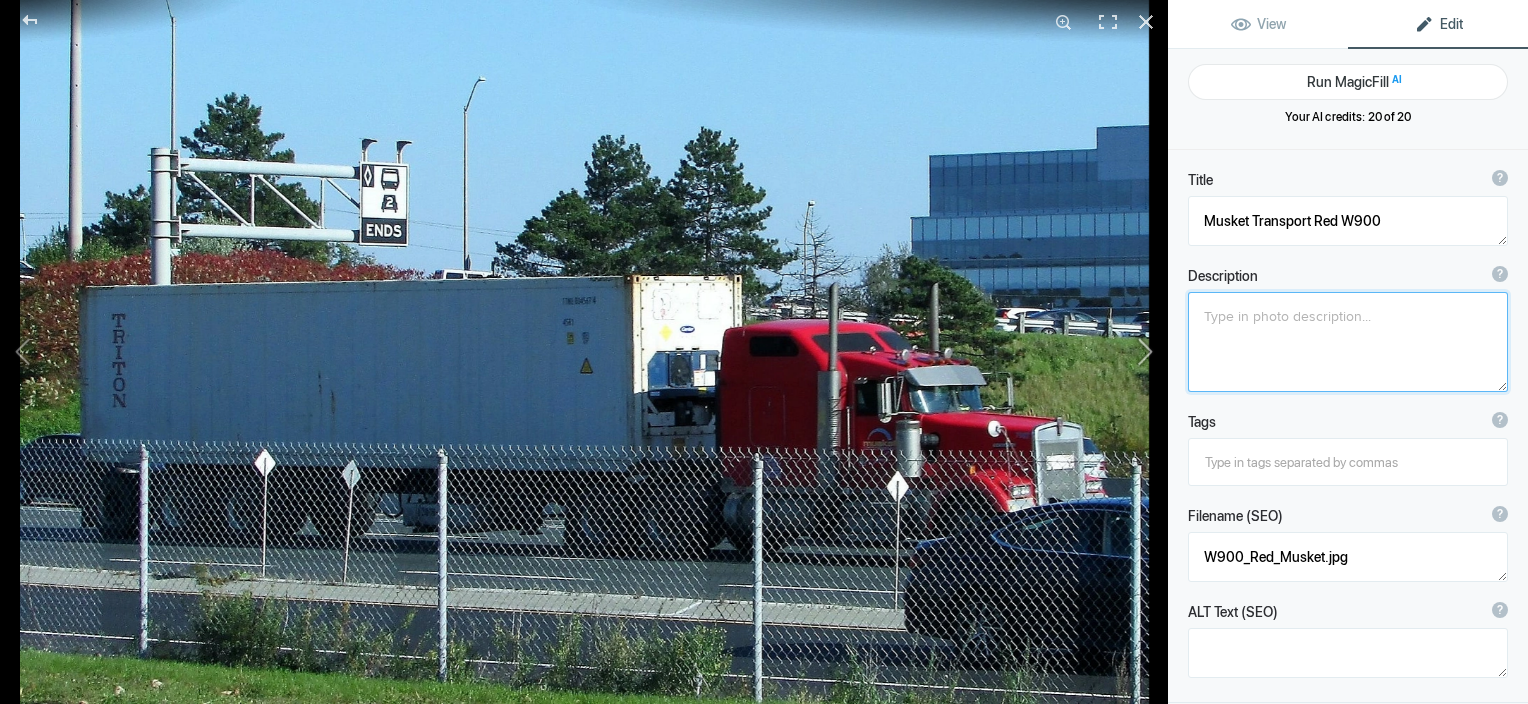 click 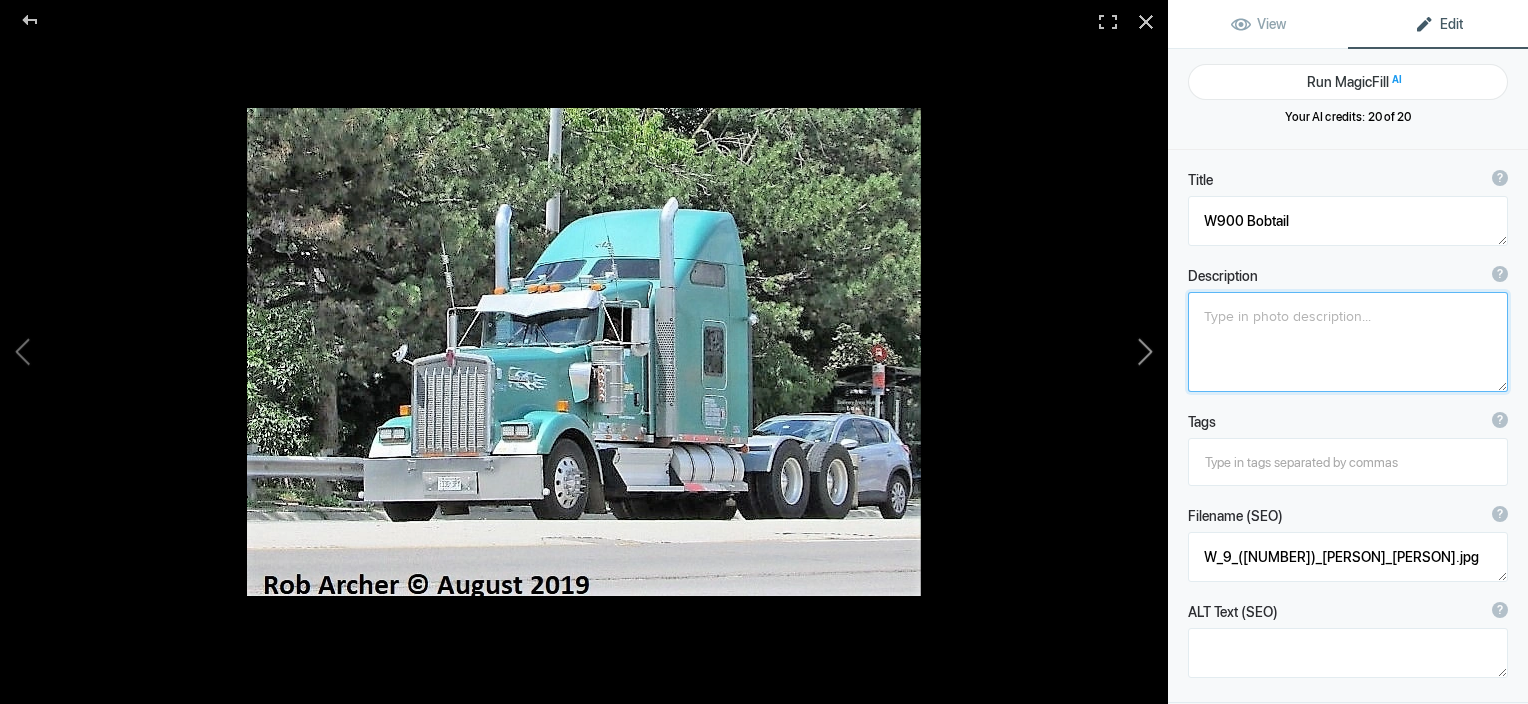 click 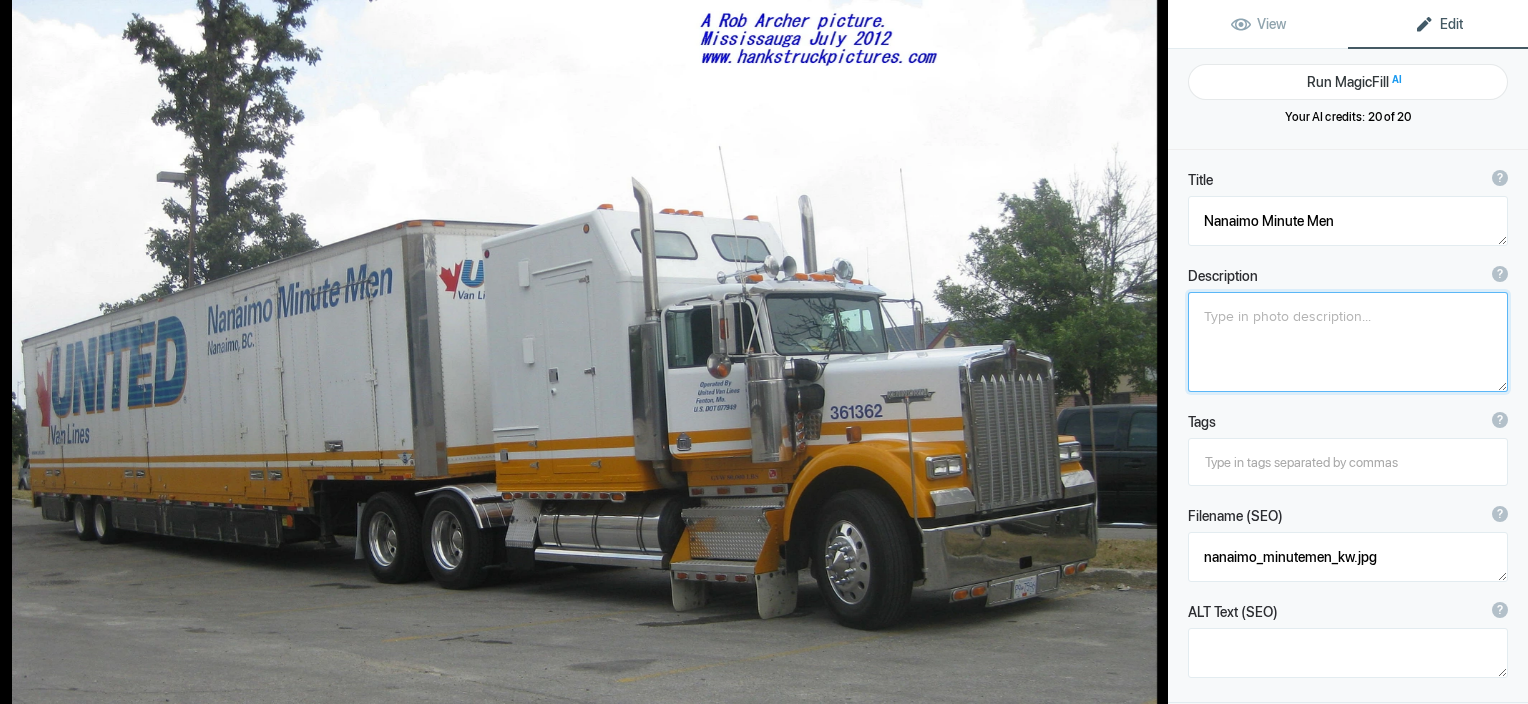 click 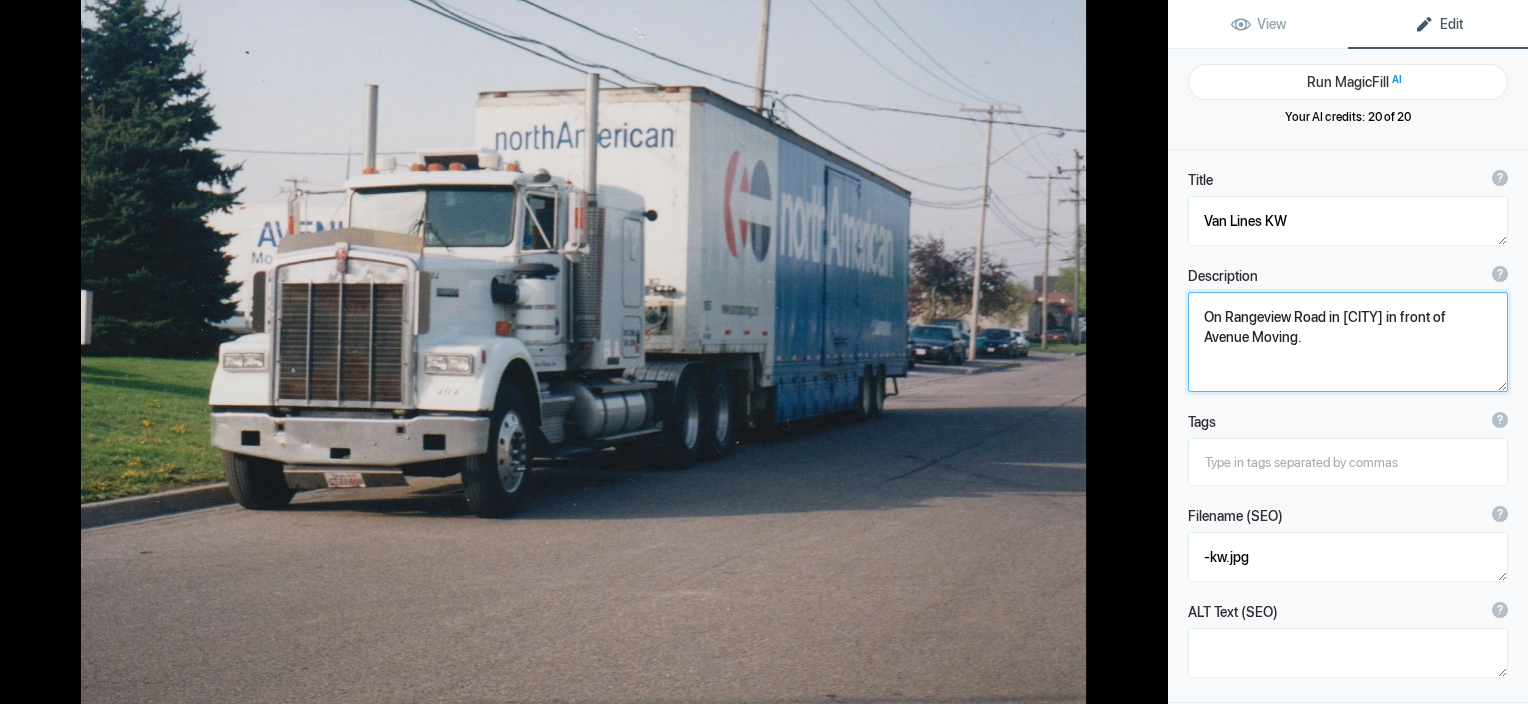 click 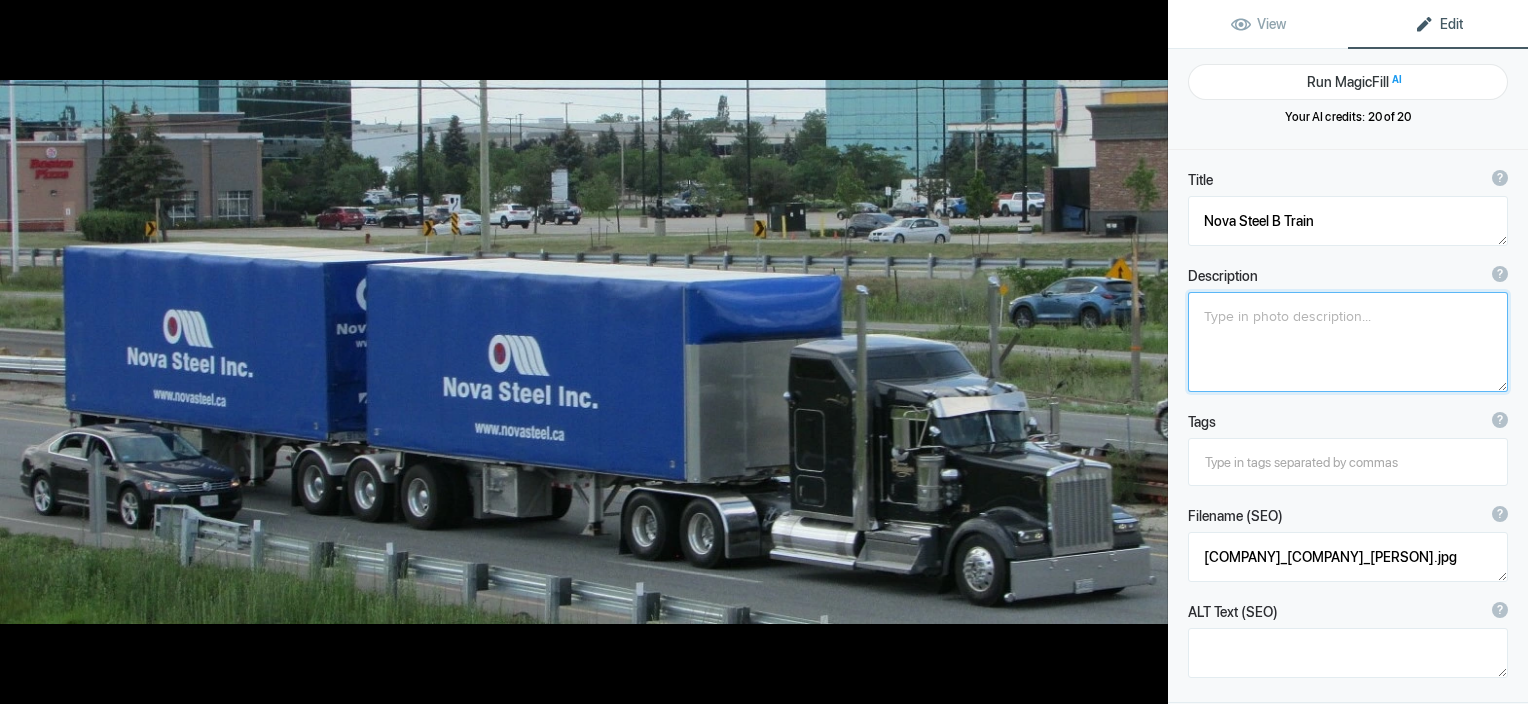 click 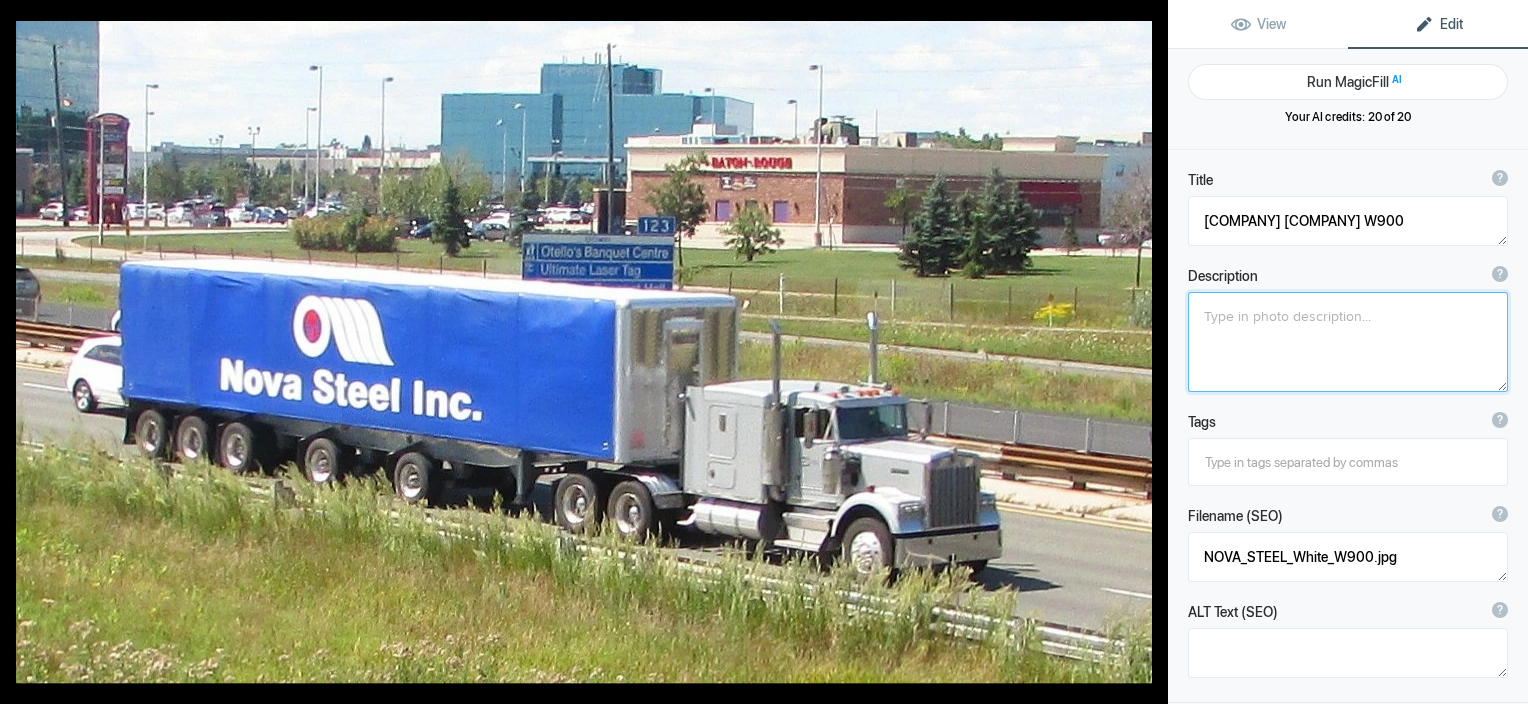 click 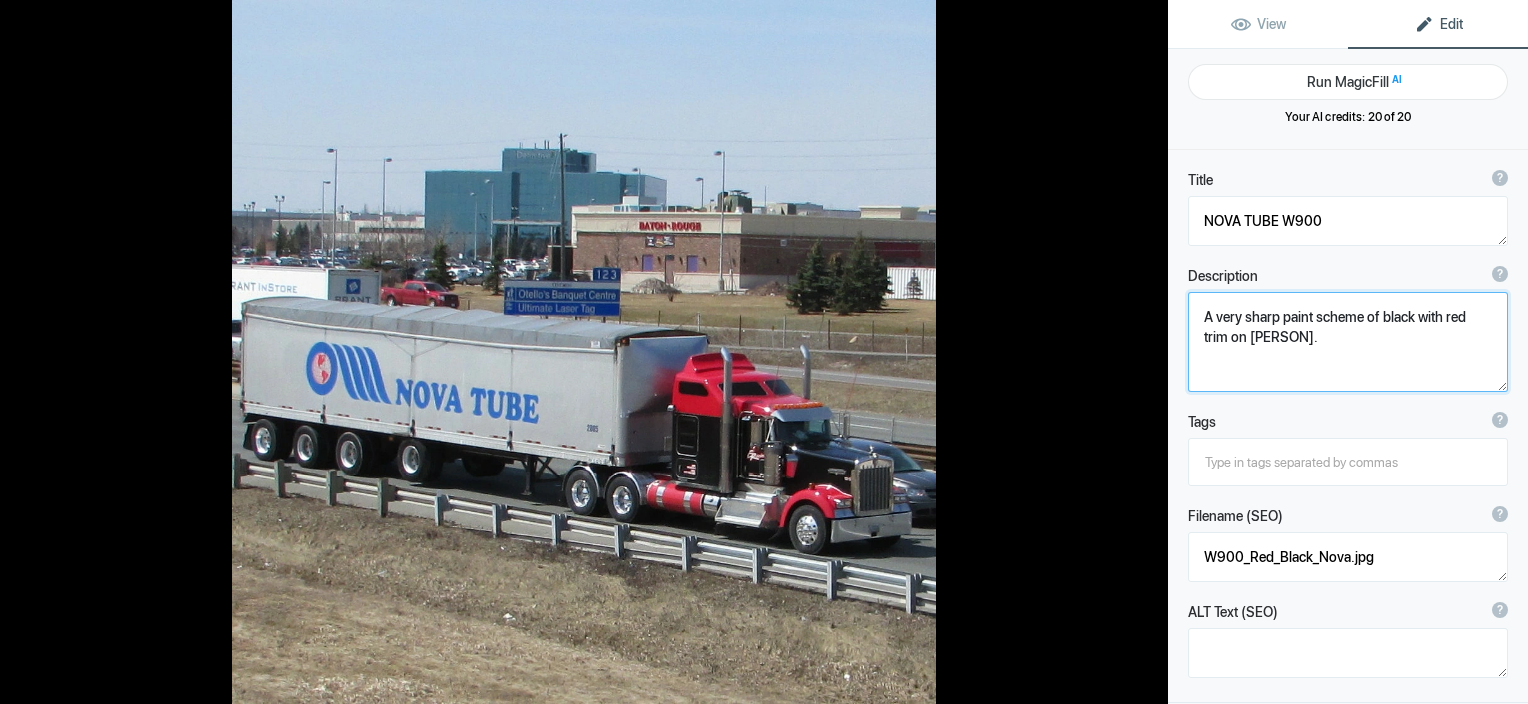 click 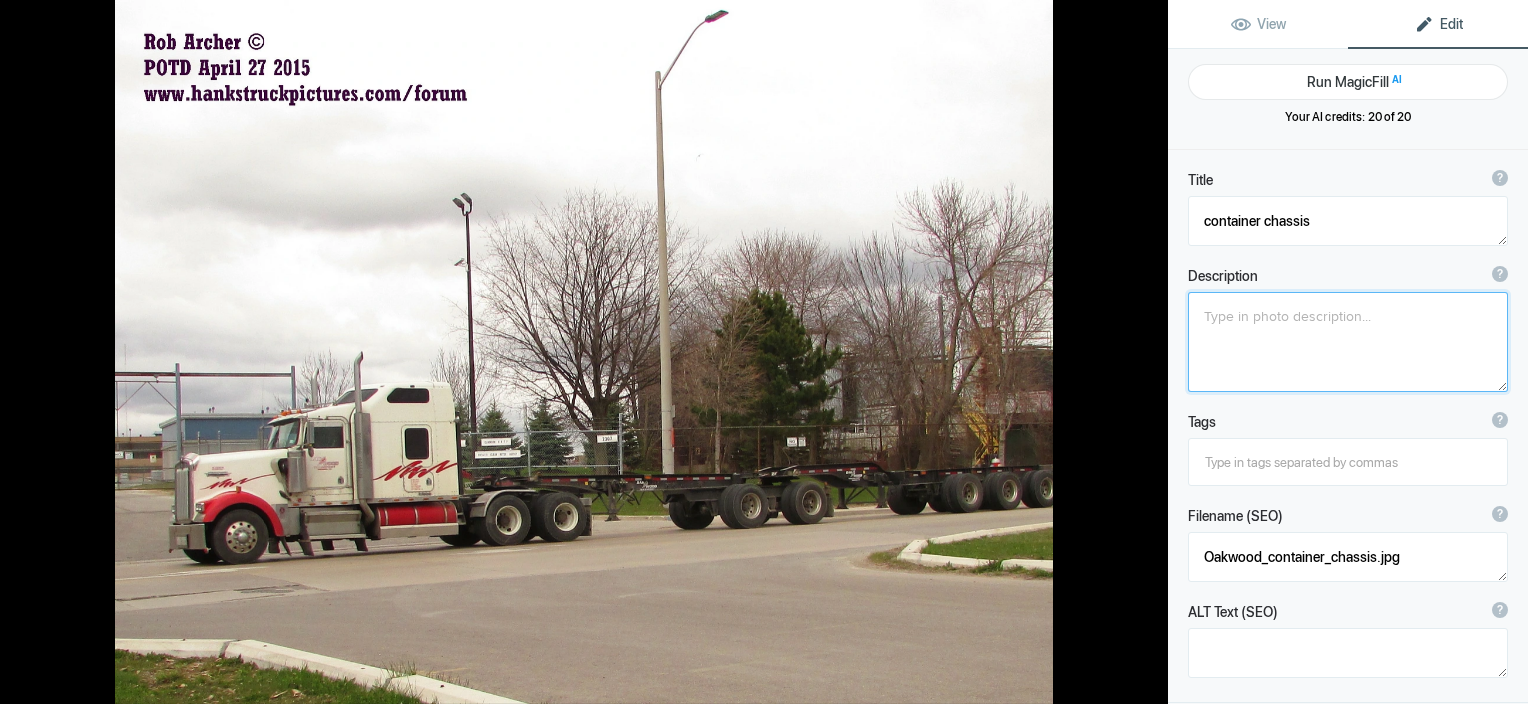 click 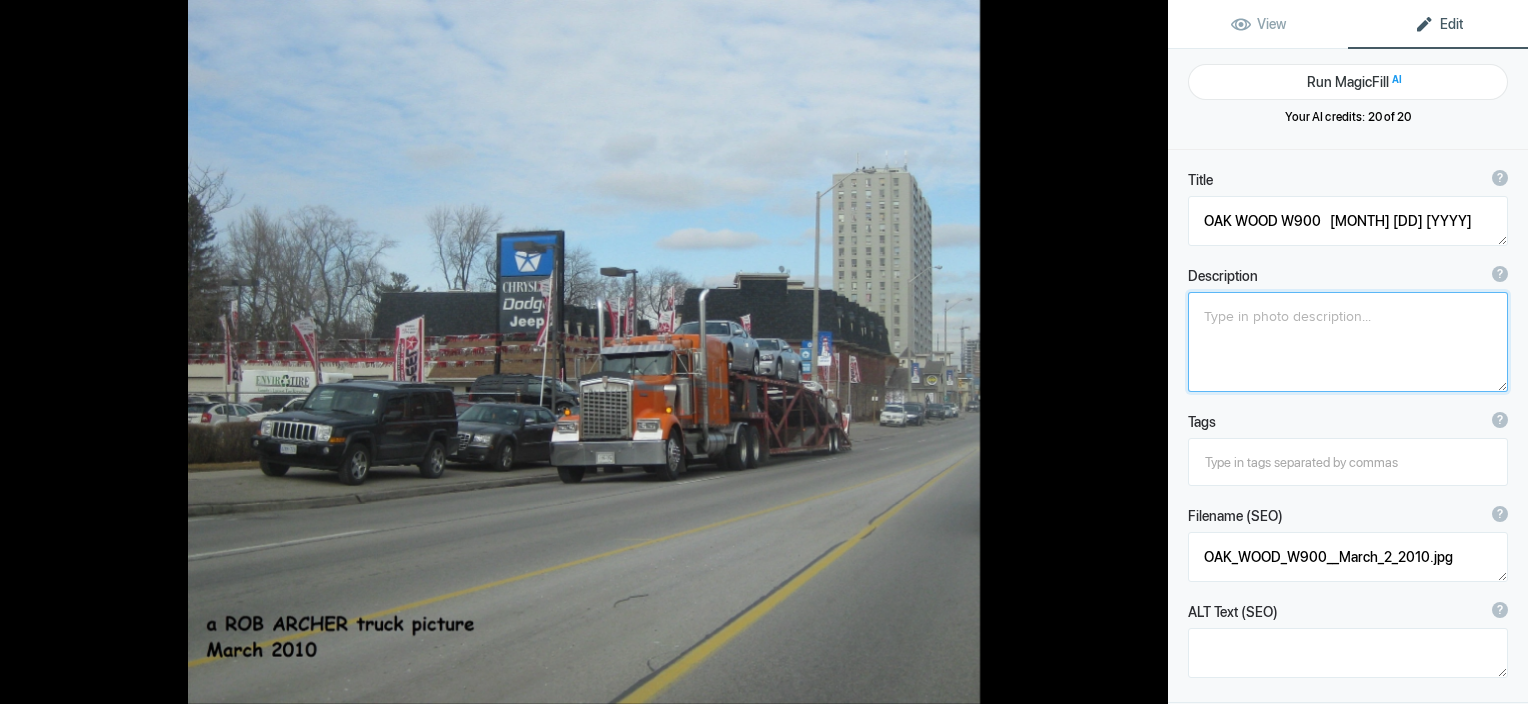 click 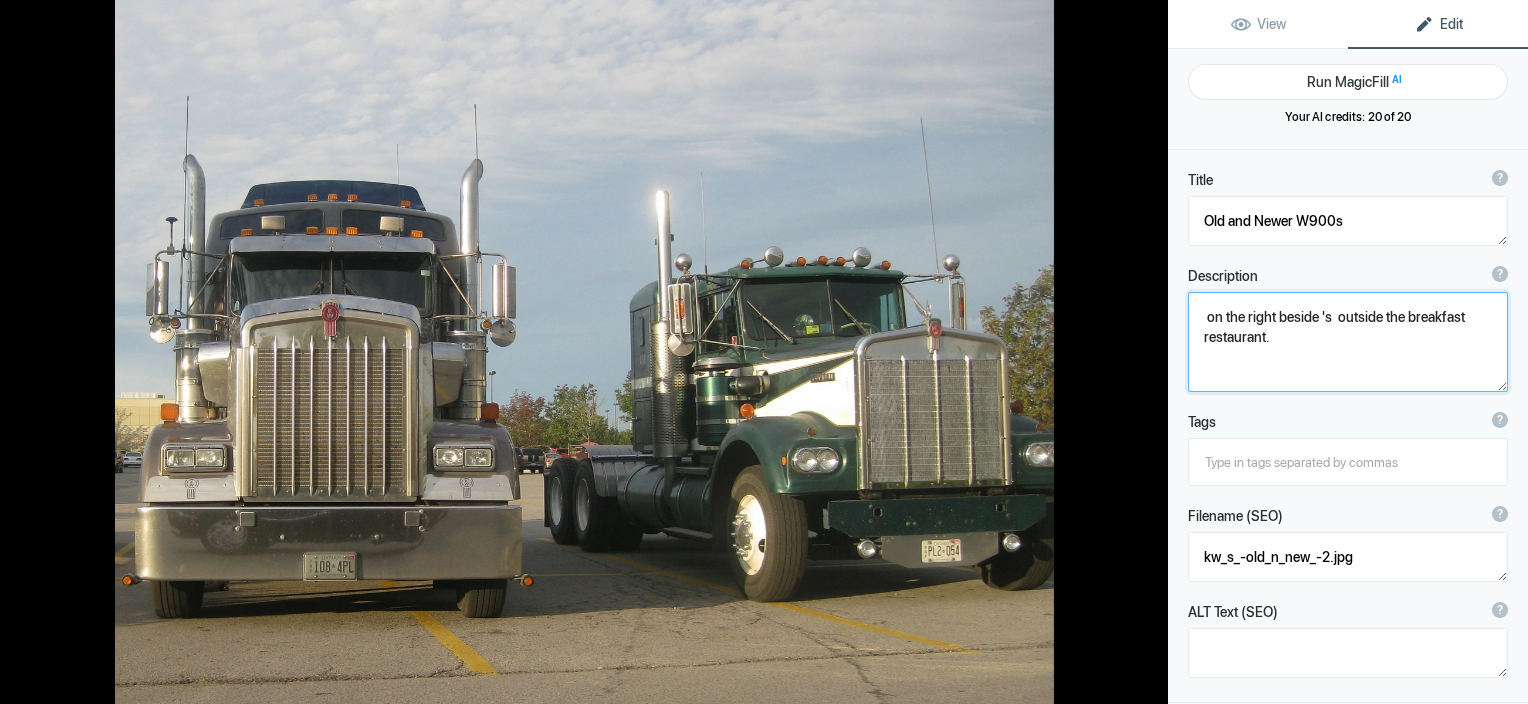 click 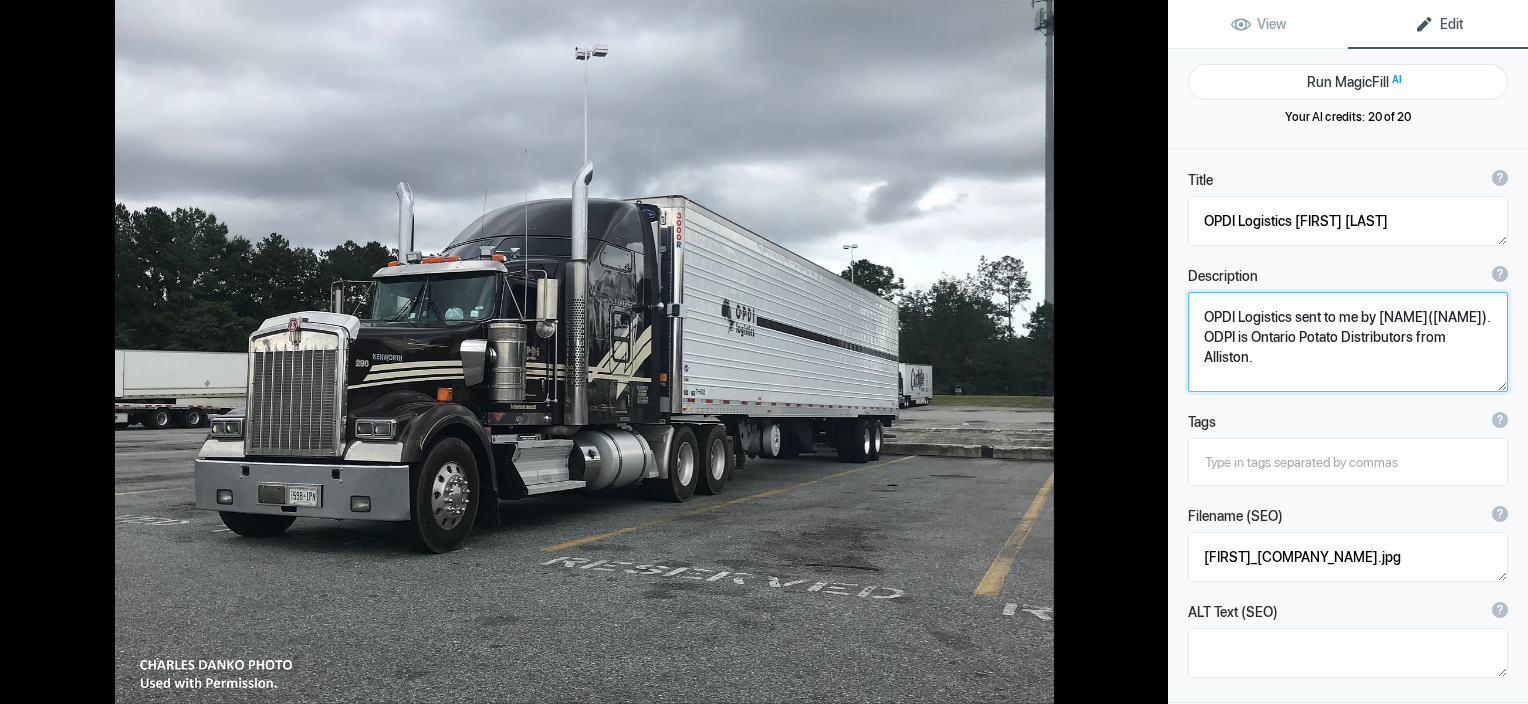 click 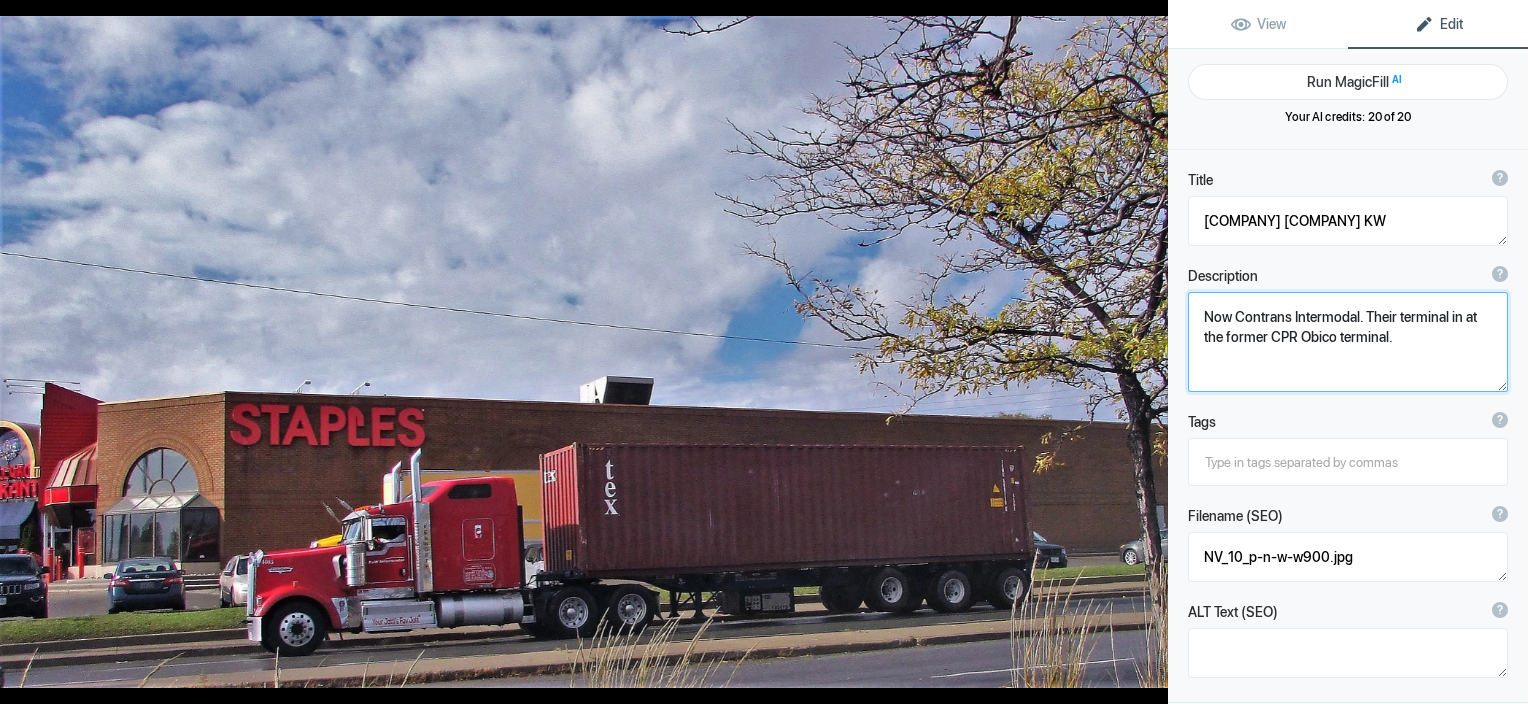 click 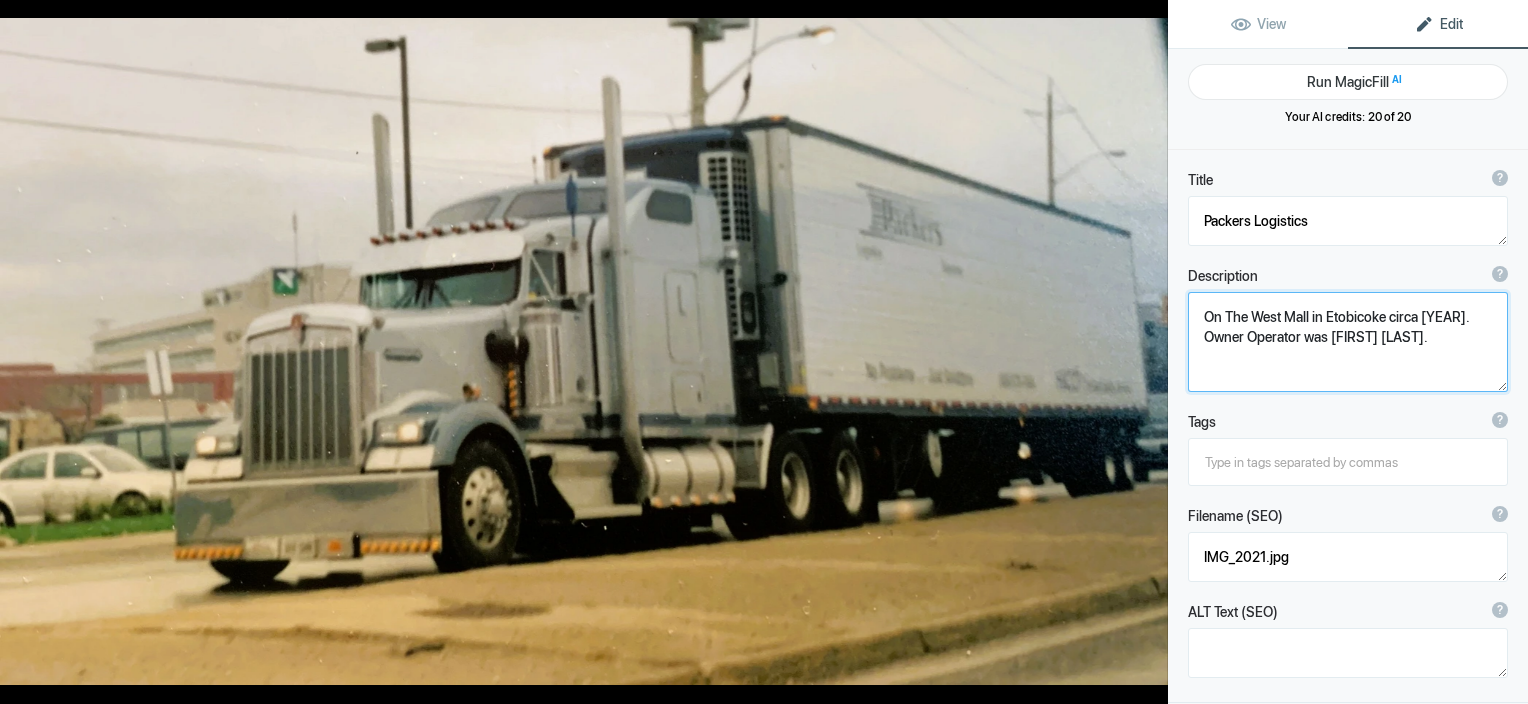 click 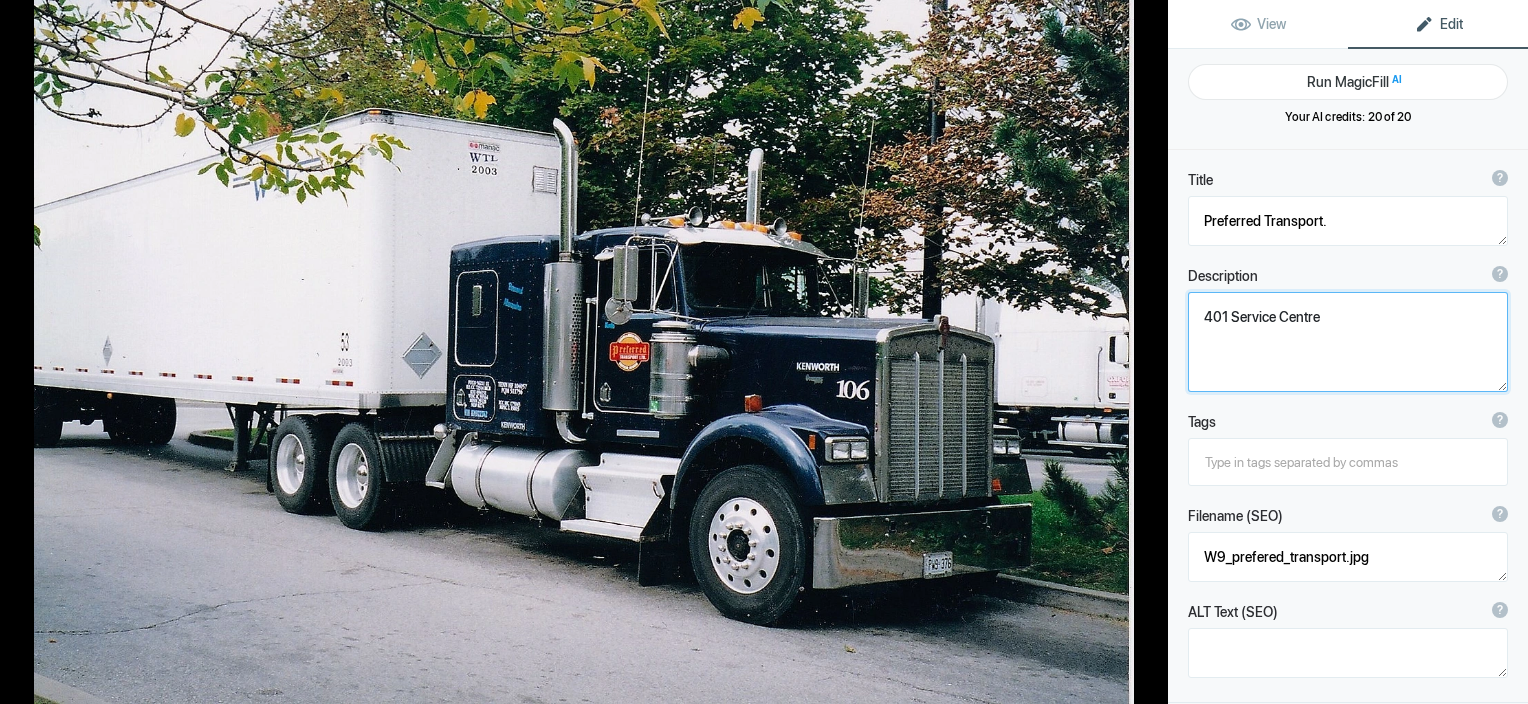 click 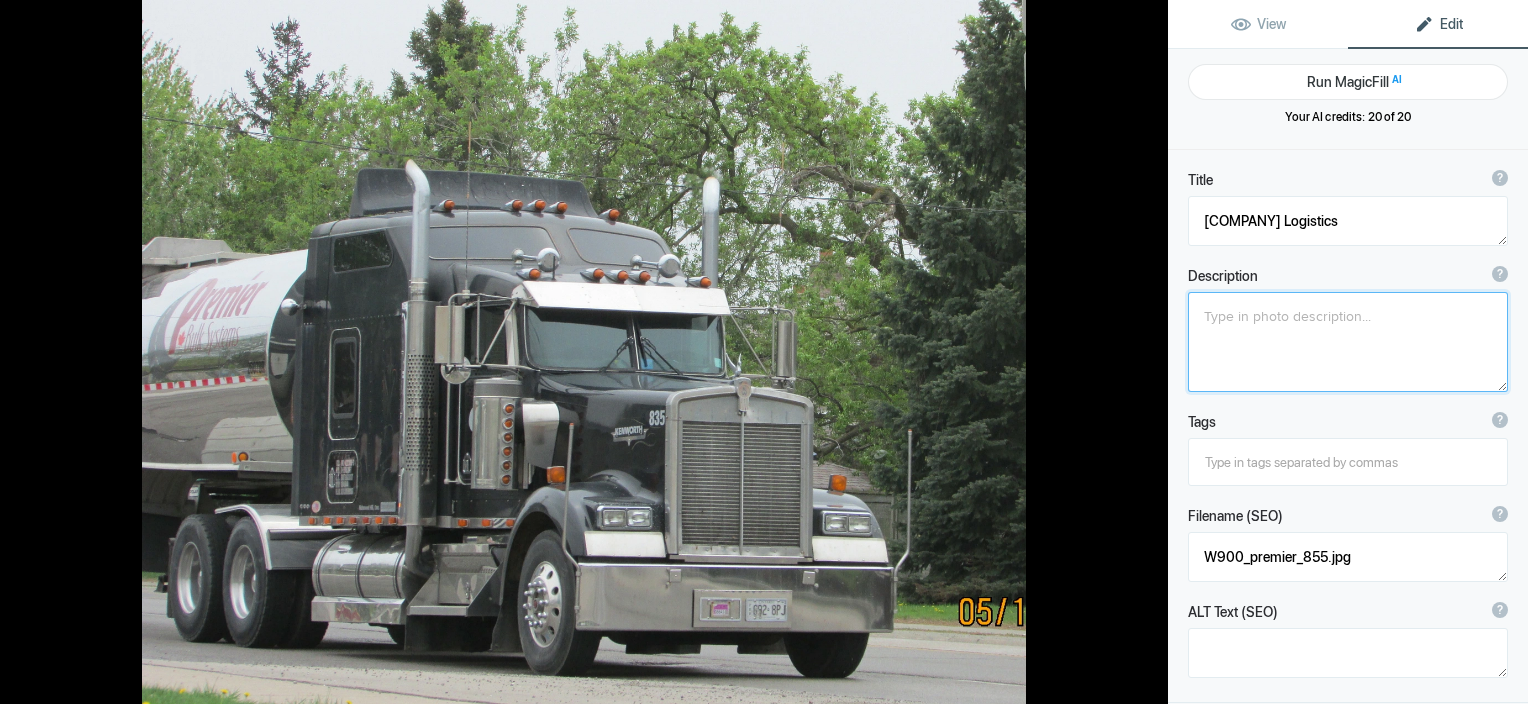 click 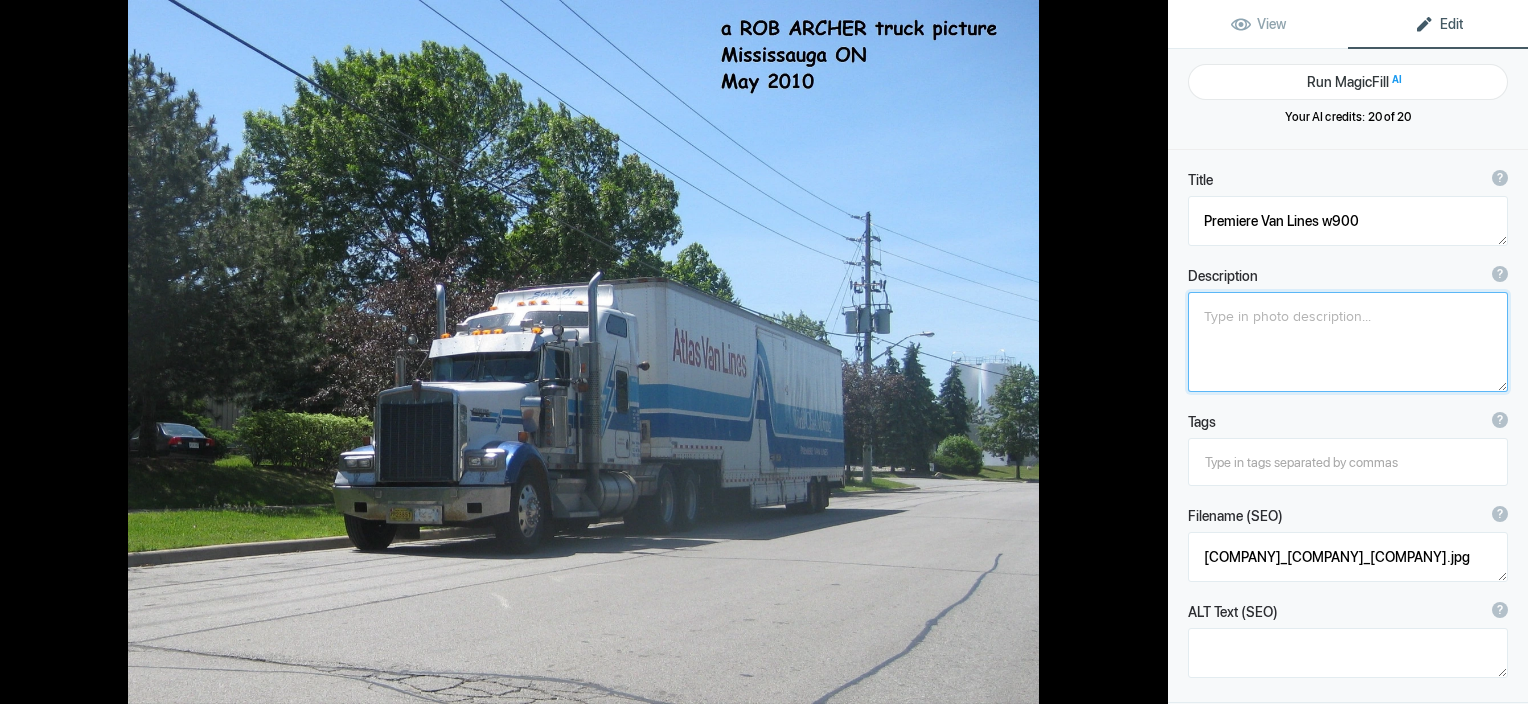 click 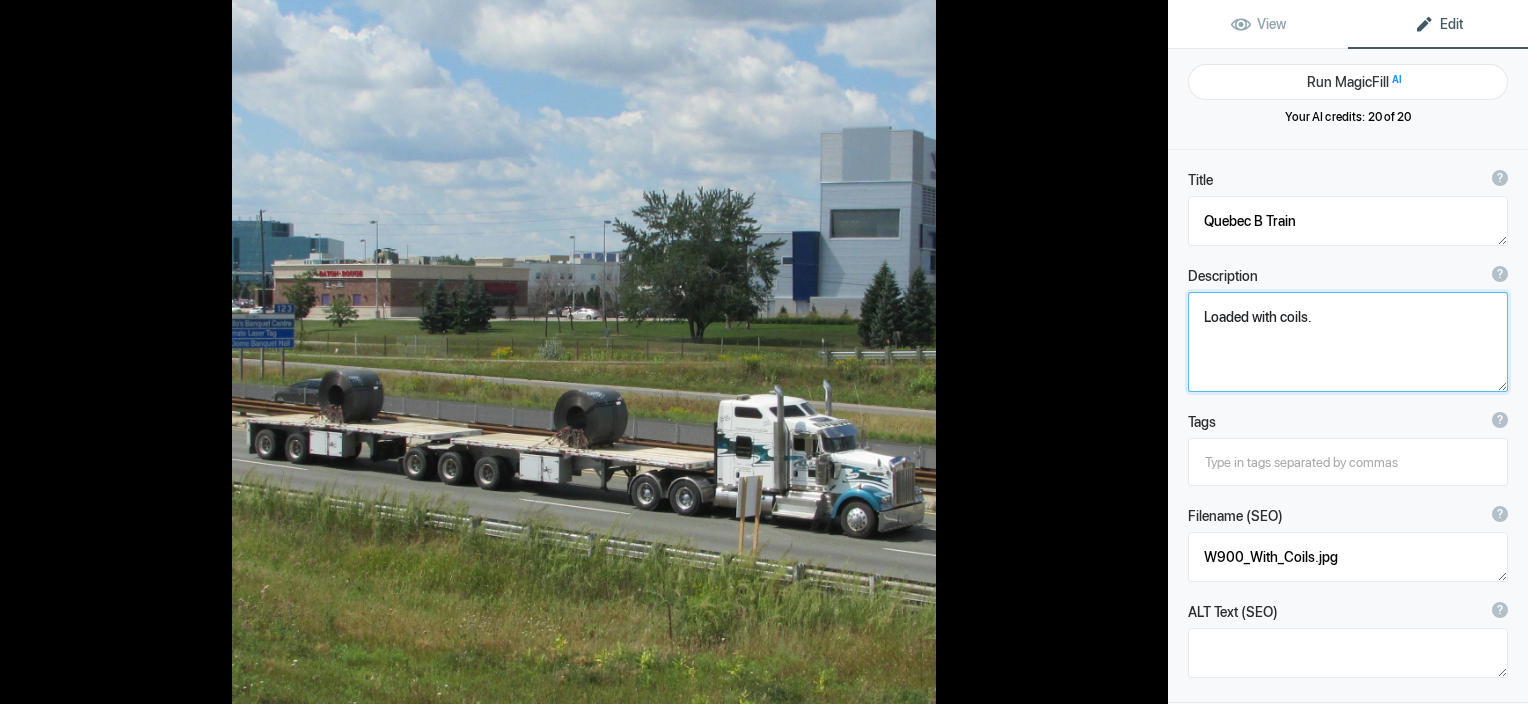 click 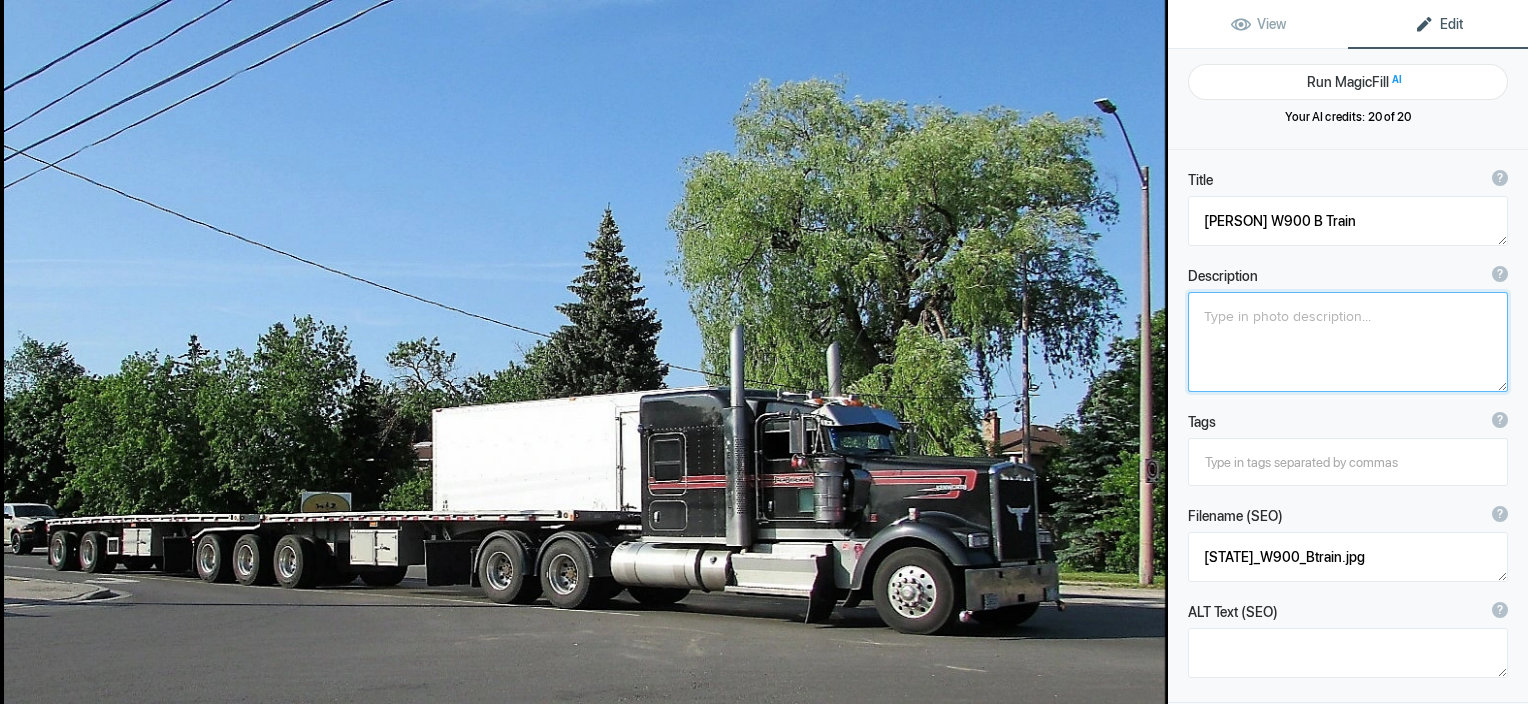 click 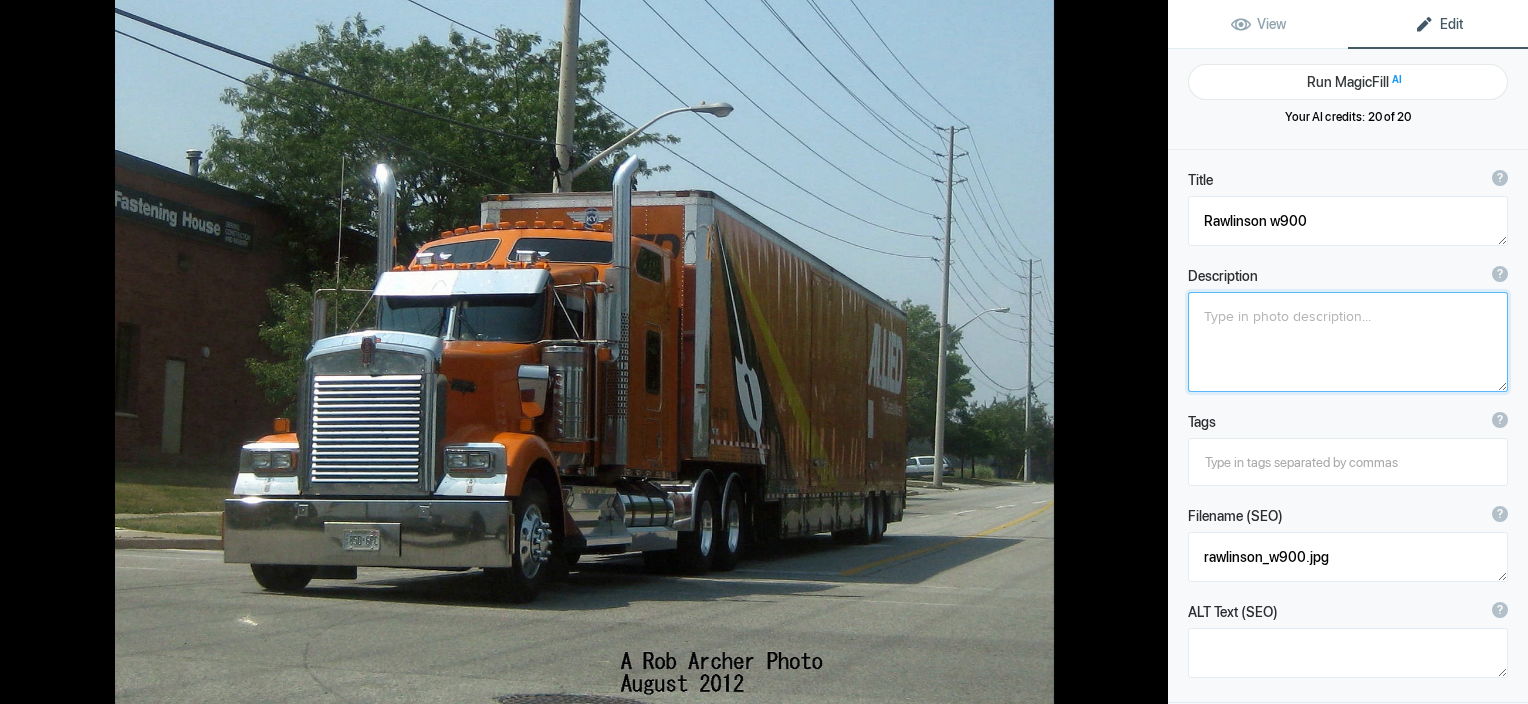 click 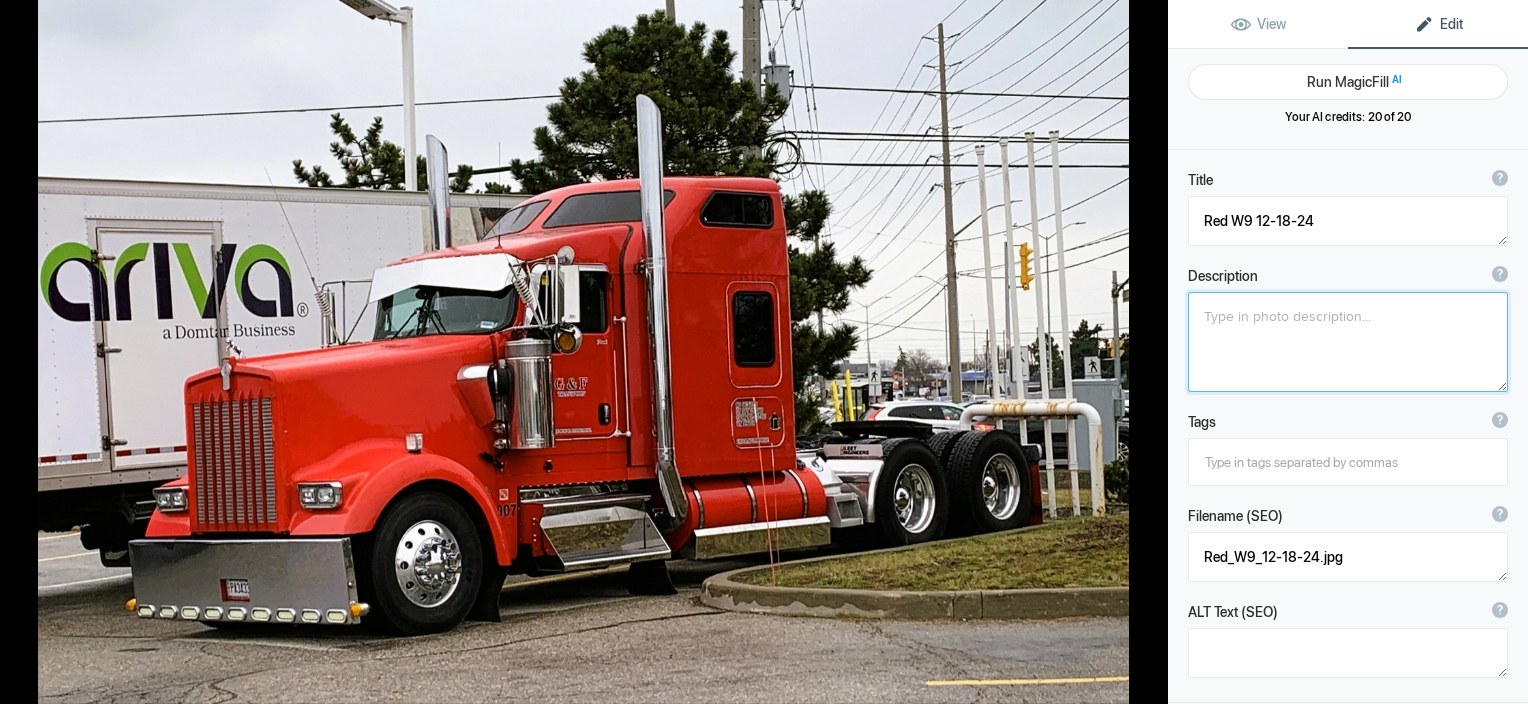 click 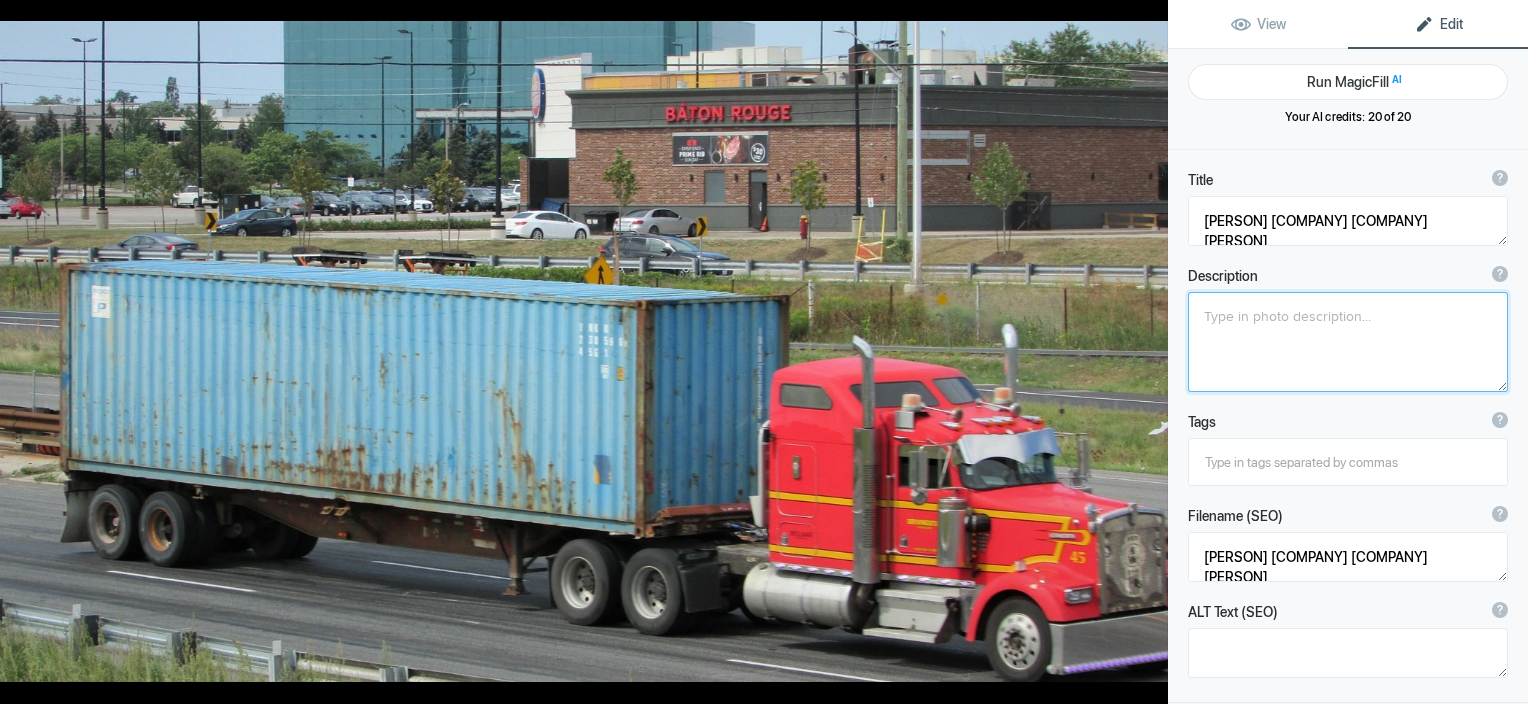 click 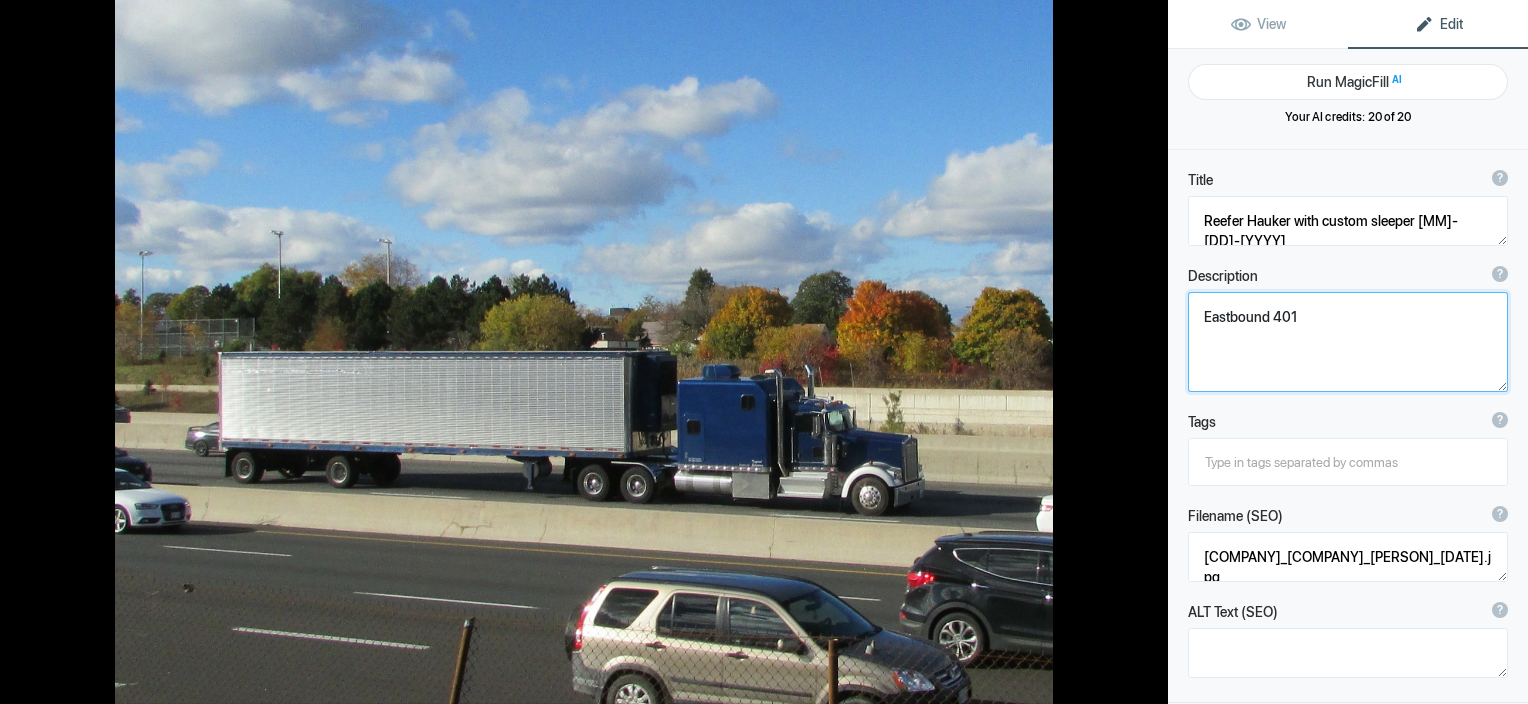 click 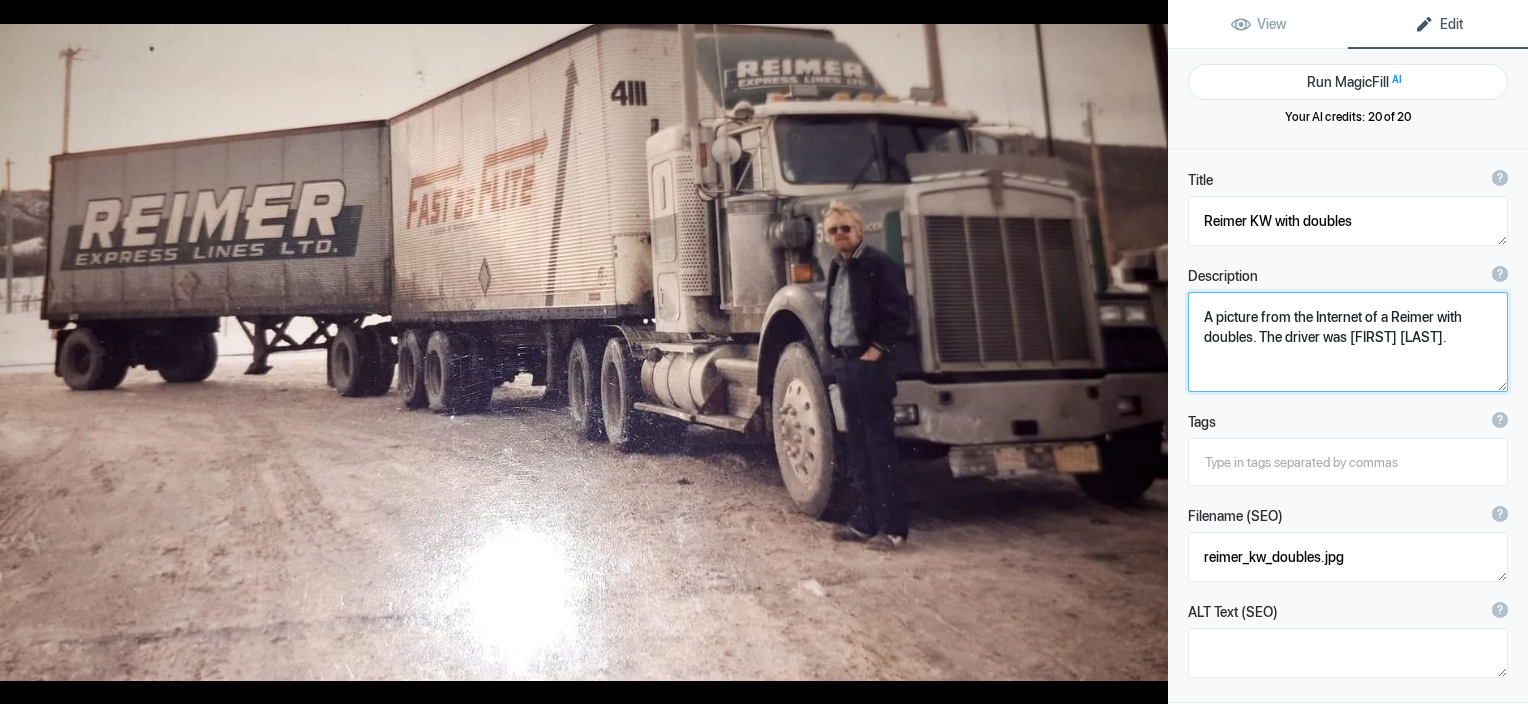 click 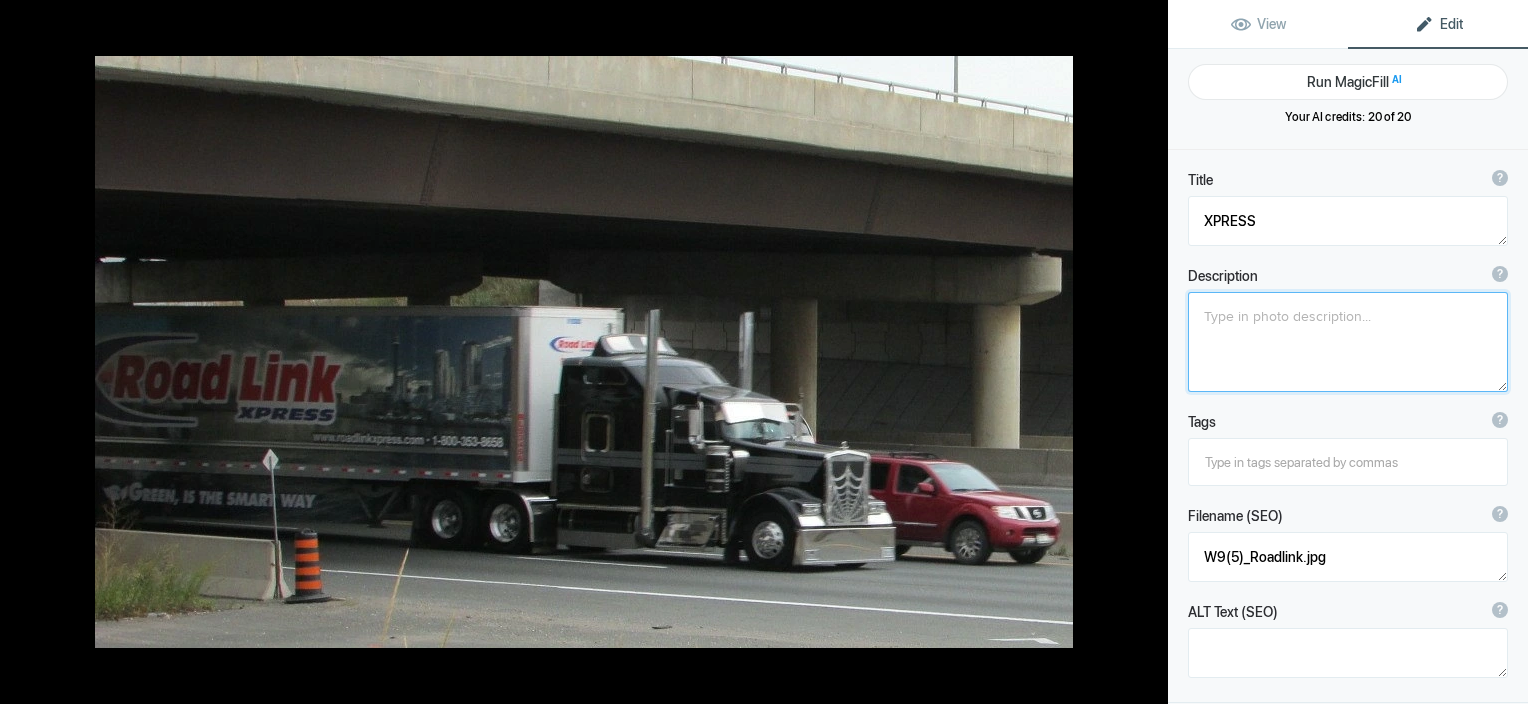 click 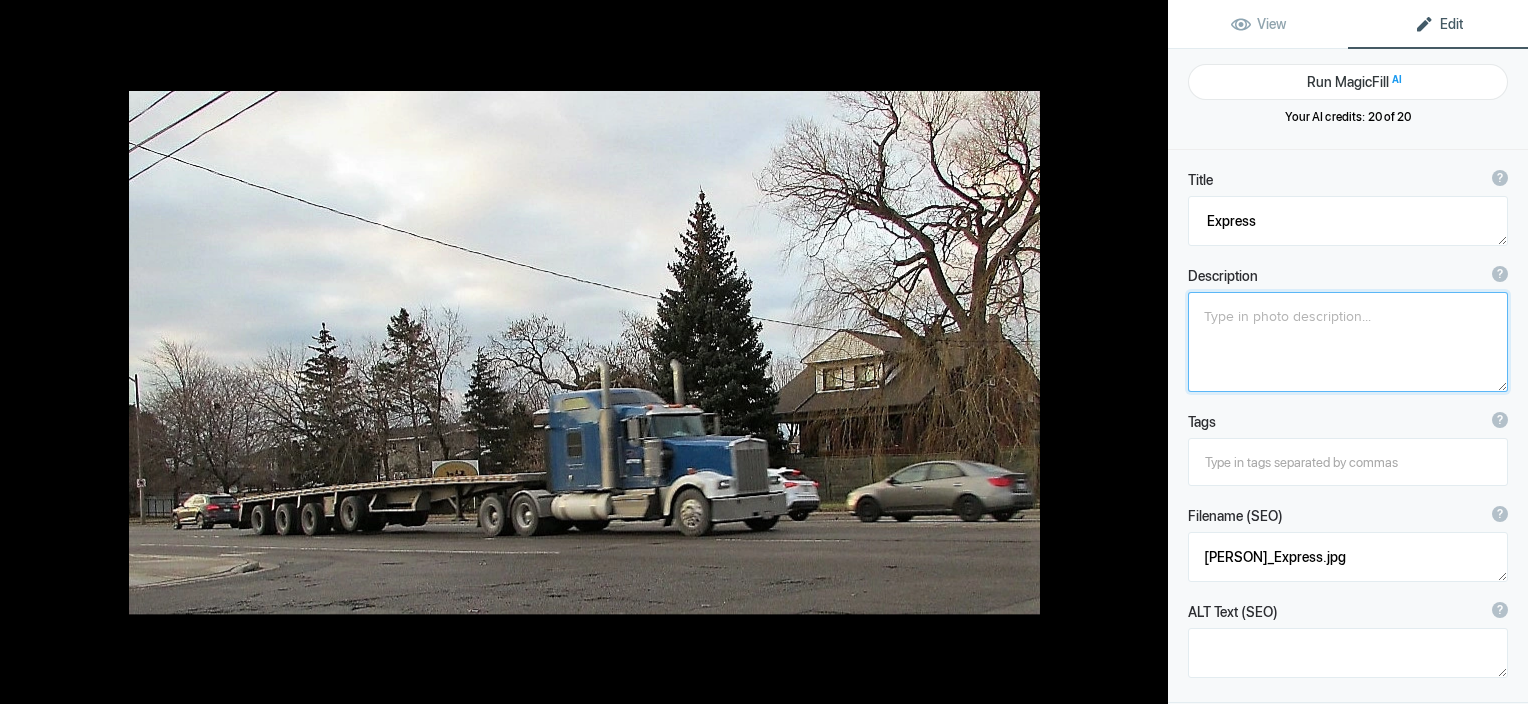 click 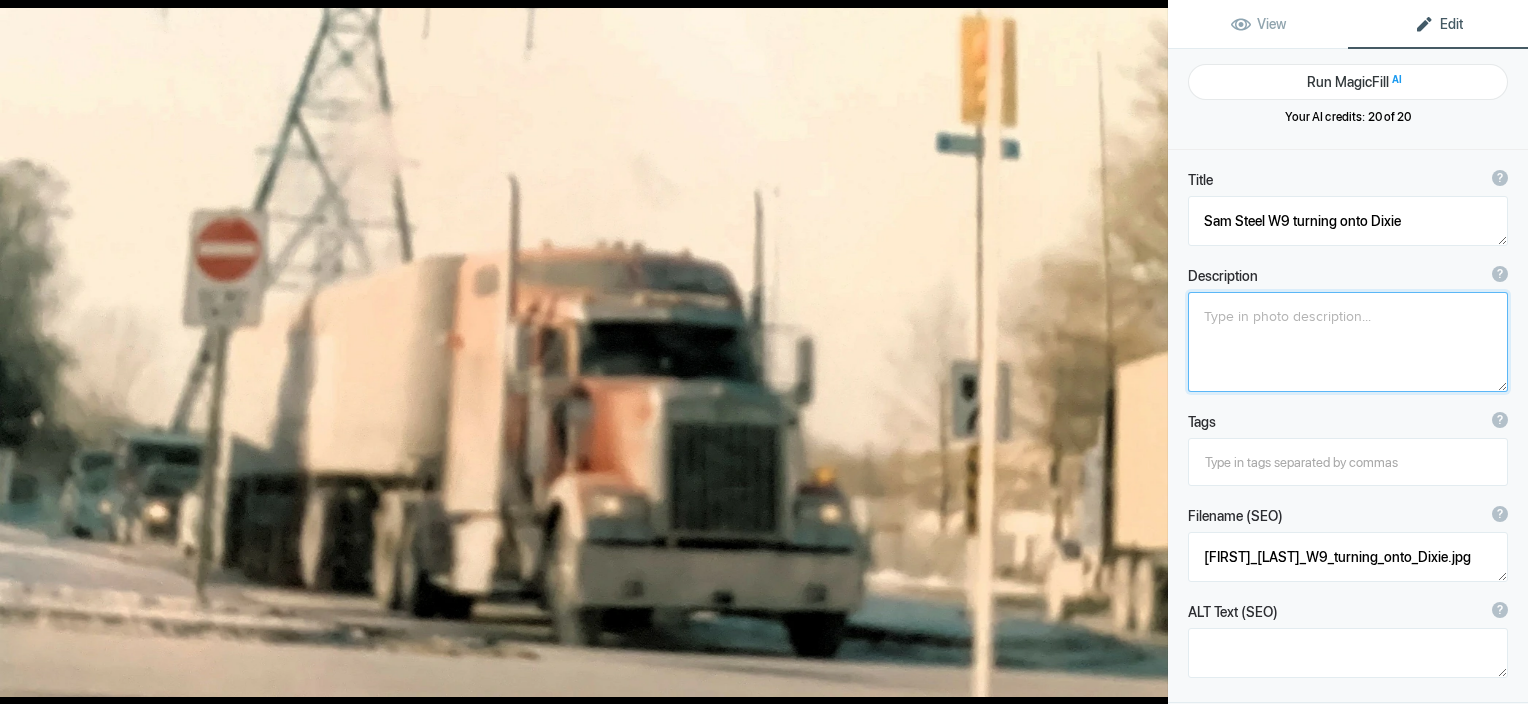 click 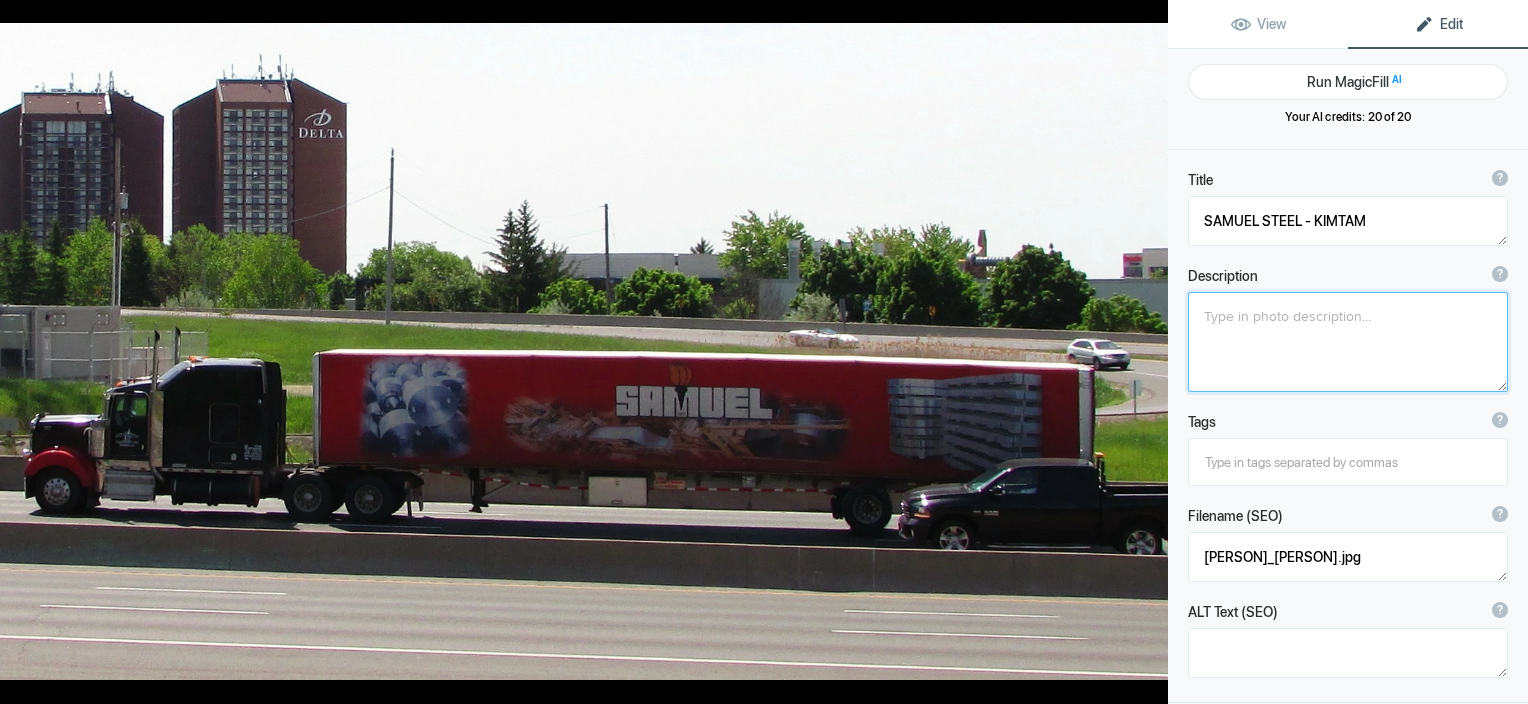click 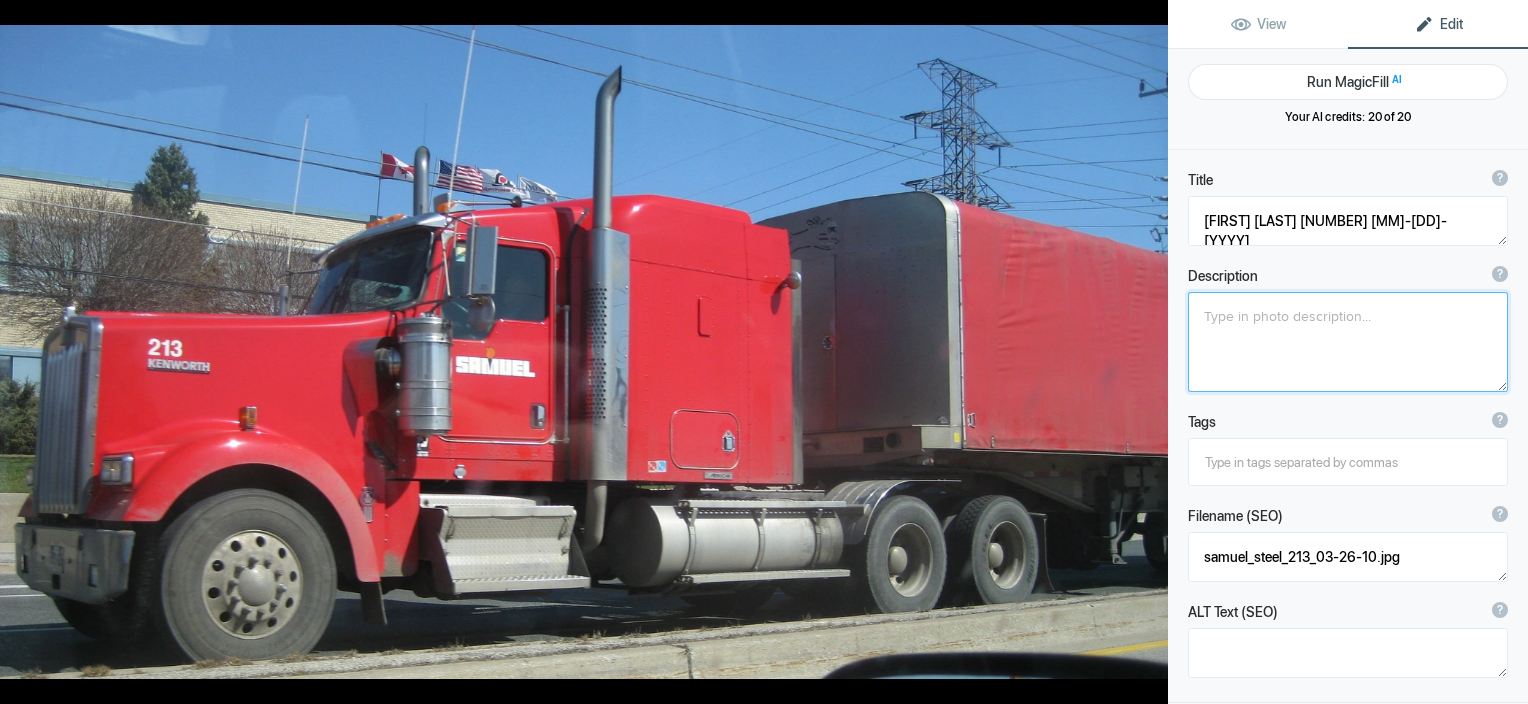 click 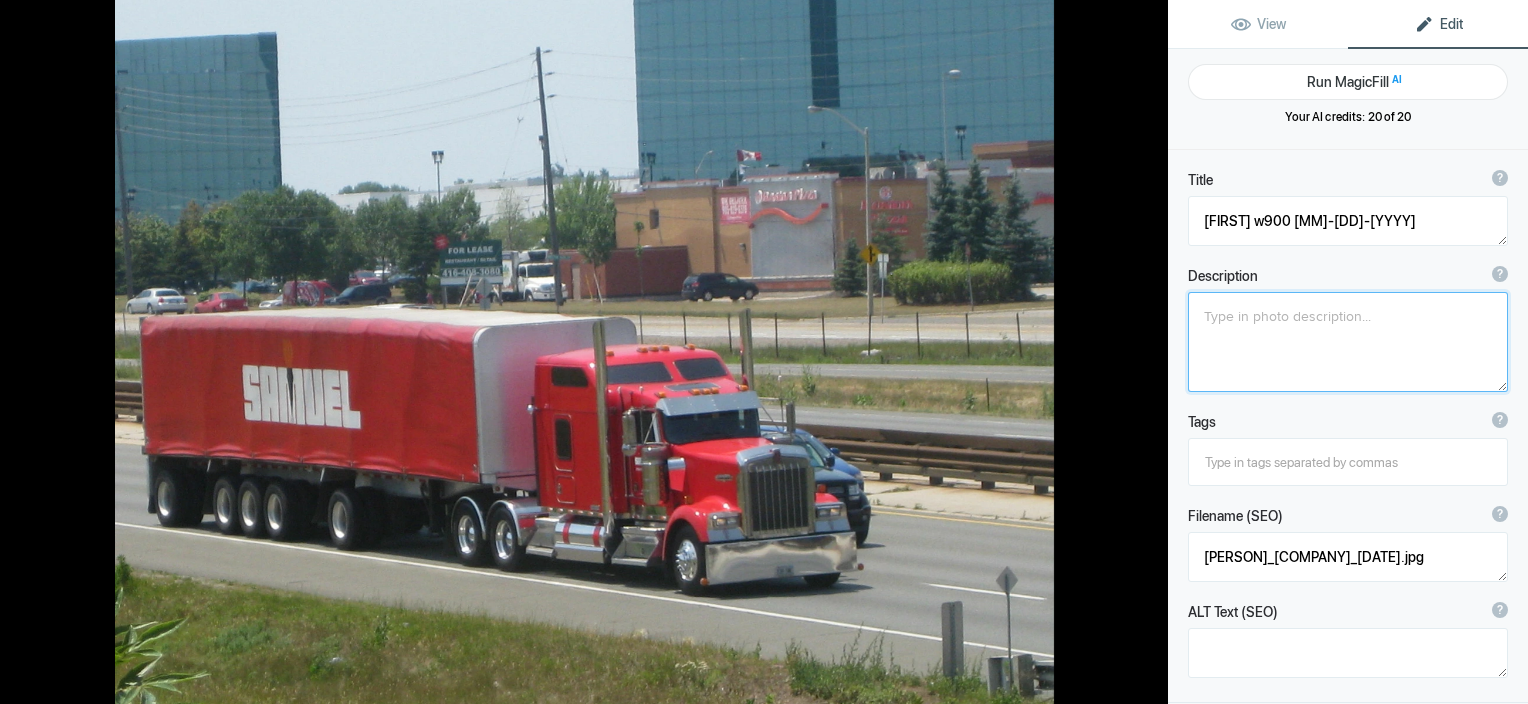 click 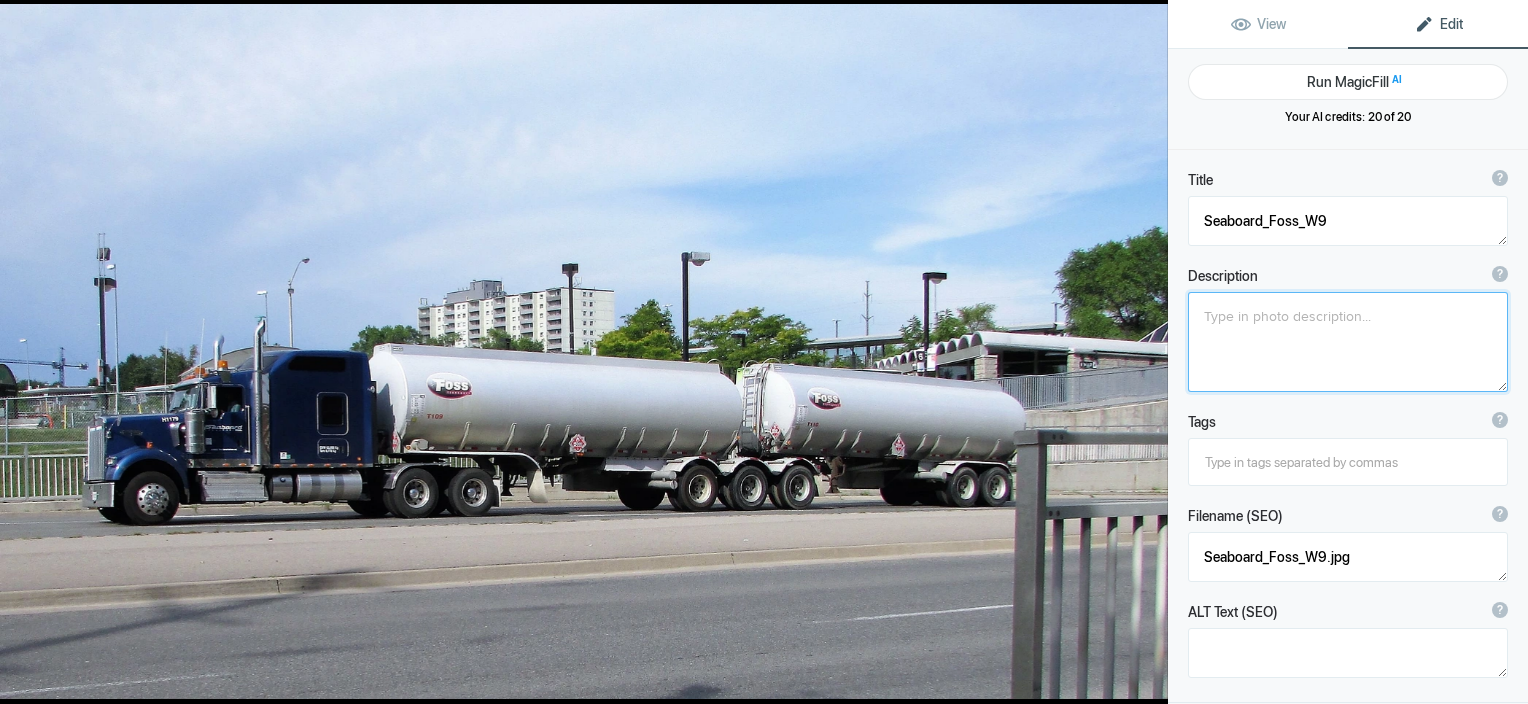 click 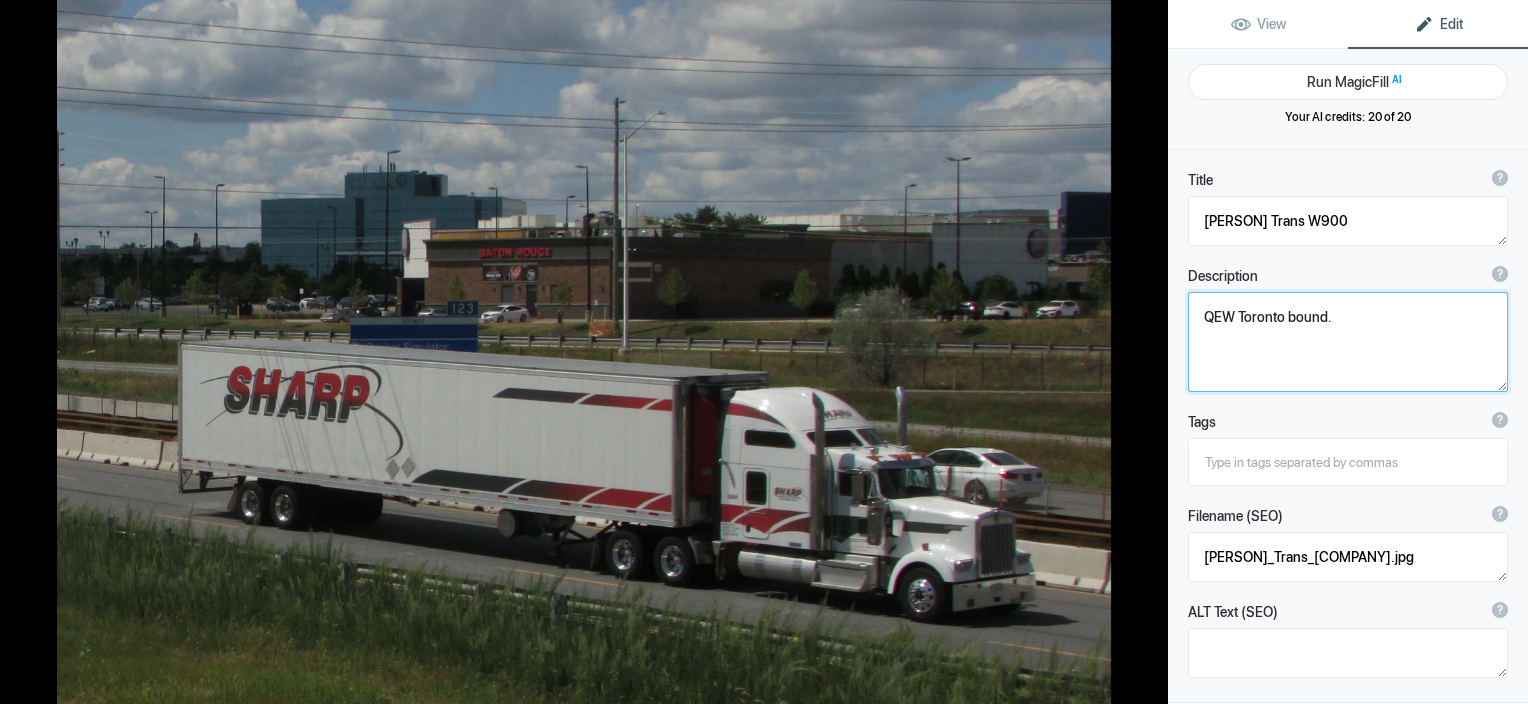 click 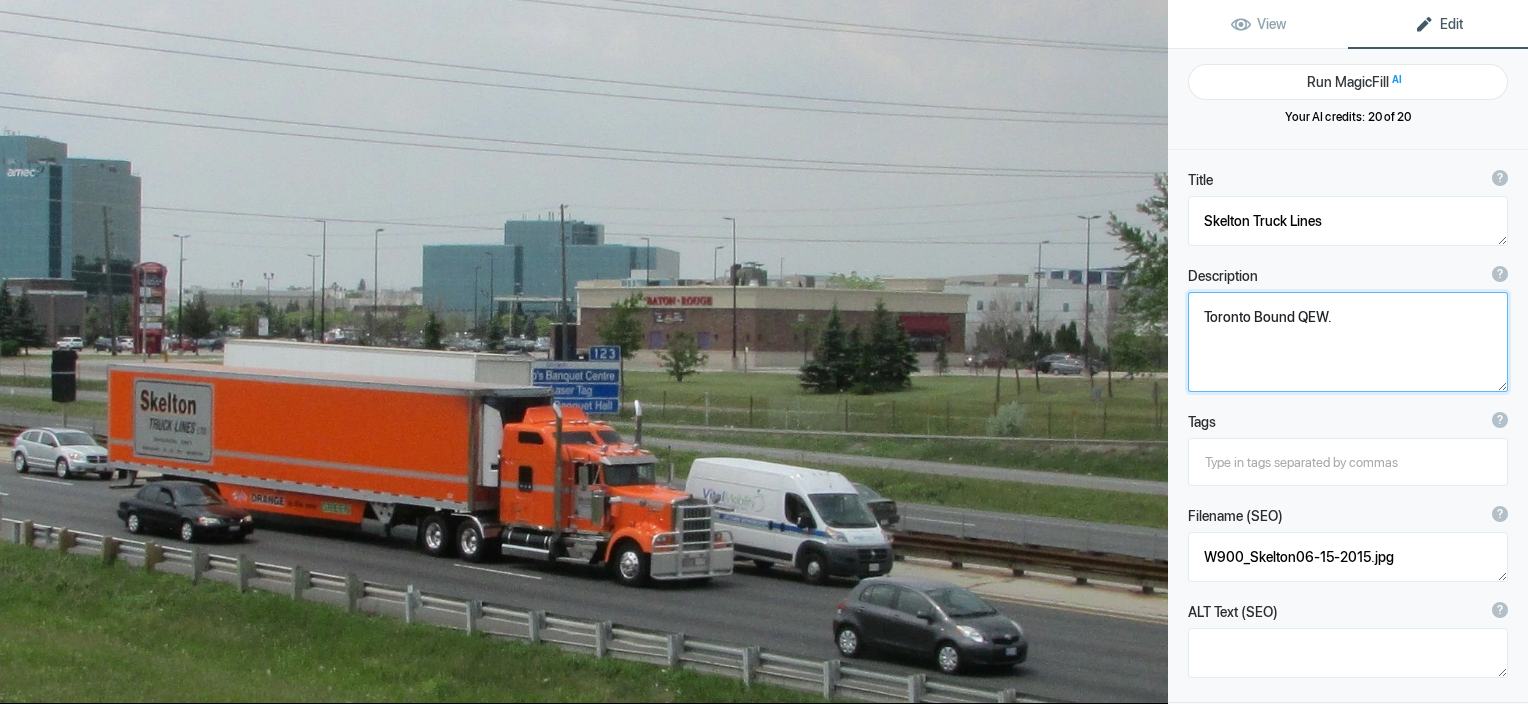 click 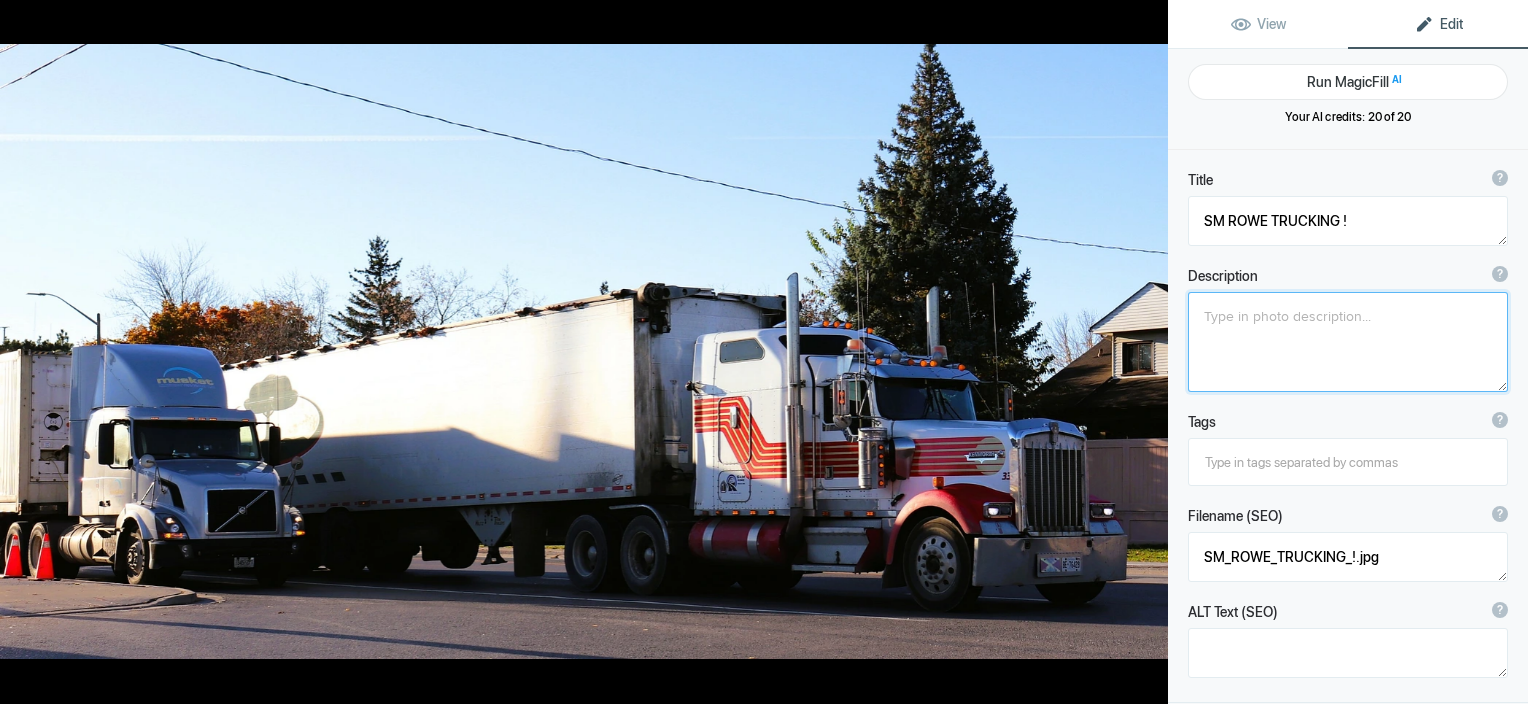 click 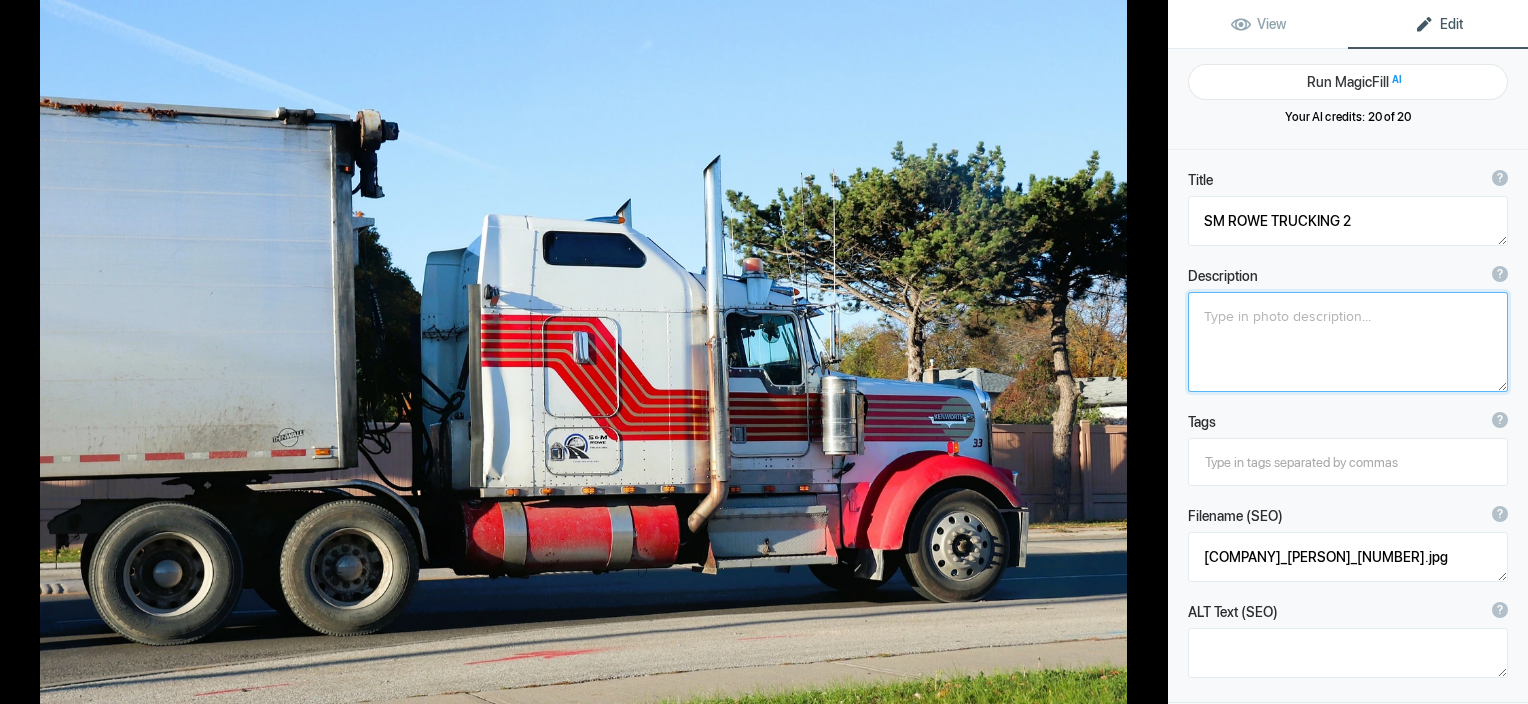 click 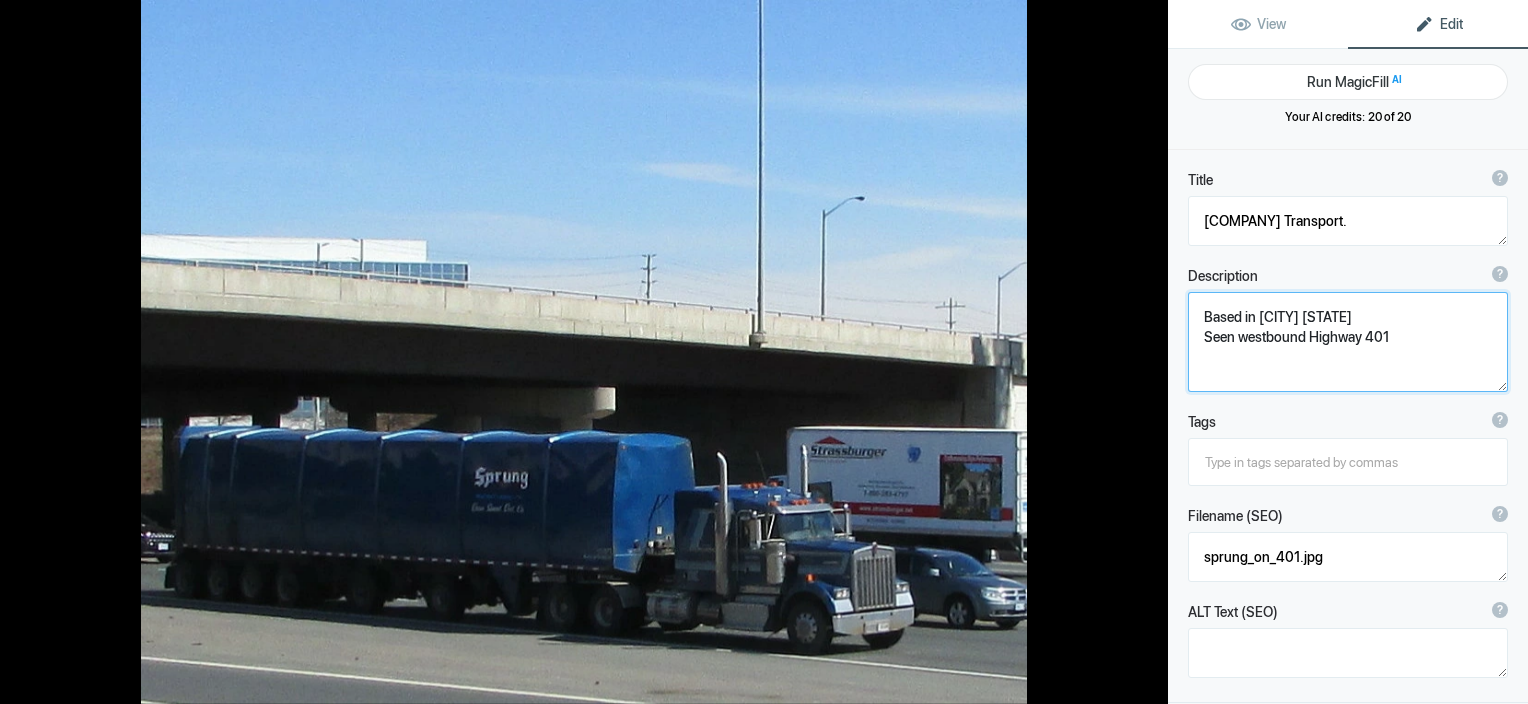 click 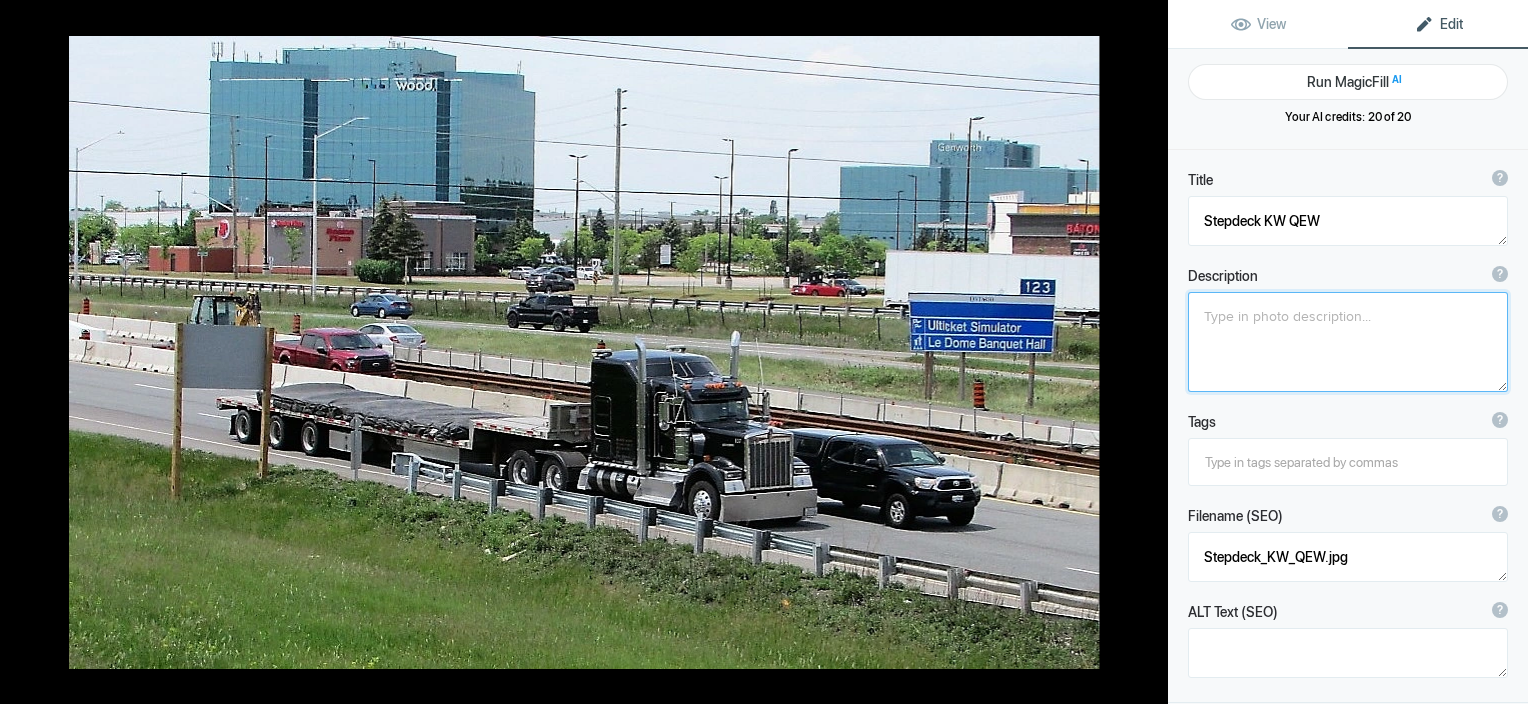 click 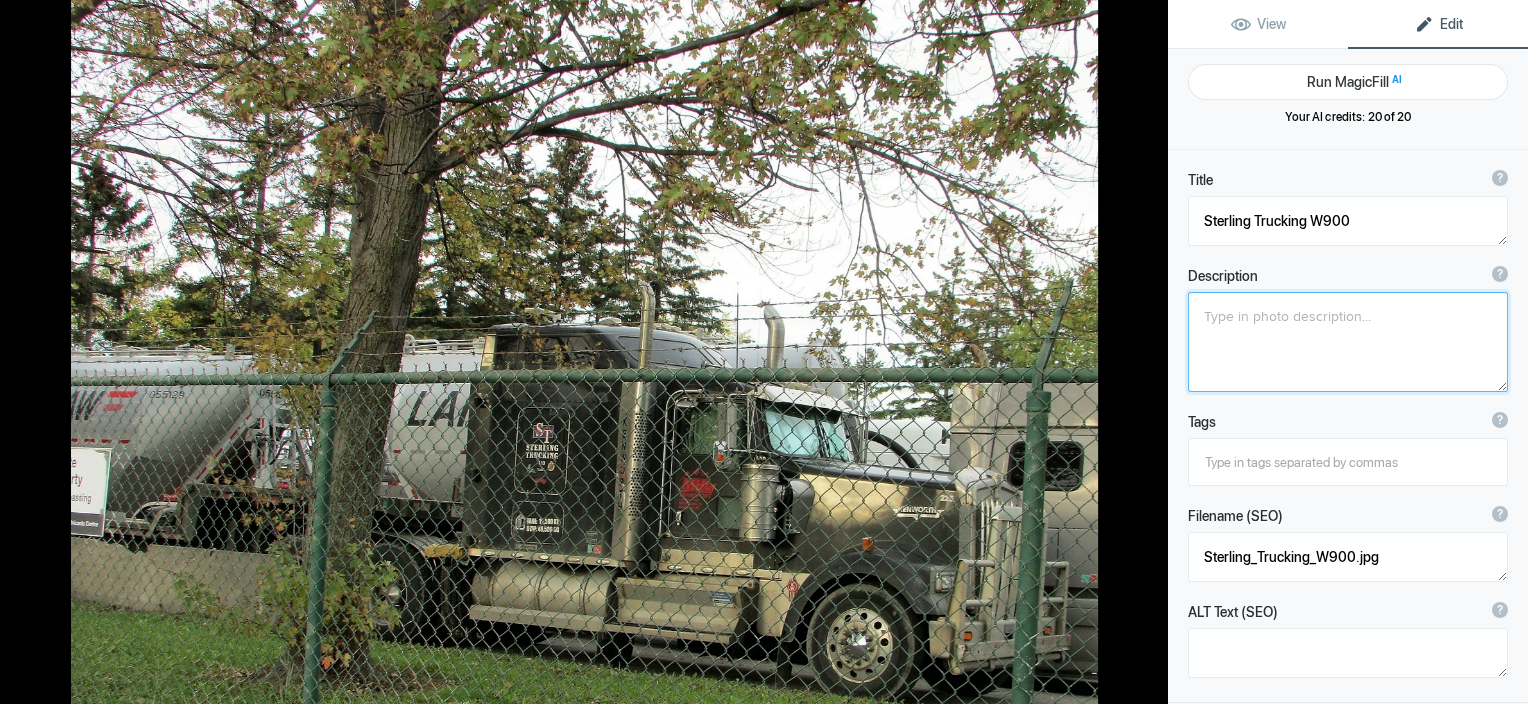 click 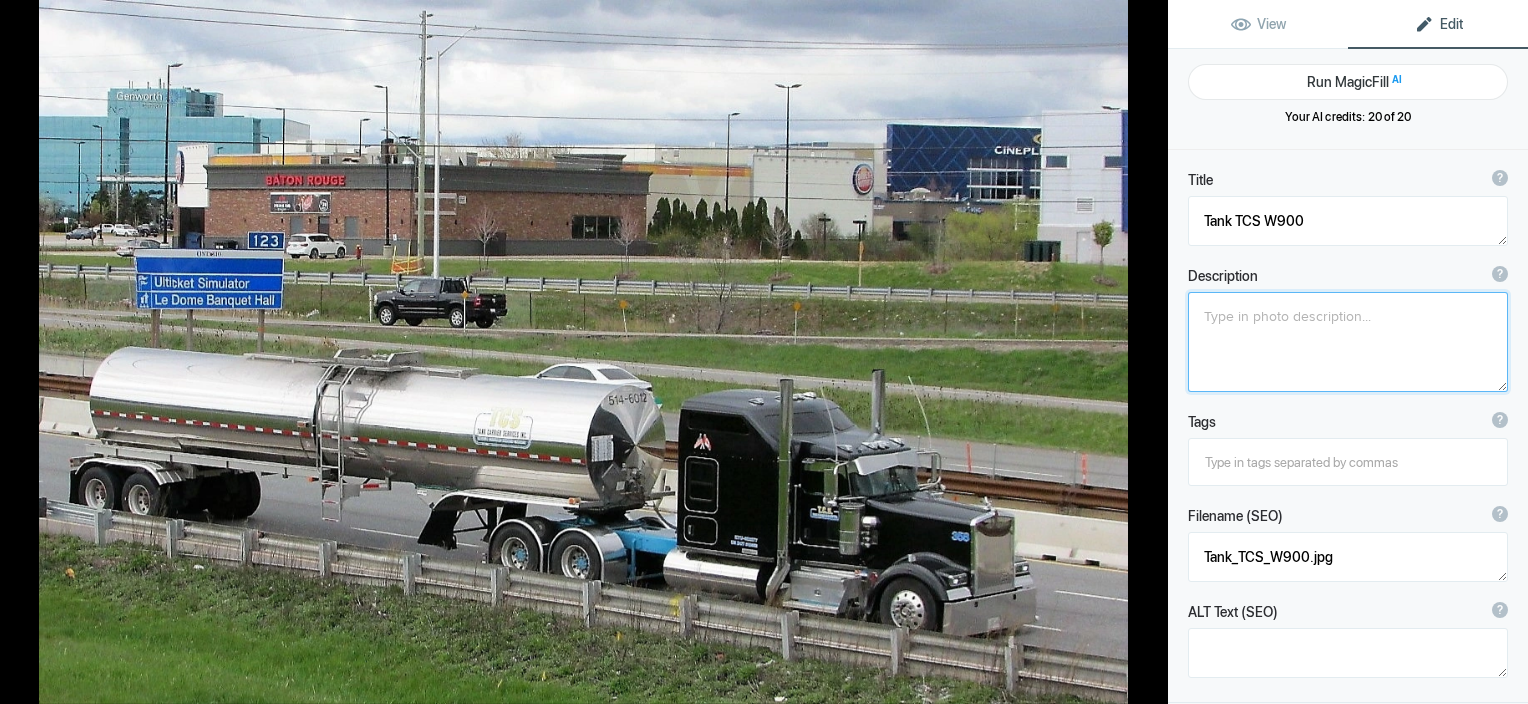 click 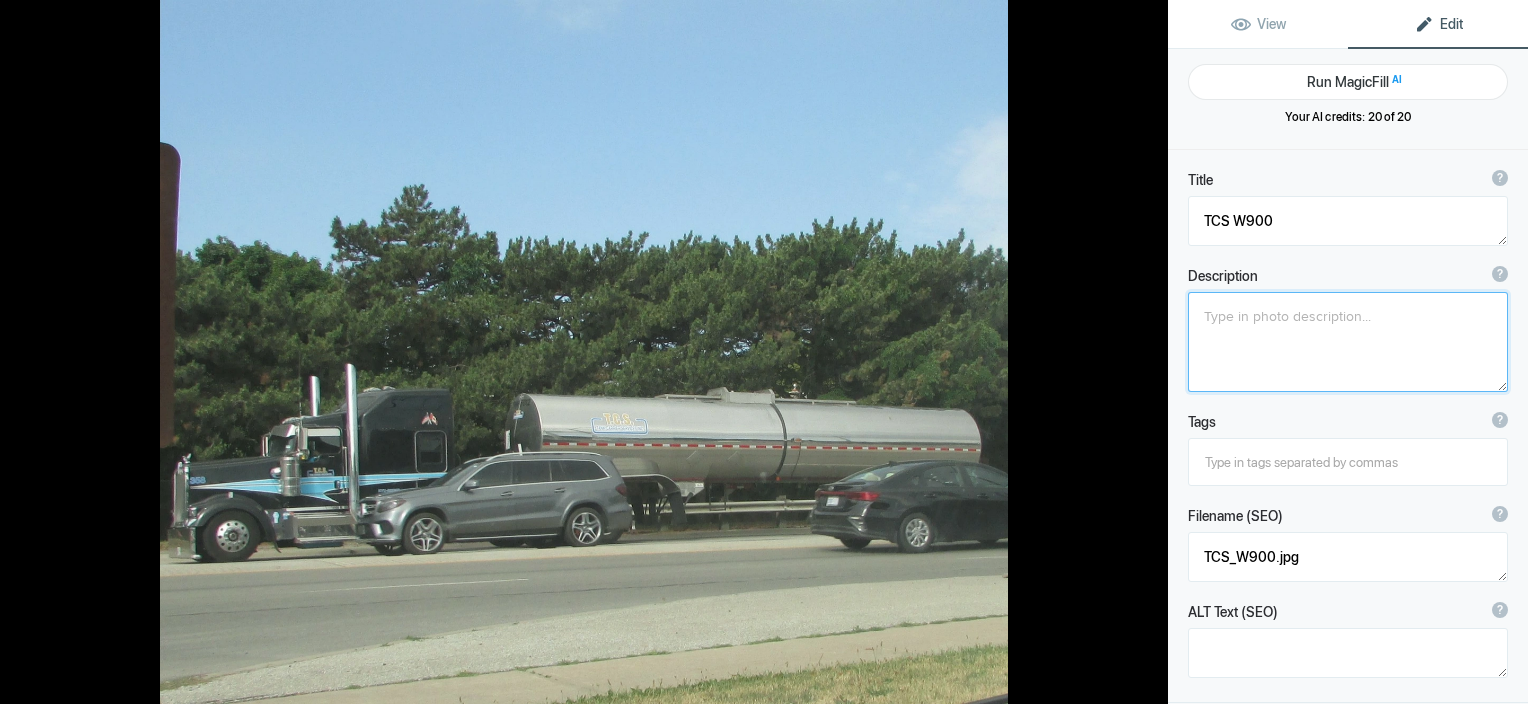 click 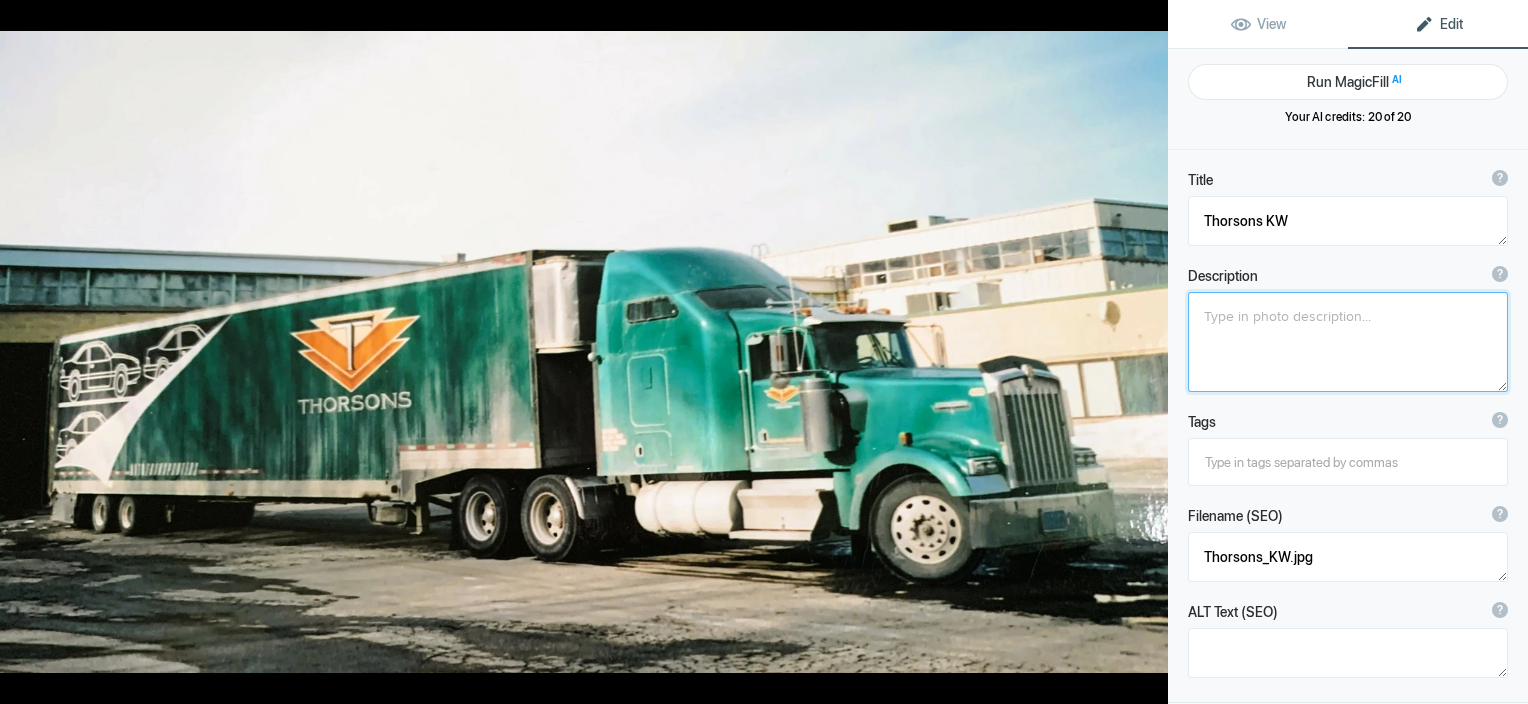 click 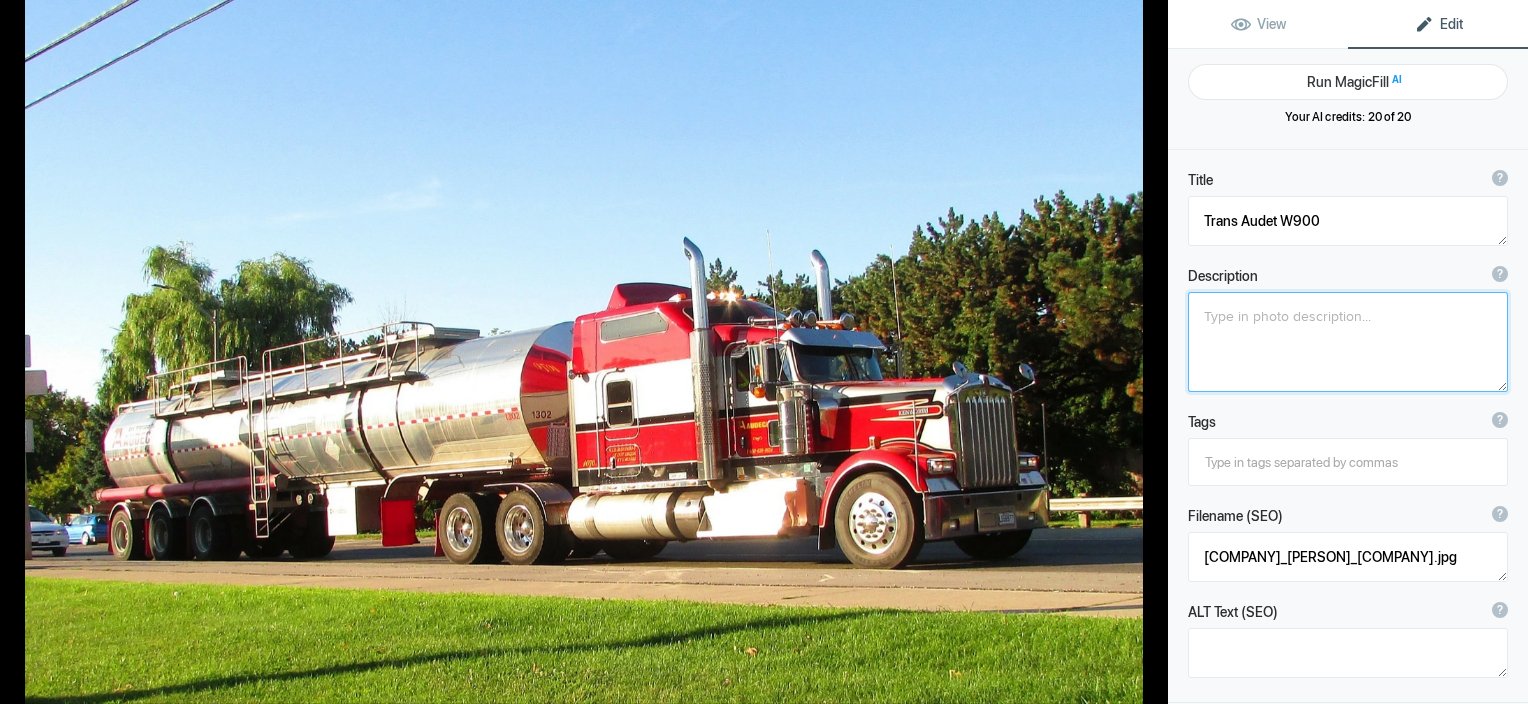 click 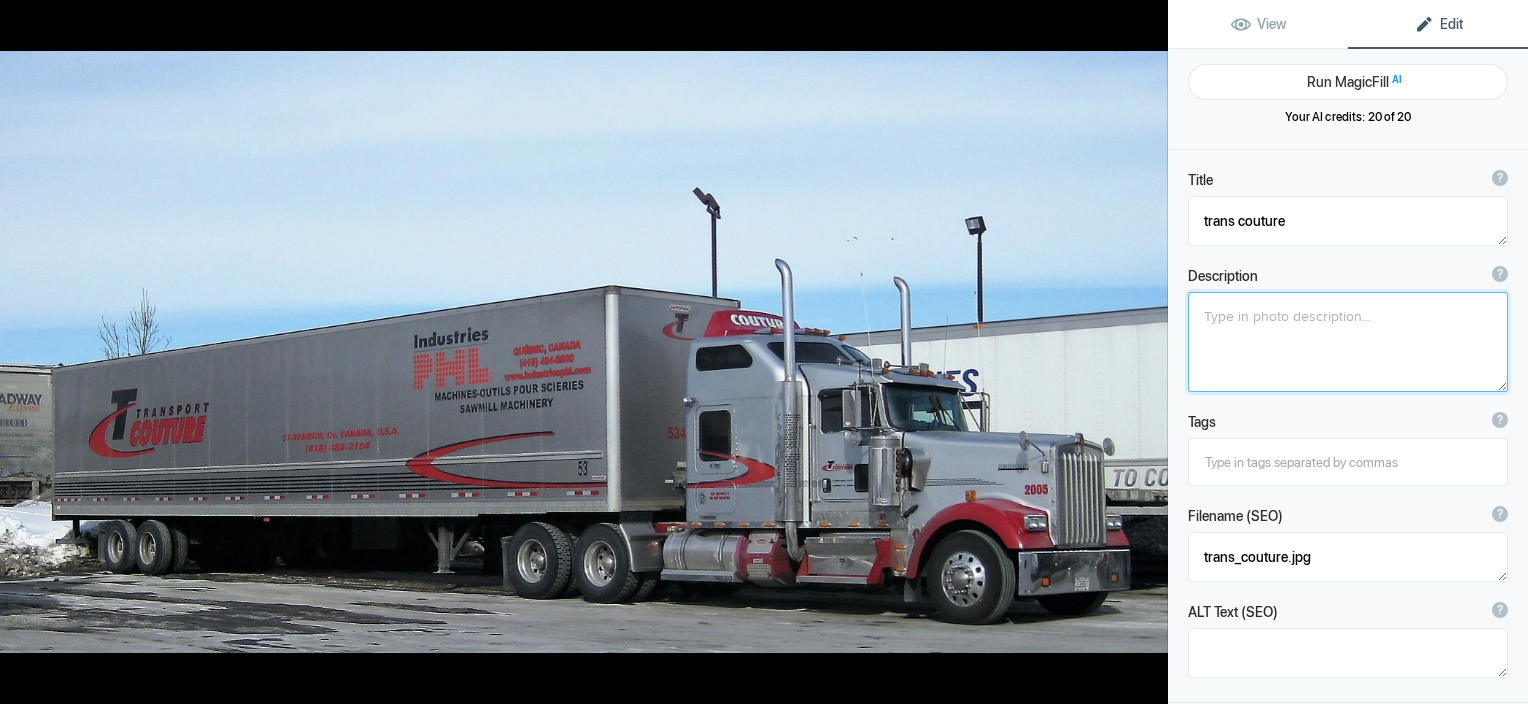 click 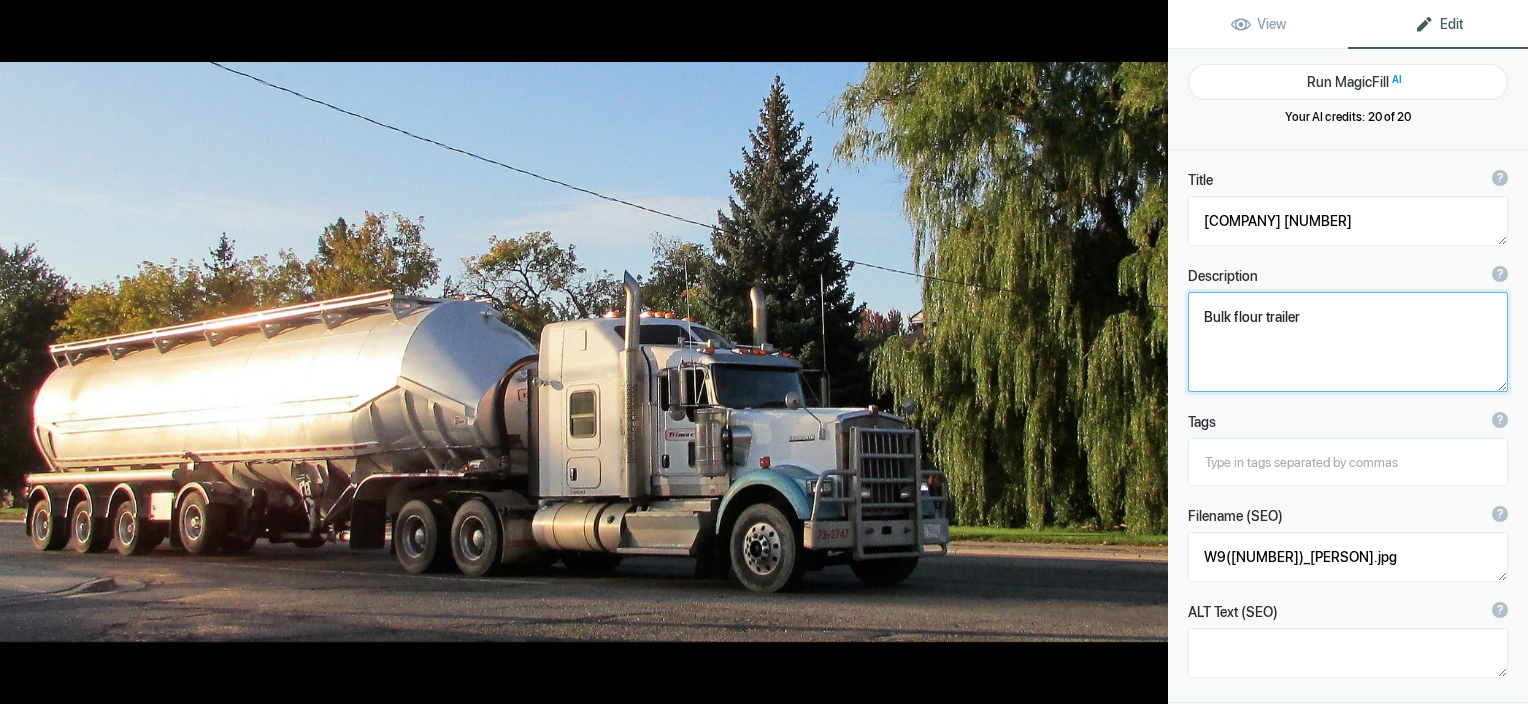 click 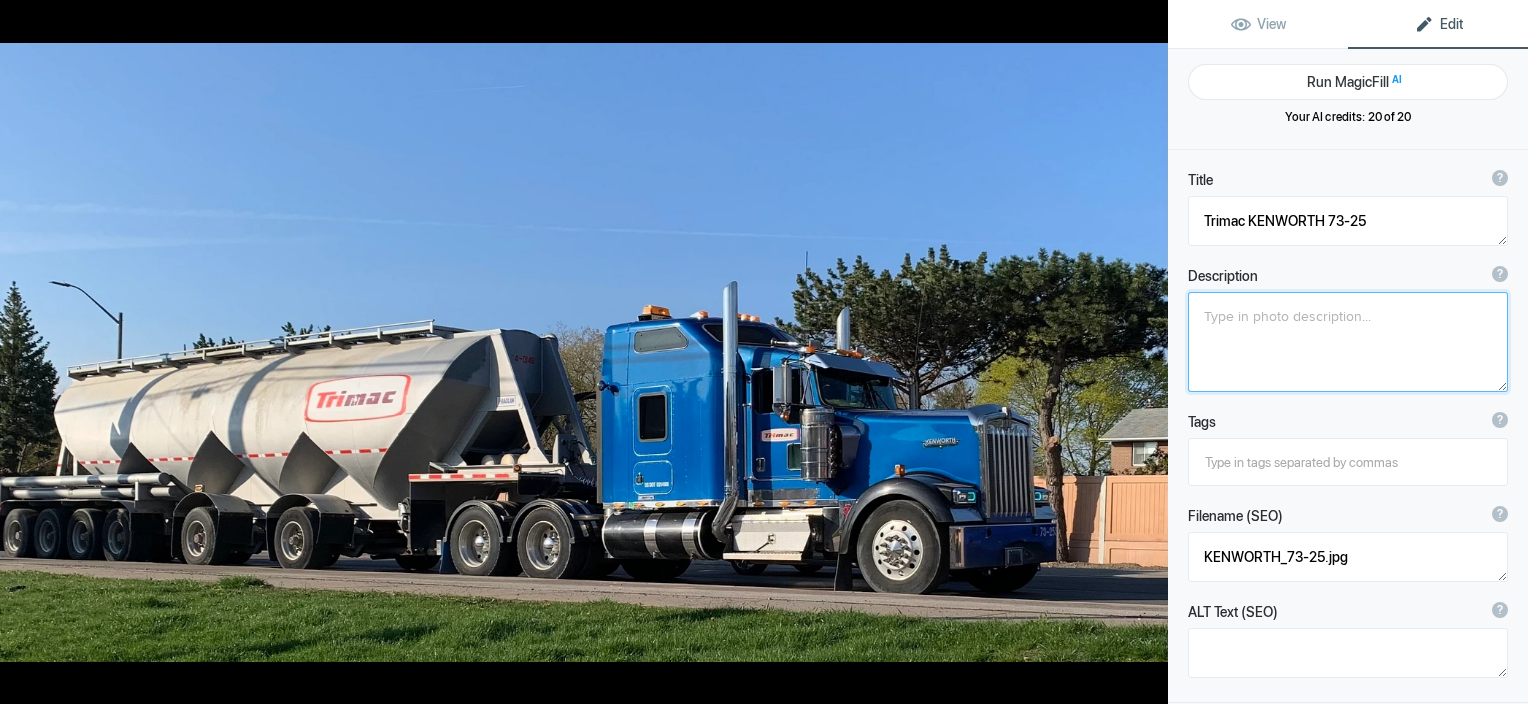click 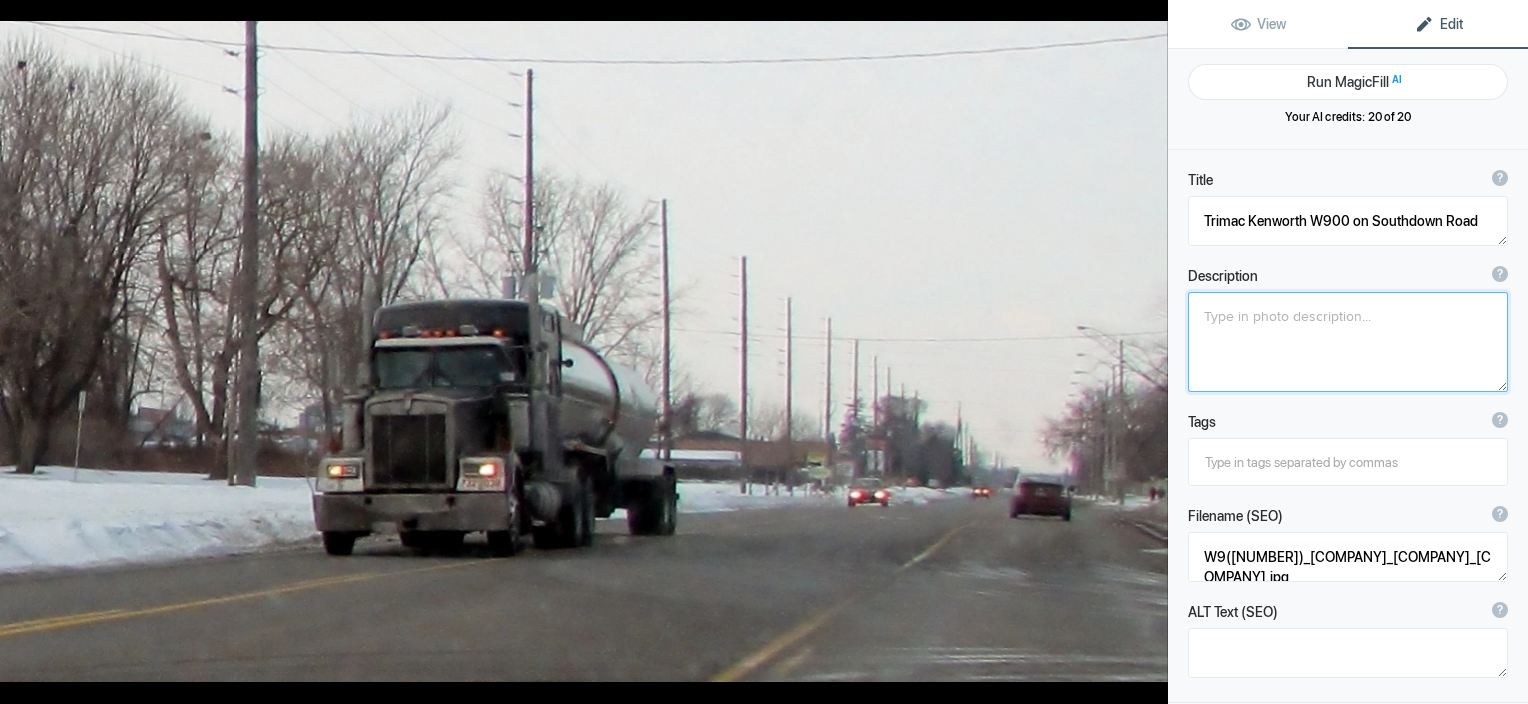 click 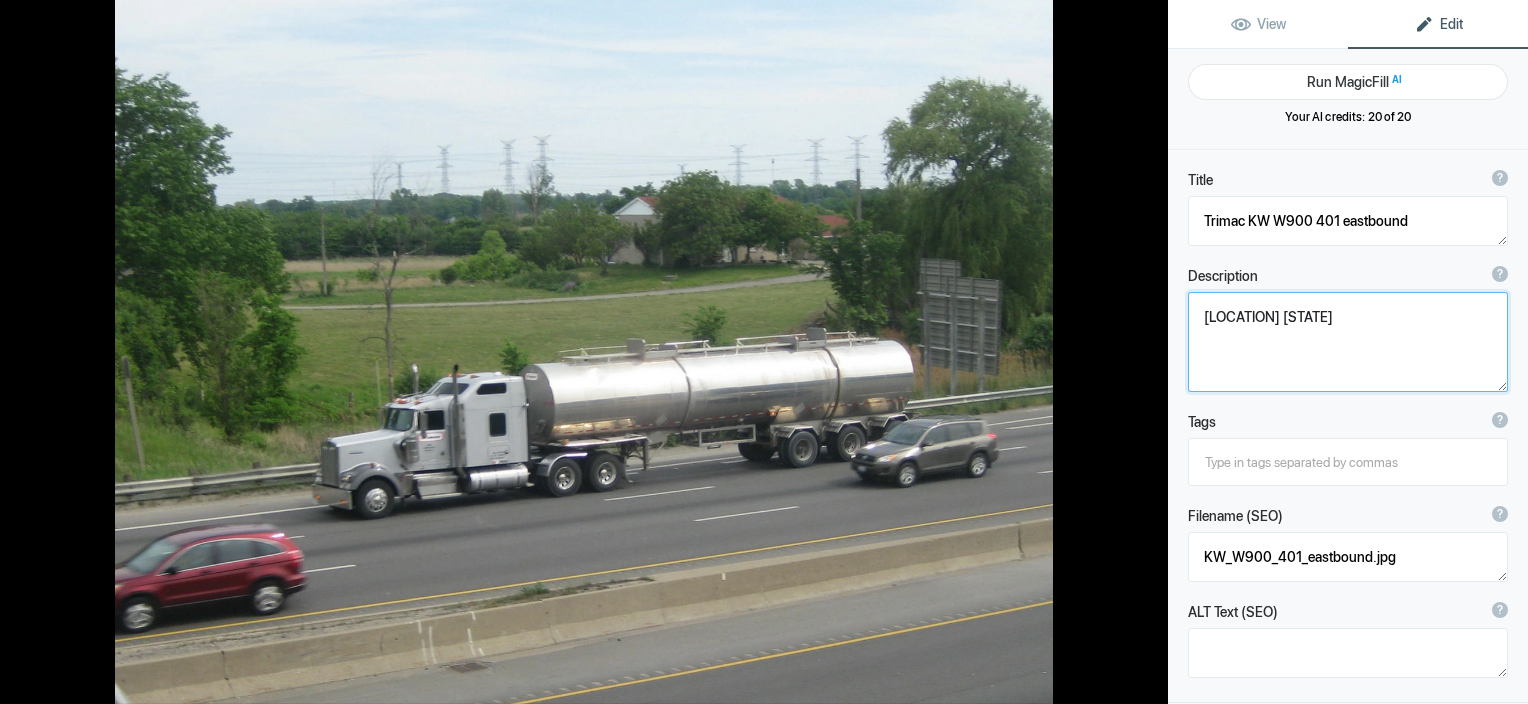 click 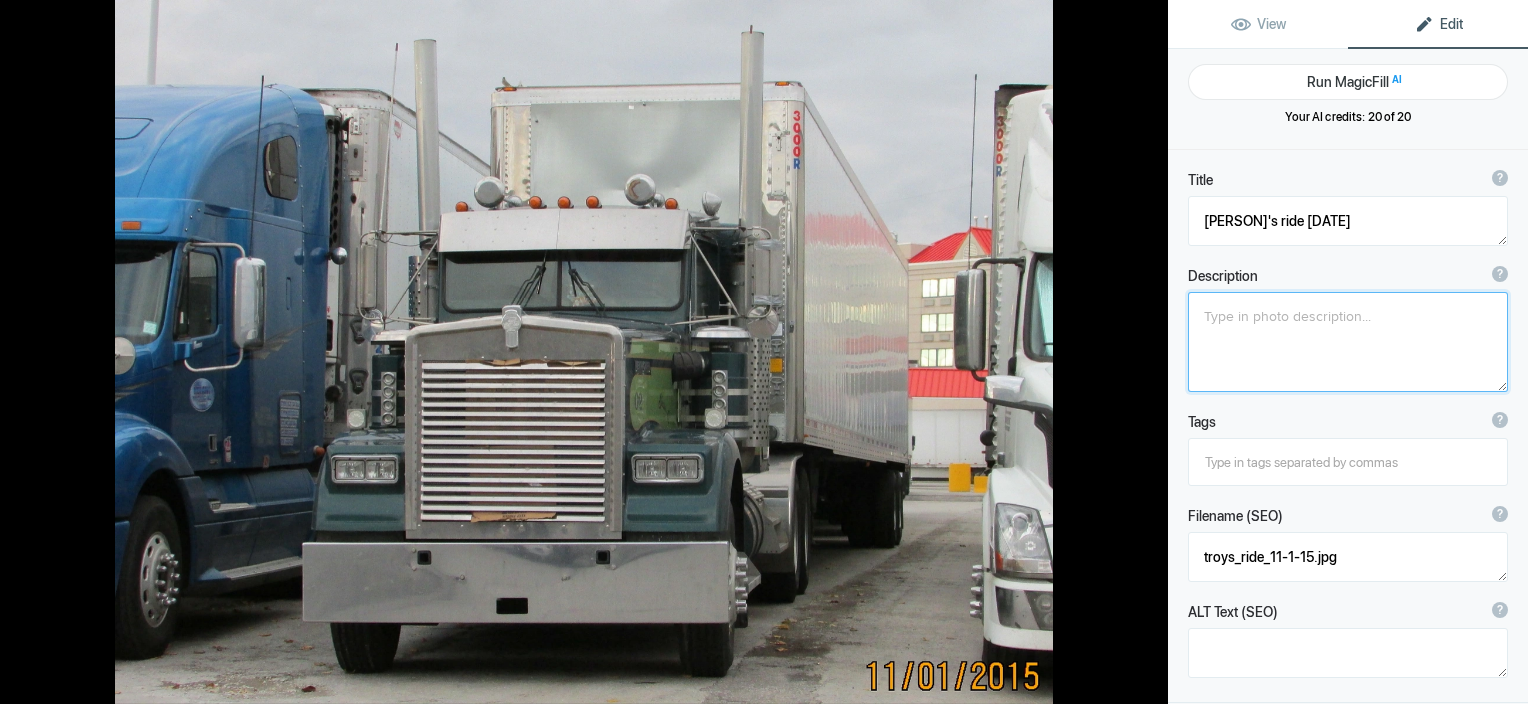 click 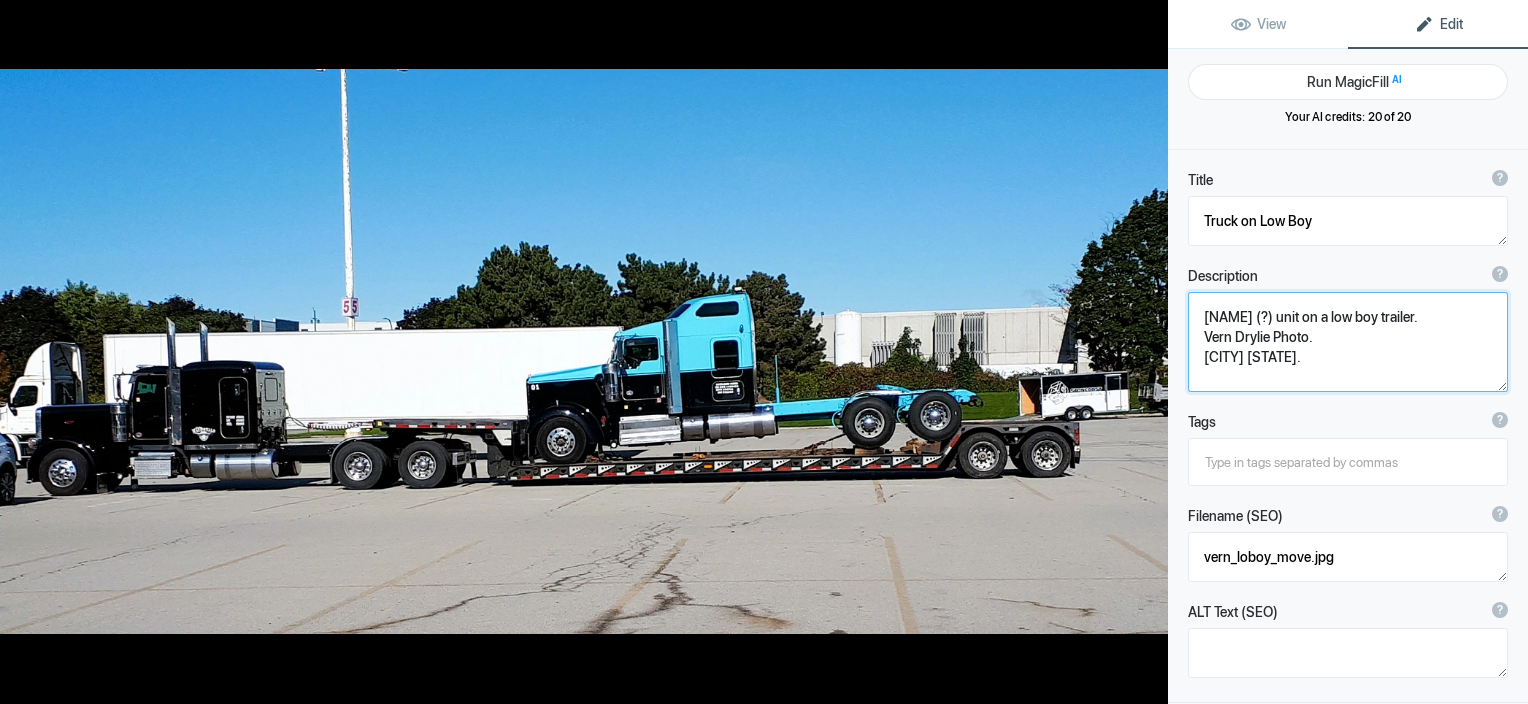 click 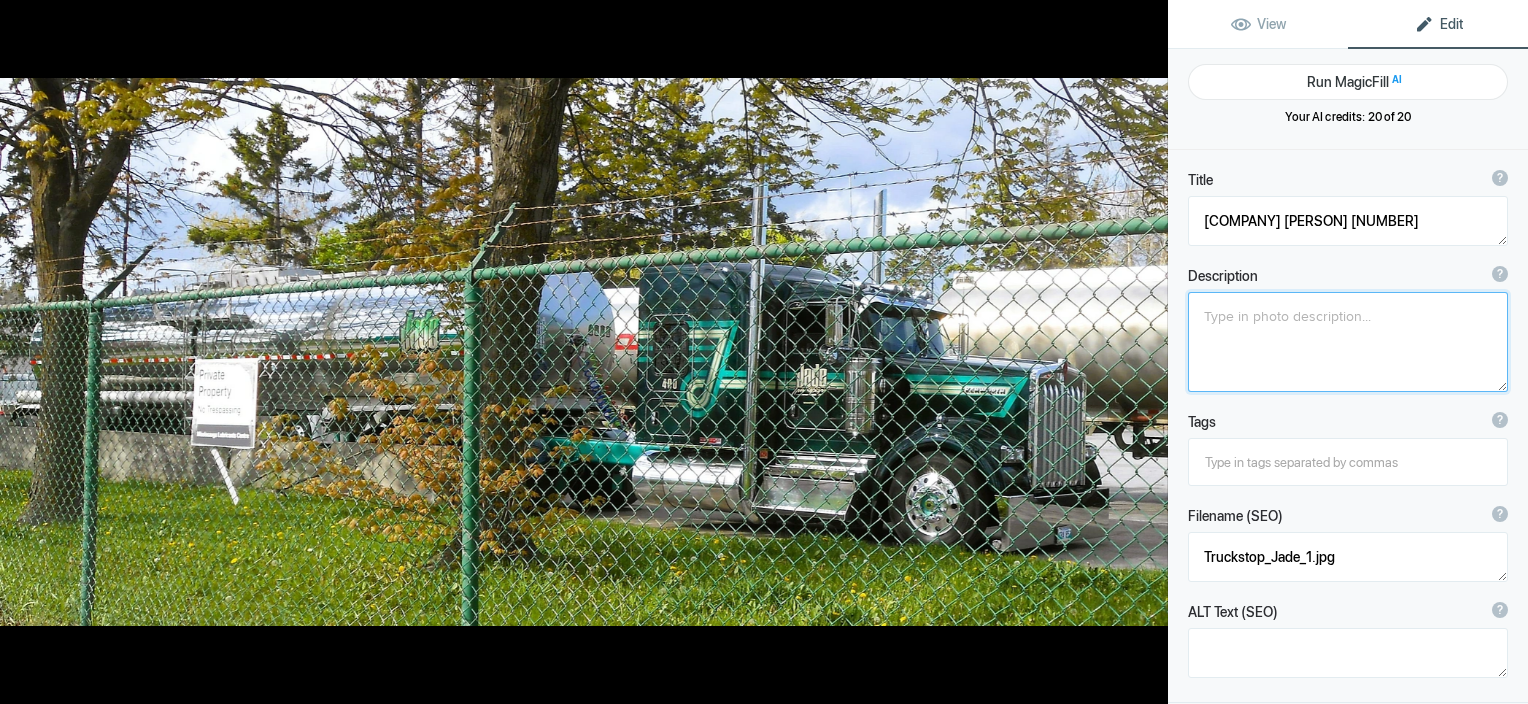 click 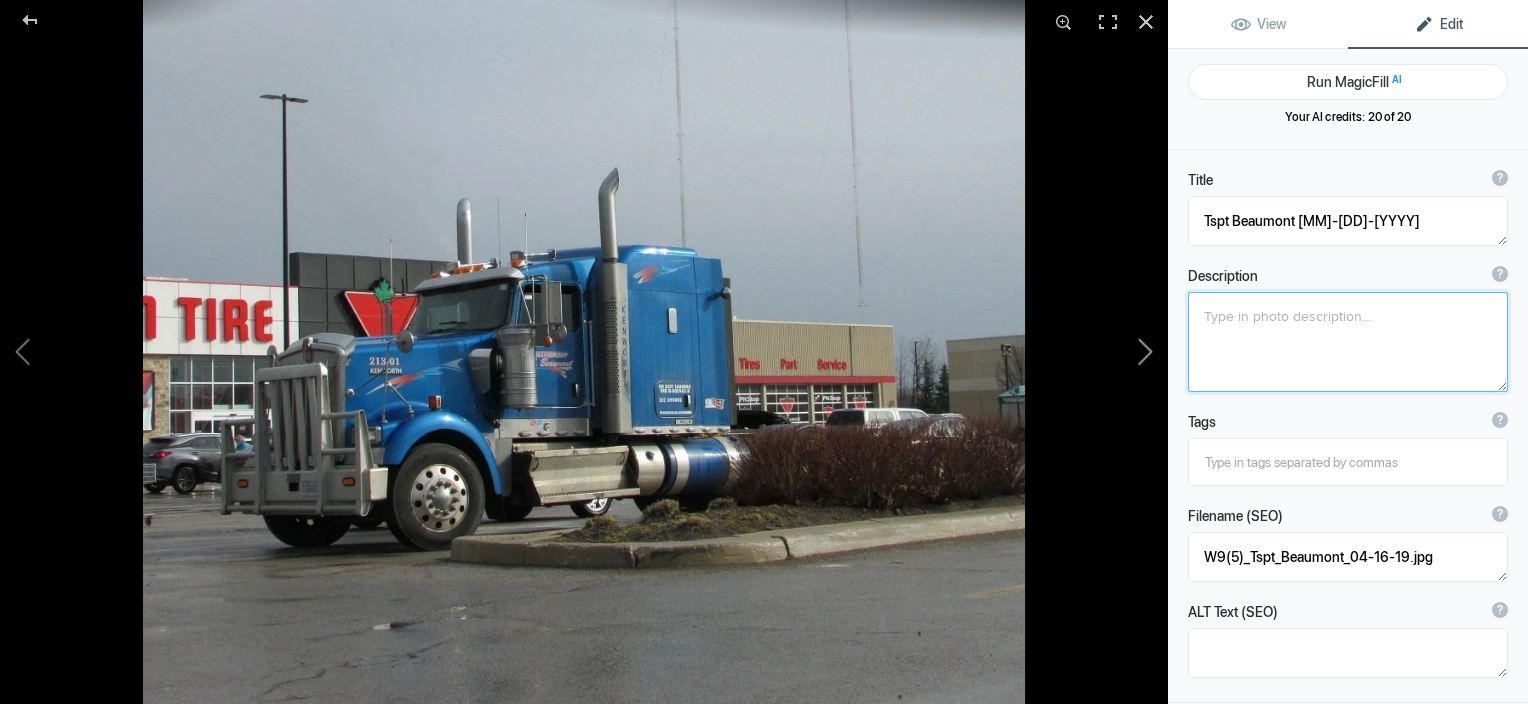 click 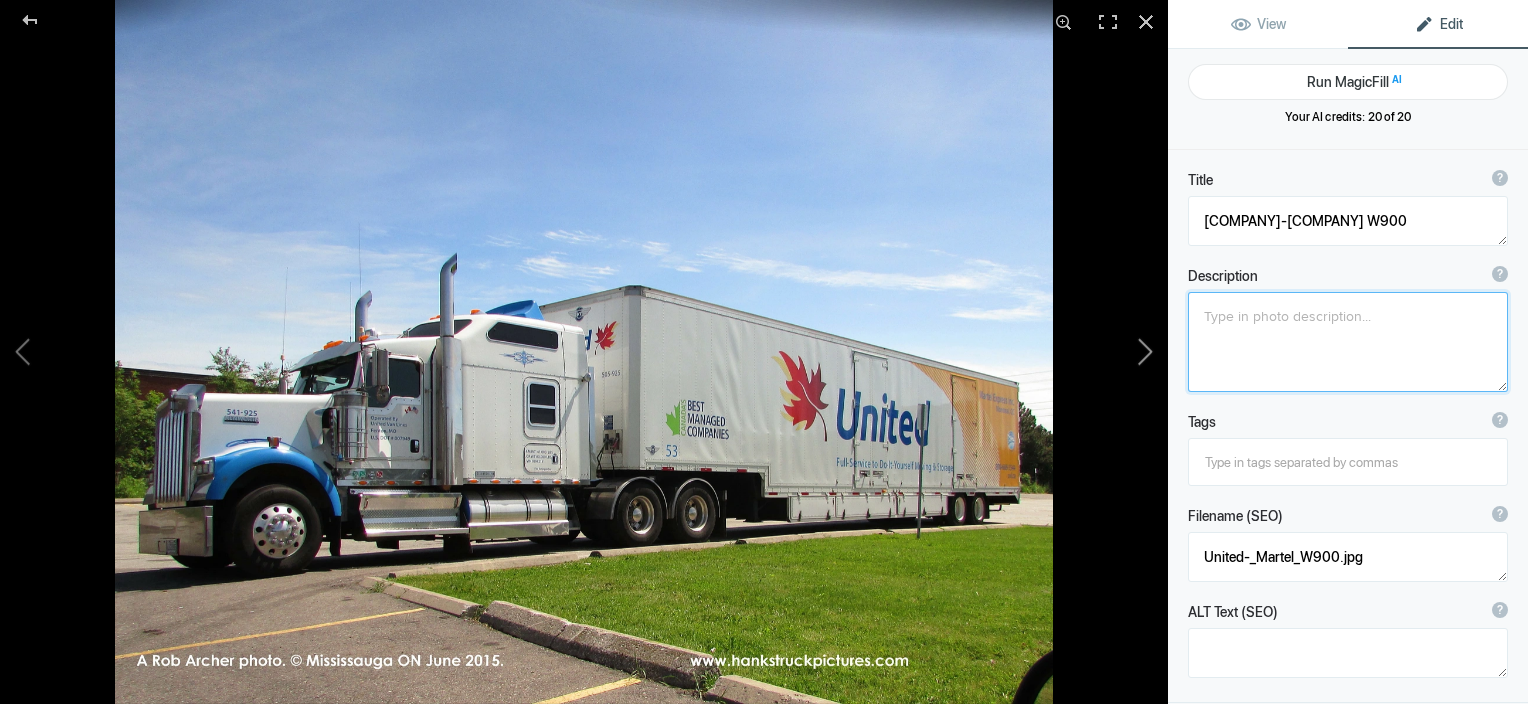 click 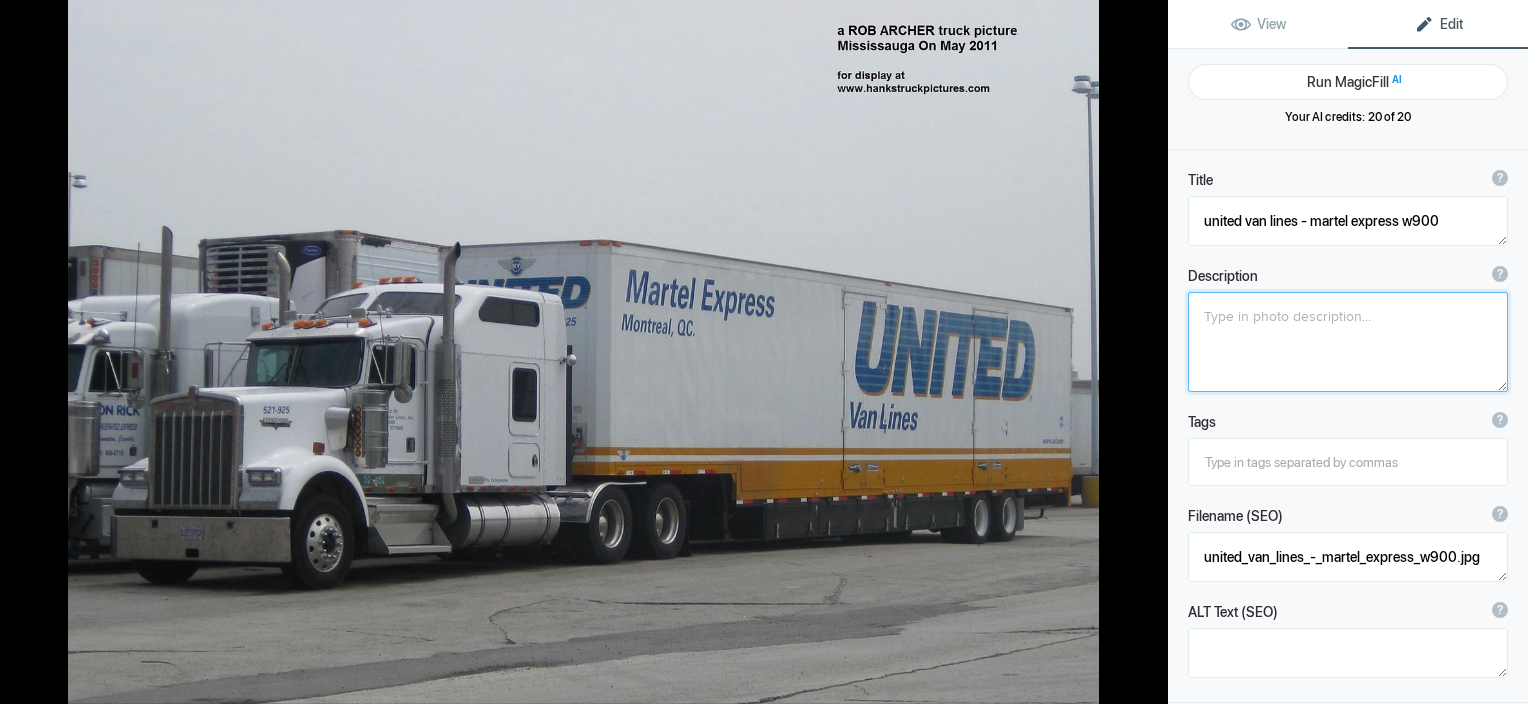 click 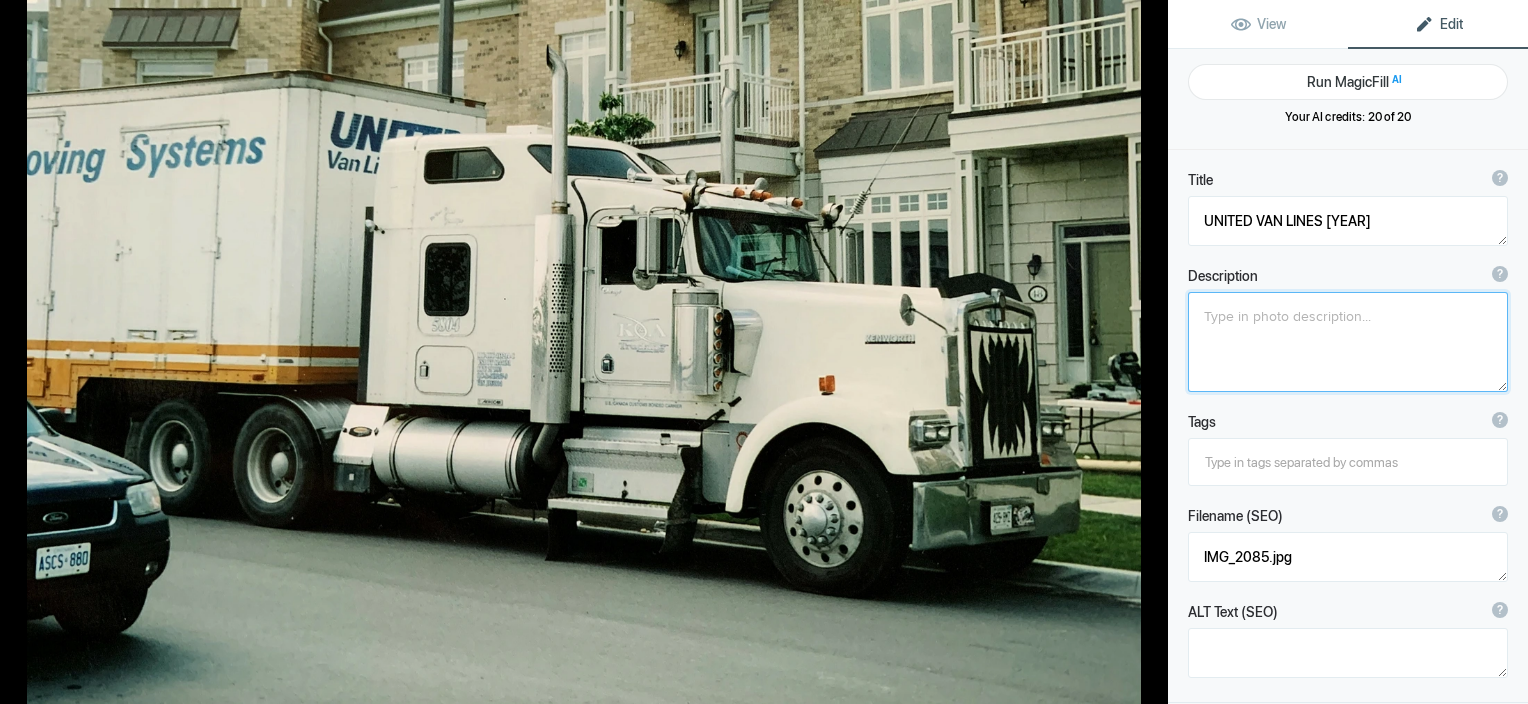 click 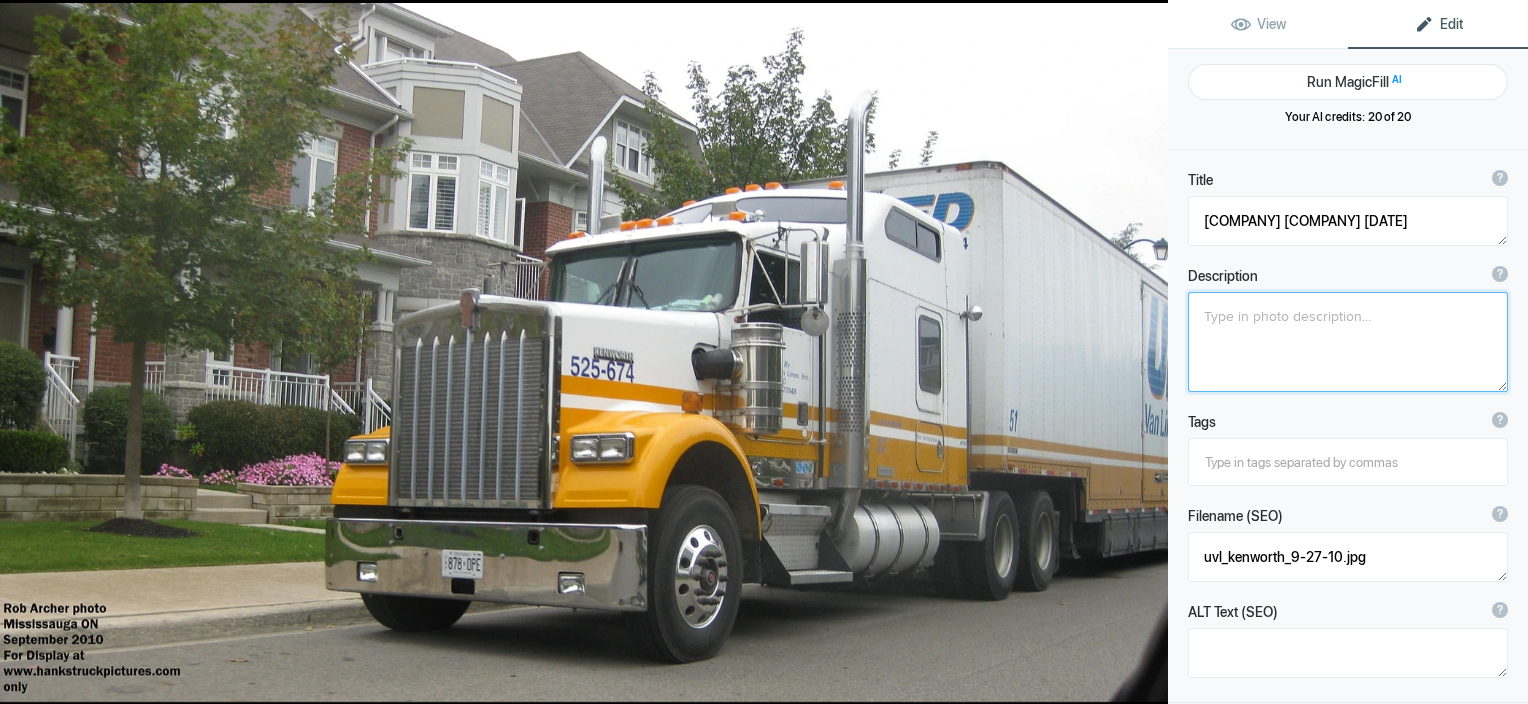 click 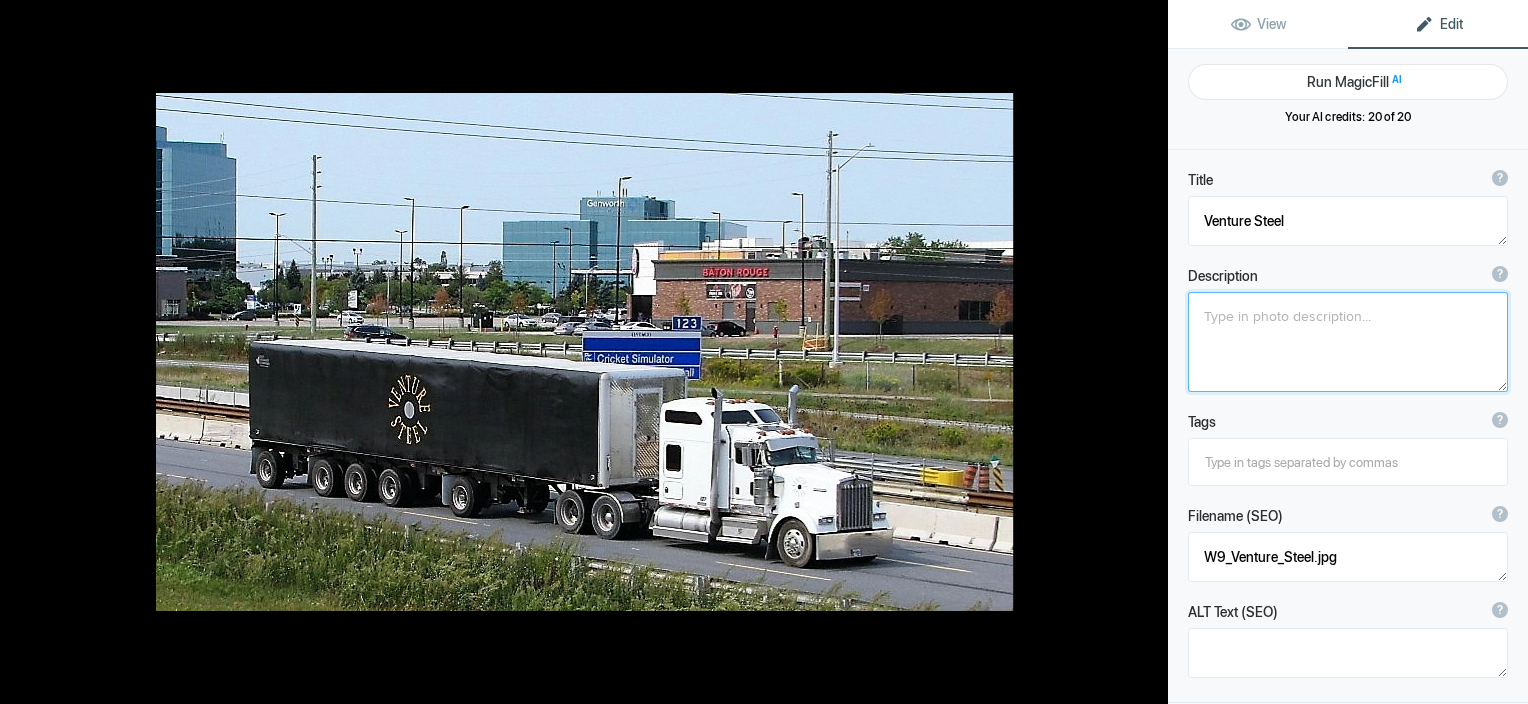 click 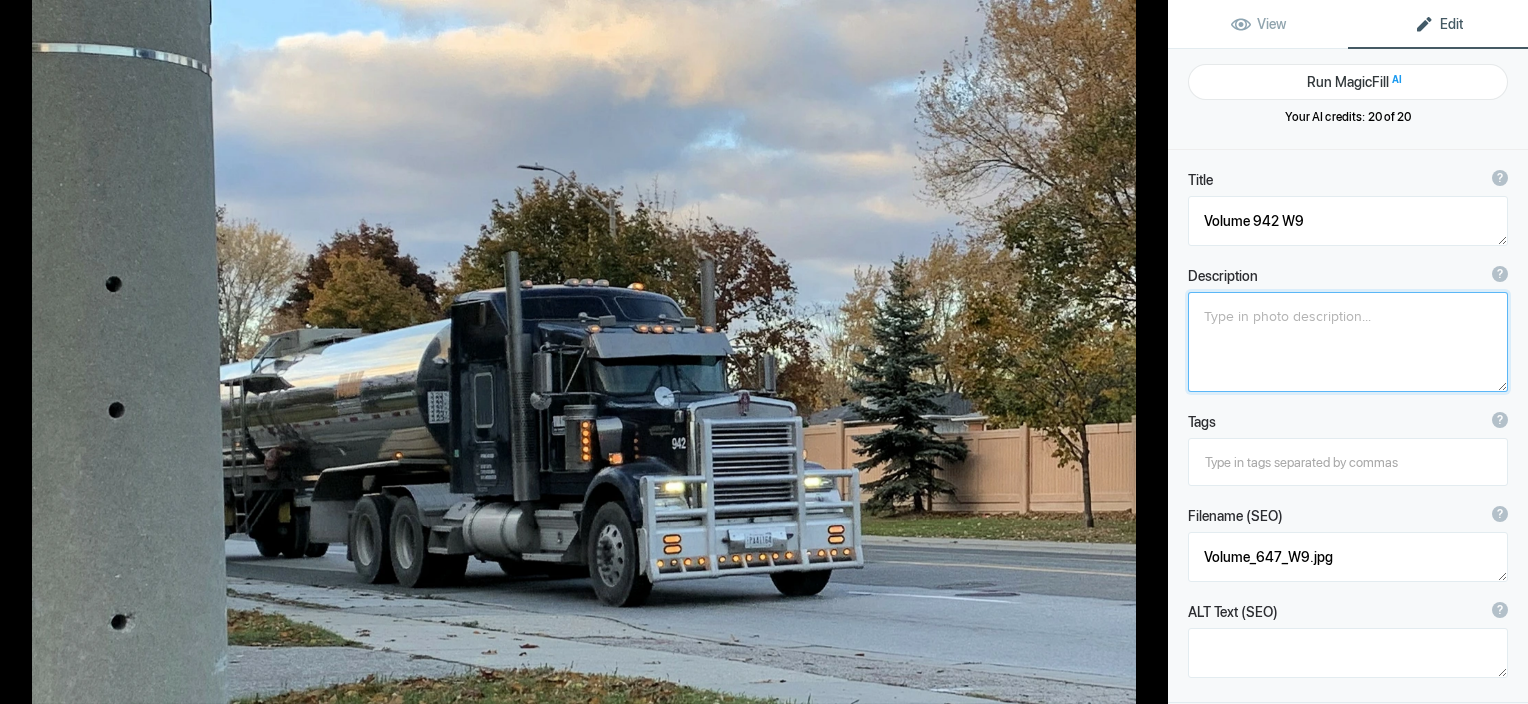 click 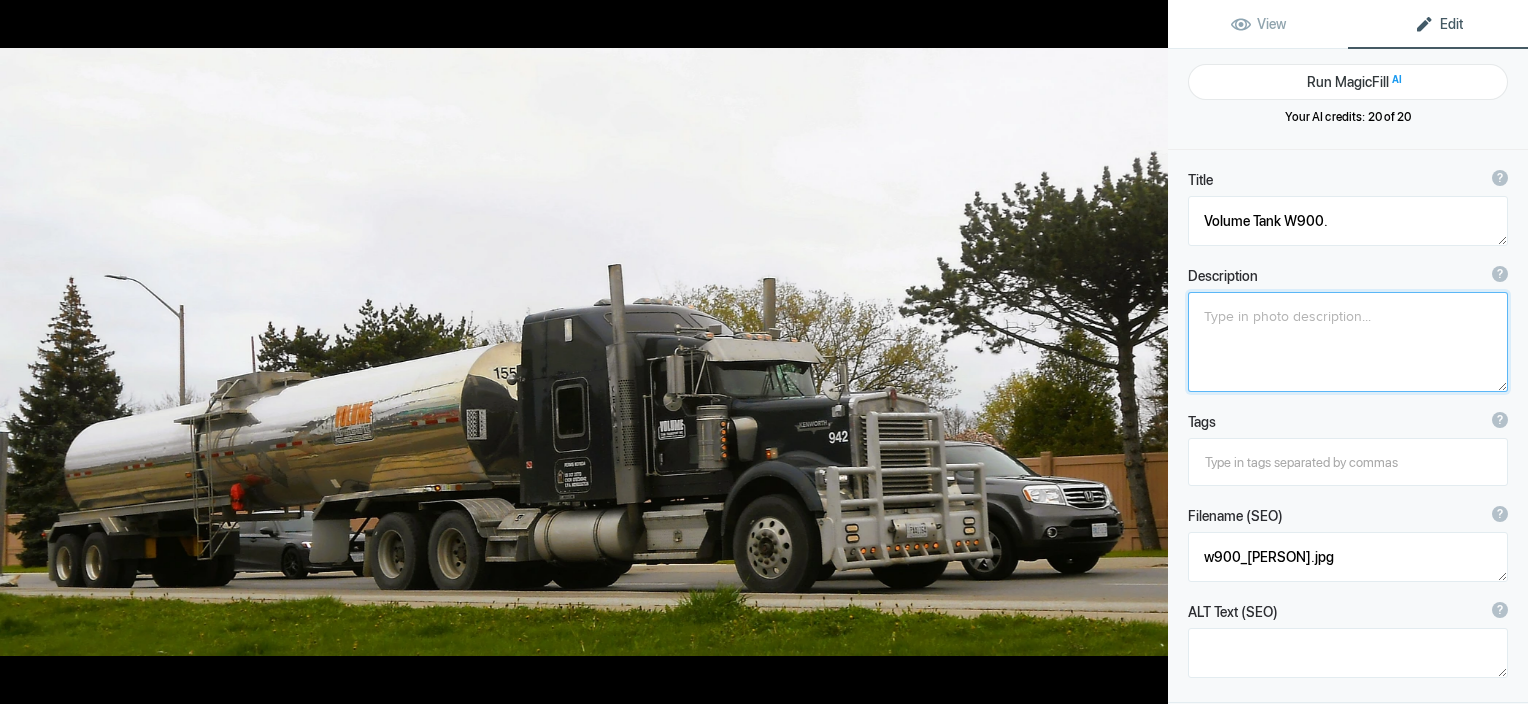click 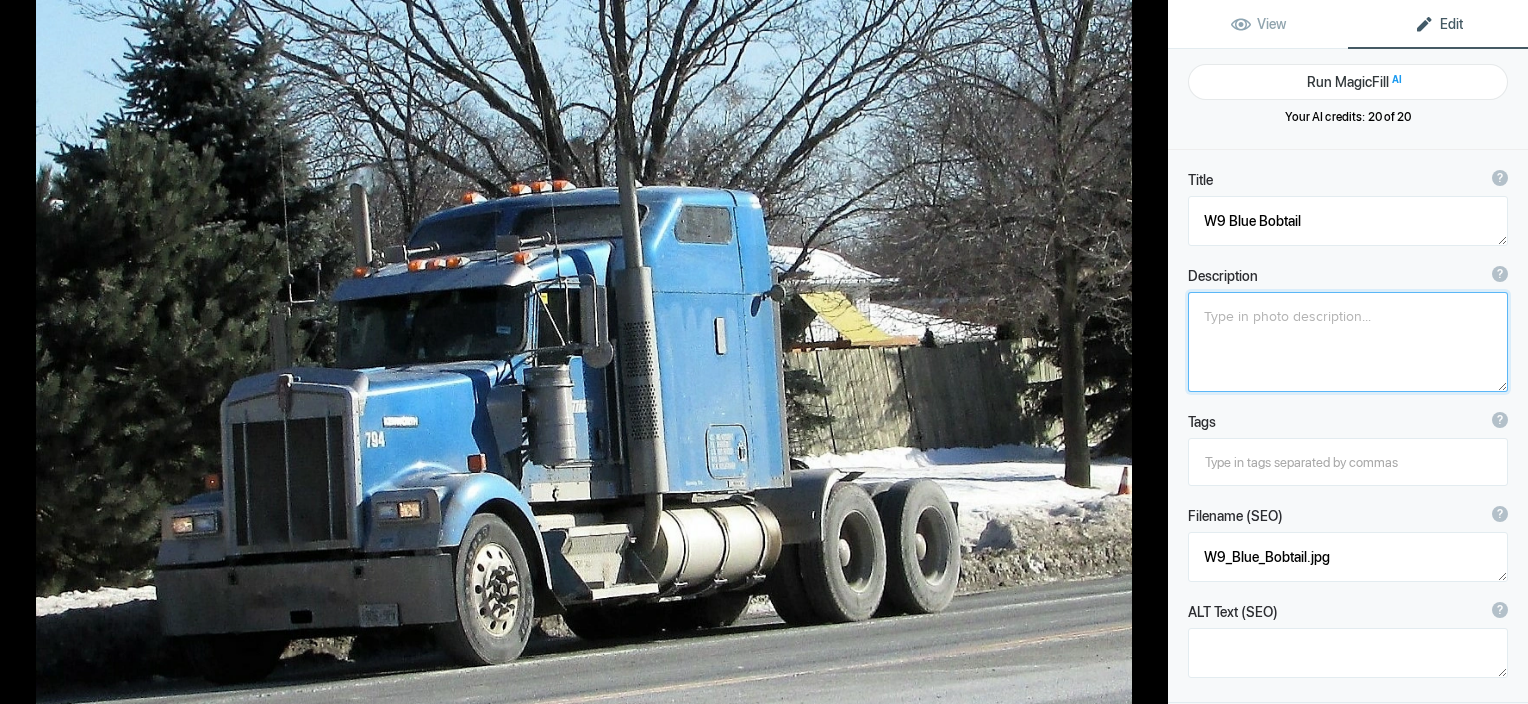 click 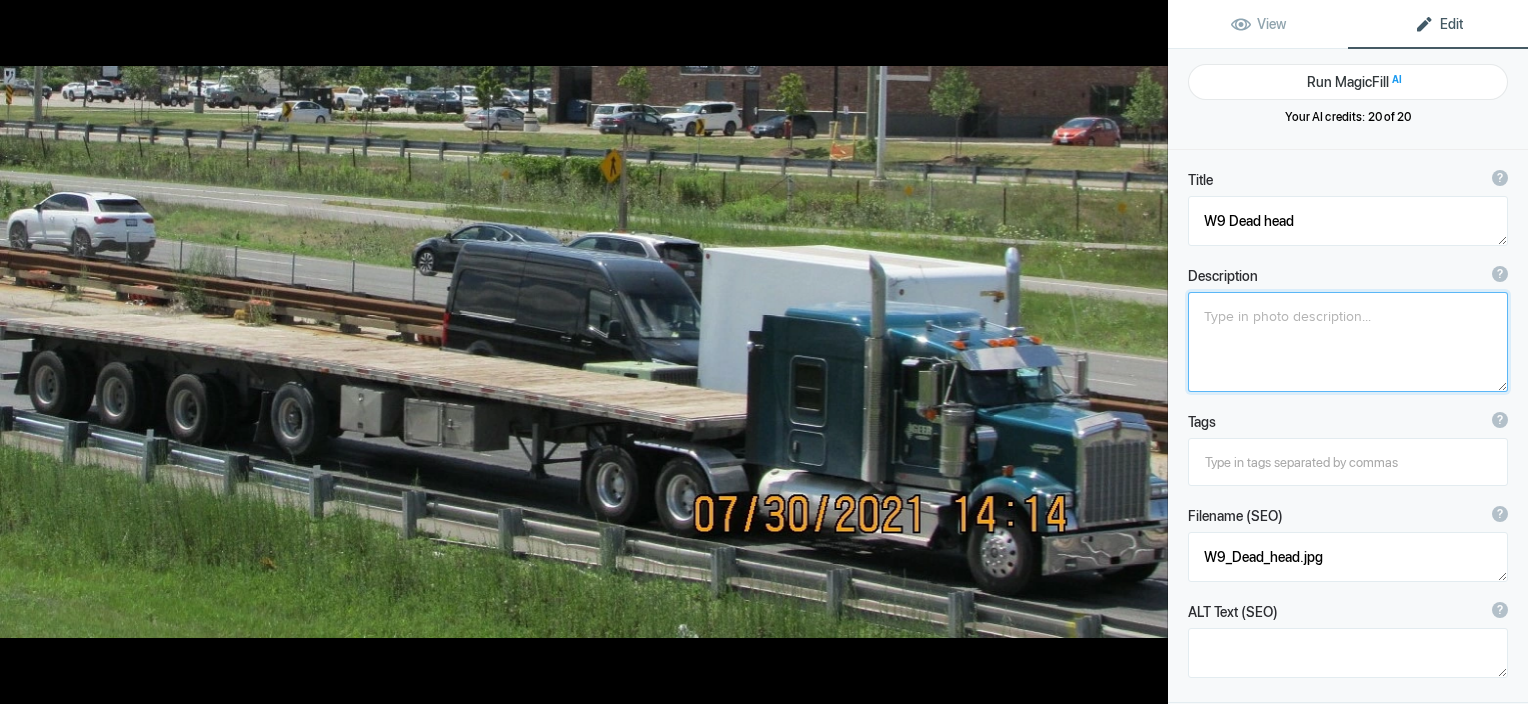 click 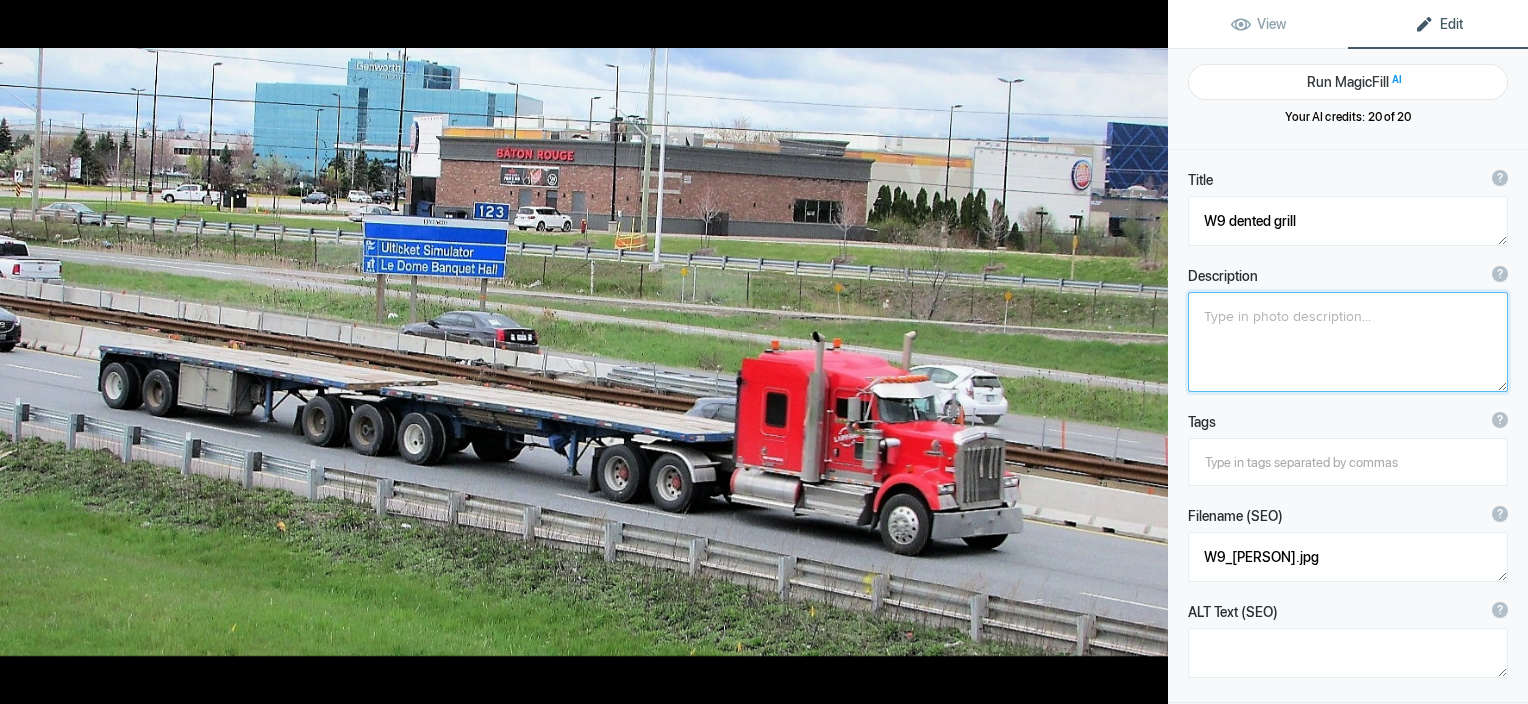 click 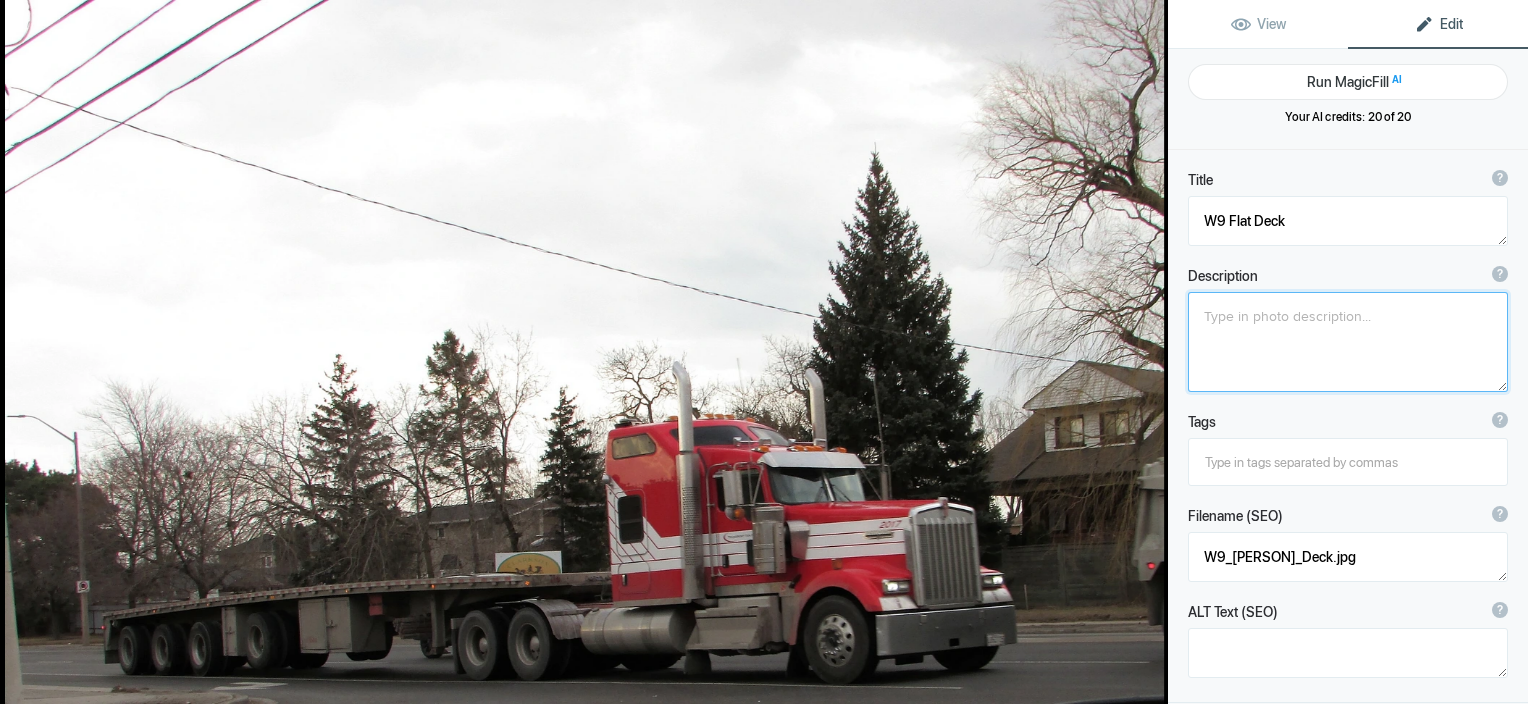 click 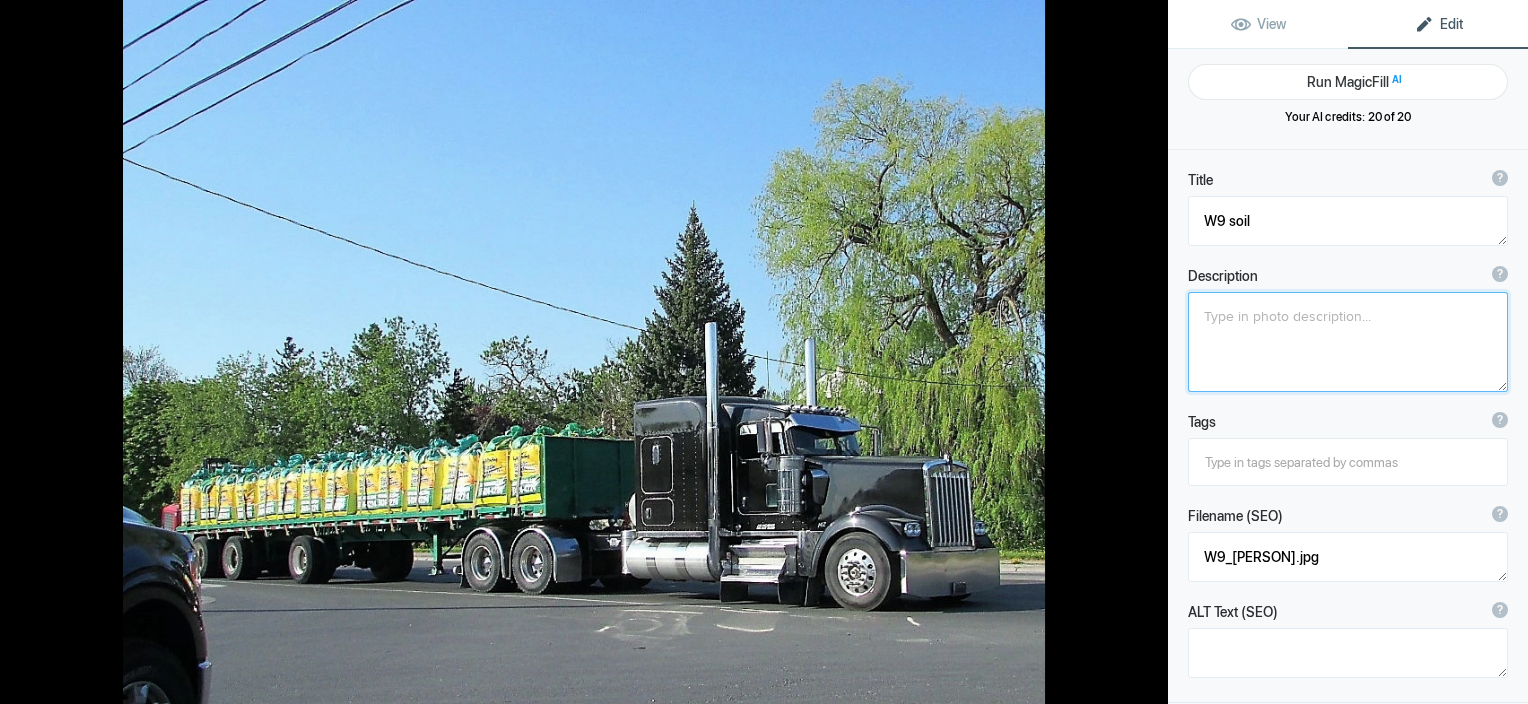 click 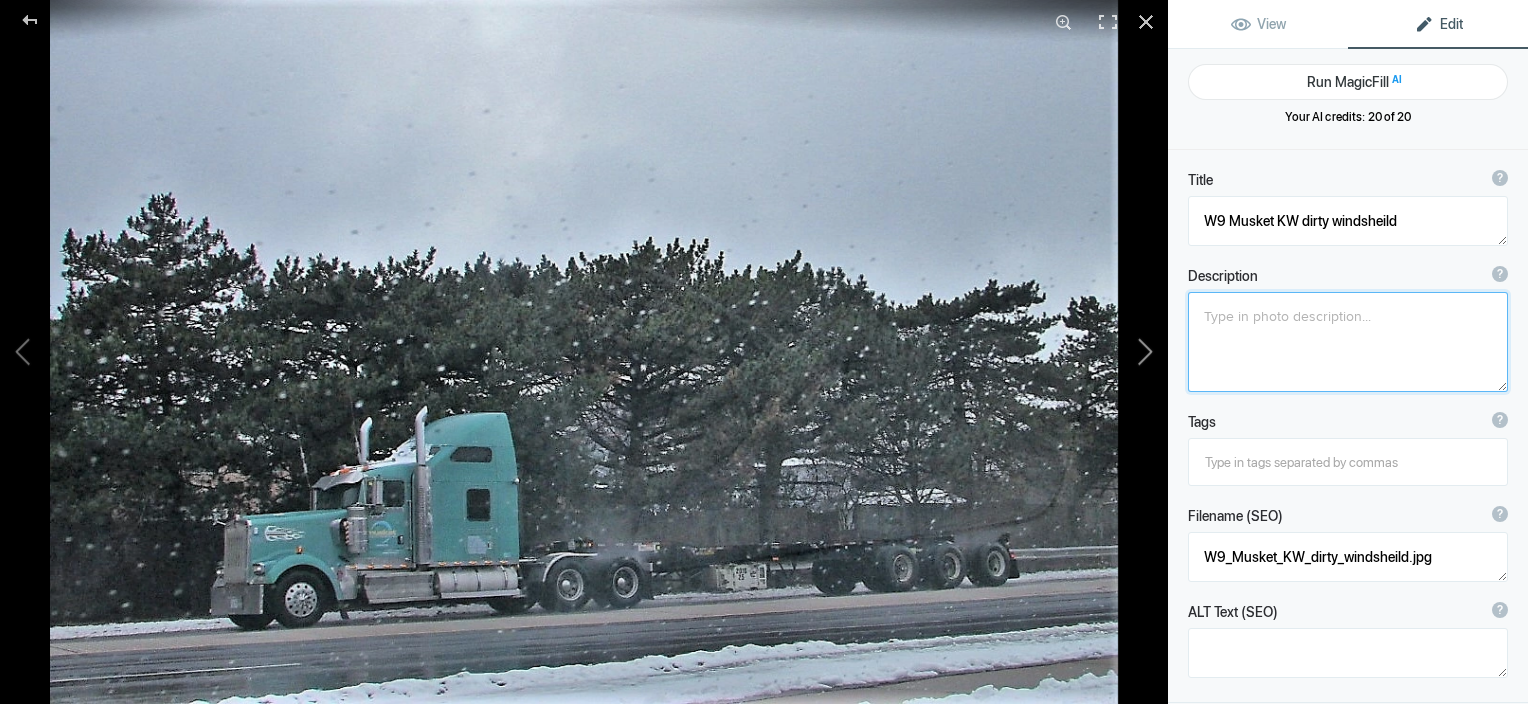 click 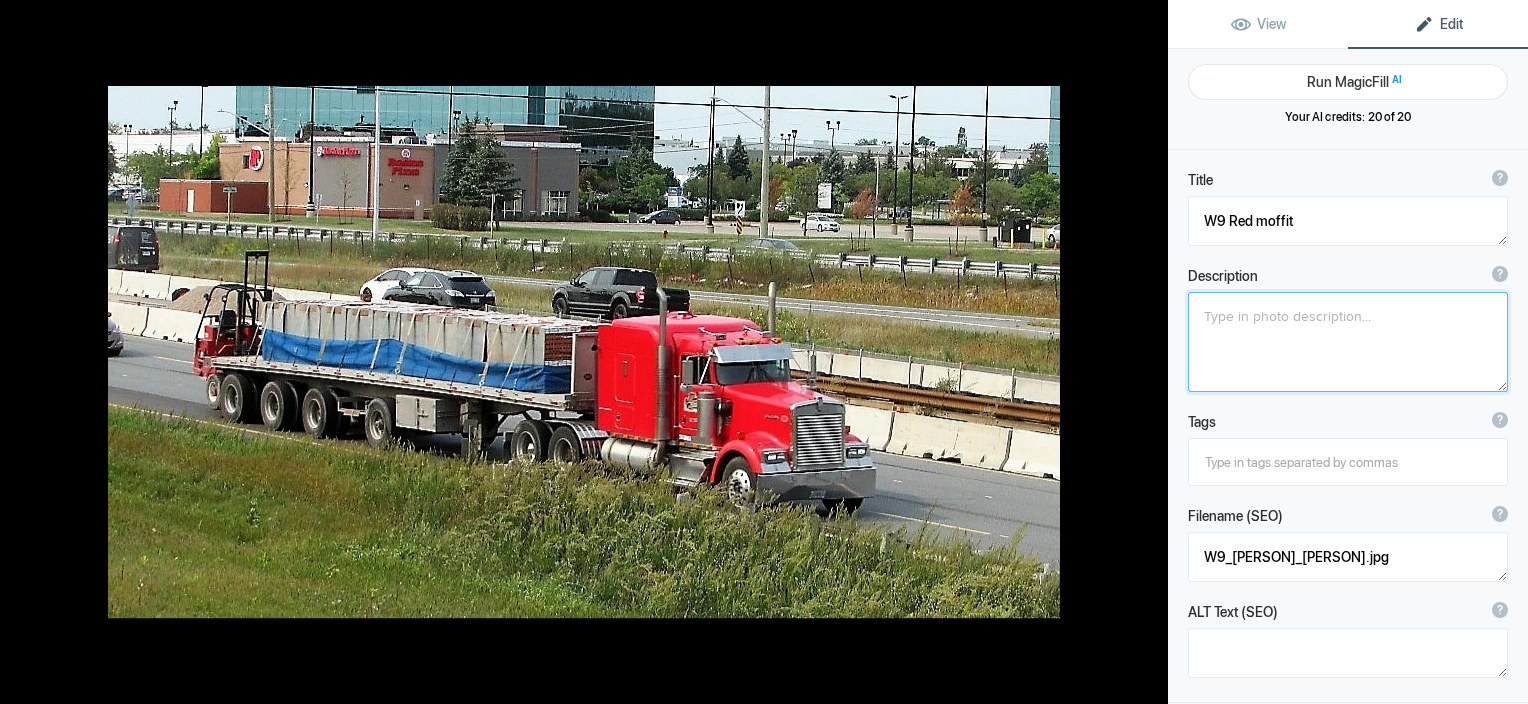 click 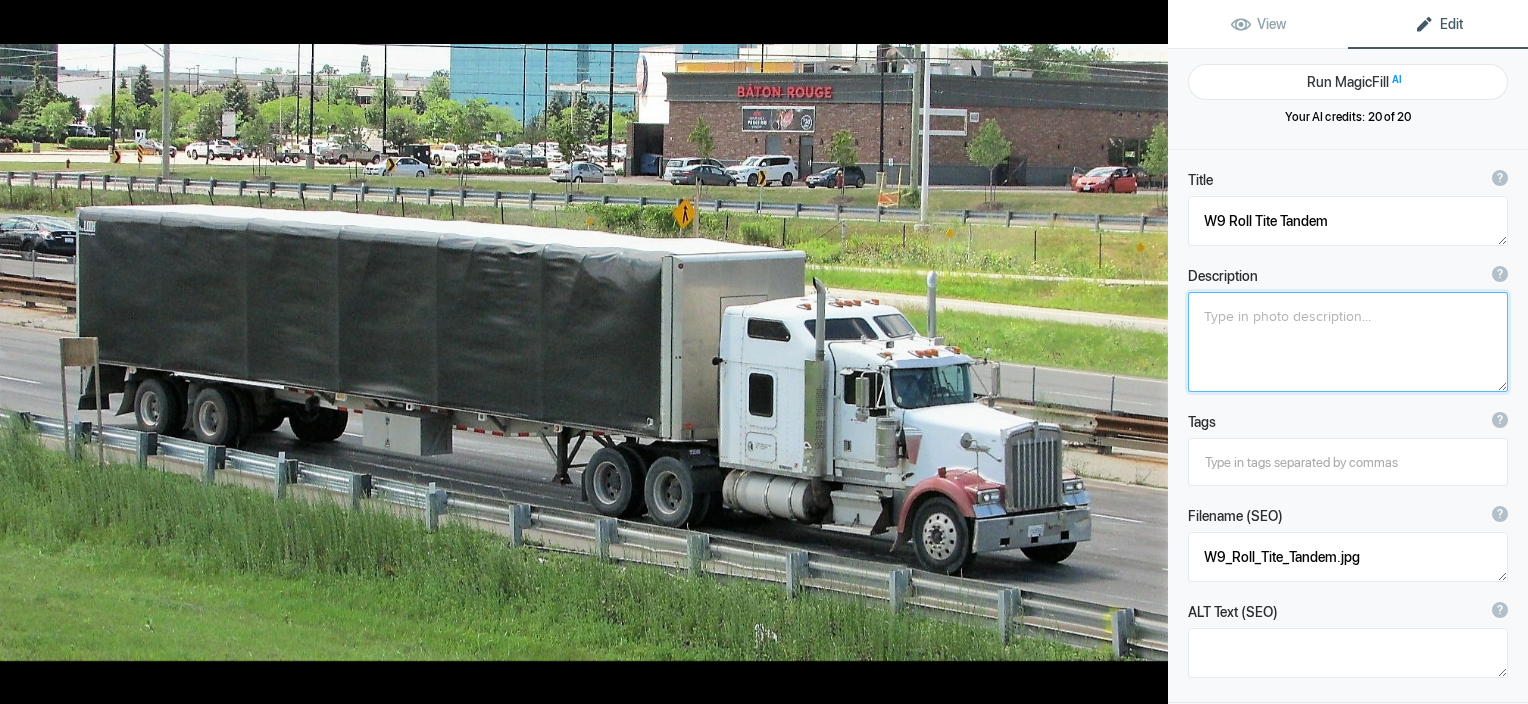 click 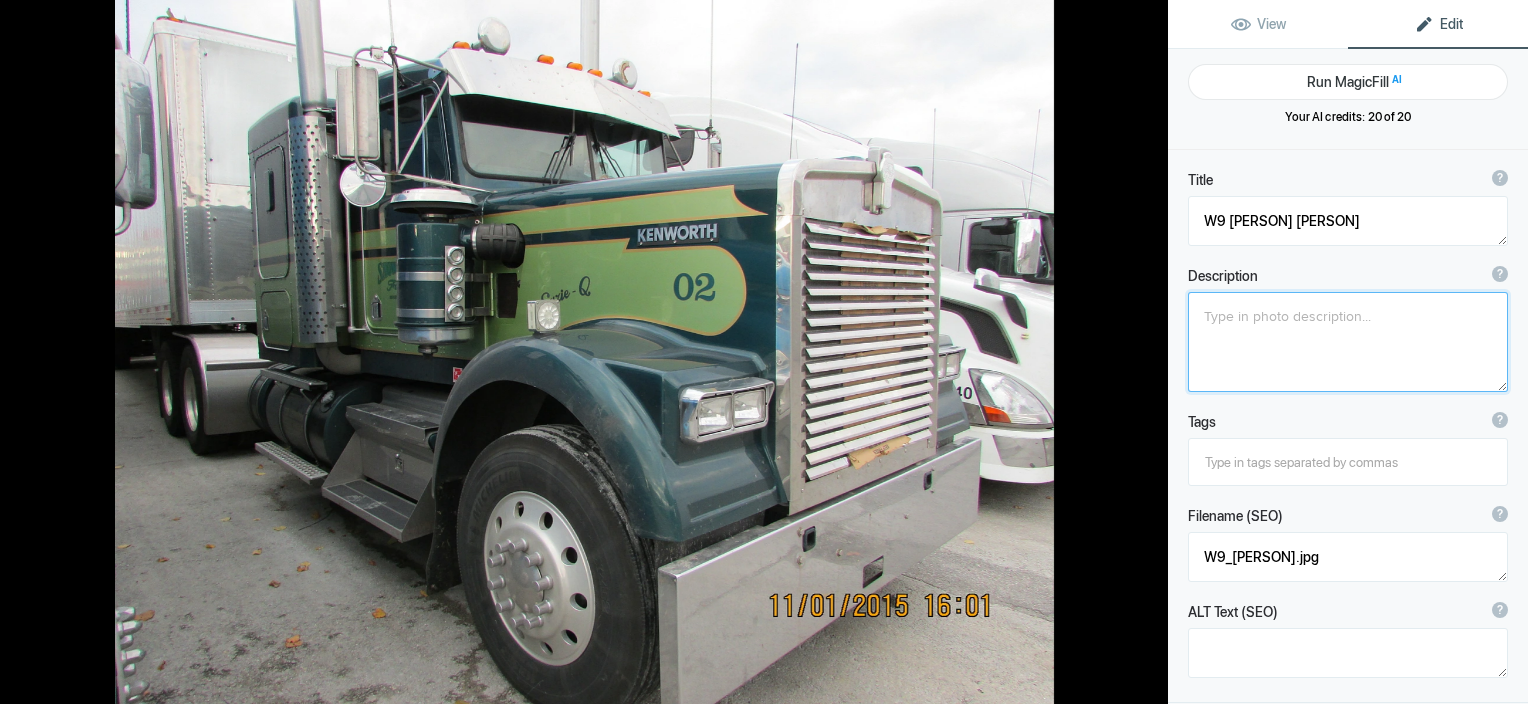 click 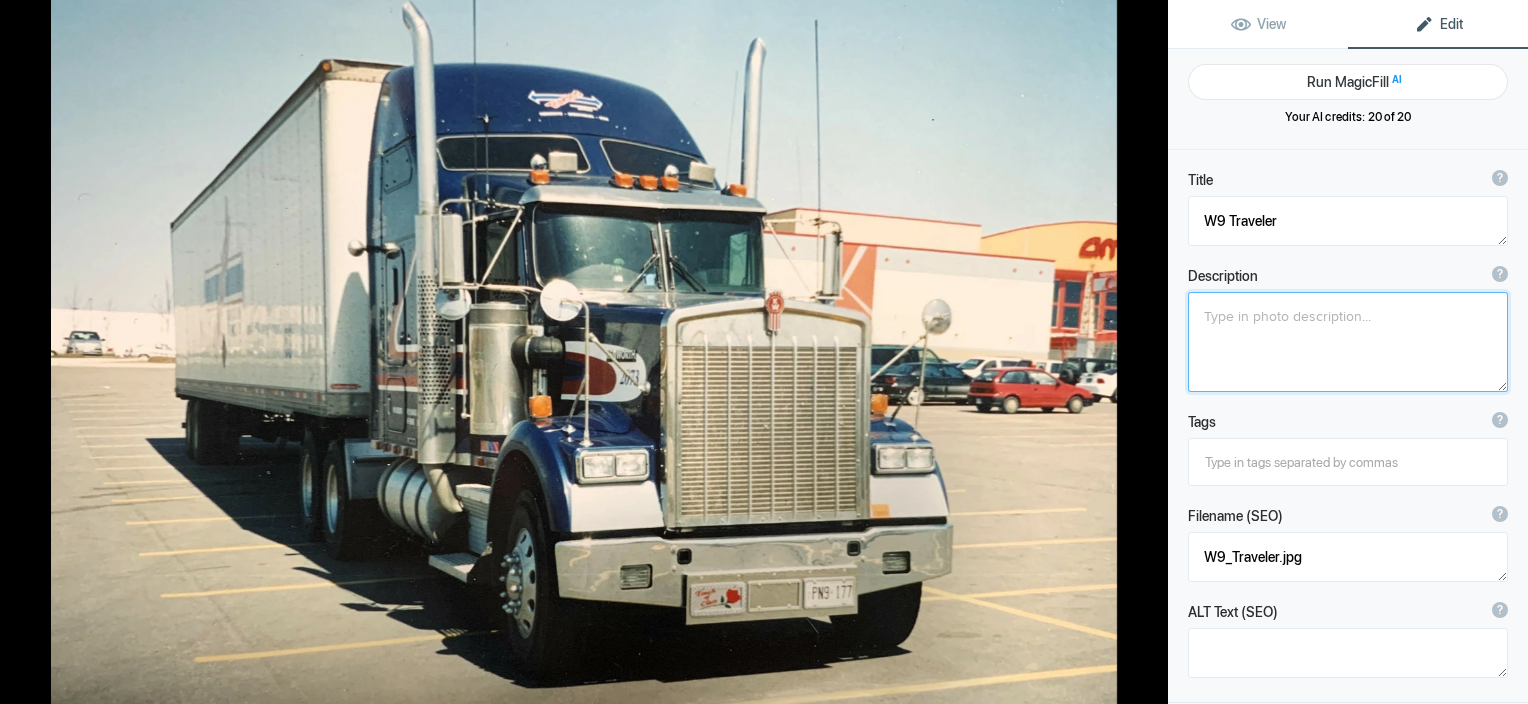 click 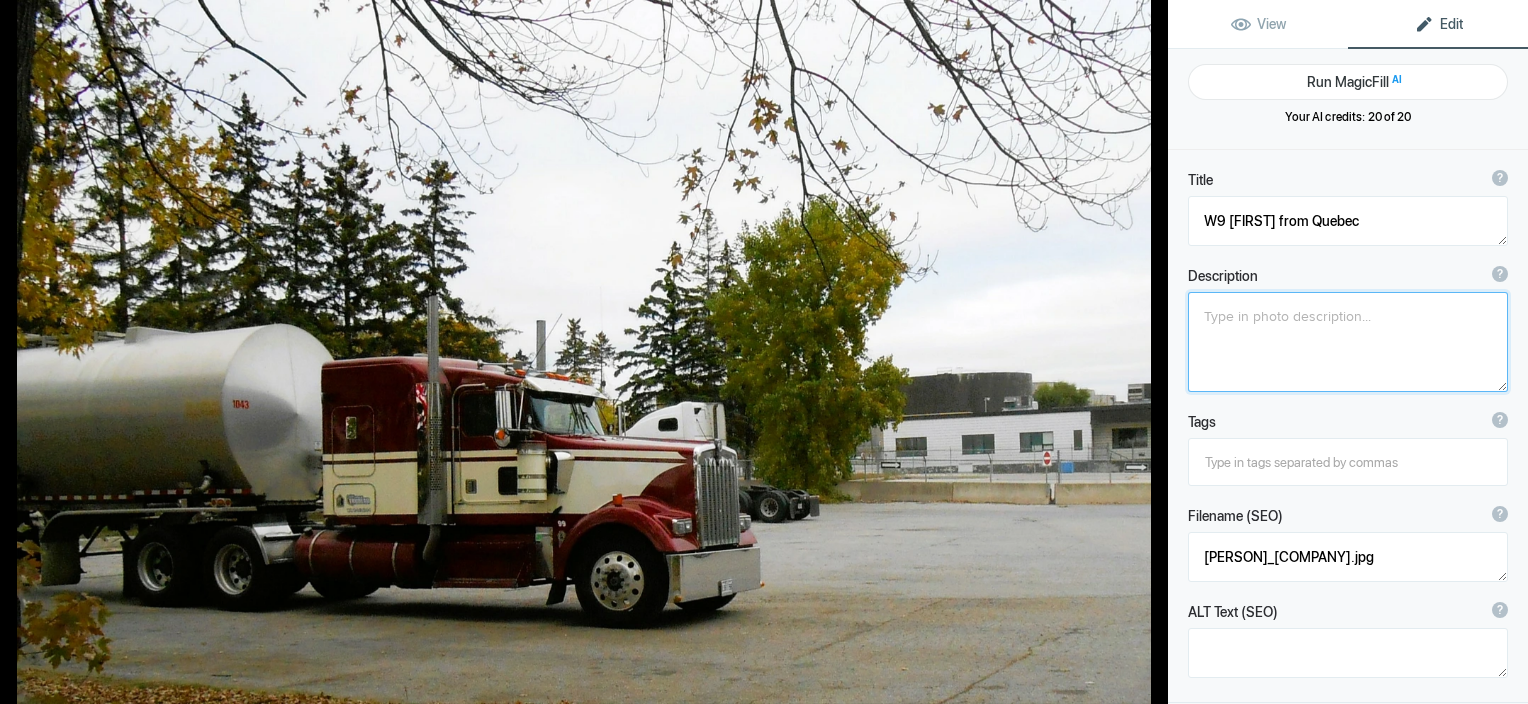 click 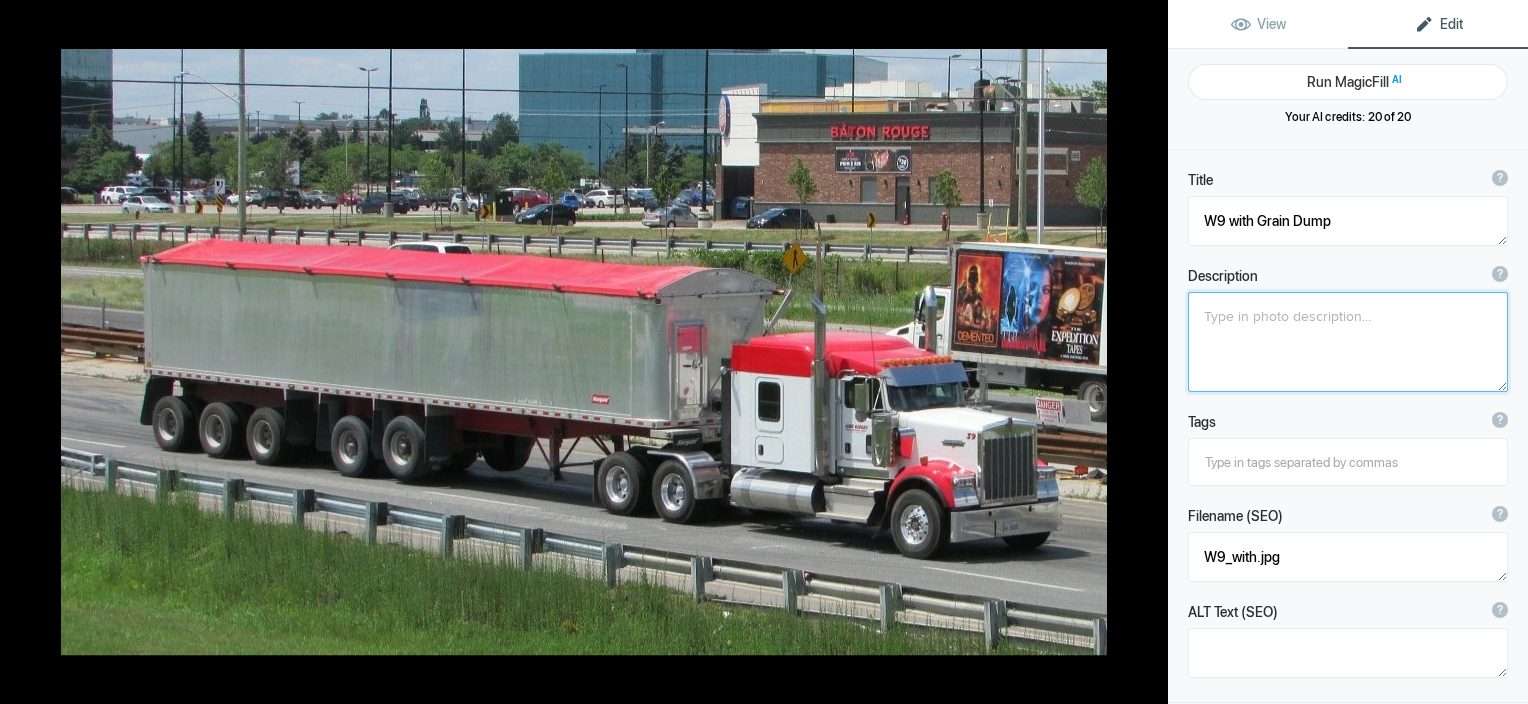 click 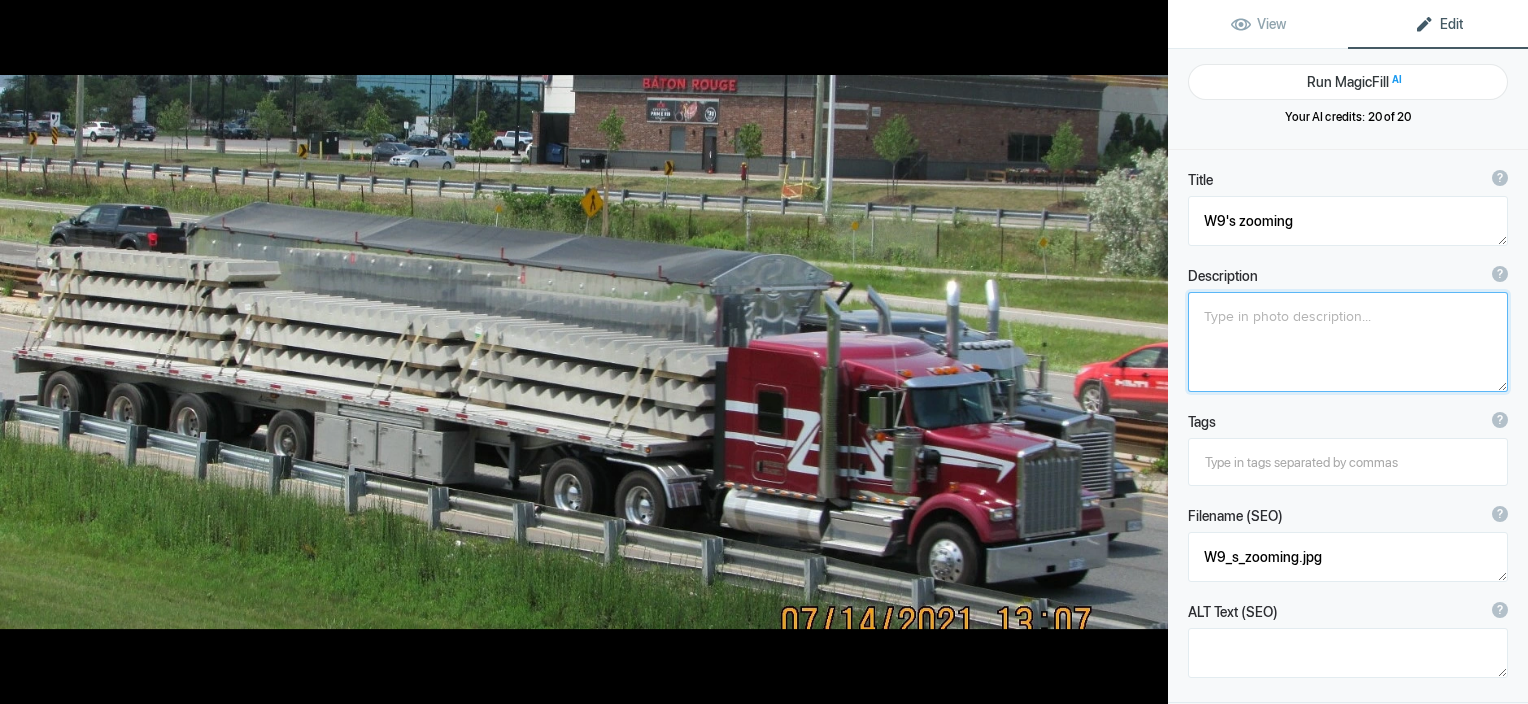 click 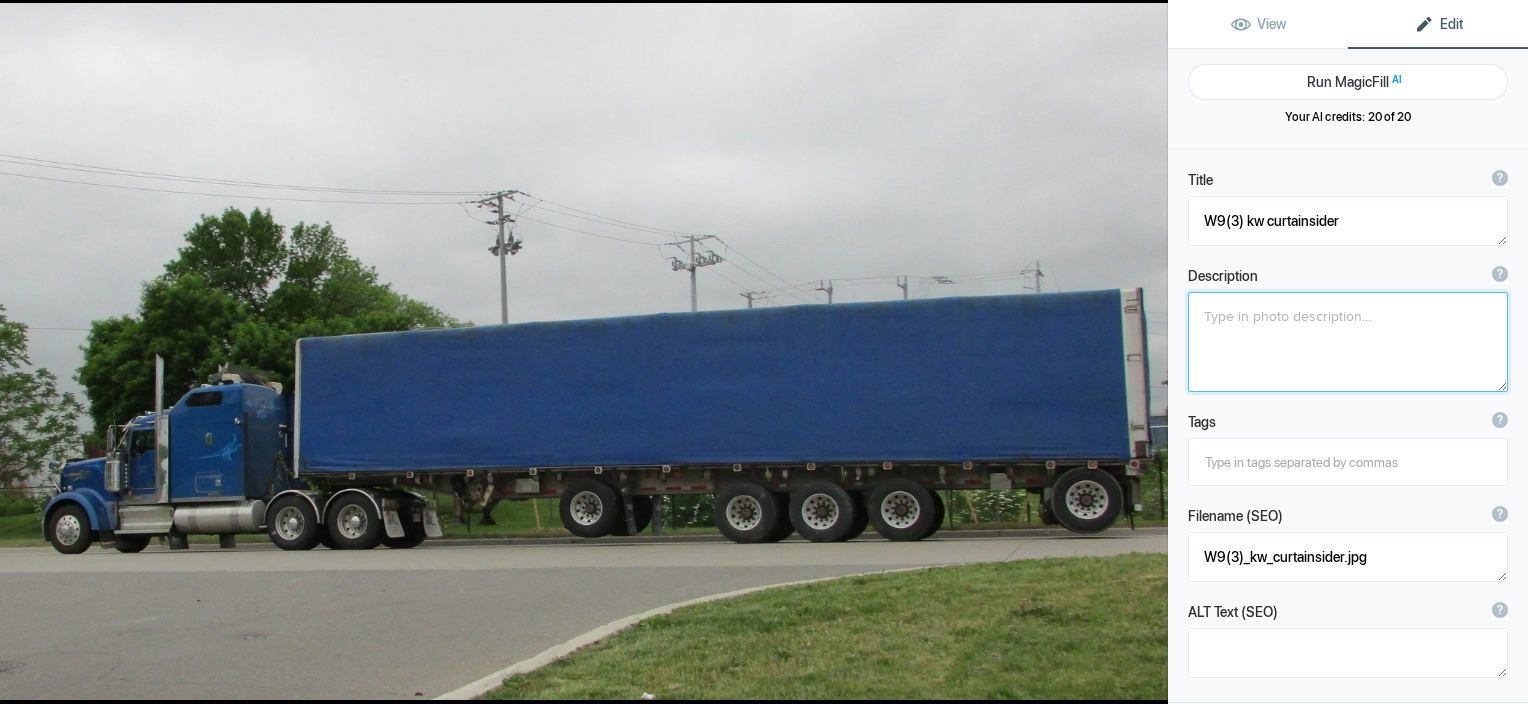 click 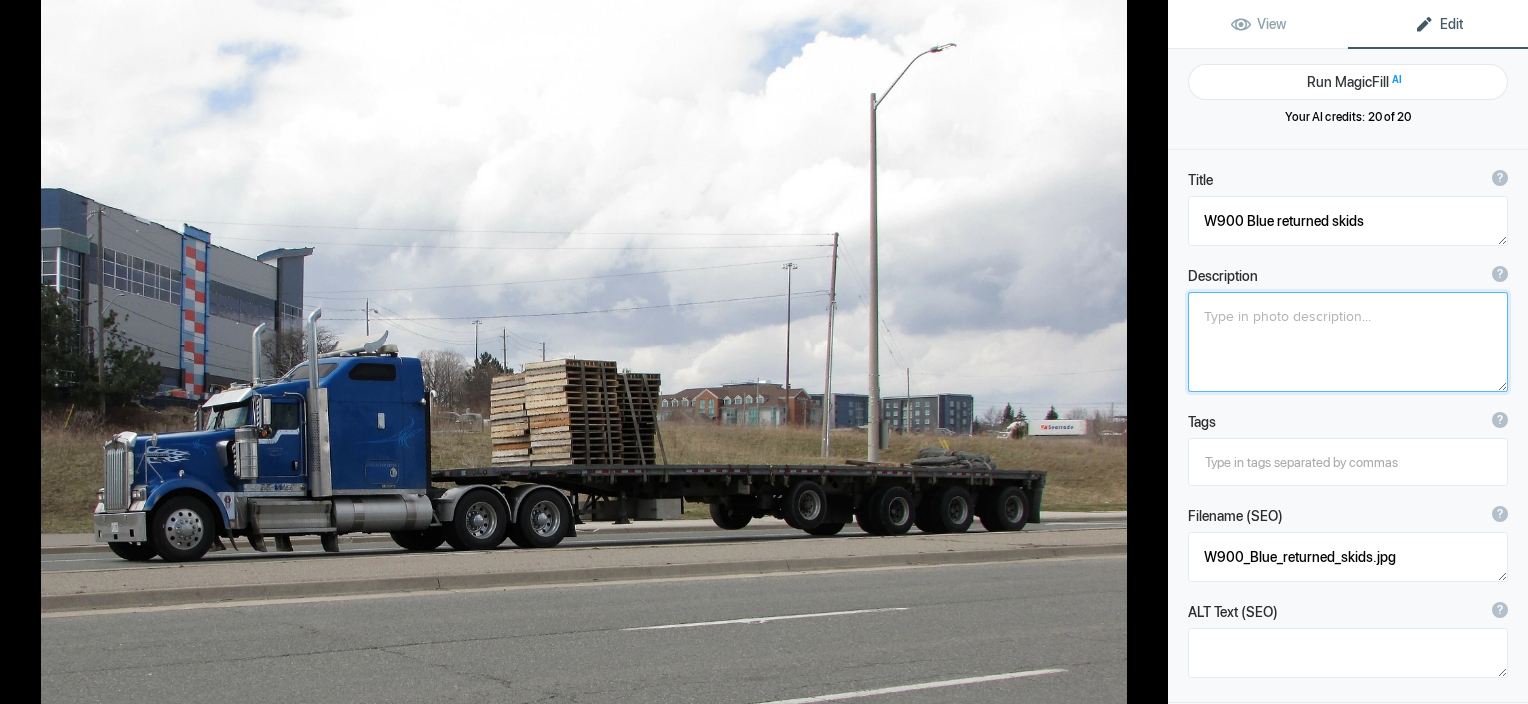 click 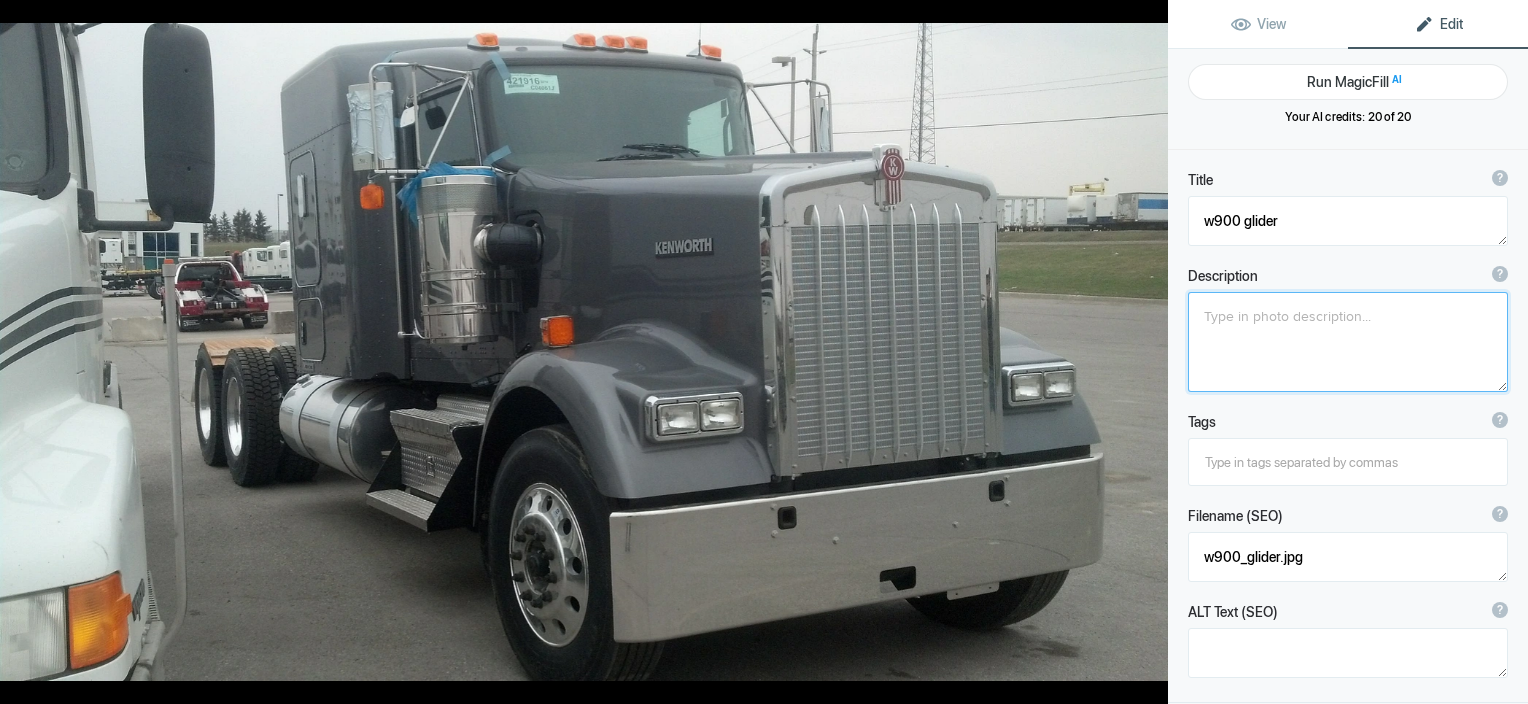 click 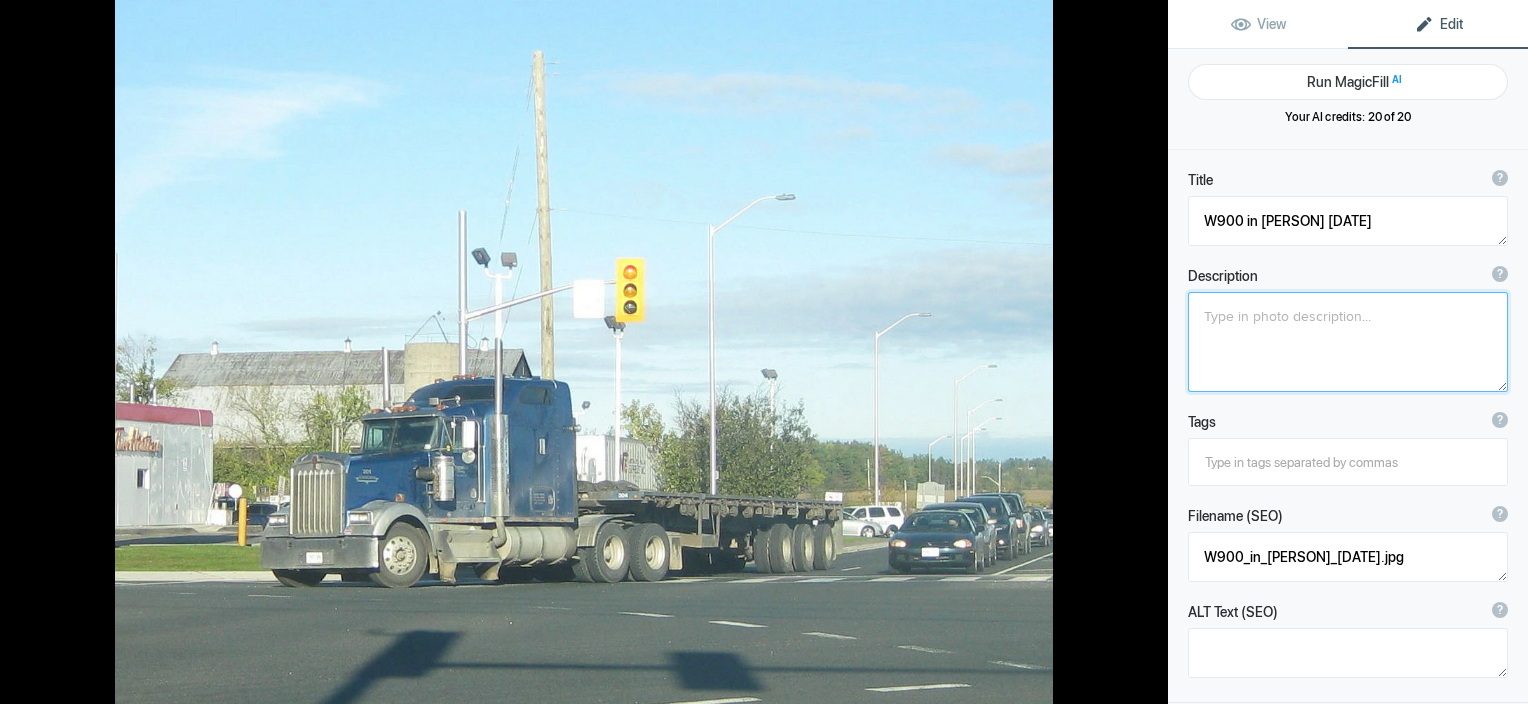 click 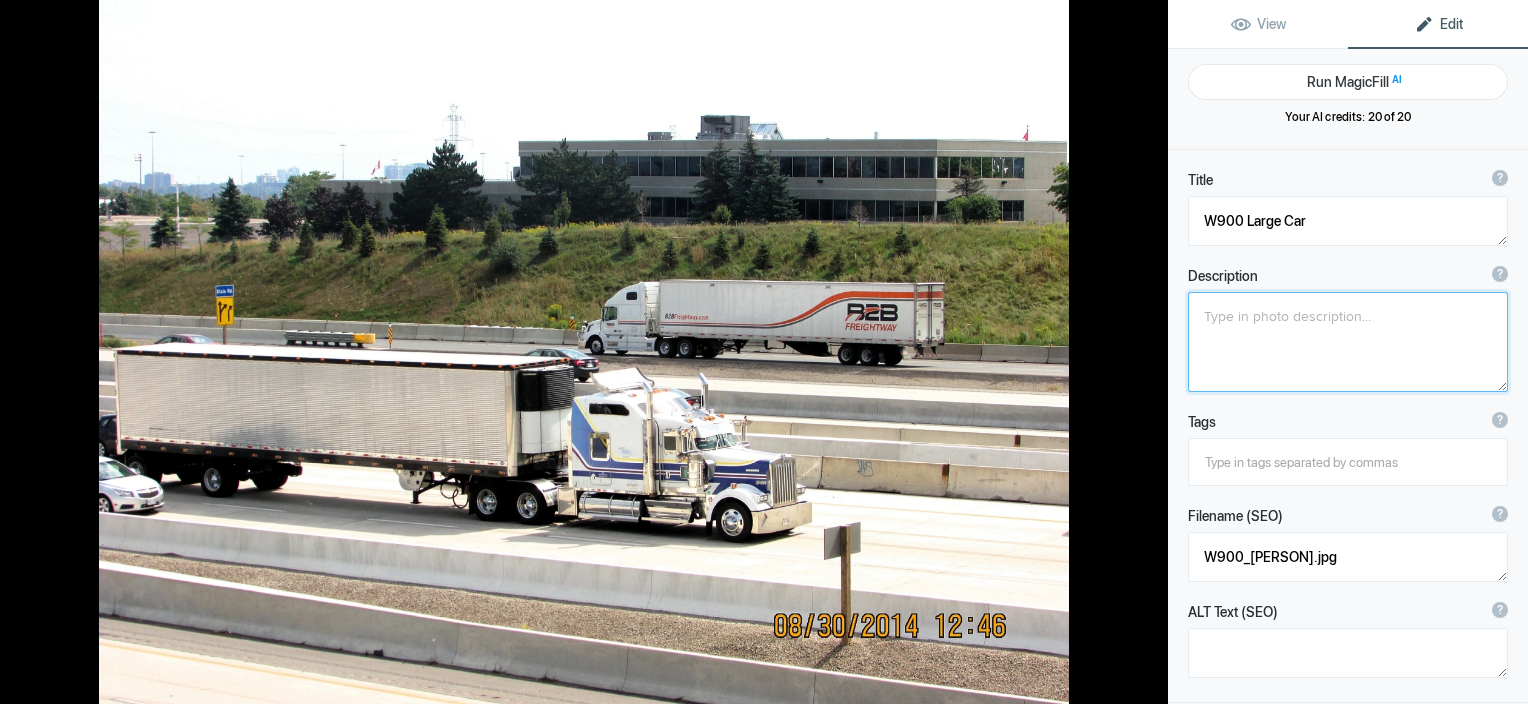 click 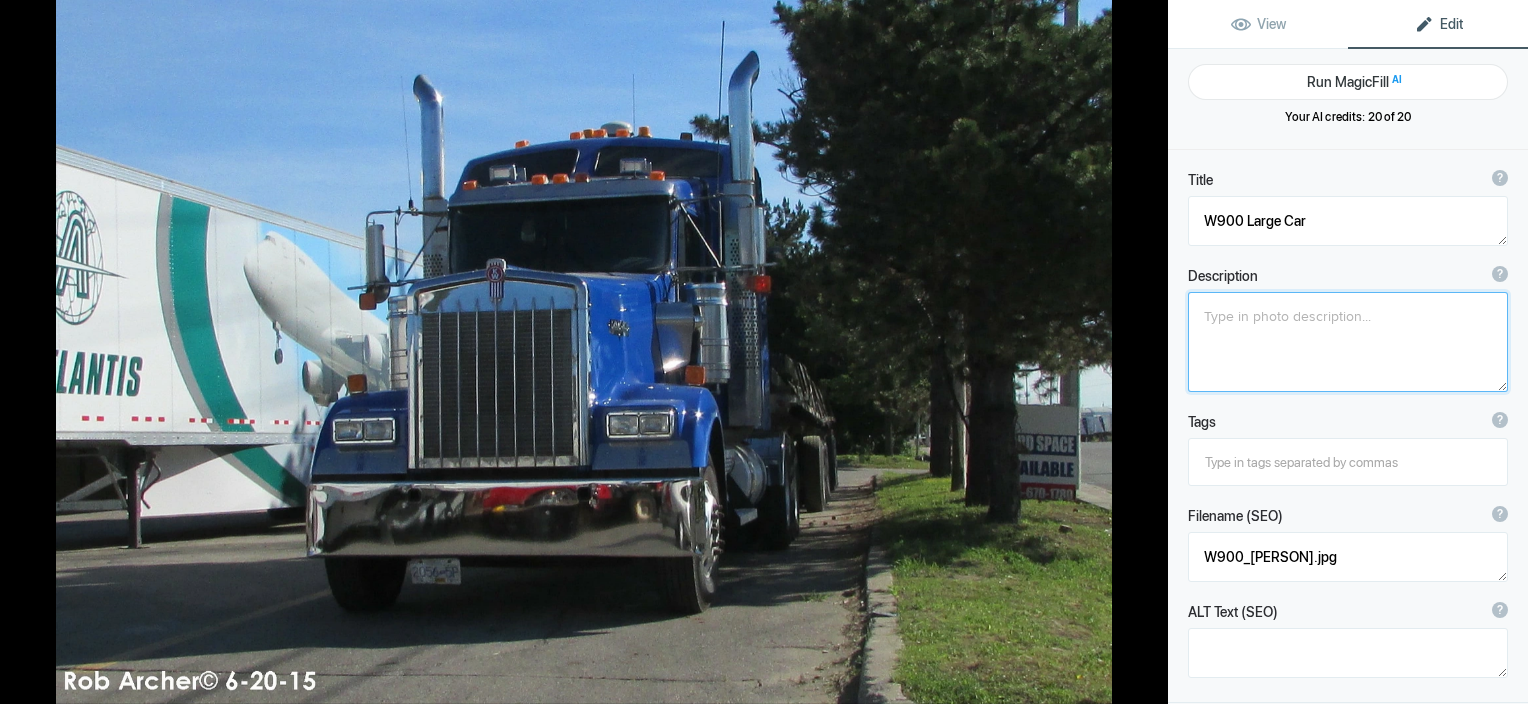 click 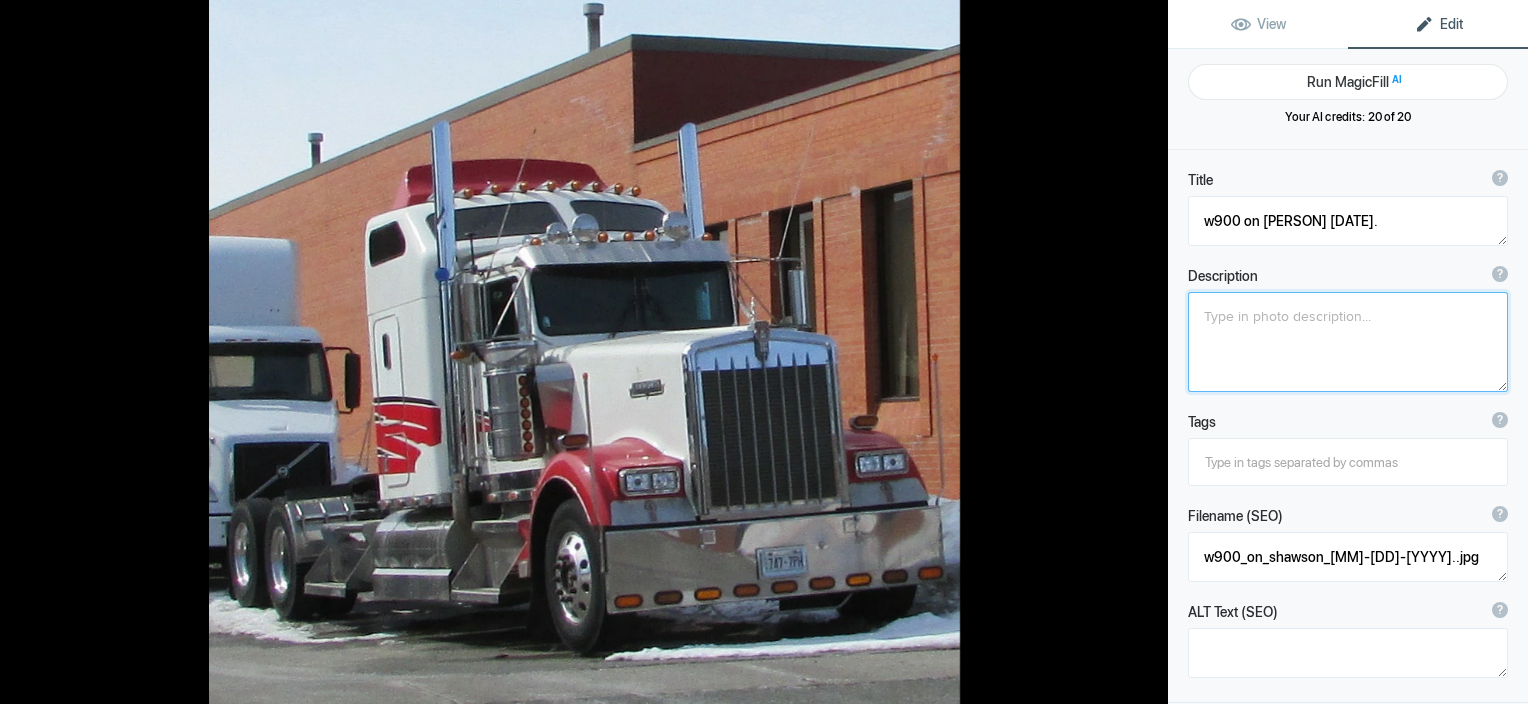 click 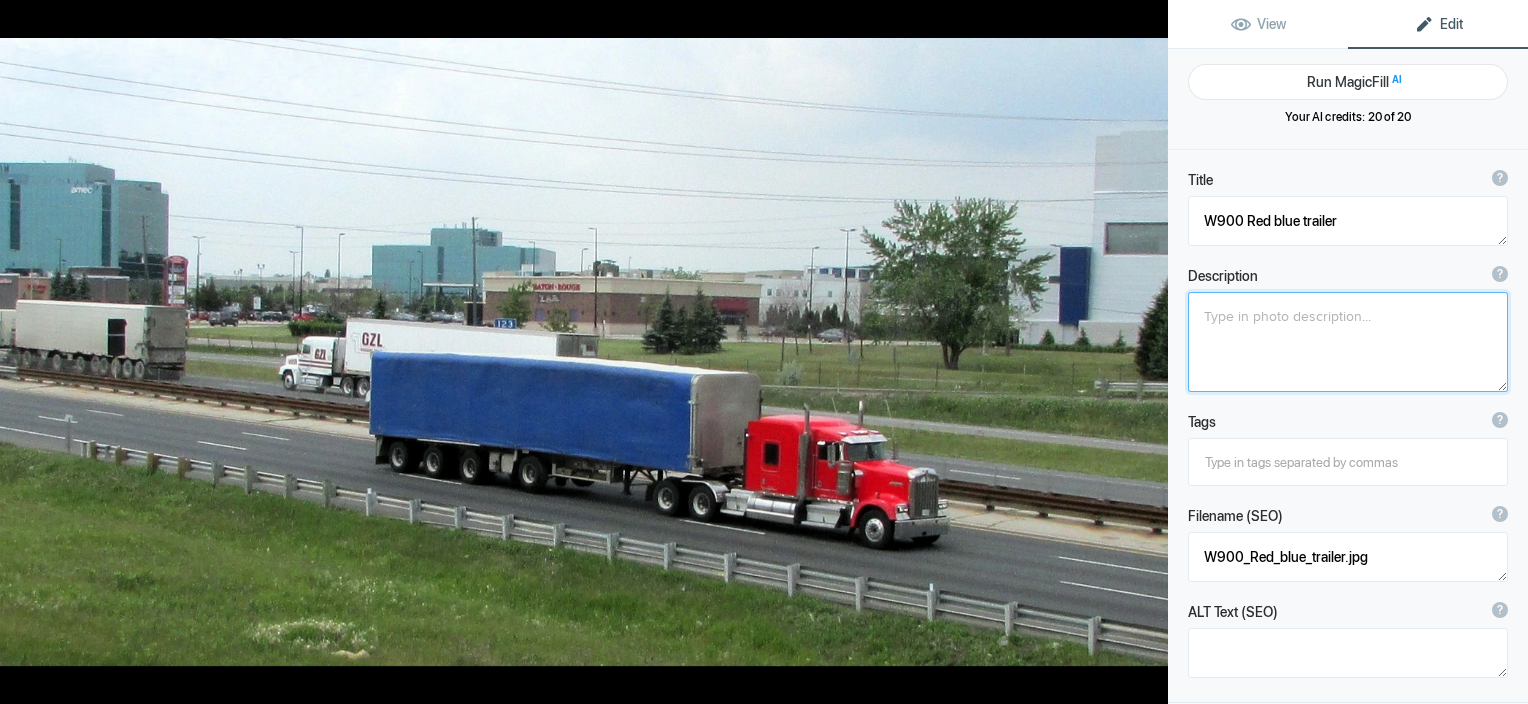 click 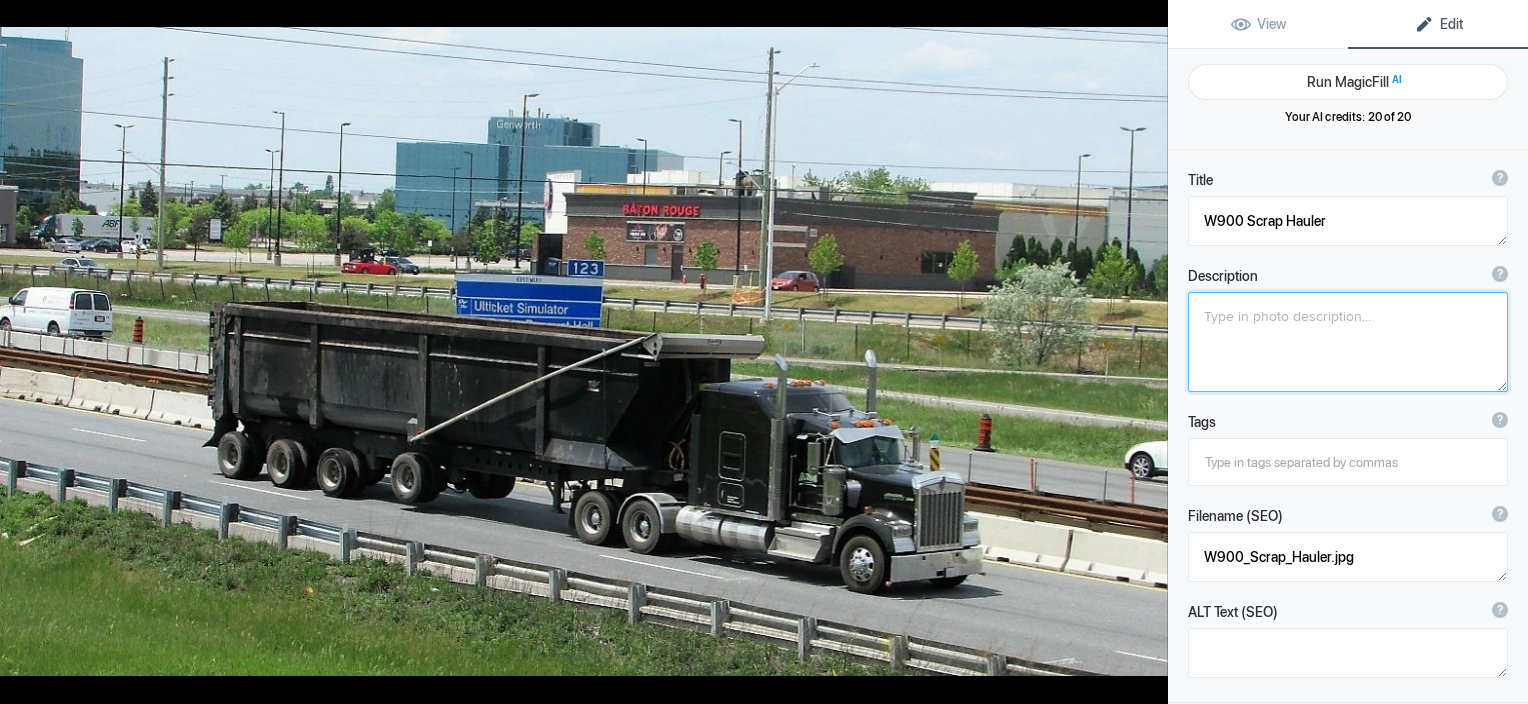 click 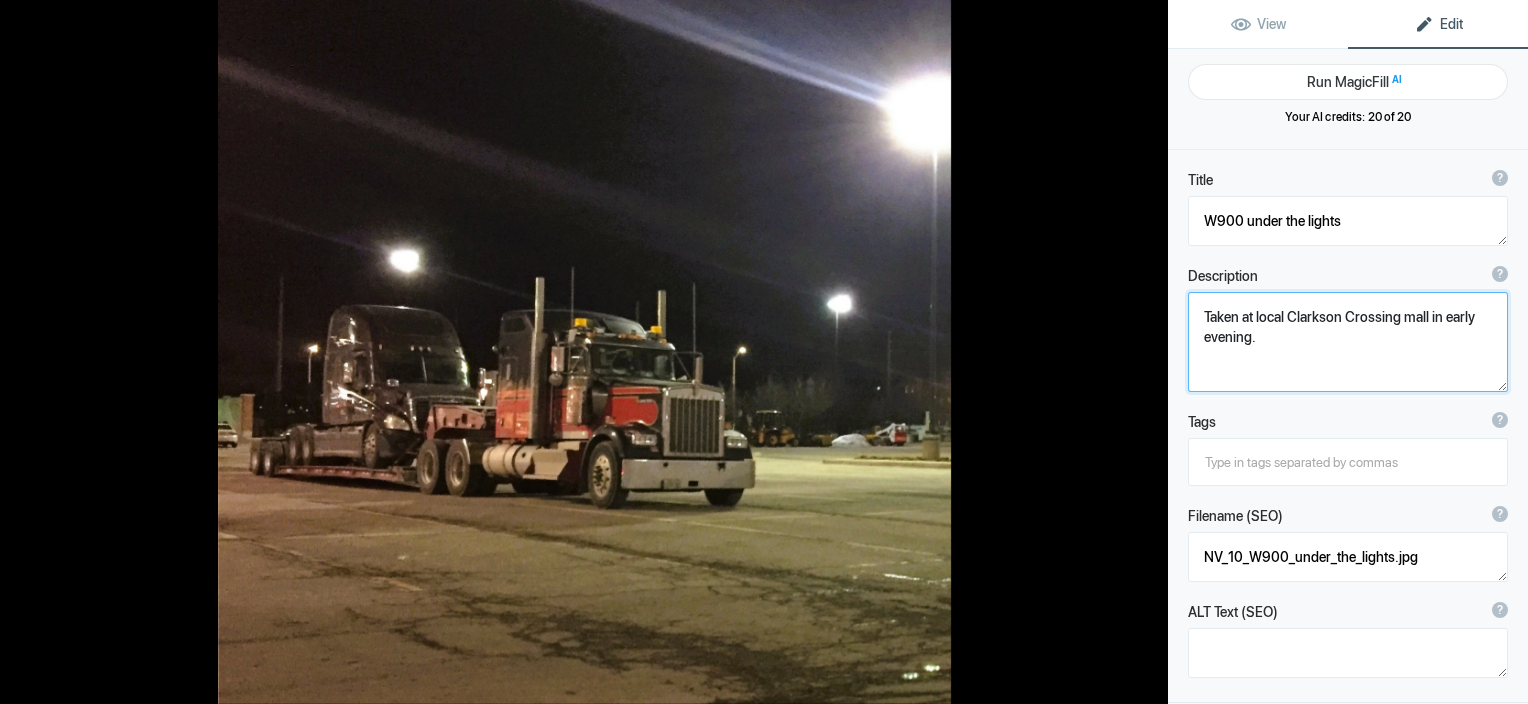 click 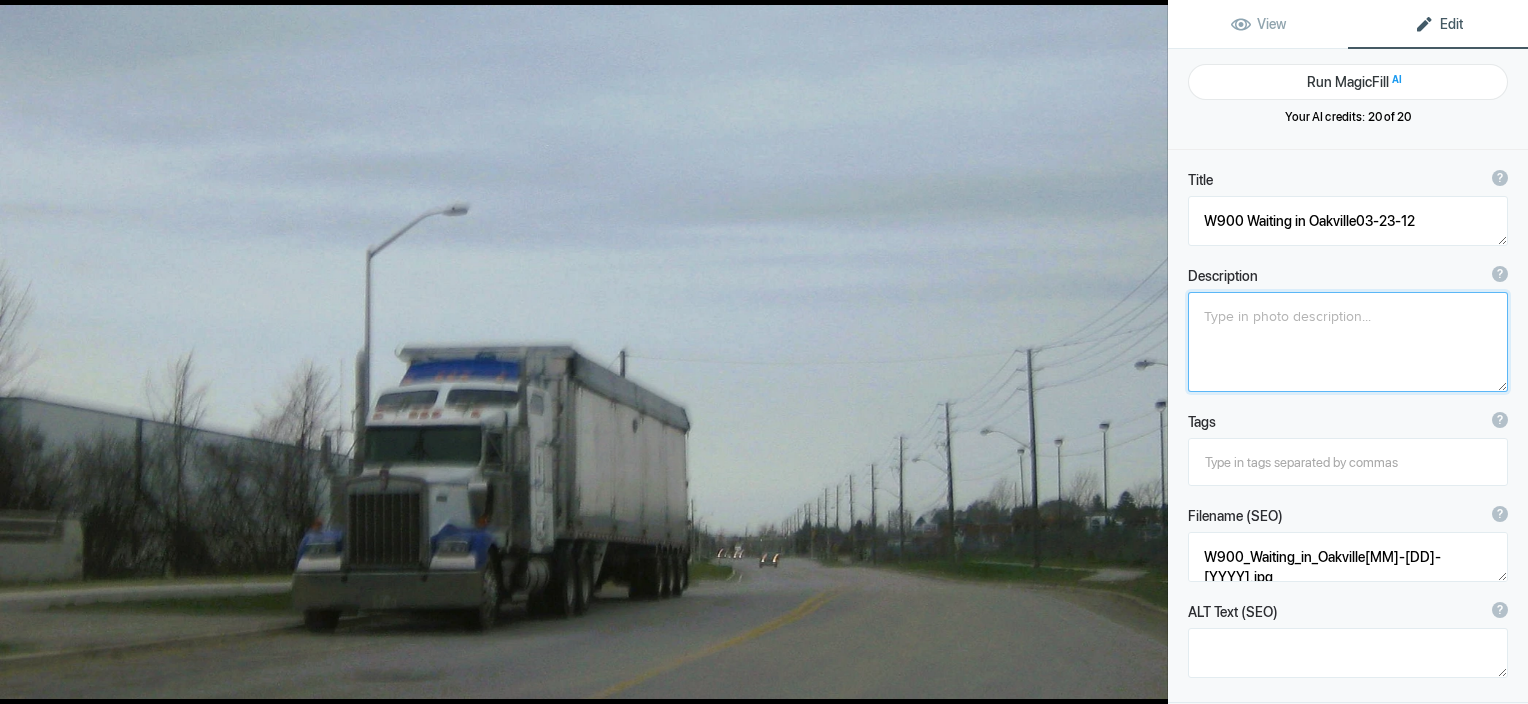 click 